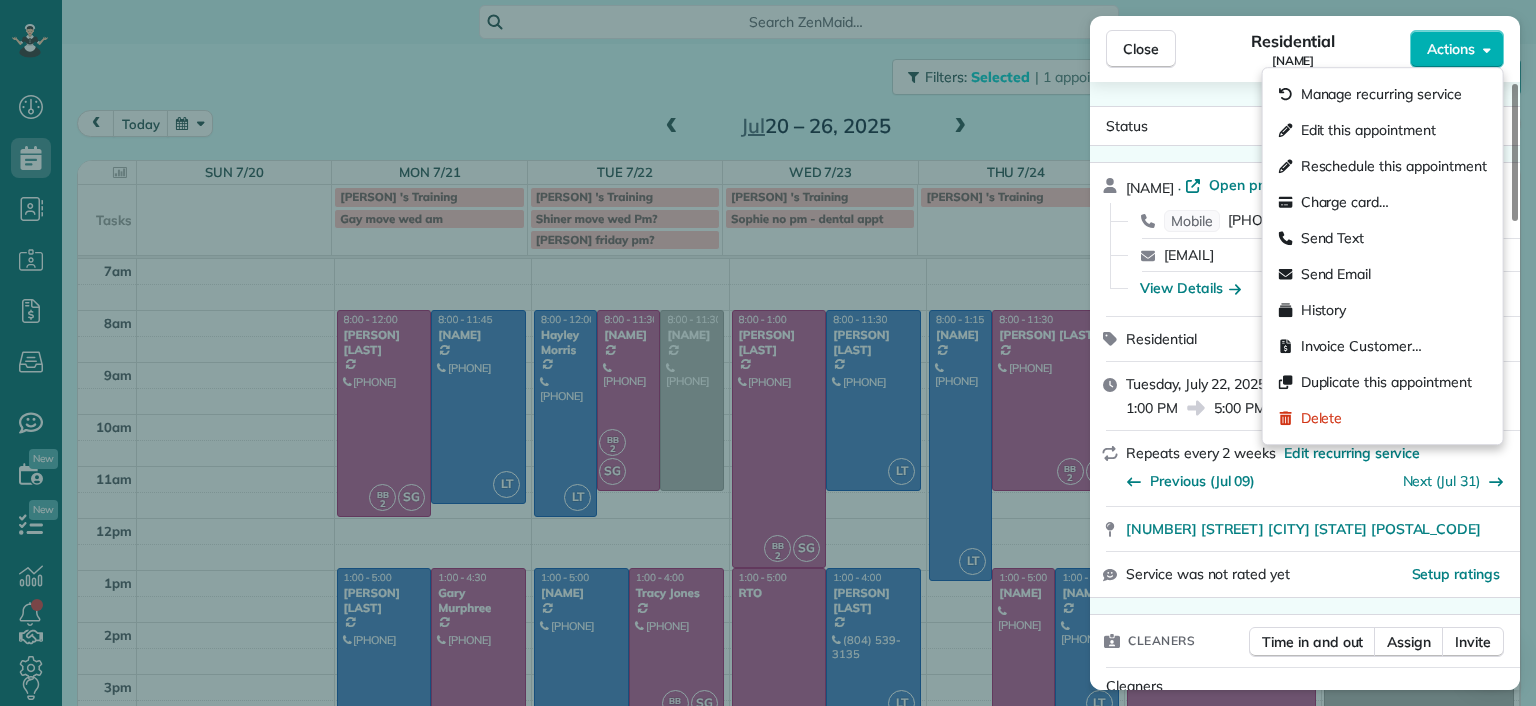 scroll, scrollTop: 0, scrollLeft: 0, axis: both 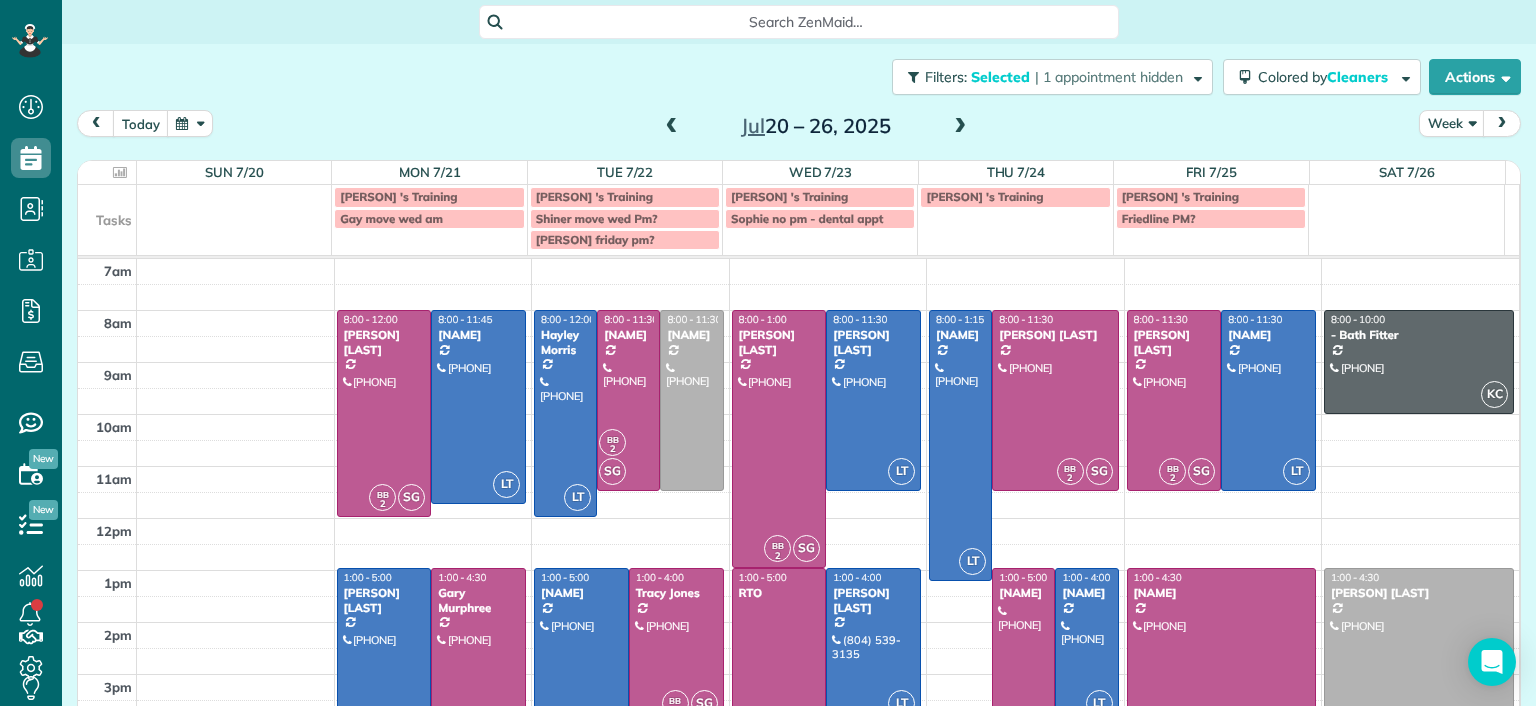 click at bounding box center [672, 127] 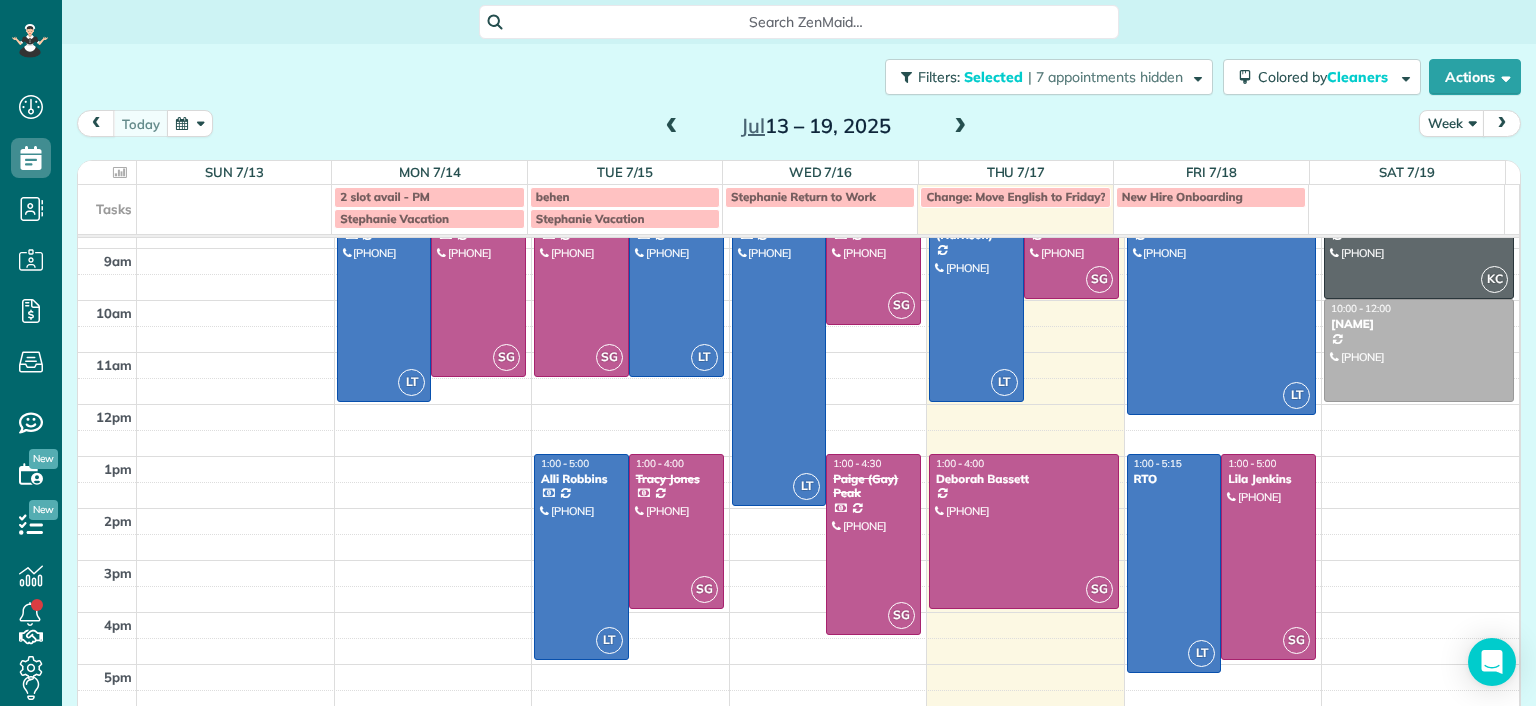 scroll, scrollTop: 0, scrollLeft: 0, axis: both 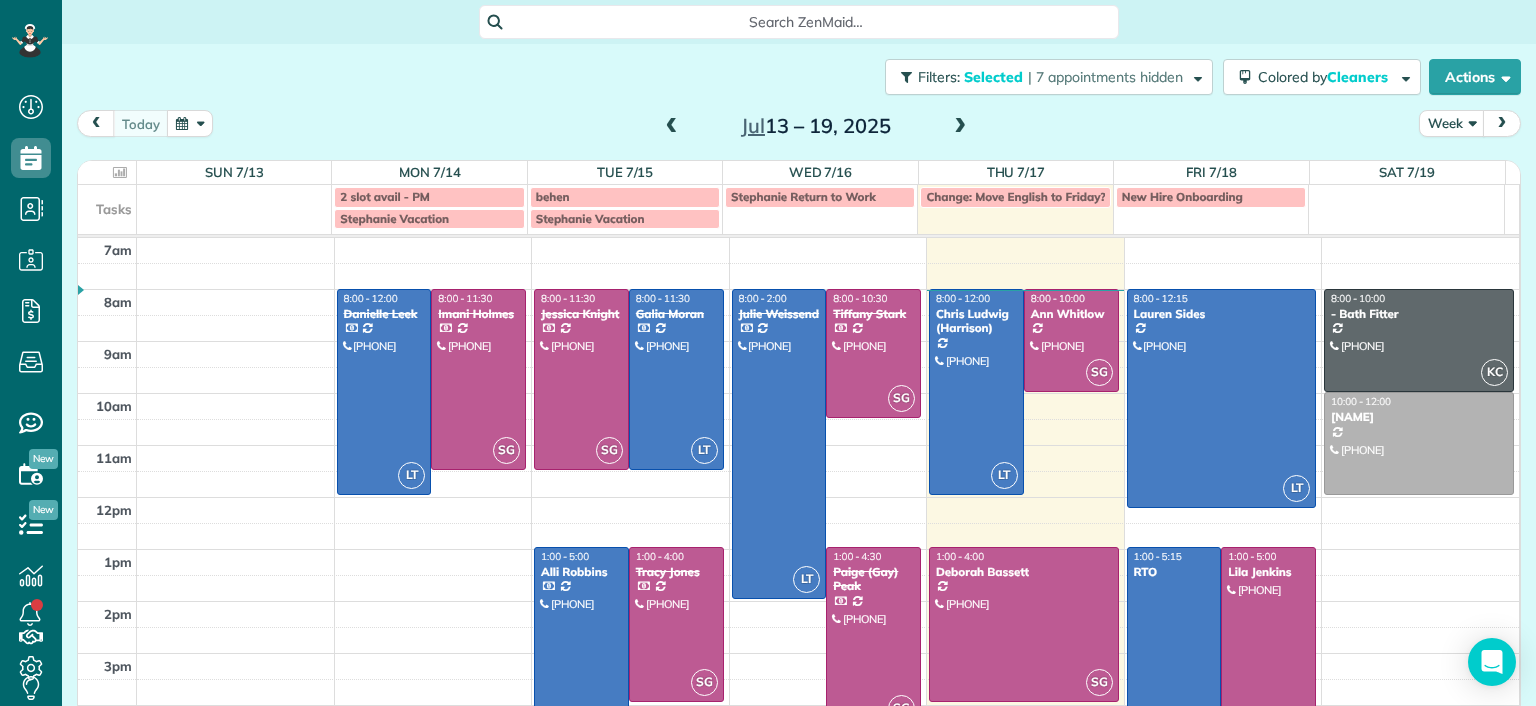 click at bounding box center (960, 127) 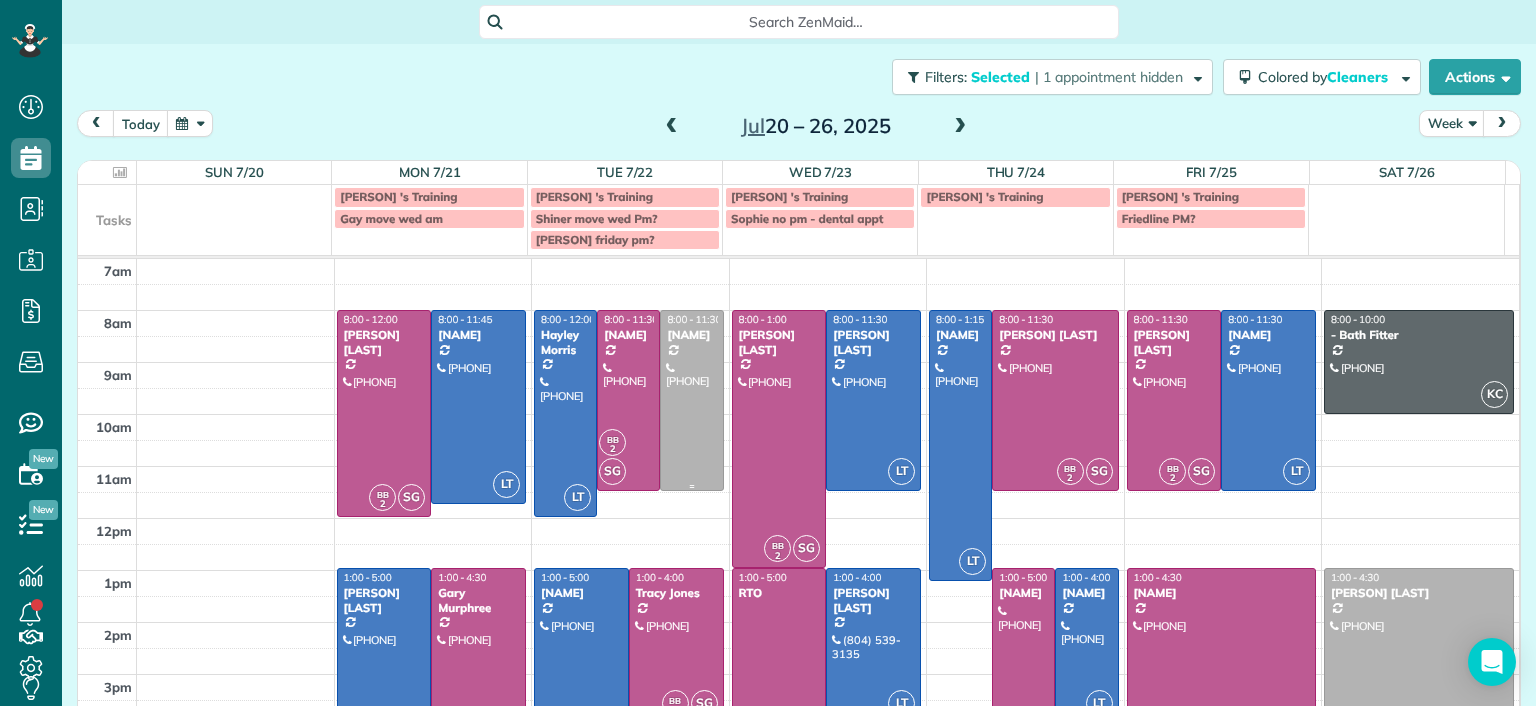 click at bounding box center (691, 400) 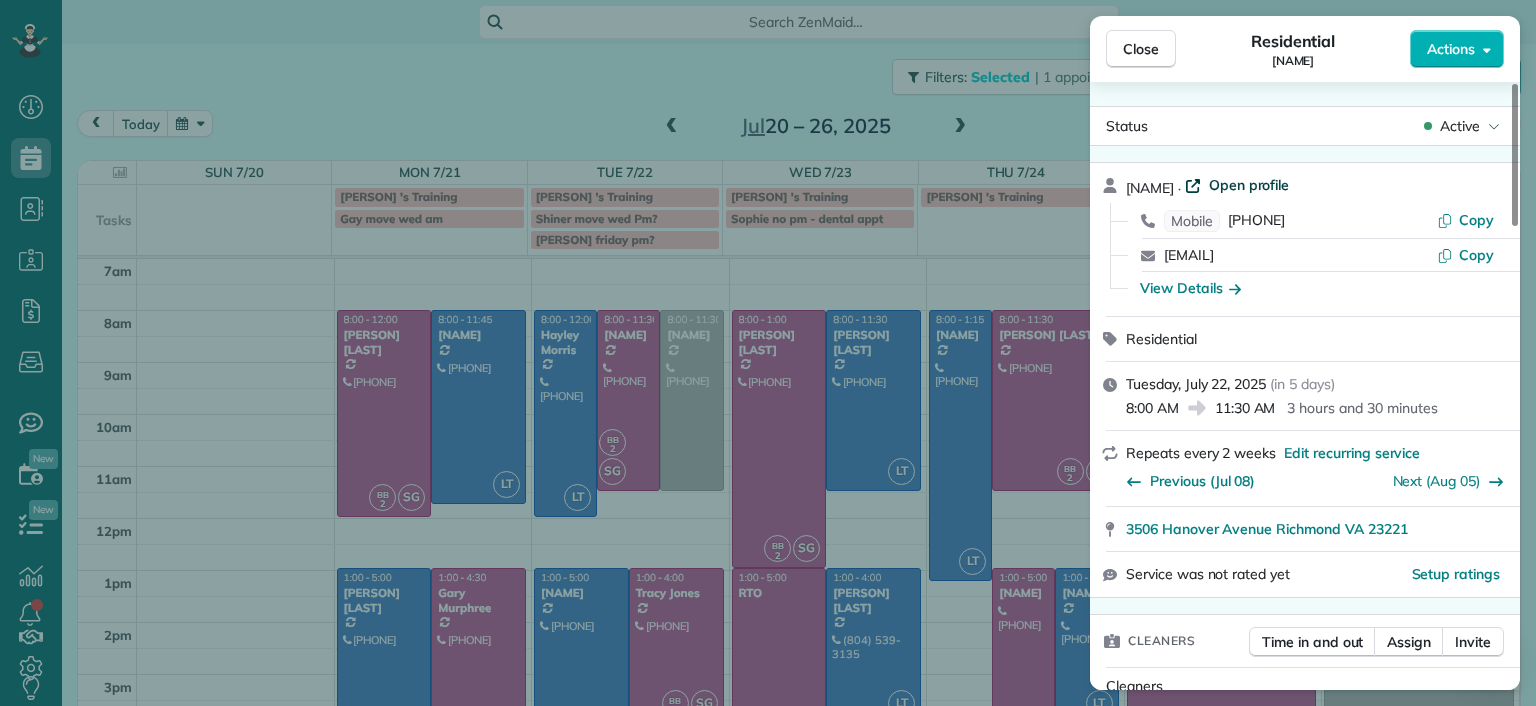 click on "Open profile" at bounding box center [1249, 185] 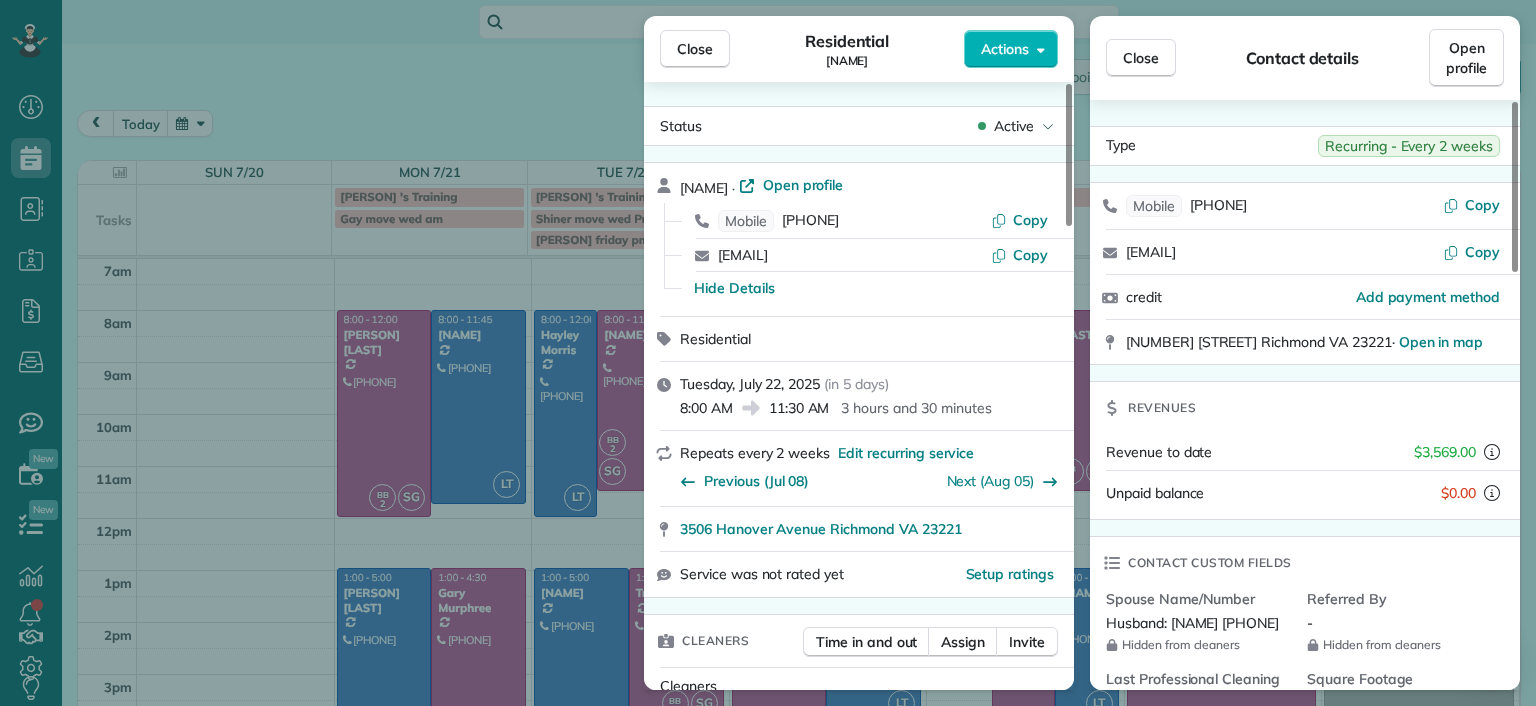 click on "Close" at bounding box center (695, 49) 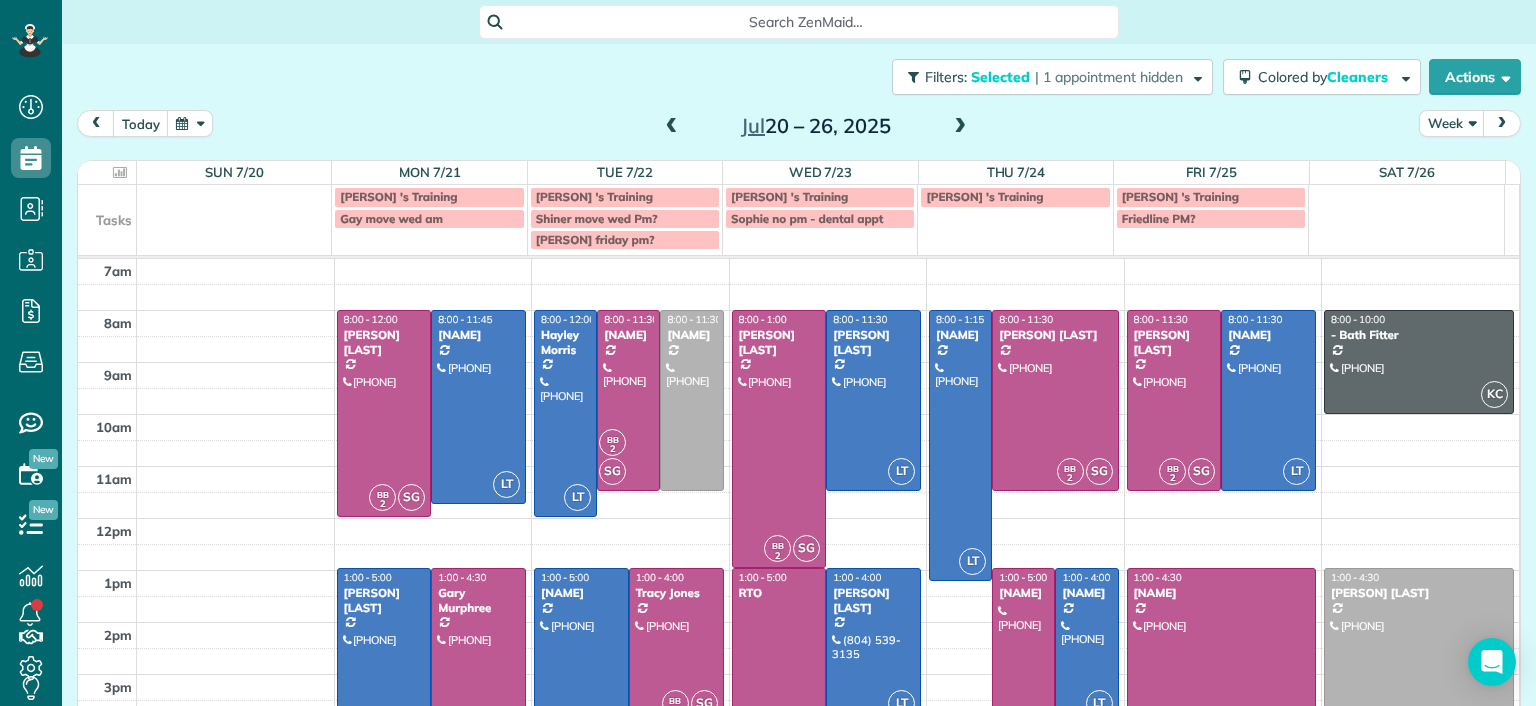 click at bounding box center (581, 671) 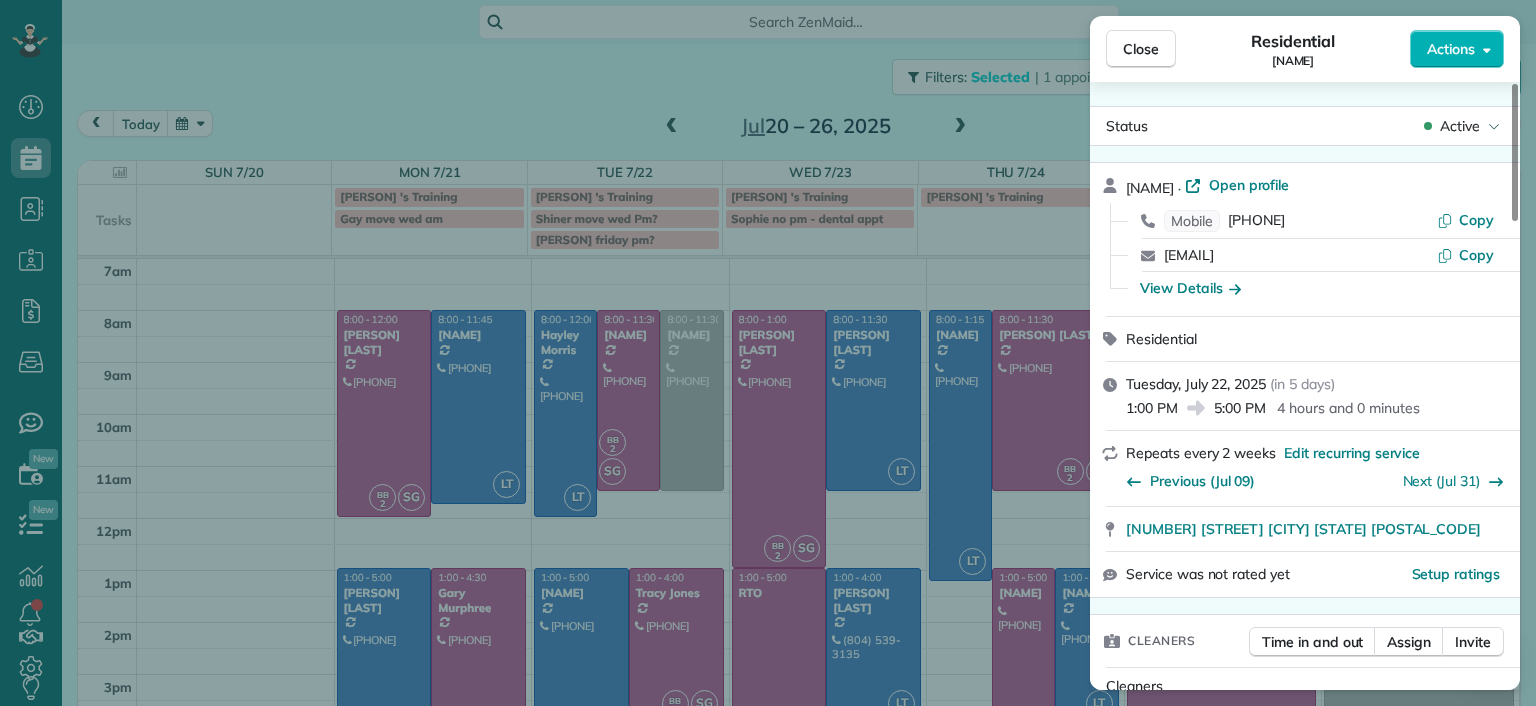 click on "Close Residential Katie Fraker Actions Status Active Katie Fraker · Open profile Mobile (603) 781-1667 Copy cowleskatie@yahoo.com Copy View Details Residential Tuesday, July 22, 2025 ( in 5 days ) 1:00 PM 5:00 PM 4 hours and 0 minutes Repeats every 2 weeks Edit recurring service Previous (Jul 09) Next (Jul 31) 2805 Glen Gary Drive Richmond VA 23233 Service was not rated yet Setup ratings Cleaners Time in and out Assign Invite Cleaners Laura   Thaller 1:00 PM 5:00 PM Checklist Try Now Keep this appointment up to your standards. Stay on top of every detail, keep your cleaners organised, and your client happy. Assign a checklist Watch a 5 min demo Billing Billing actions Price $198.75 Overcharge $0.00 Discount $0.00 Coupon discount - Primary tax - Secondary tax - Total appointment price $198.75 Tips collected New feature! $0.00 Unpaid Mark as paid Total including tip $198.75 Get paid online in no-time! Send an invoice and reward your cleaners with tips Charge customer credit card Appointment custom fields - 2 9" at bounding box center [768, 353] 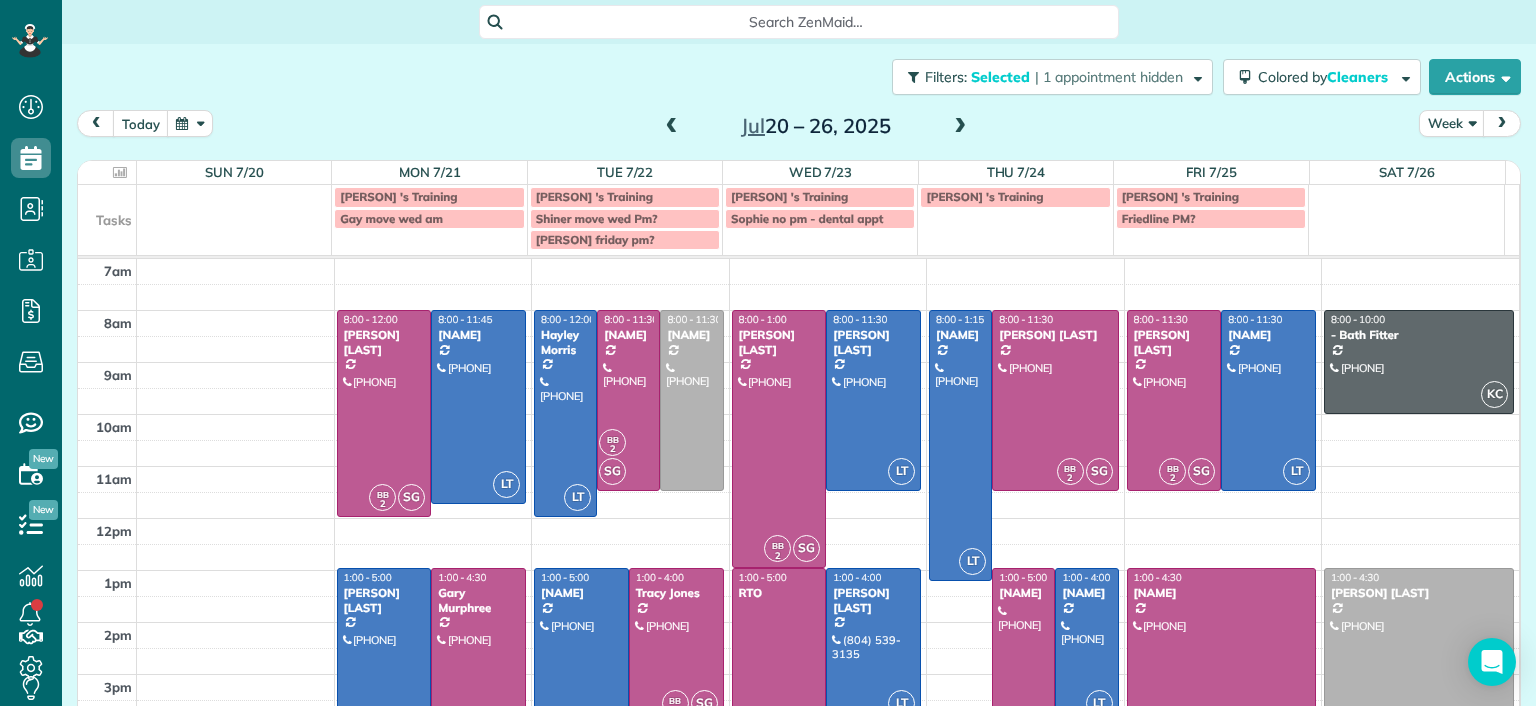 click at bounding box center (873, 645) 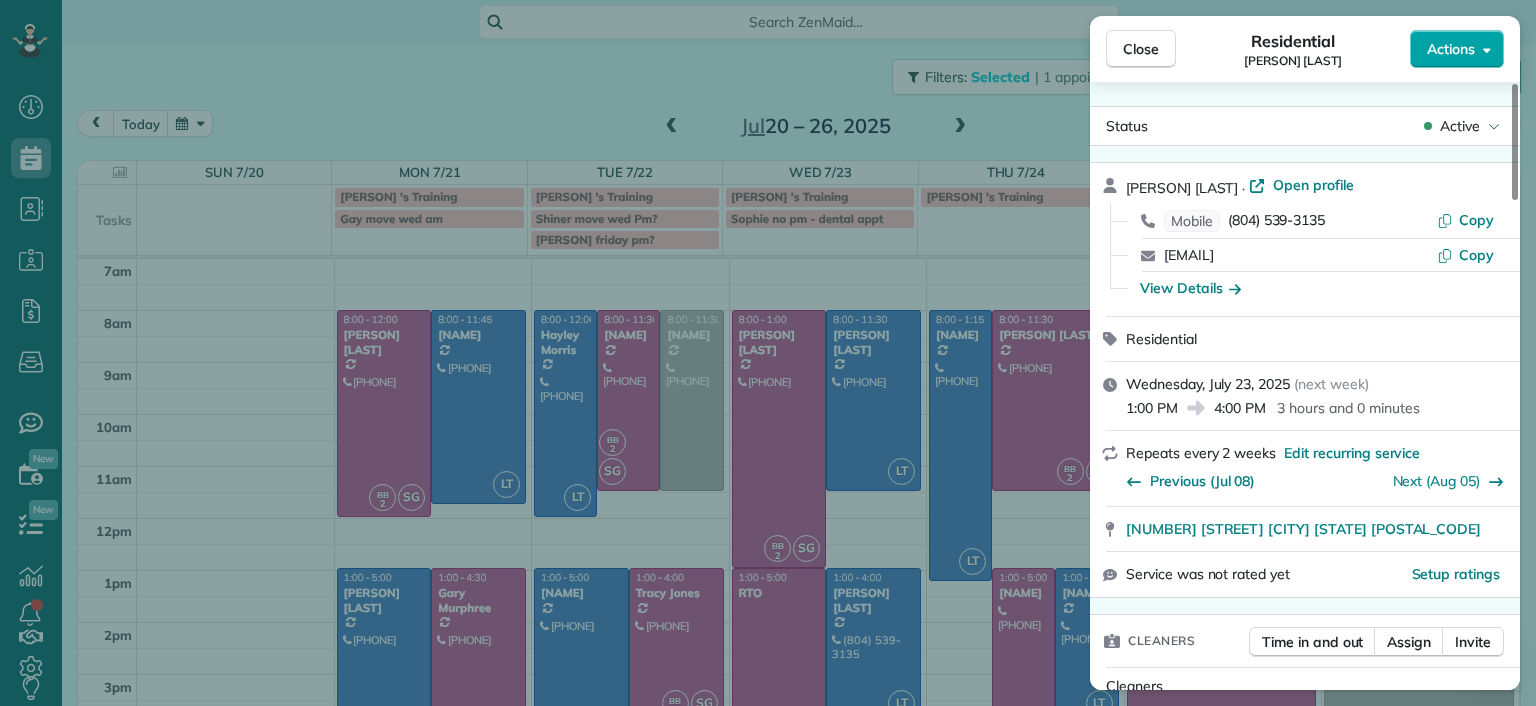 click on "Actions" at bounding box center [1457, 49] 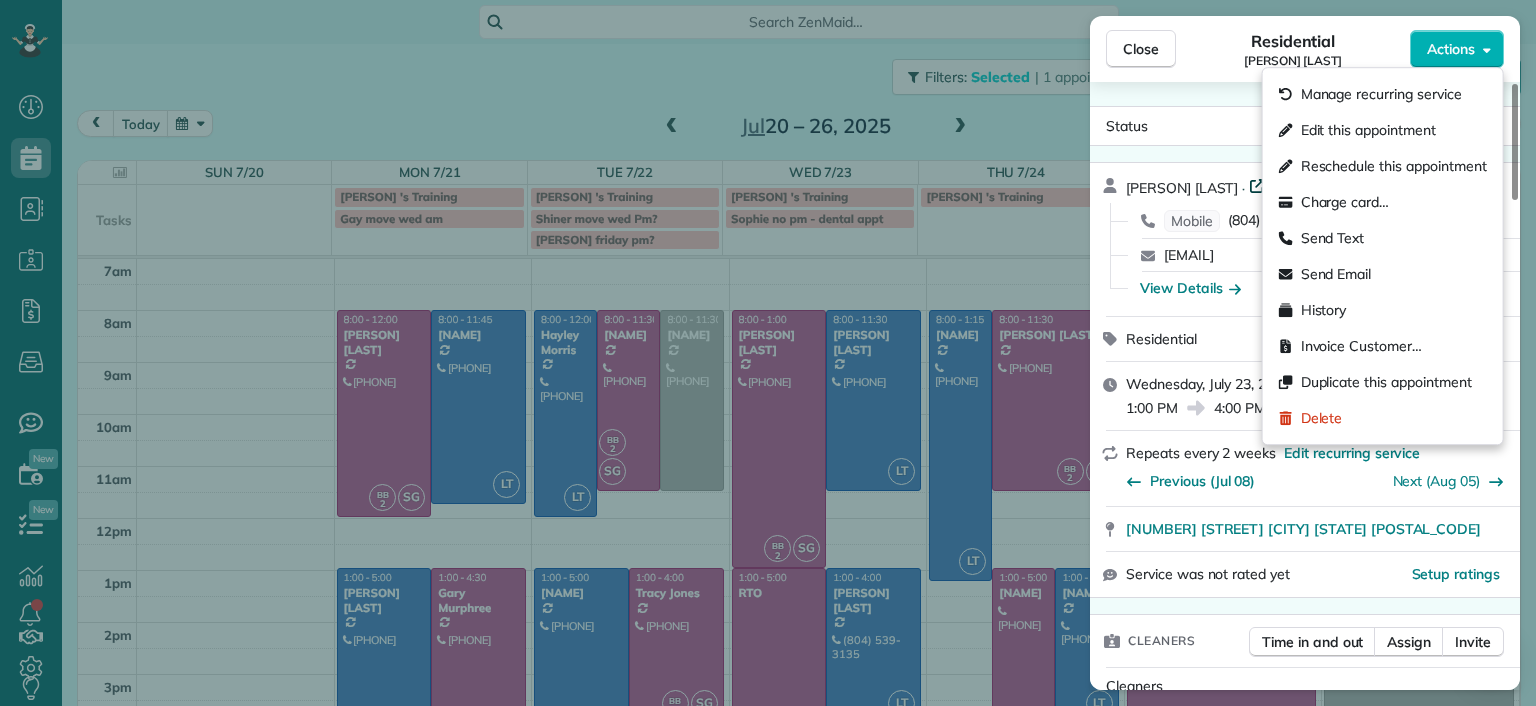 click on "Open profile" at bounding box center (1313, 185) 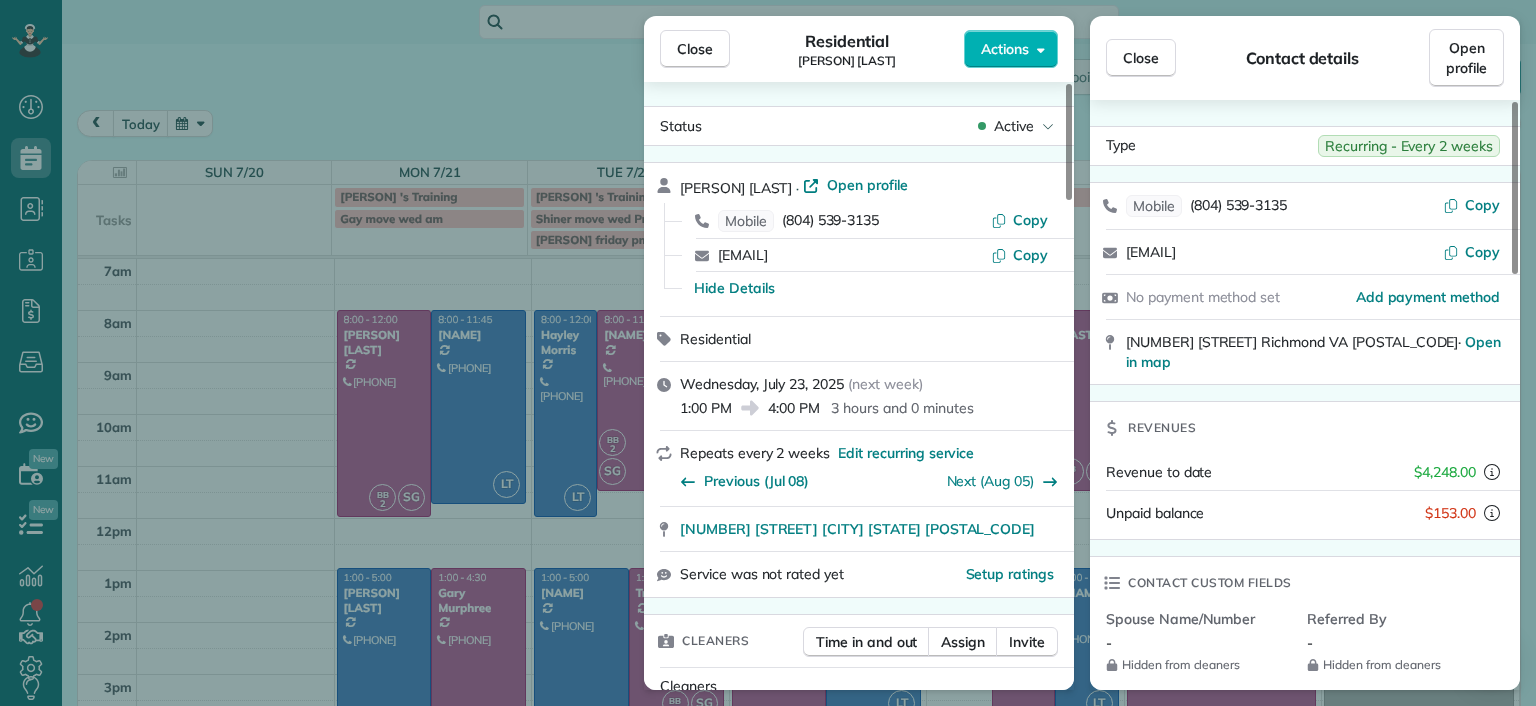 click on "Close Residential Karen Shiner Actions Status Active Karen Shiner · Open profile Mobile (804) 539-3135 Copy kcshiner@gmail.com Copy Hide Details Residential Wednesday, July 23, 2025 ( next week ) 1:00 PM 4:00 PM 3 hours and 0 minutes Repeats every 2 weeks Edit recurring service Previous (Jul 08) Next (Aug 05) 2611 Melbourne Drive Richmond VA 23225 Service was not rated yet Setup ratings Cleaners Time in and out Assign Invite Cleaners Laura   Thaller 1:00 PM 4:00 PM Checklist Try Now Keep this appointment up to your standards. Stay on top of every detail, keep your cleaners organised, and your client happy. Assign a checklist Watch a 5 min demo Billing Billing actions Price $153.00 Overcharge $0.00 Discount $0.00 Coupon discount - Primary tax - Secondary tax - Total appointment price $153.00 Tips collected New feature! $0.00 Unpaid Mark as paid Total including tip $153.00 Get paid online in no-time! Send an invoice and reward your cleaners with tips Charge customer credit card Appointment custom fields - 8 10" at bounding box center [768, 353] 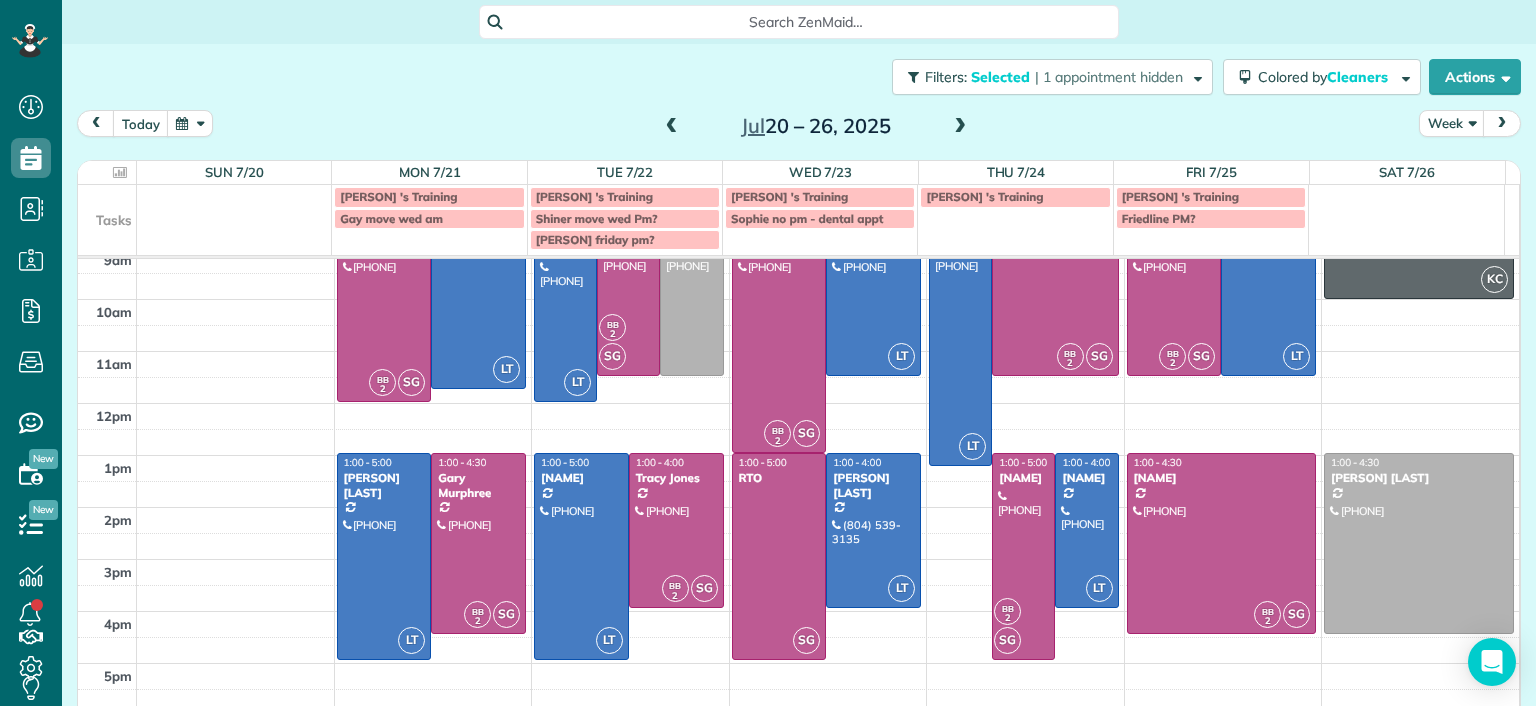 scroll, scrollTop: 15, scrollLeft: 0, axis: vertical 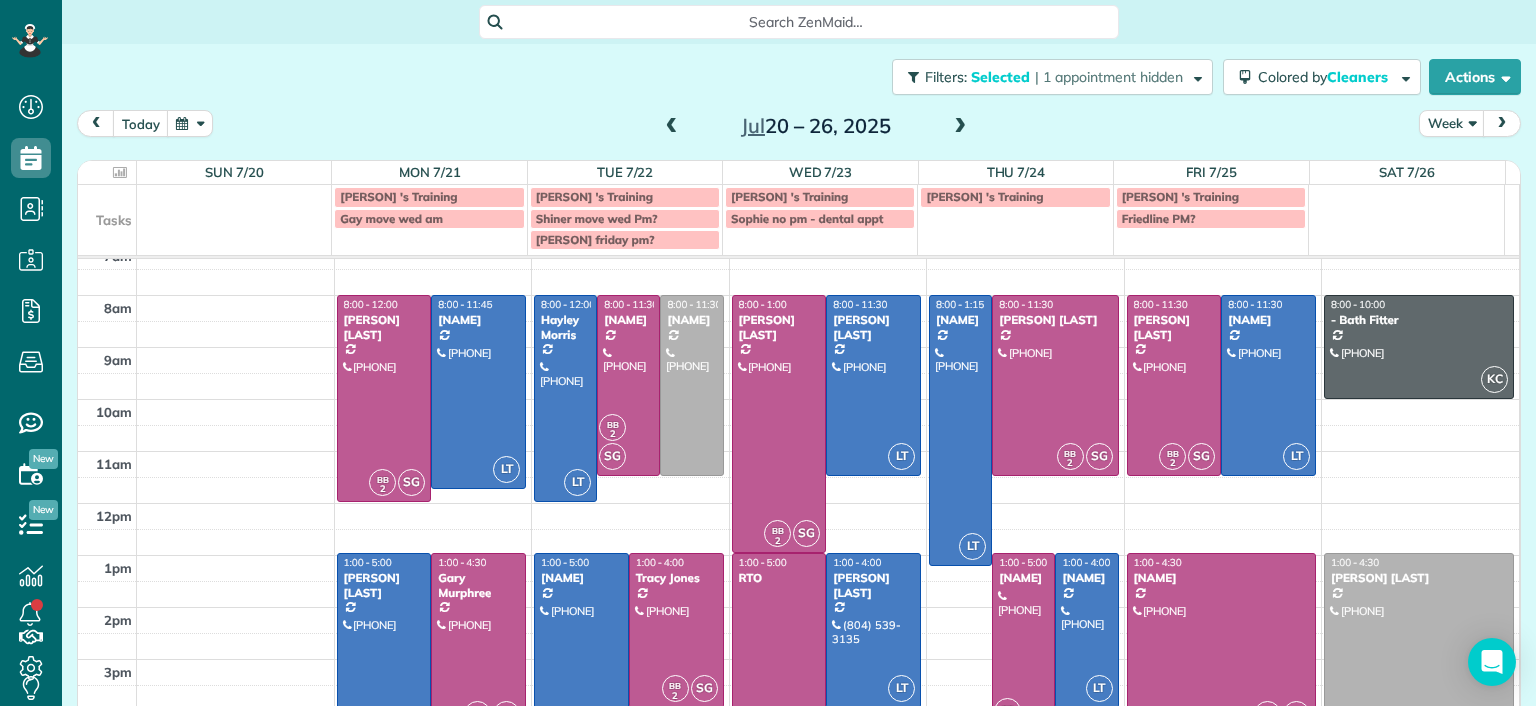 click on "Szkotak friday pm?" at bounding box center [595, 239] 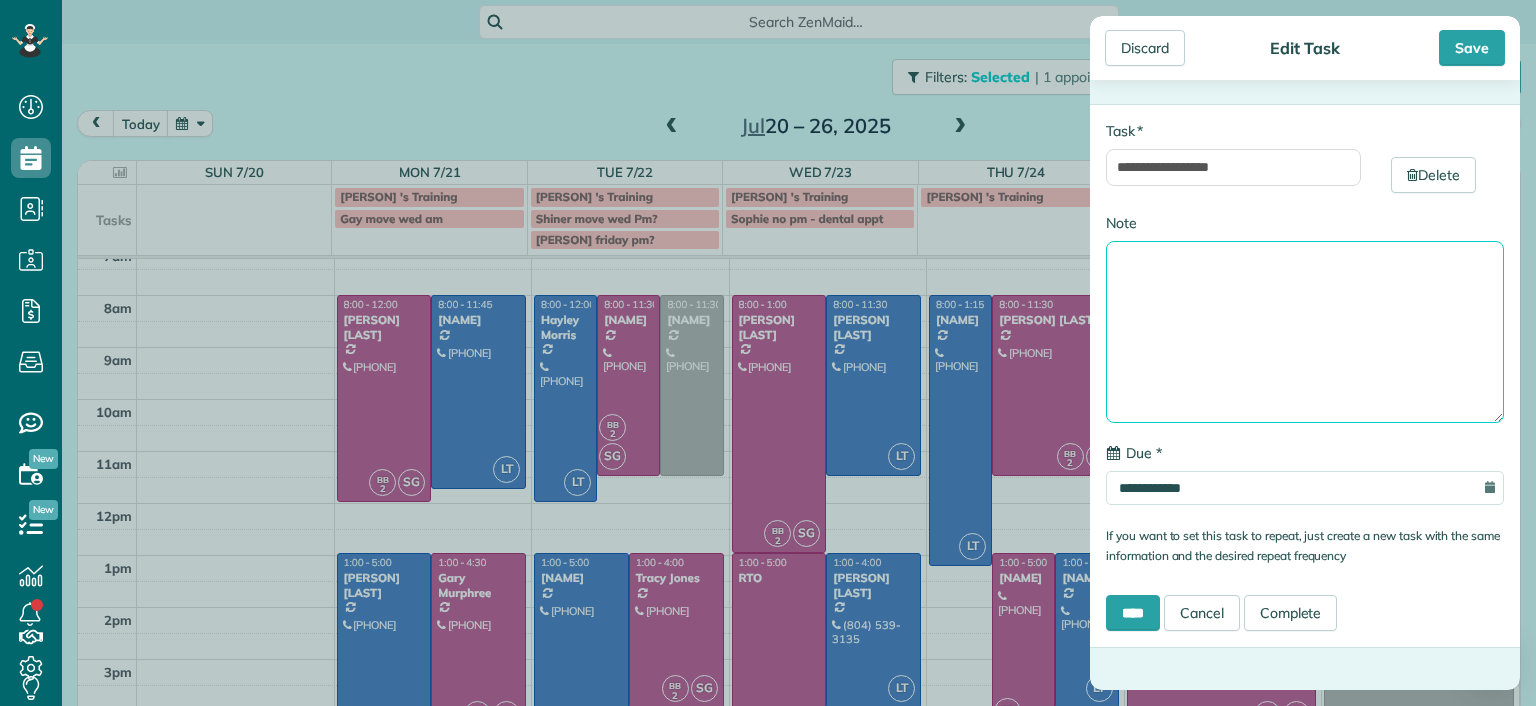 click on "Note" at bounding box center [1305, 332] 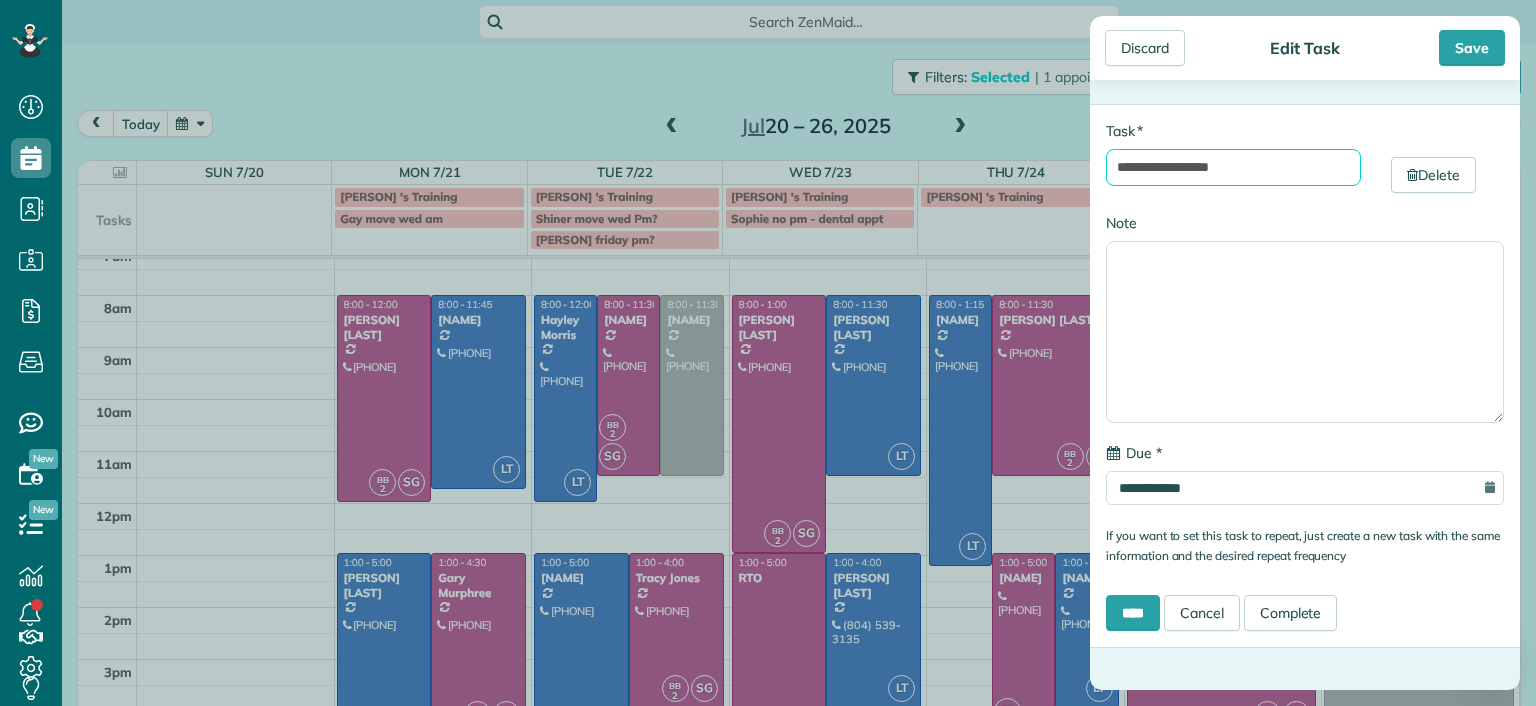drag, startPoint x: 1264, startPoint y: 167, endPoint x: 964, endPoint y: 152, distance: 300.37476 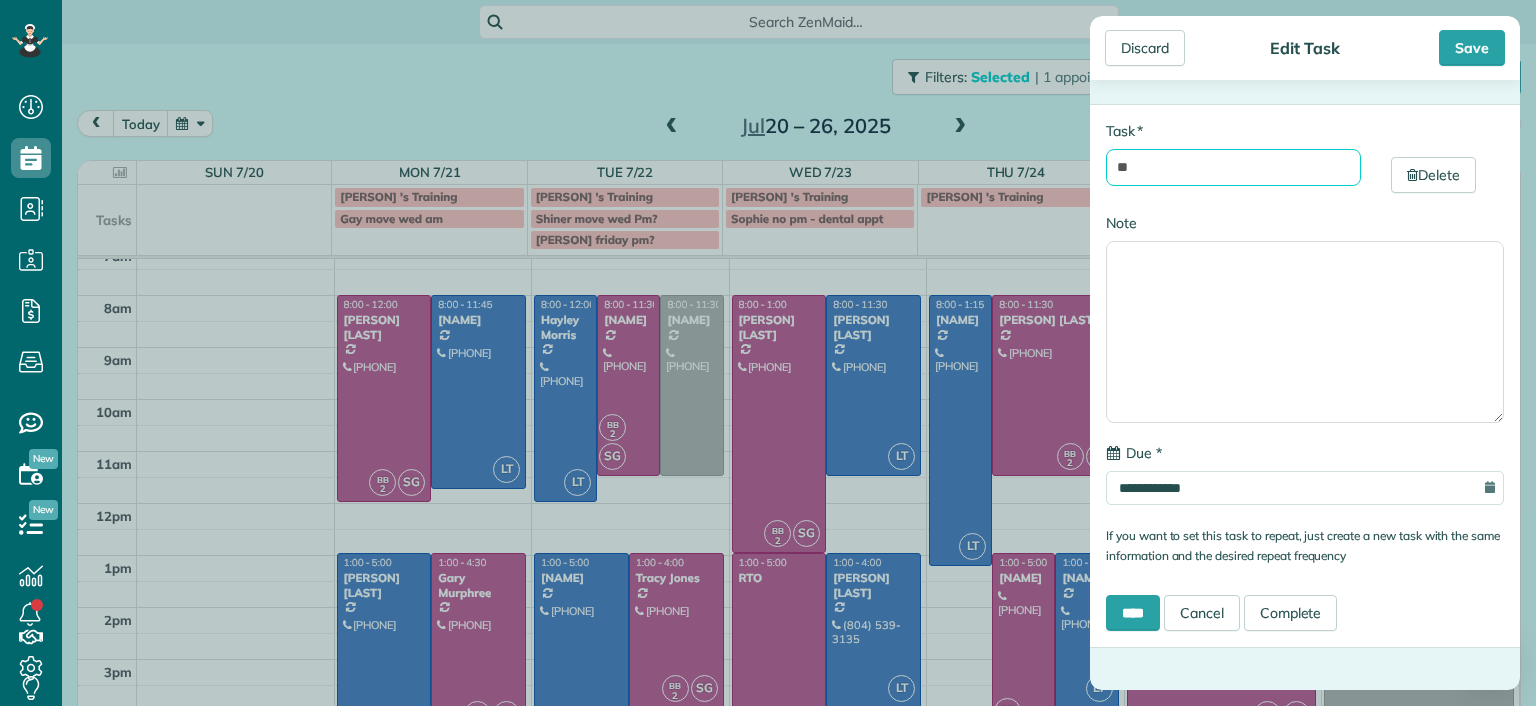 type on "*" 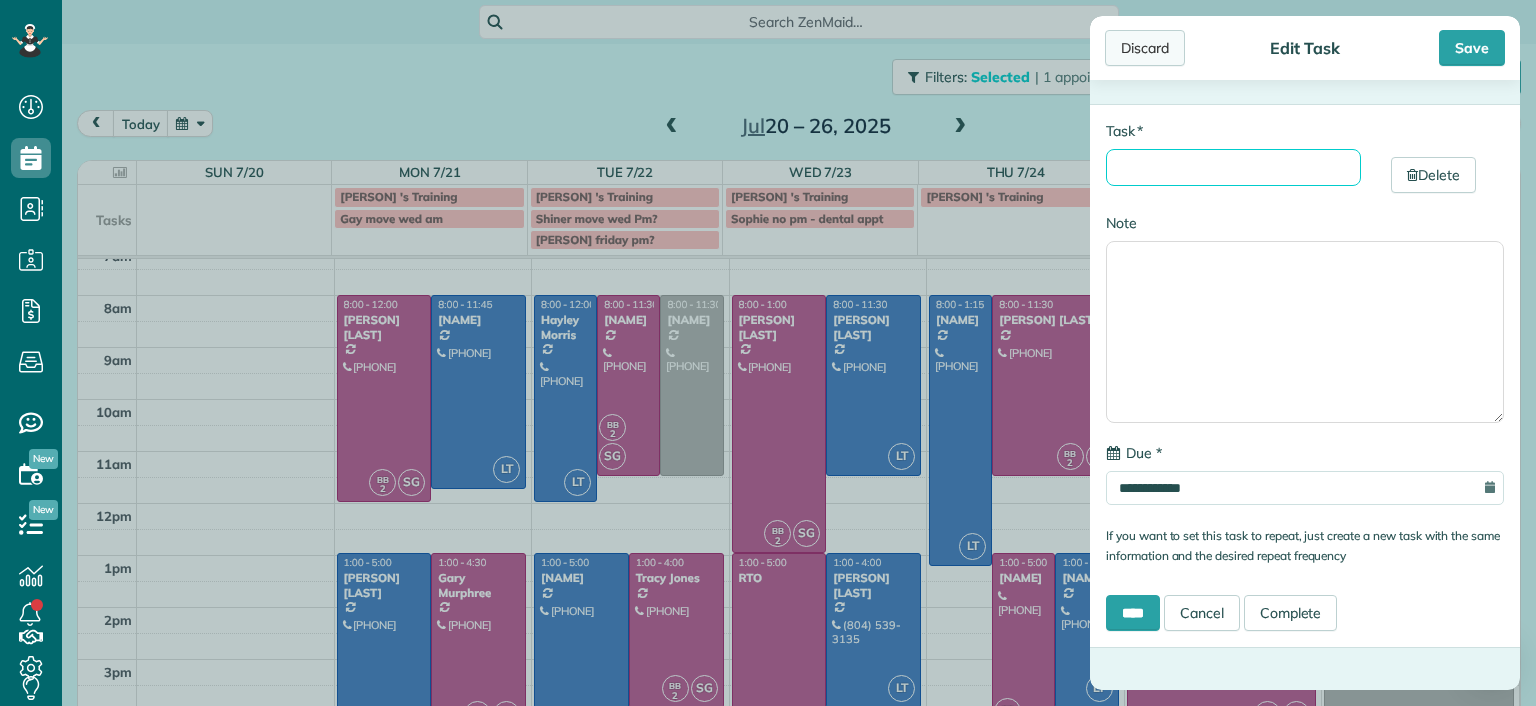 type 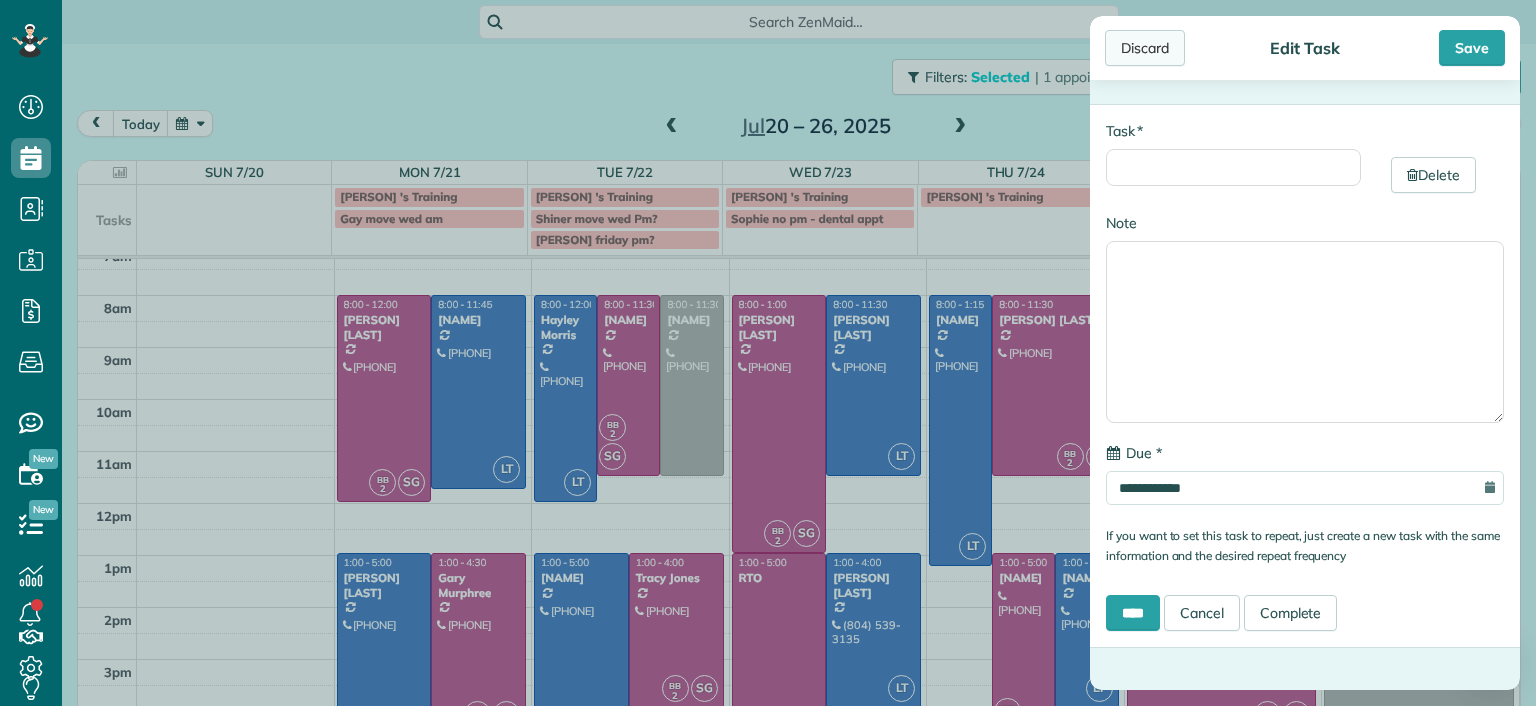 click on "Discard" at bounding box center [1145, 48] 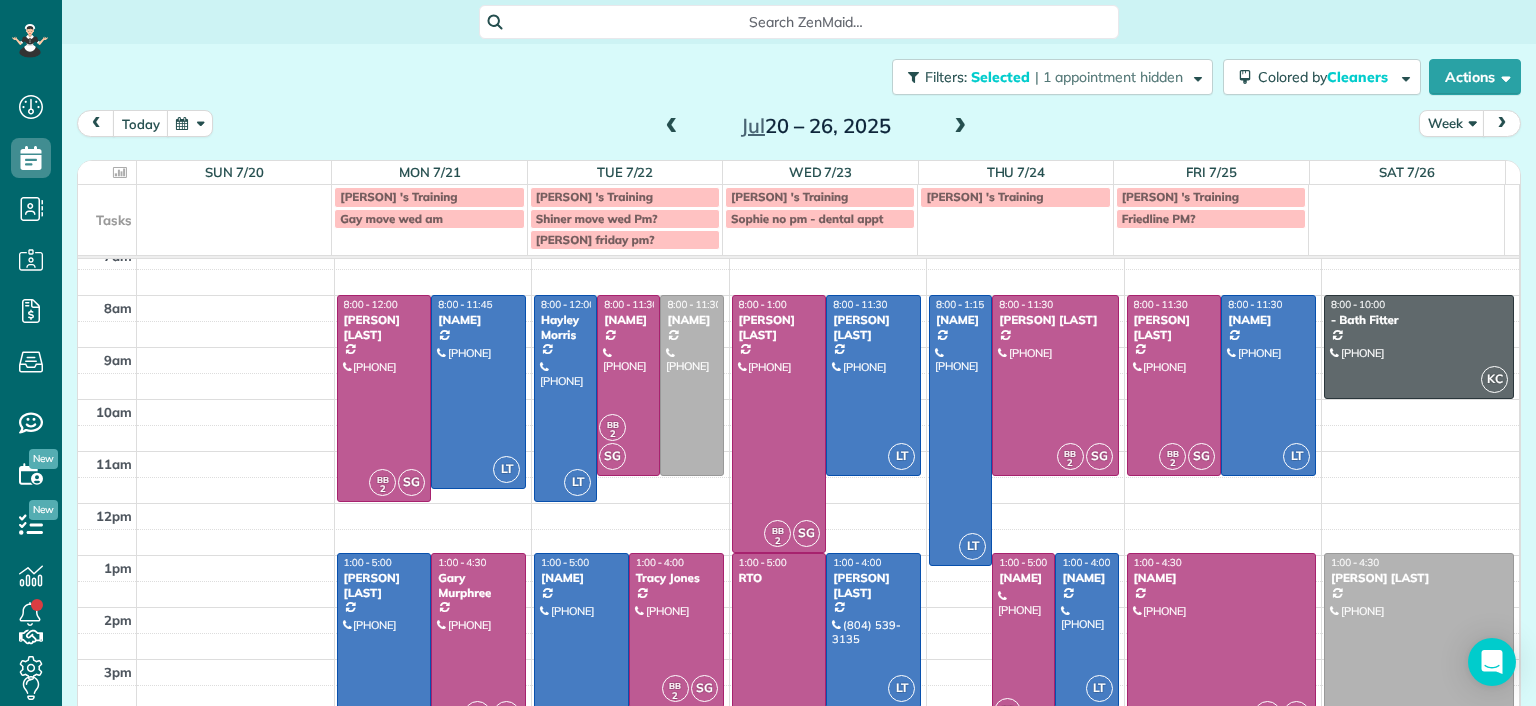 click at bounding box center (581, 656) 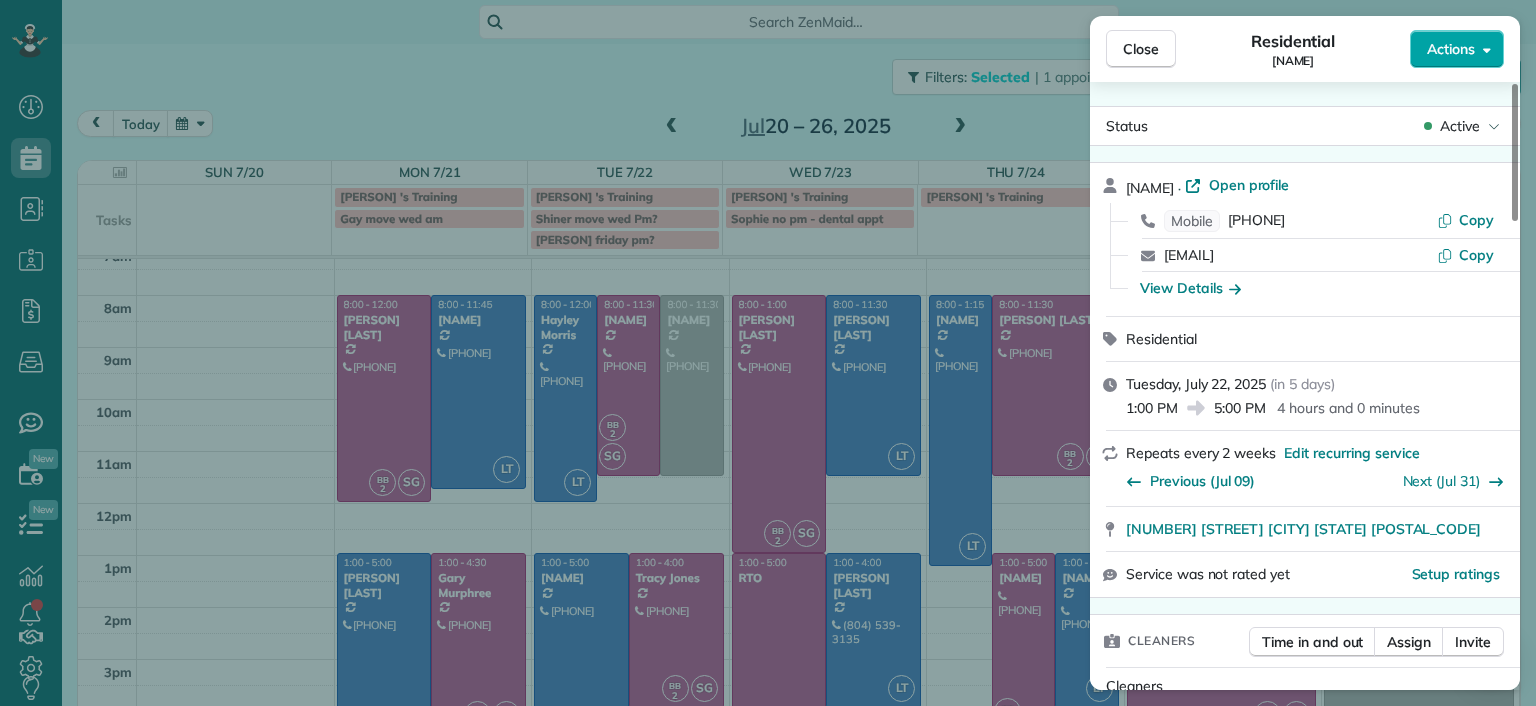 click on "Actions" at bounding box center [1451, 49] 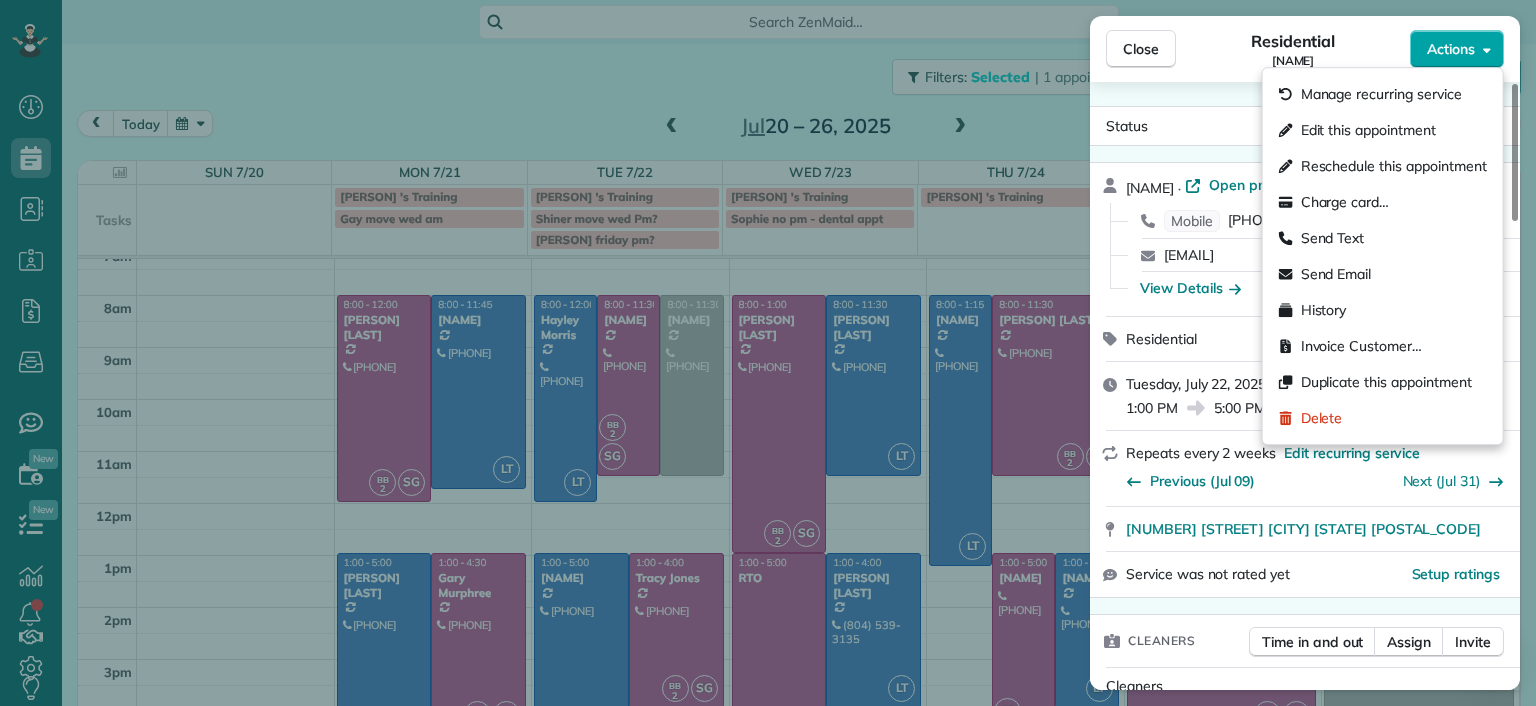 click on "Actions" at bounding box center (1451, 49) 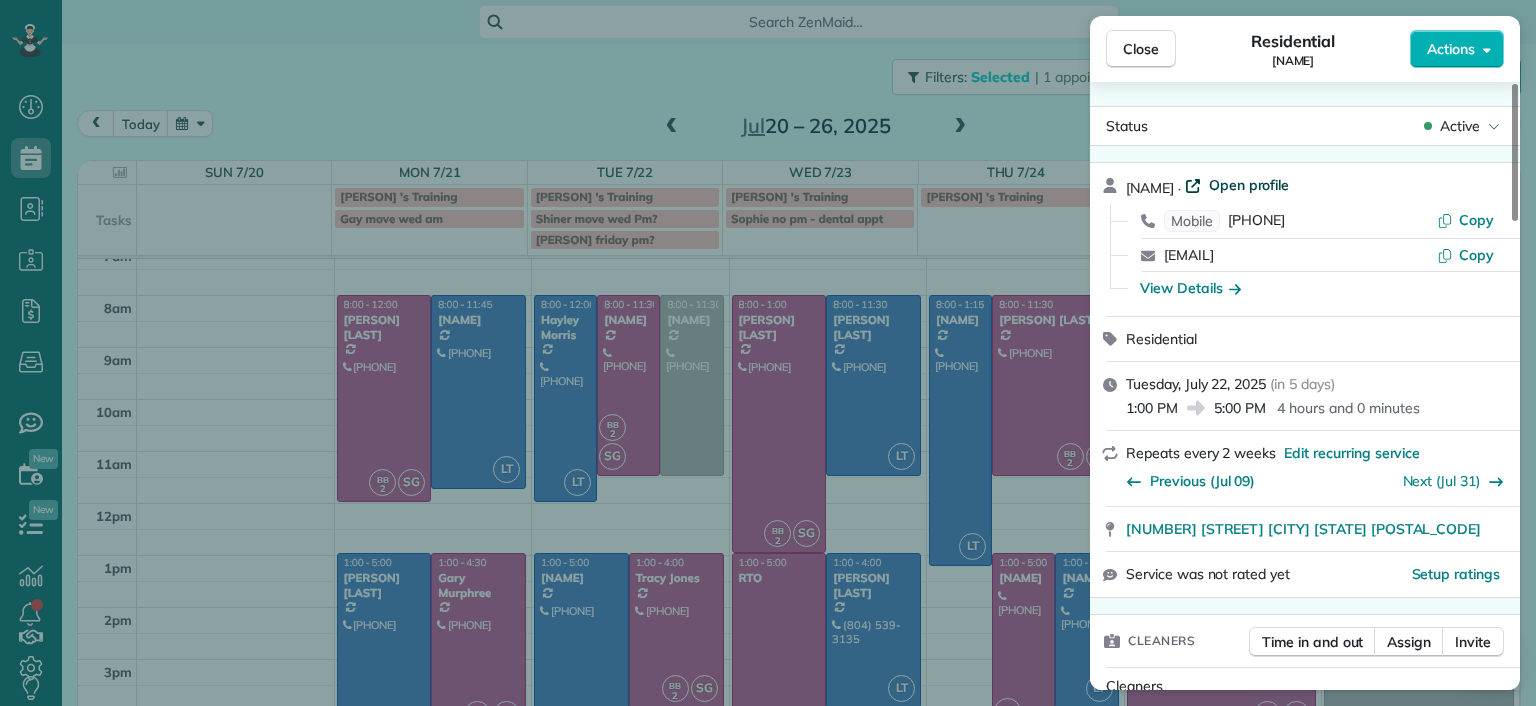 click on "Open profile" at bounding box center [1249, 185] 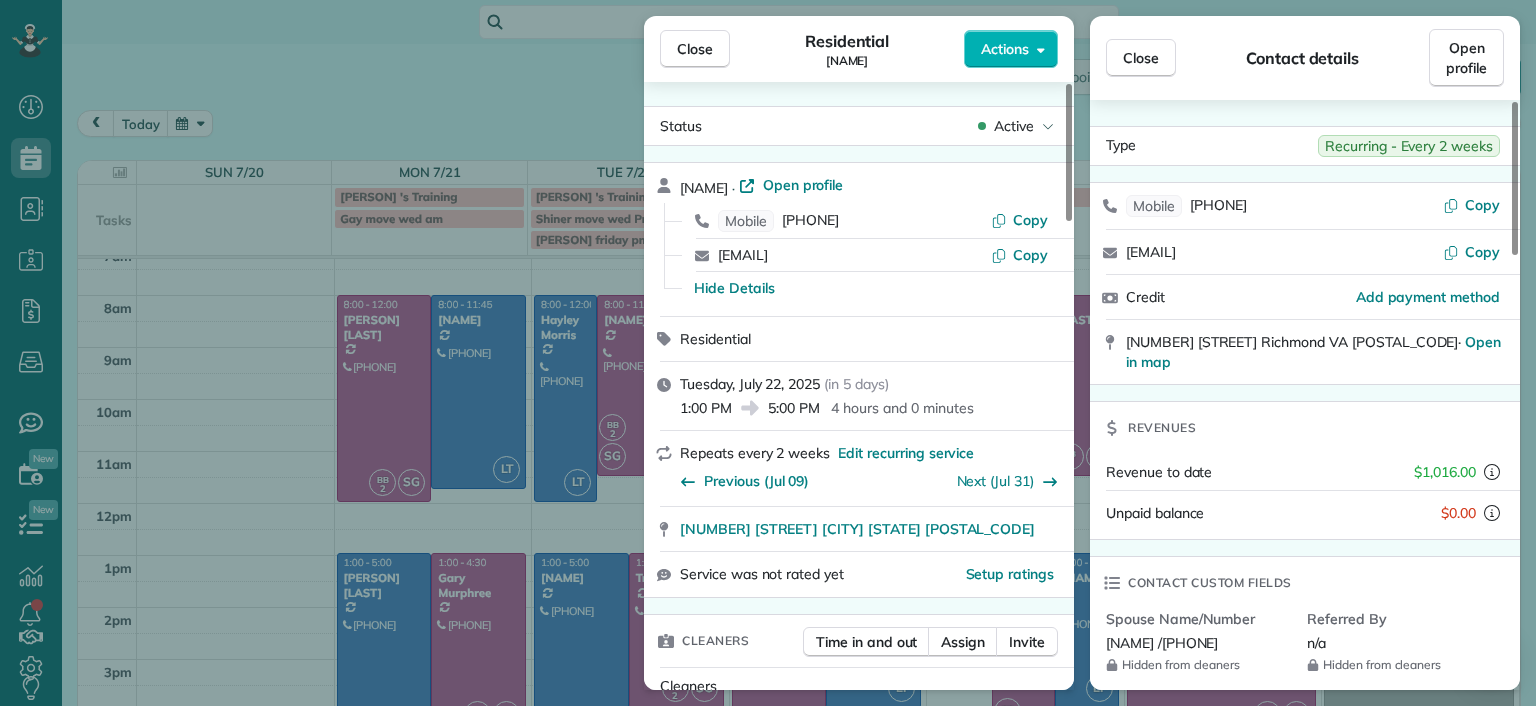 click on "Close Residential Katie Fraker Actions Status Active Katie Fraker · Open profile Mobile (603) 781-1667 Copy cowleskatie@yahoo.com Copy Hide Details Residential Tuesday, July 22, 2025 ( in 5 days ) 1:00 PM 5:00 PM 4 hours and 0 minutes Repeats every 2 weeks Edit recurring service Previous (Jul 09) Next (Jul 31) 2805 Glen Gary Drive Richmond VA 23233 Service was not rated yet Setup ratings Cleaners Time in and out Assign Invite Cleaners Laura   Thaller 1:00 PM 5:00 PM Checklist Try Now Keep this appointment up to your standards. Stay on top of every detail, keep your cleaners organised, and your client happy. Assign a checklist Watch a 5 min demo Billing Billing actions Price $198.75 Overcharge $0.00 Discount $0.00 Coupon discount - Primary tax - Secondary tax - Total appointment price $198.75 Tips collected New feature! $0.00 Unpaid Mark as paid Total including tip $198.75 Get paid online in no-time! Send an invoice and reward your cleaners with tips Charge customer credit card Appointment custom fields - 2 9" at bounding box center [768, 353] 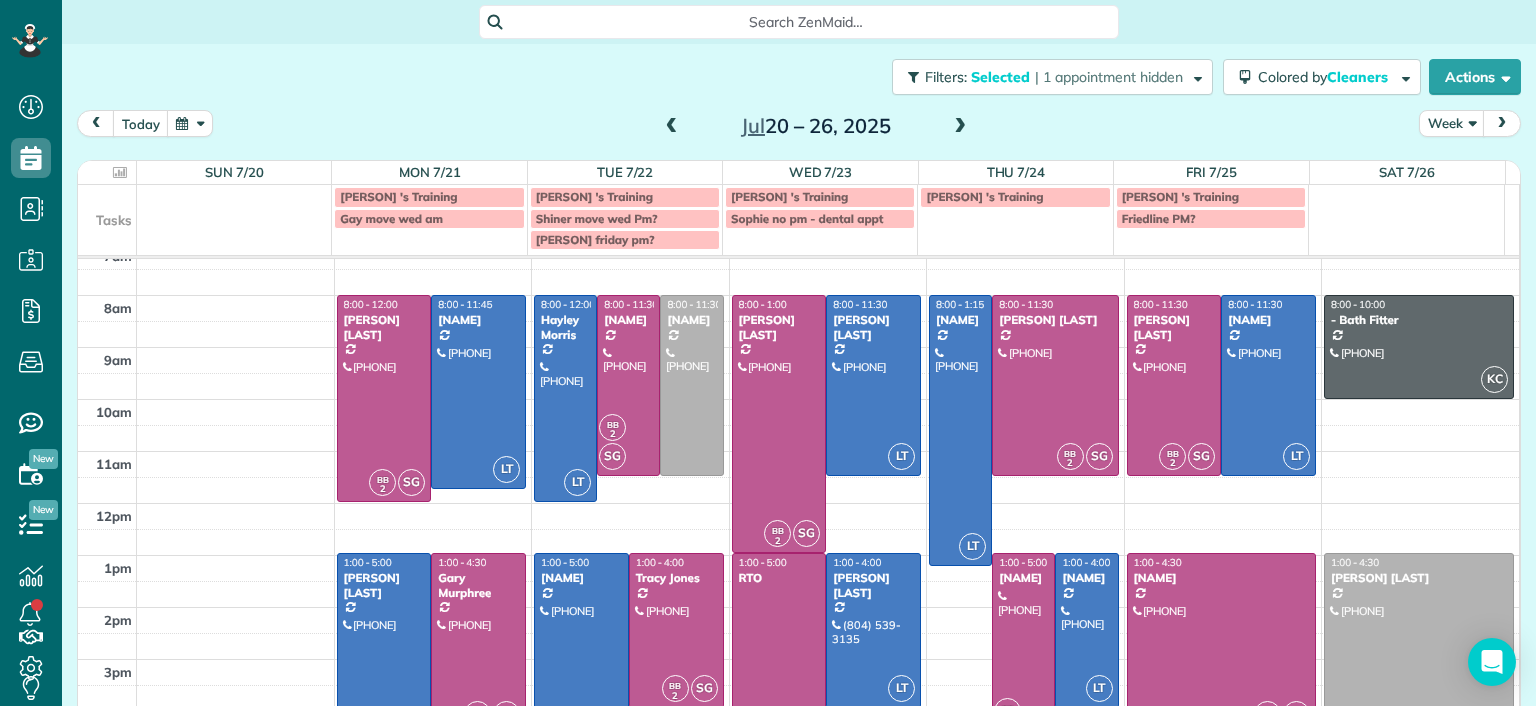 click on "Shiner move wed Pm?" at bounding box center (625, 219) 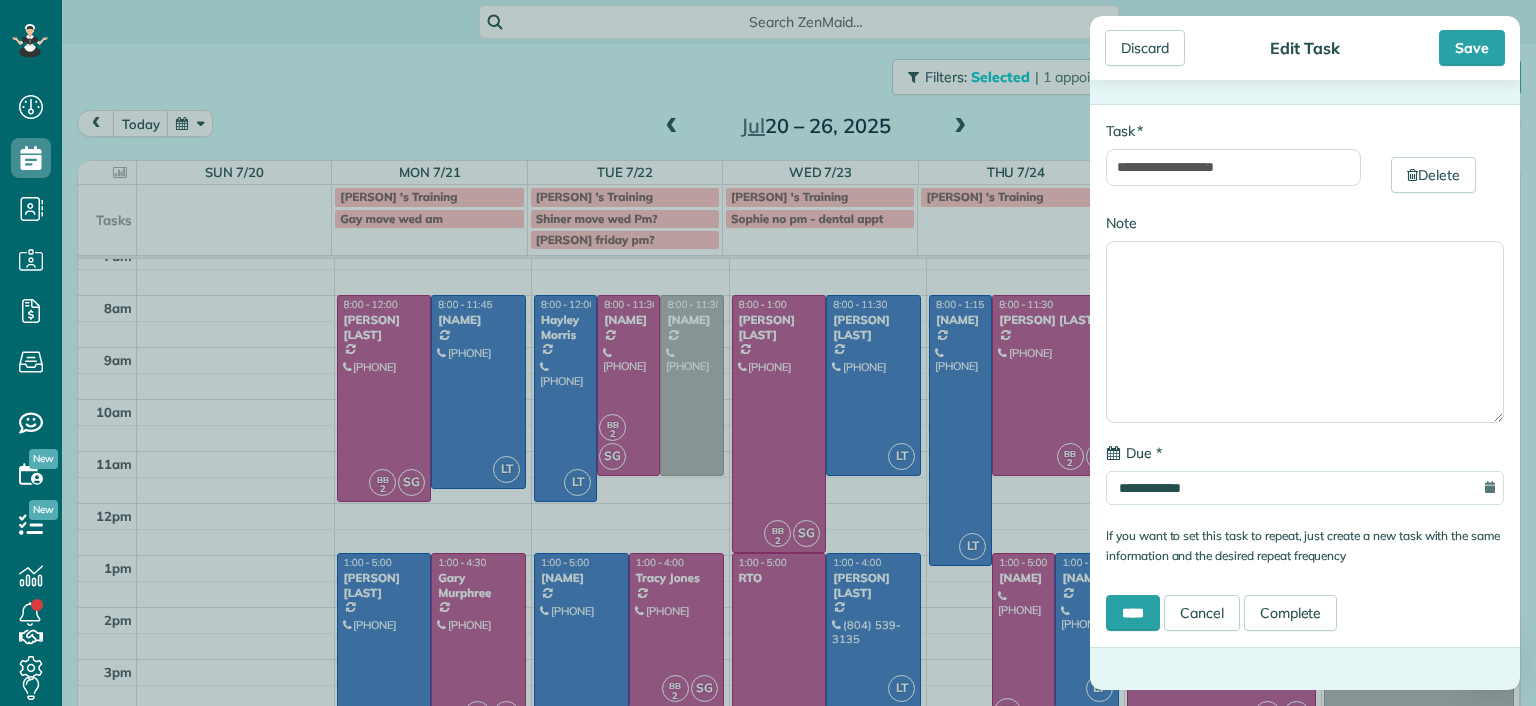 click on "**********" at bounding box center (768, 353) 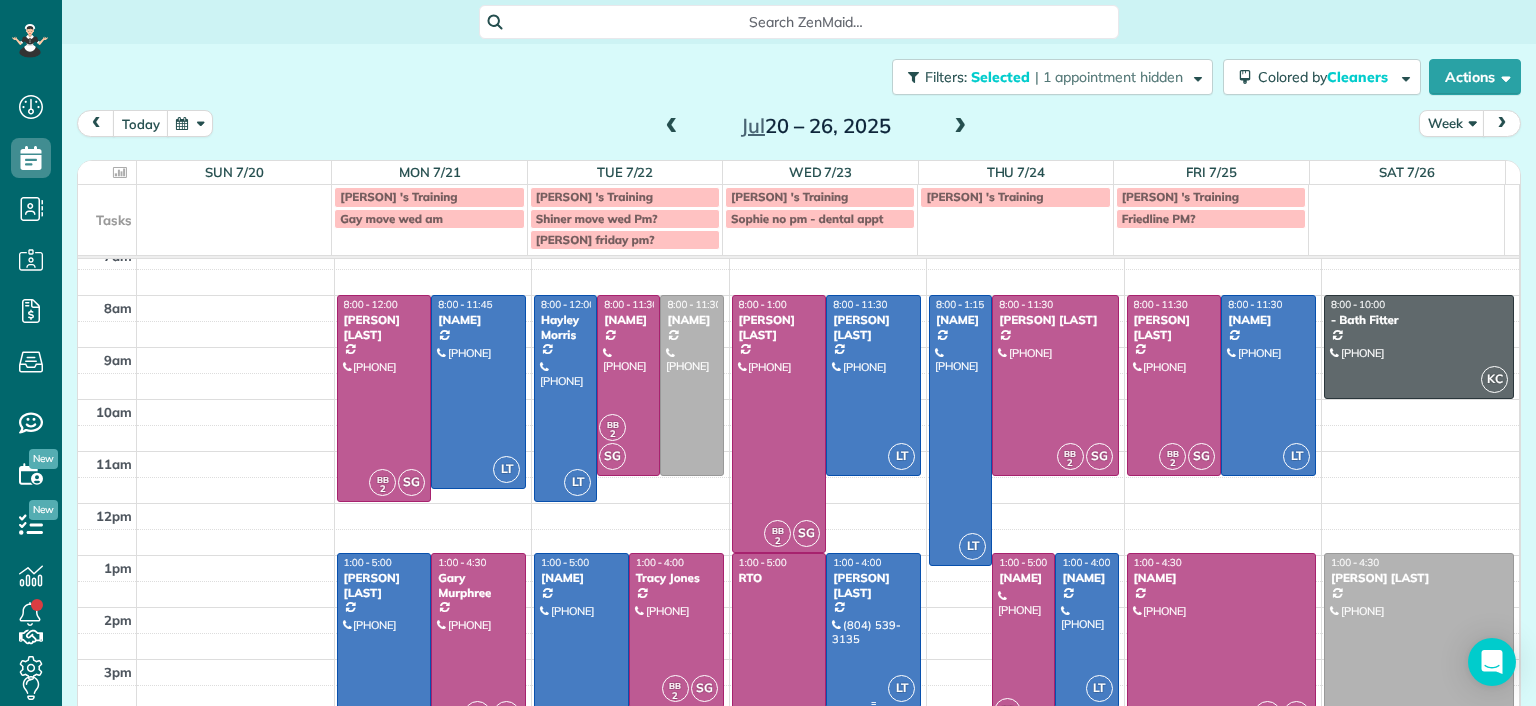 click at bounding box center [873, 630] 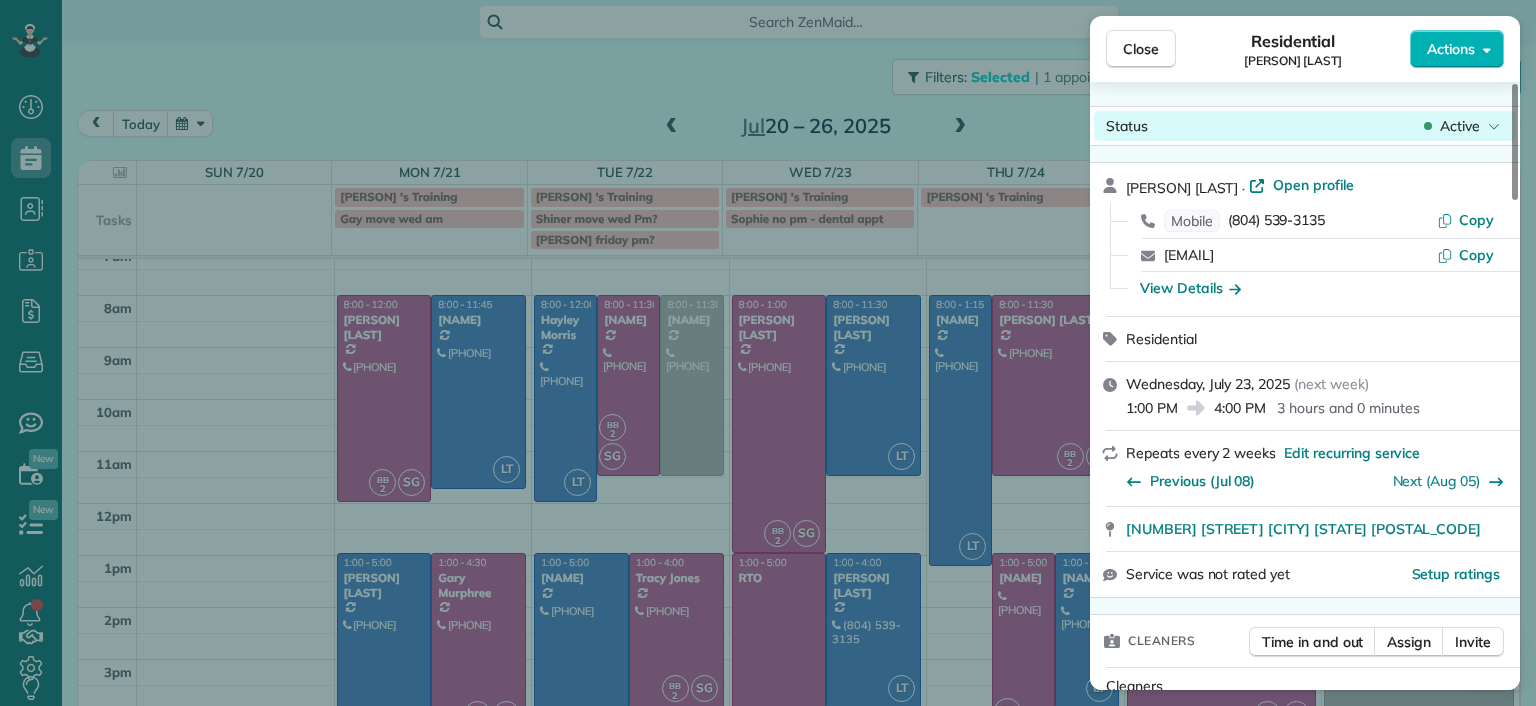 click on "Active" at bounding box center [1462, 126] 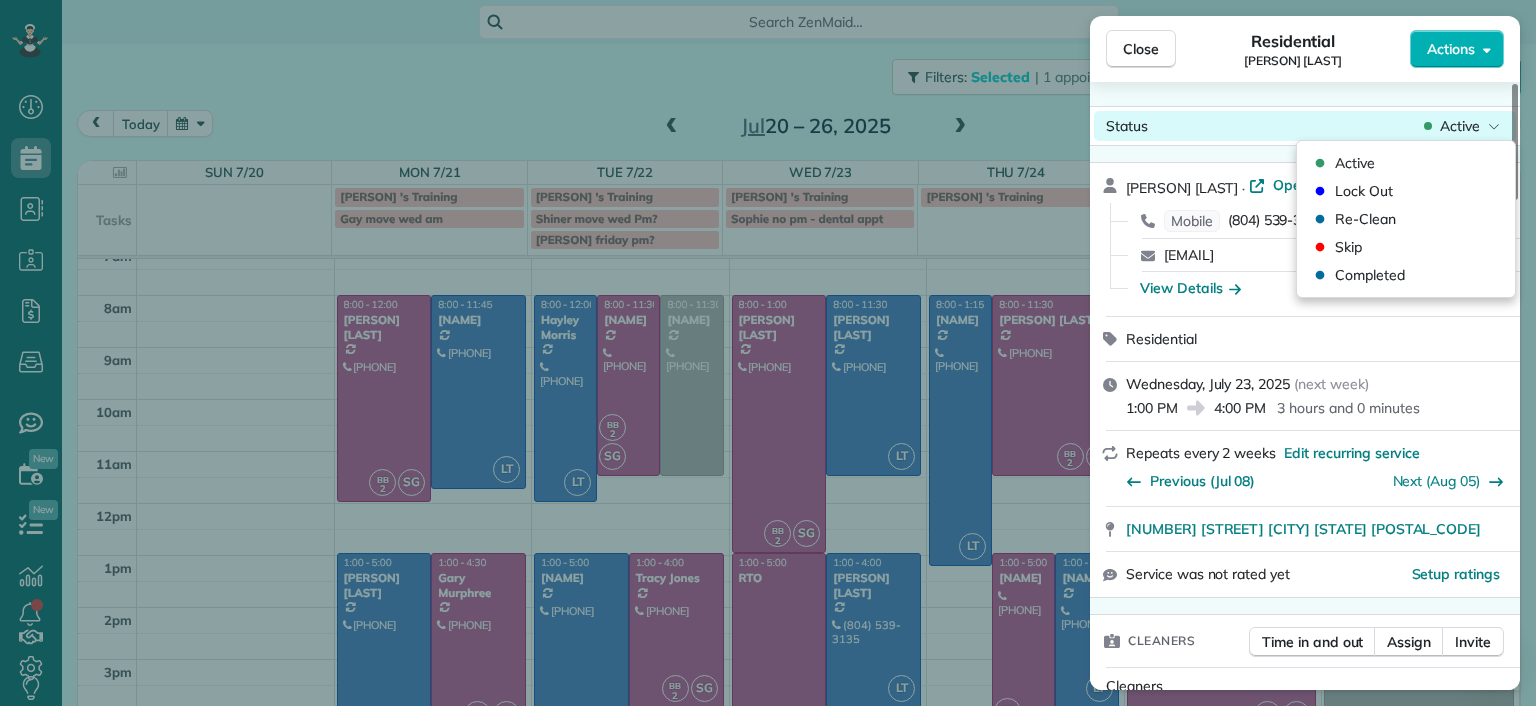 click on "Active" at bounding box center (1462, 126) 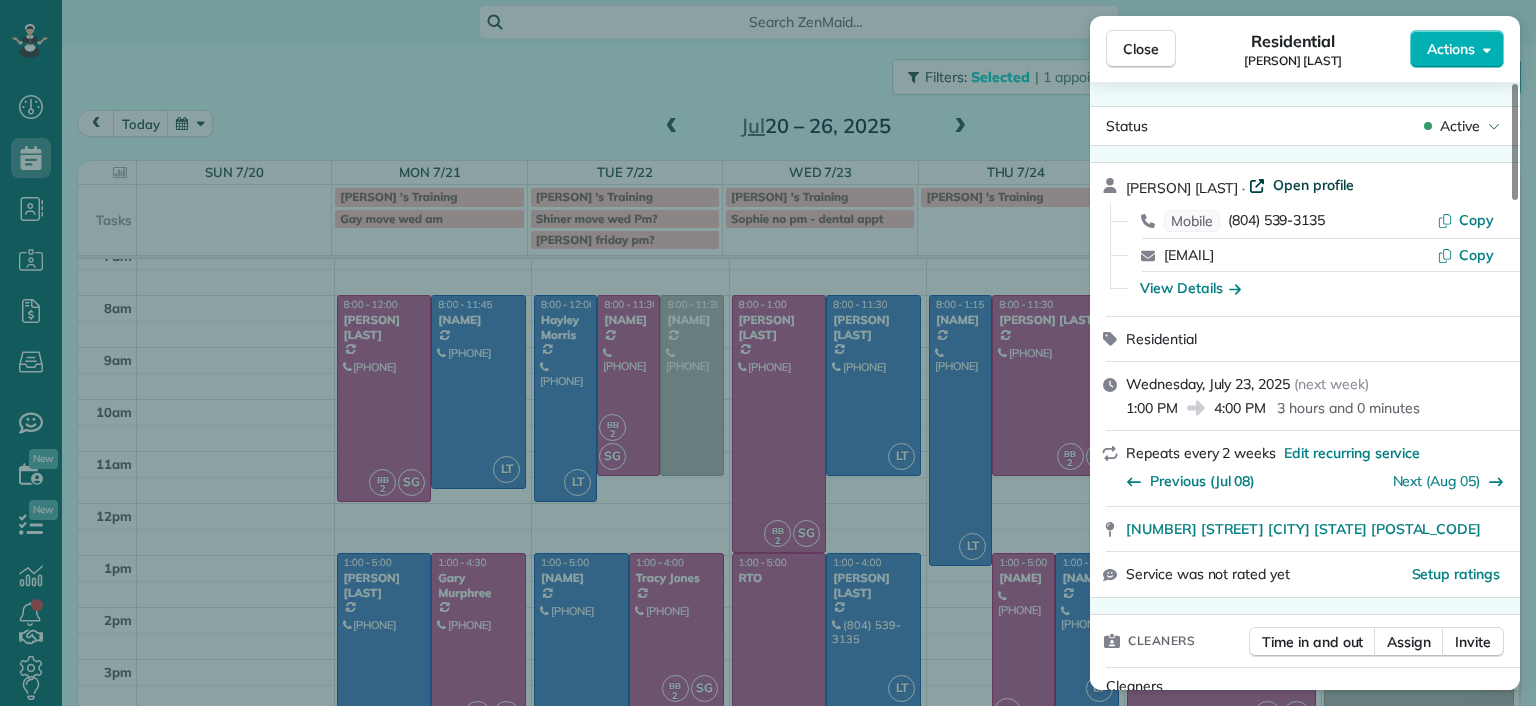 click on "Open profile" at bounding box center [1313, 185] 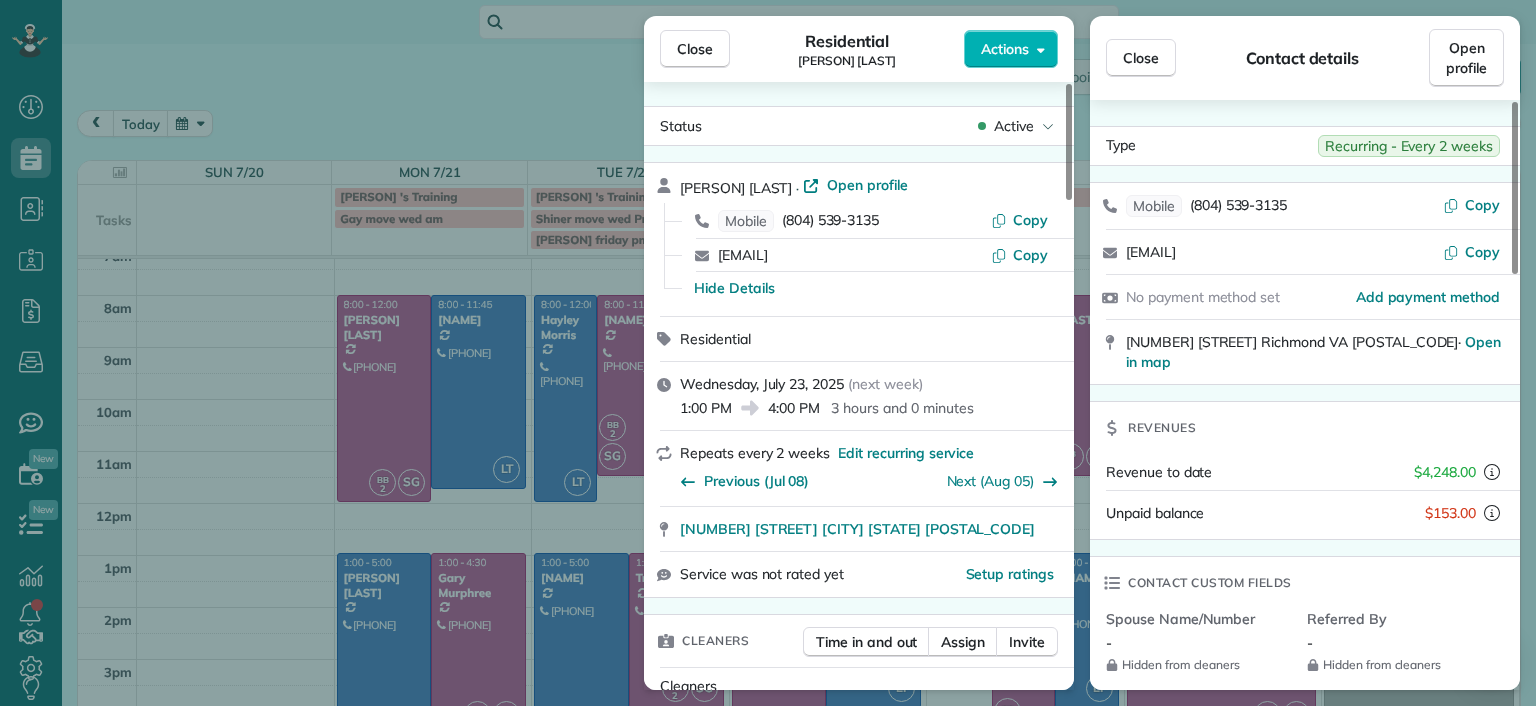 click on "Close Residential Karen Shiner Actions Status Active Karen Shiner · Open profile Mobile (804) 539-3135 Copy kcshiner@gmail.com Copy Hide Details Residential Wednesday, July 23, 2025 ( next week ) 1:00 PM 4:00 PM 3 hours and 0 minutes Repeats every 2 weeks Edit recurring service Previous (Jul 08) Next (Aug 05) 2611 Melbourne Drive Richmond VA 23225 Service was not rated yet Setup ratings Cleaners Time in and out Assign Invite Cleaners Laura   Thaller 1:00 PM 4:00 PM Checklist Try Now Keep this appointment up to your standards. Stay on top of every detail, keep your cleaners organised, and your client happy. Assign a checklist Watch a 5 min demo Billing Billing actions Price $153.00 Overcharge $0.00 Discount $0.00 Coupon discount - Primary tax - Secondary tax - Total appointment price $153.00 Tips collected New feature! $0.00 Unpaid Mark as paid Total including tip $153.00 Get paid online in no-time! Send an invoice and reward your cleaners with tips Charge customer credit card Appointment custom fields - 8 10" at bounding box center [768, 353] 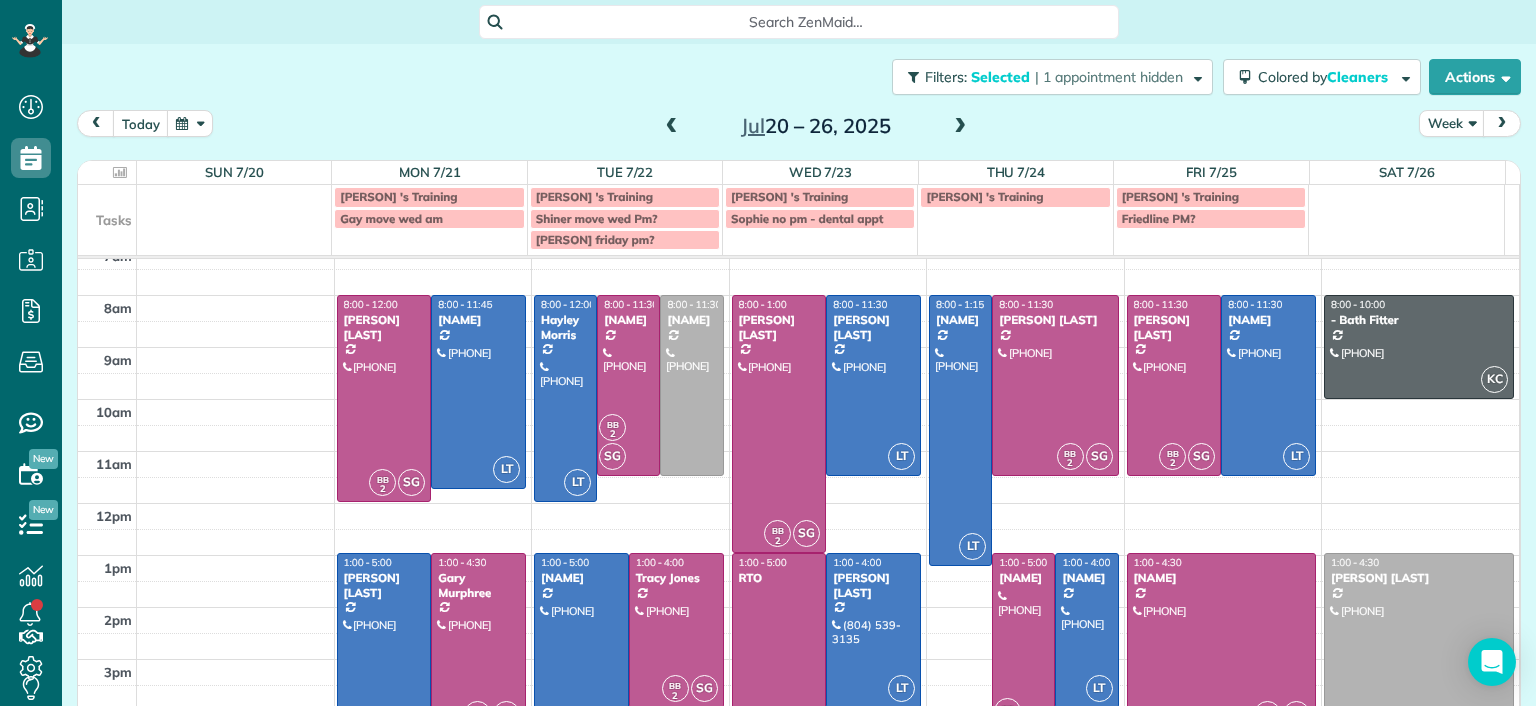 click at bounding box center [672, 127] 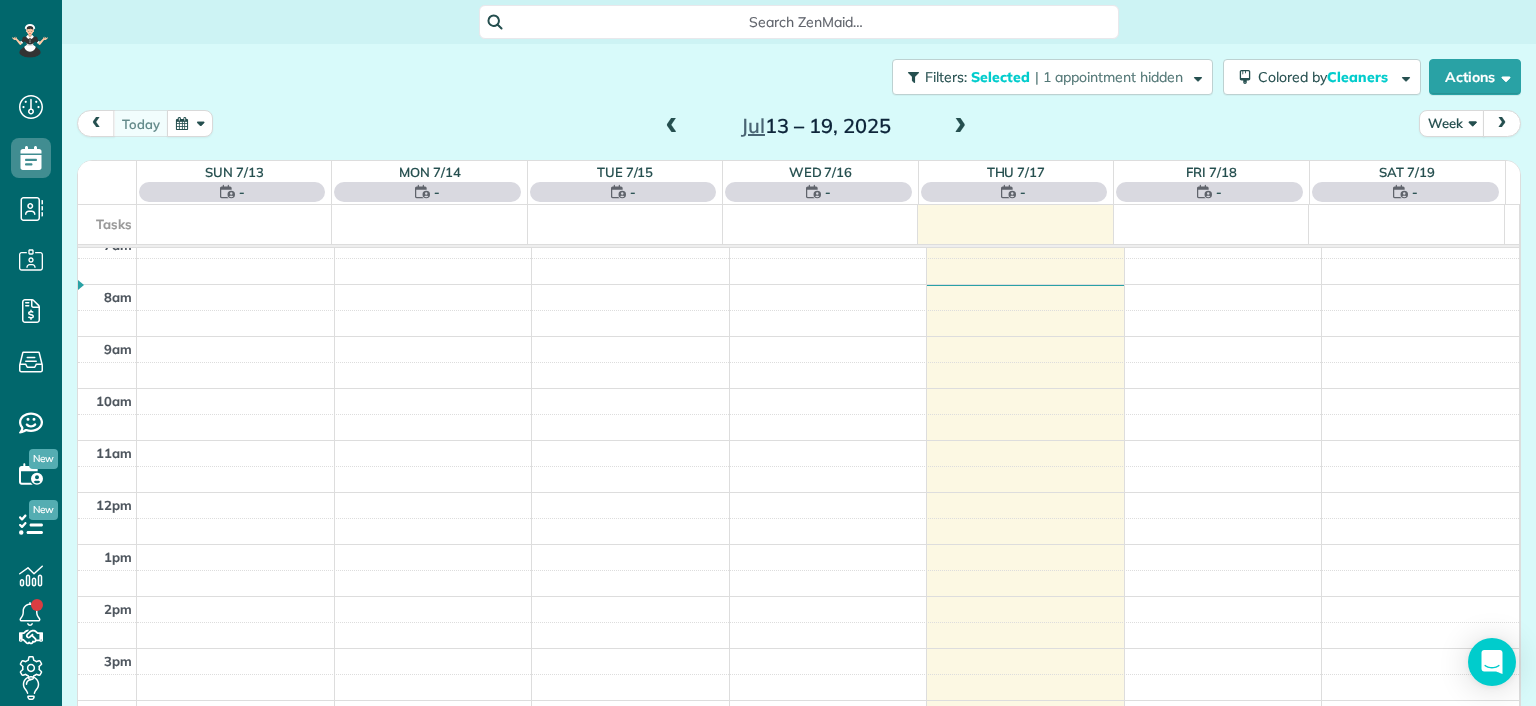 scroll, scrollTop: 0, scrollLeft: 0, axis: both 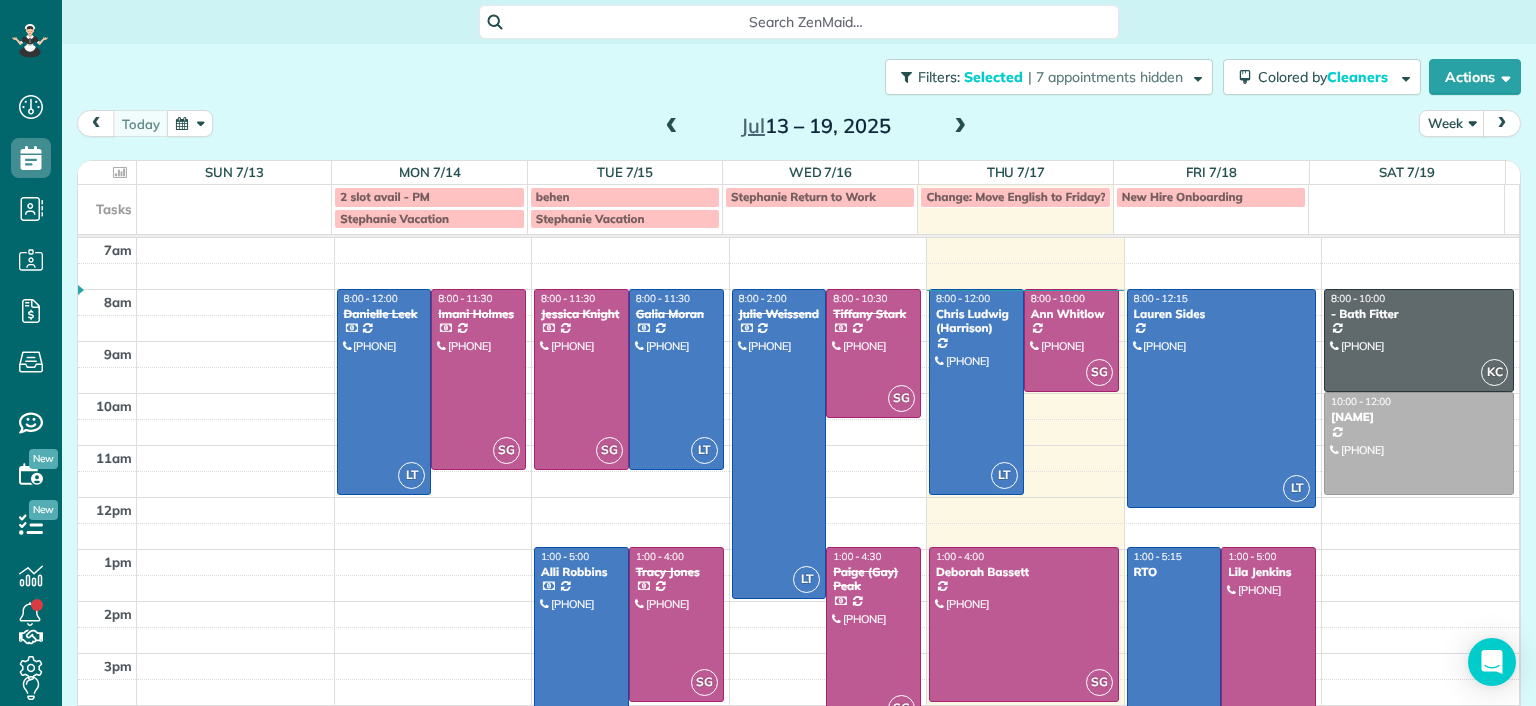 click at bounding box center (672, 127) 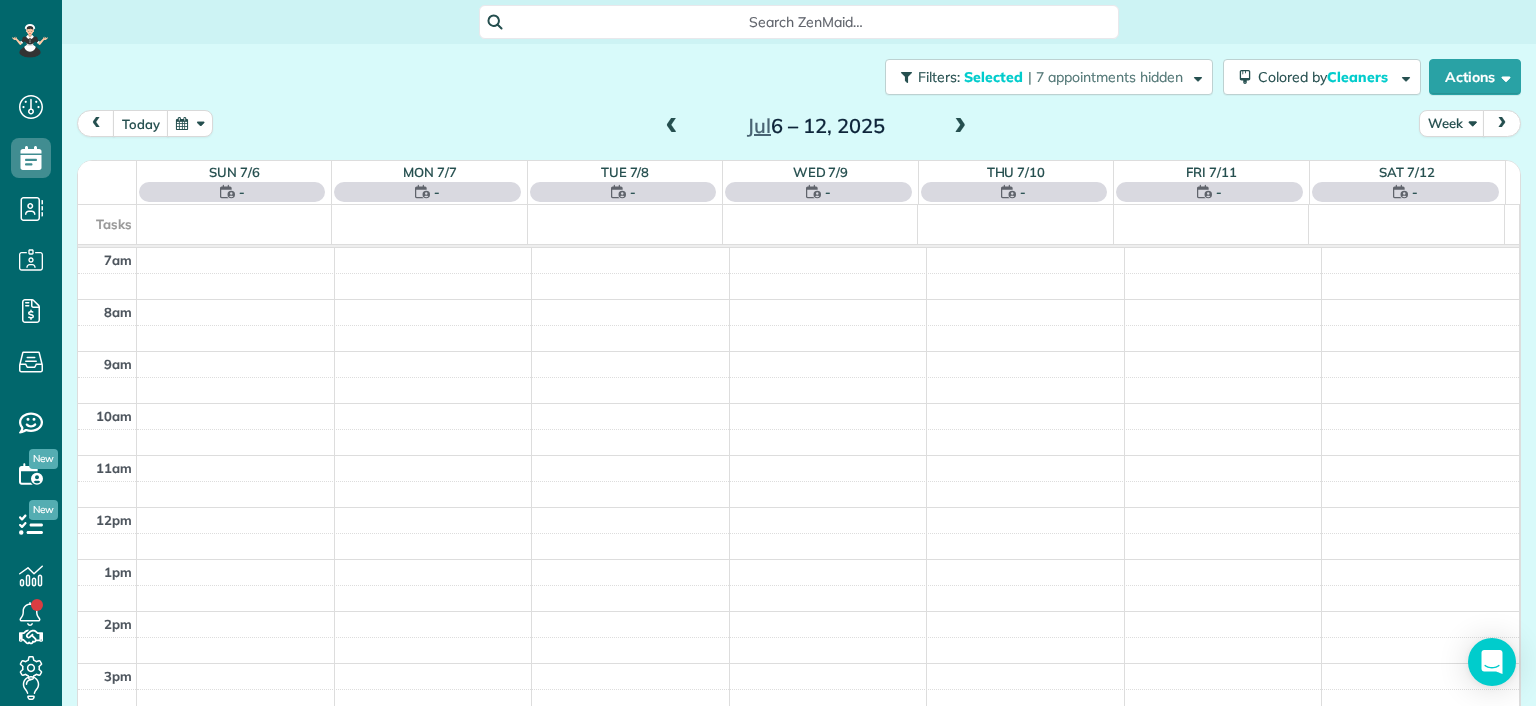 click at bounding box center (672, 127) 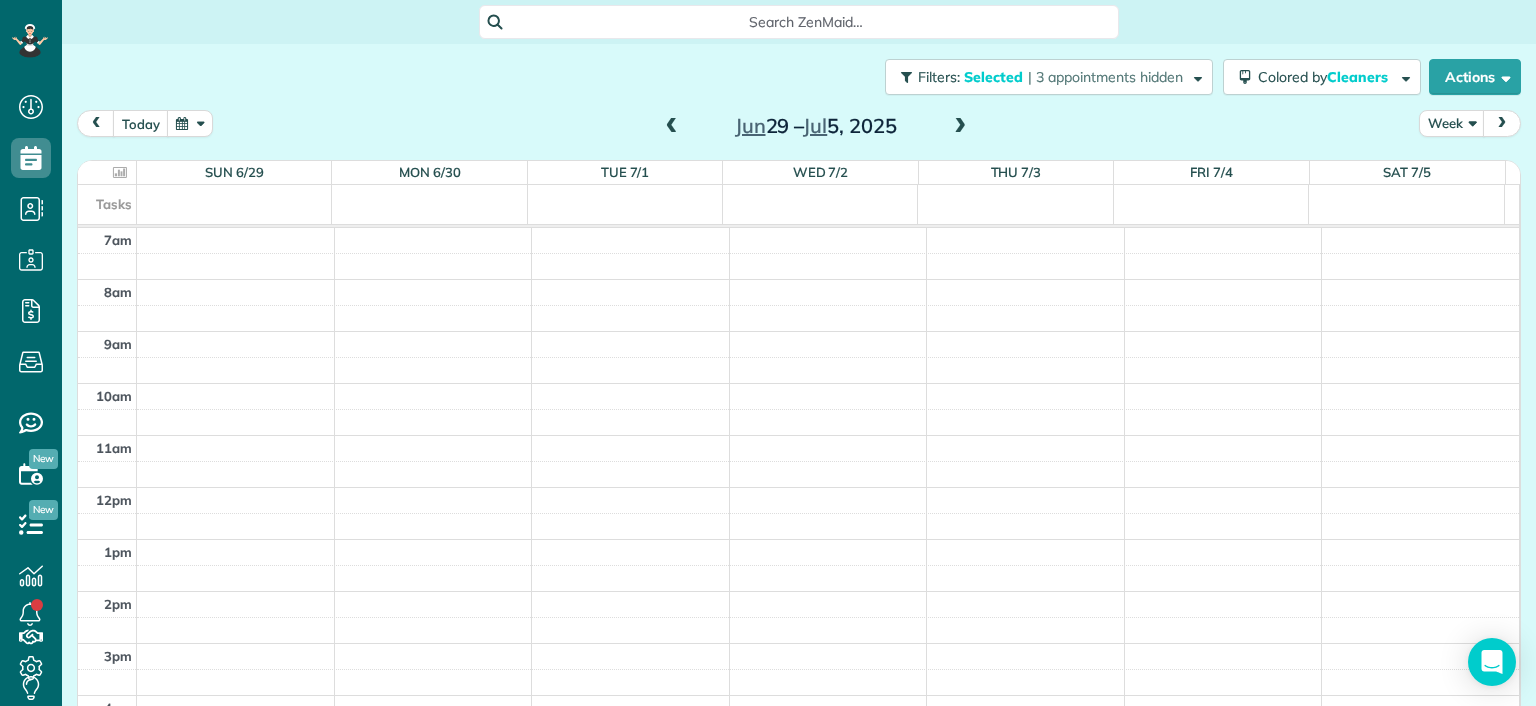click at bounding box center (672, 127) 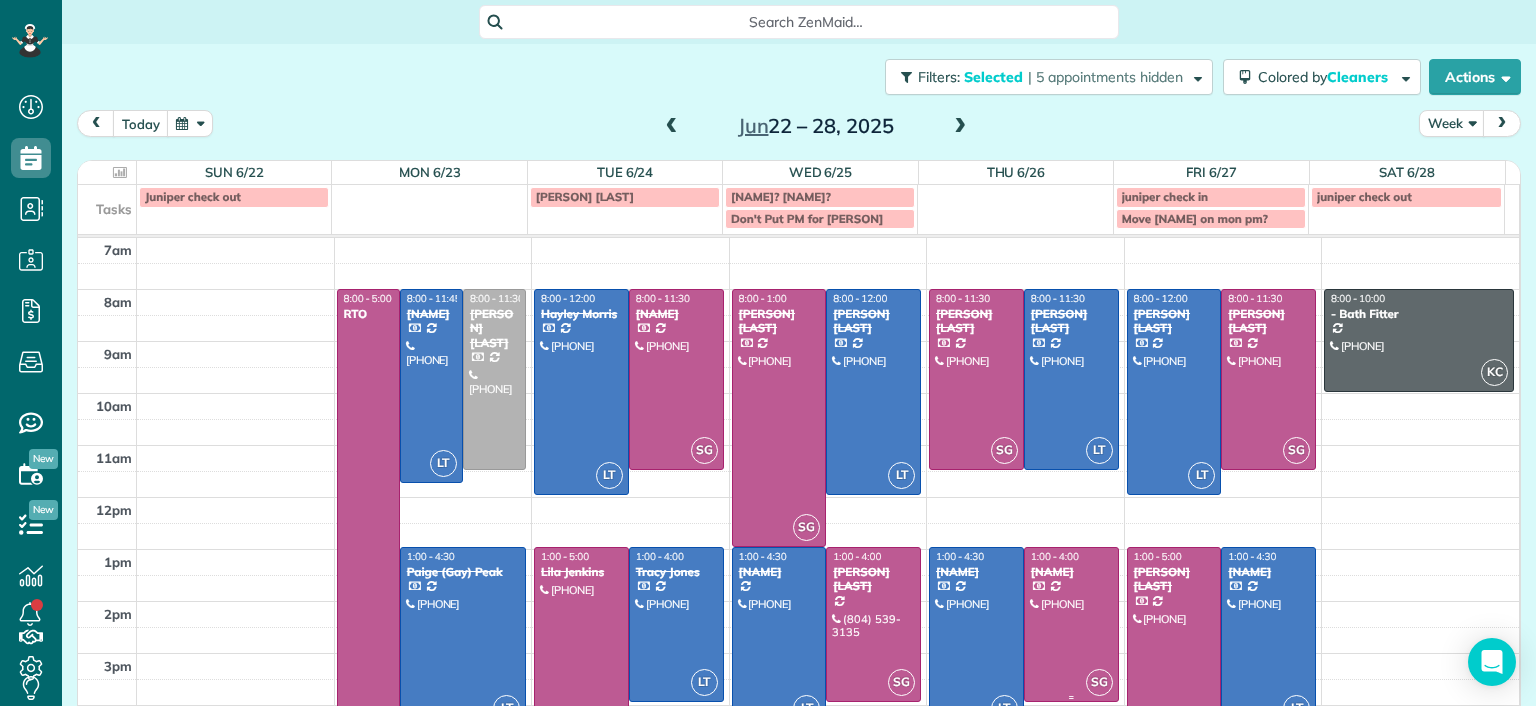 scroll, scrollTop: 73, scrollLeft: 0, axis: vertical 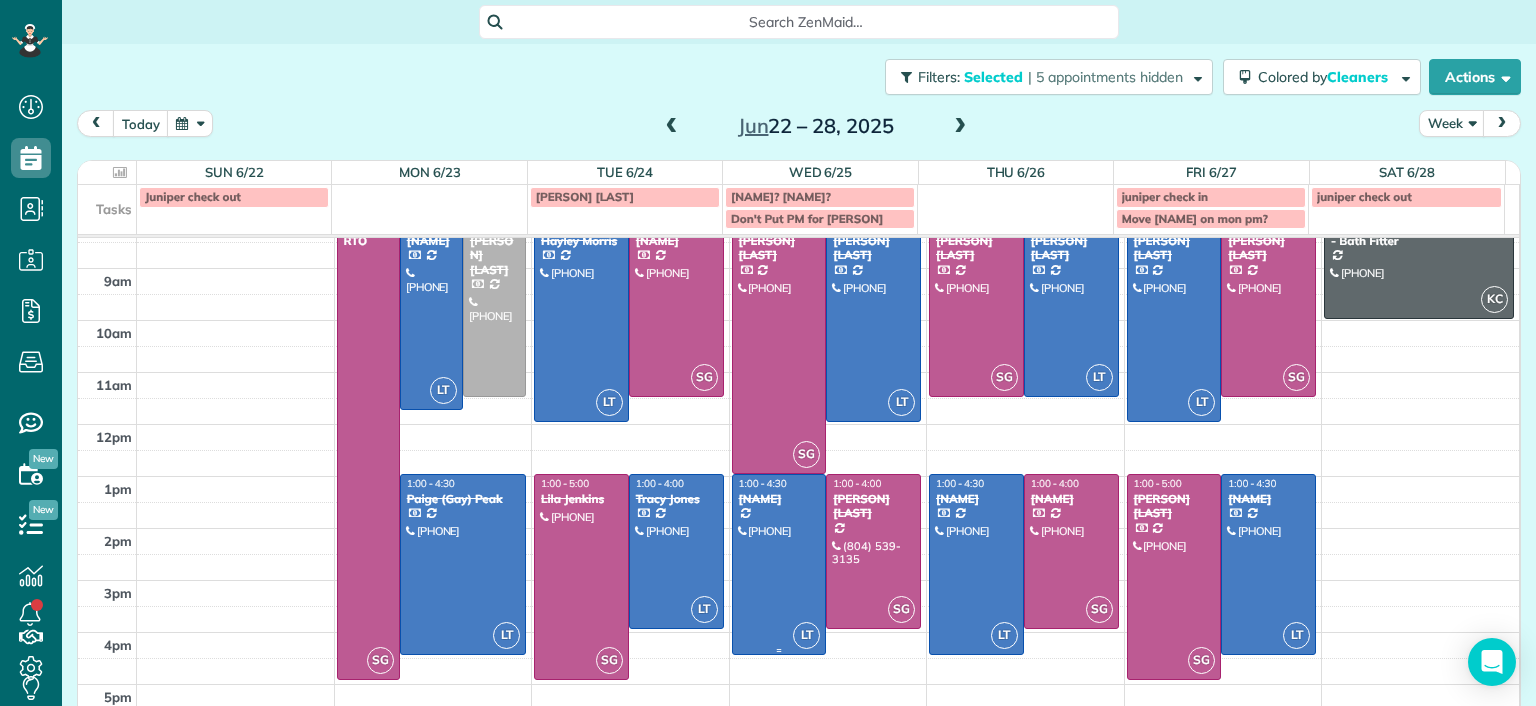 click at bounding box center (779, 564) 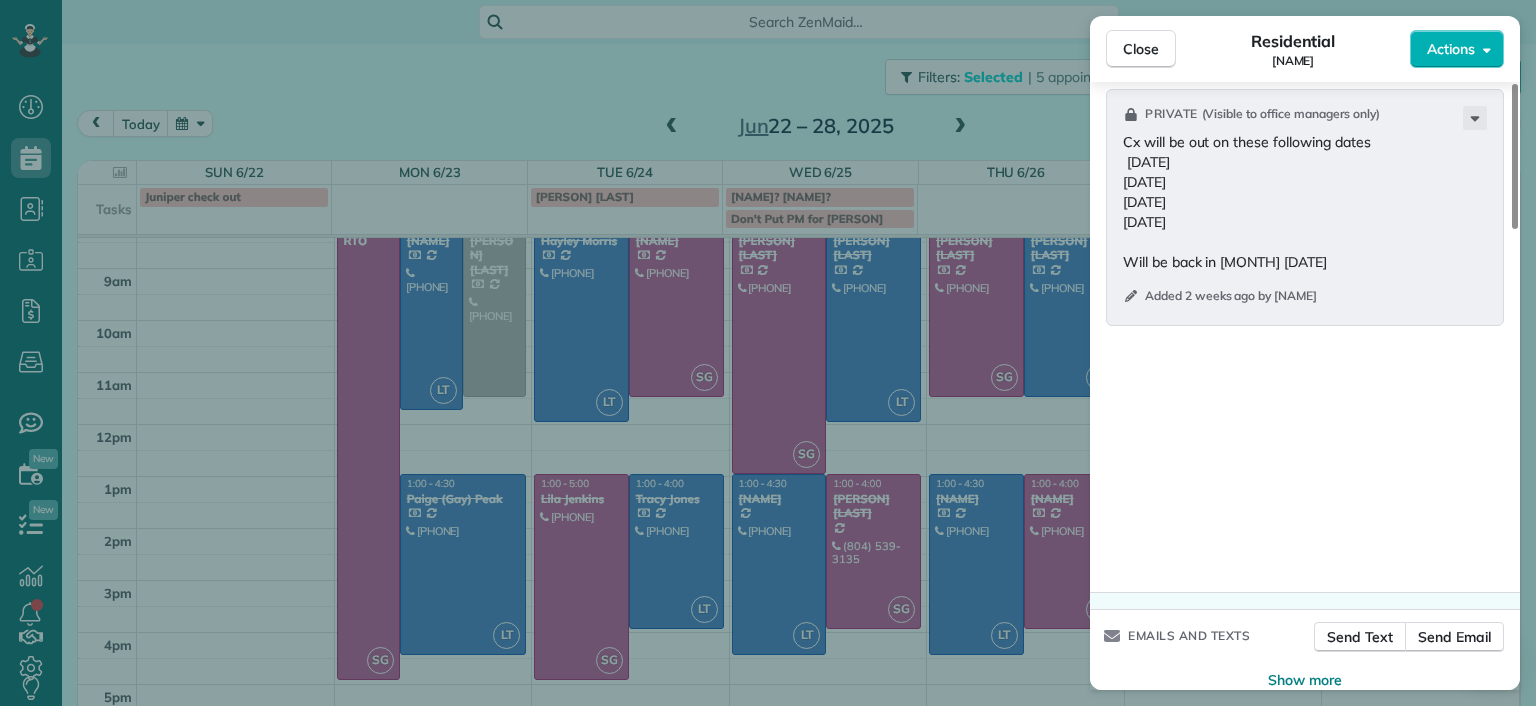 scroll, scrollTop: 1900, scrollLeft: 0, axis: vertical 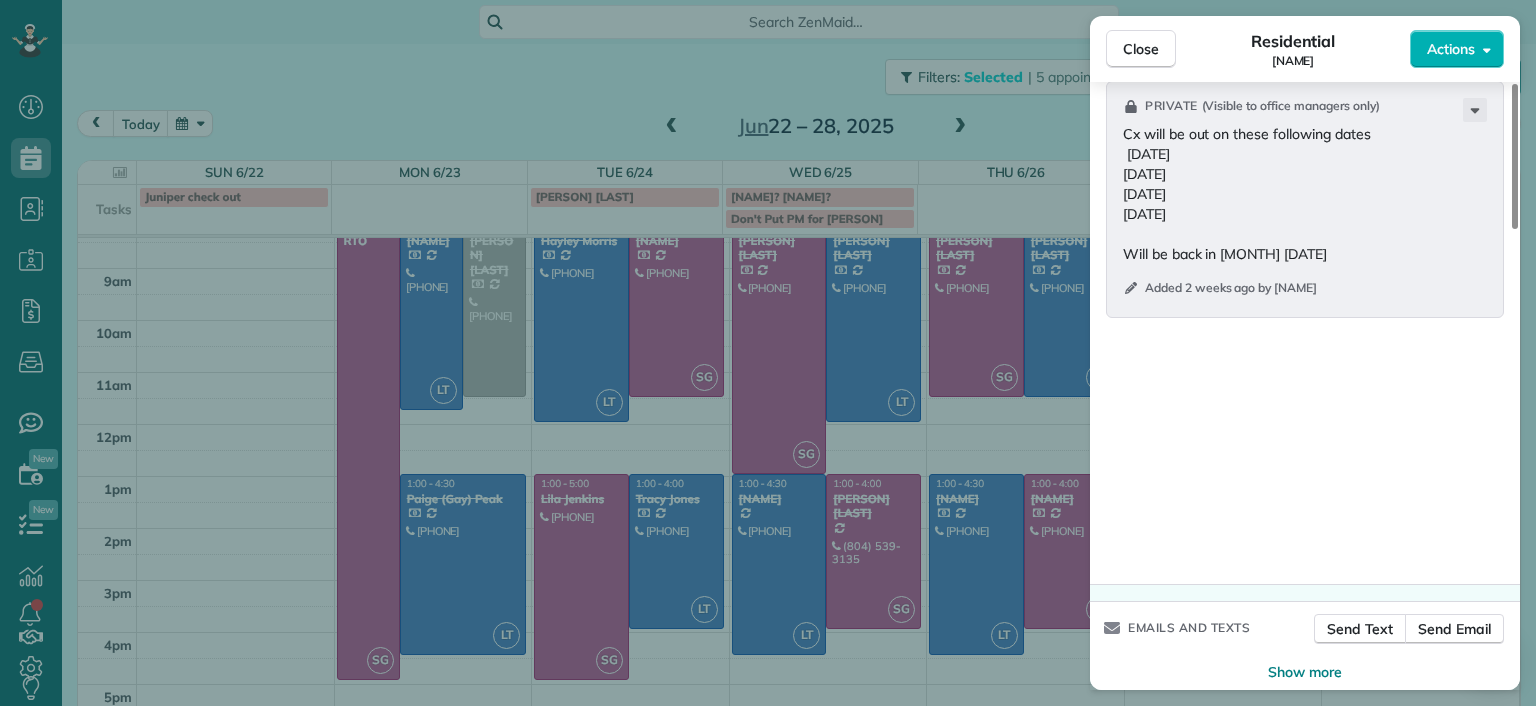 drag, startPoint x: 569, startPoint y: 86, endPoint x: 717, endPoint y: 107, distance: 149.48244 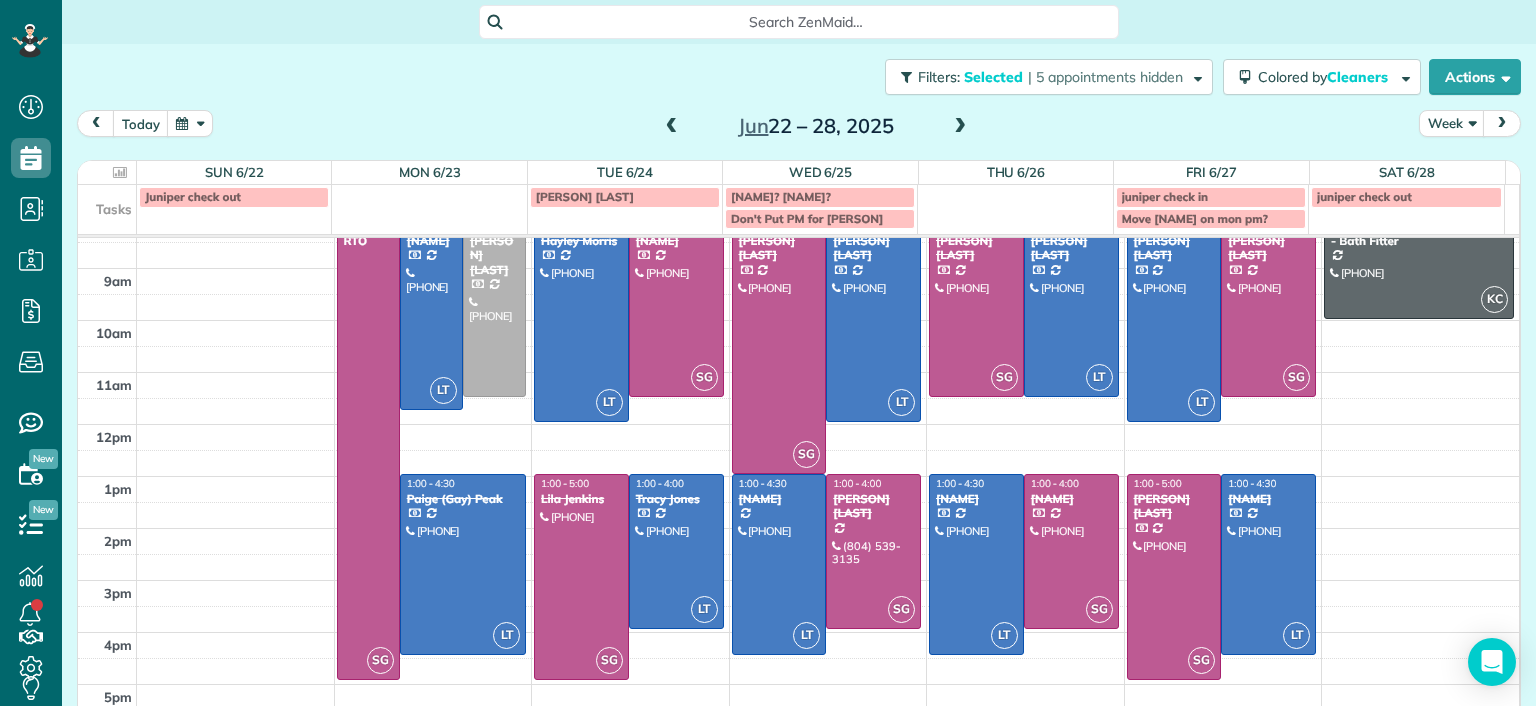 click at bounding box center [960, 127] 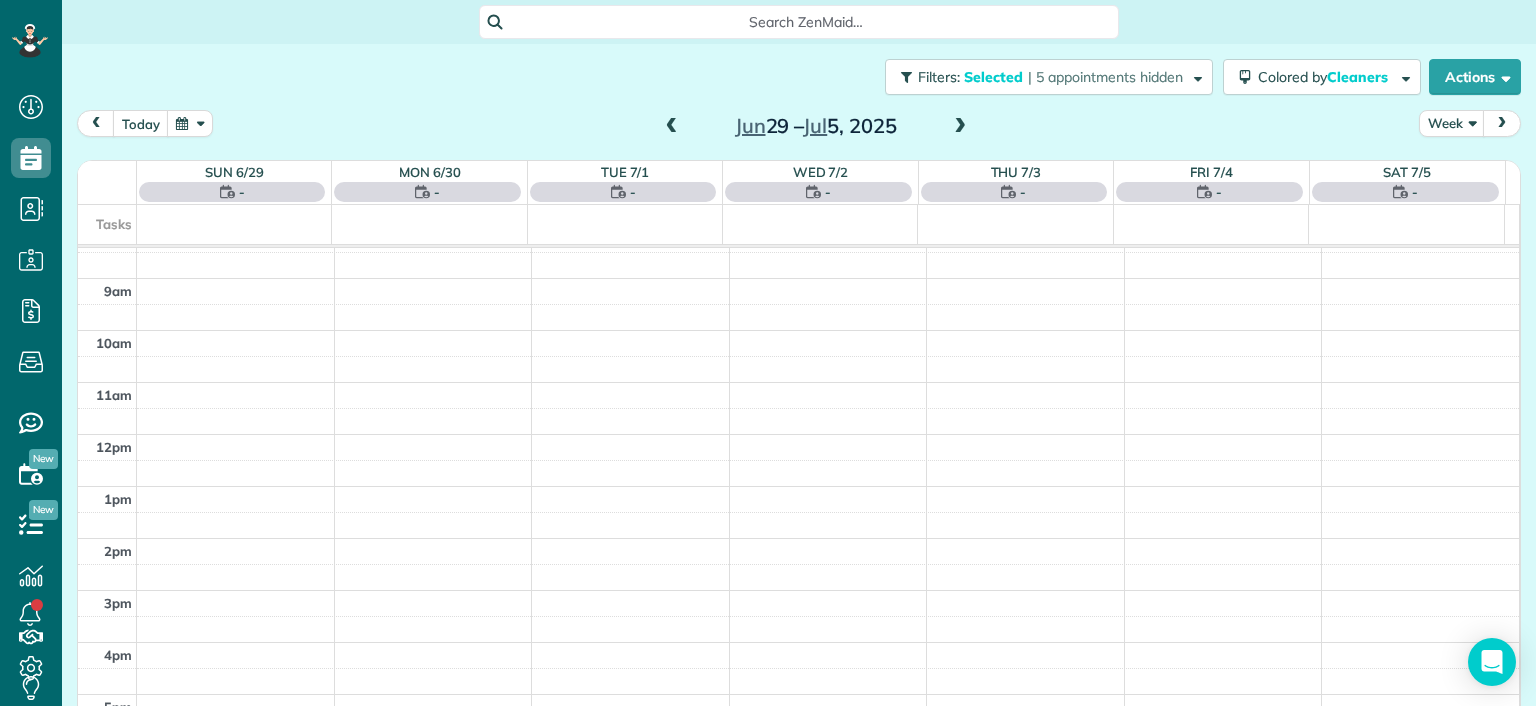 scroll, scrollTop: 0, scrollLeft: 0, axis: both 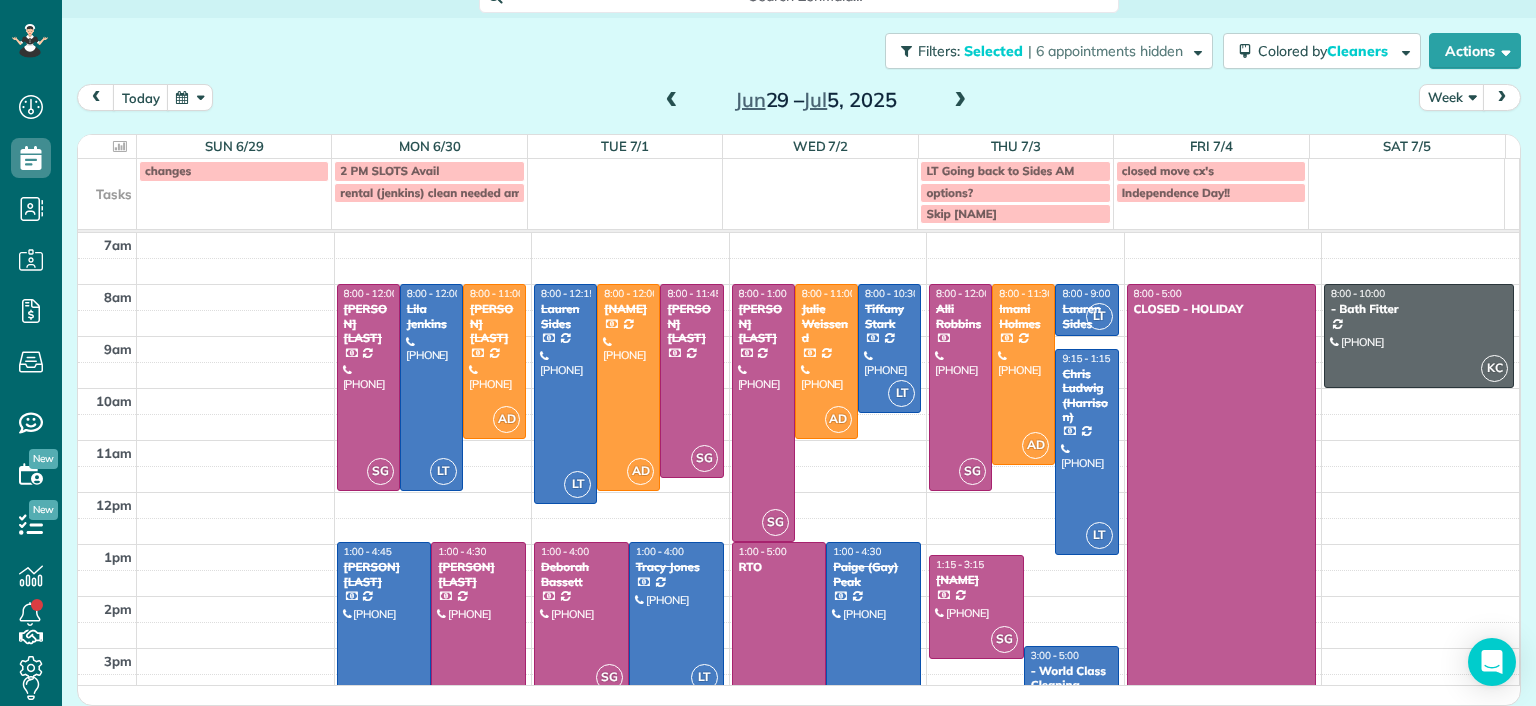 click at bounding box center [960, 101] 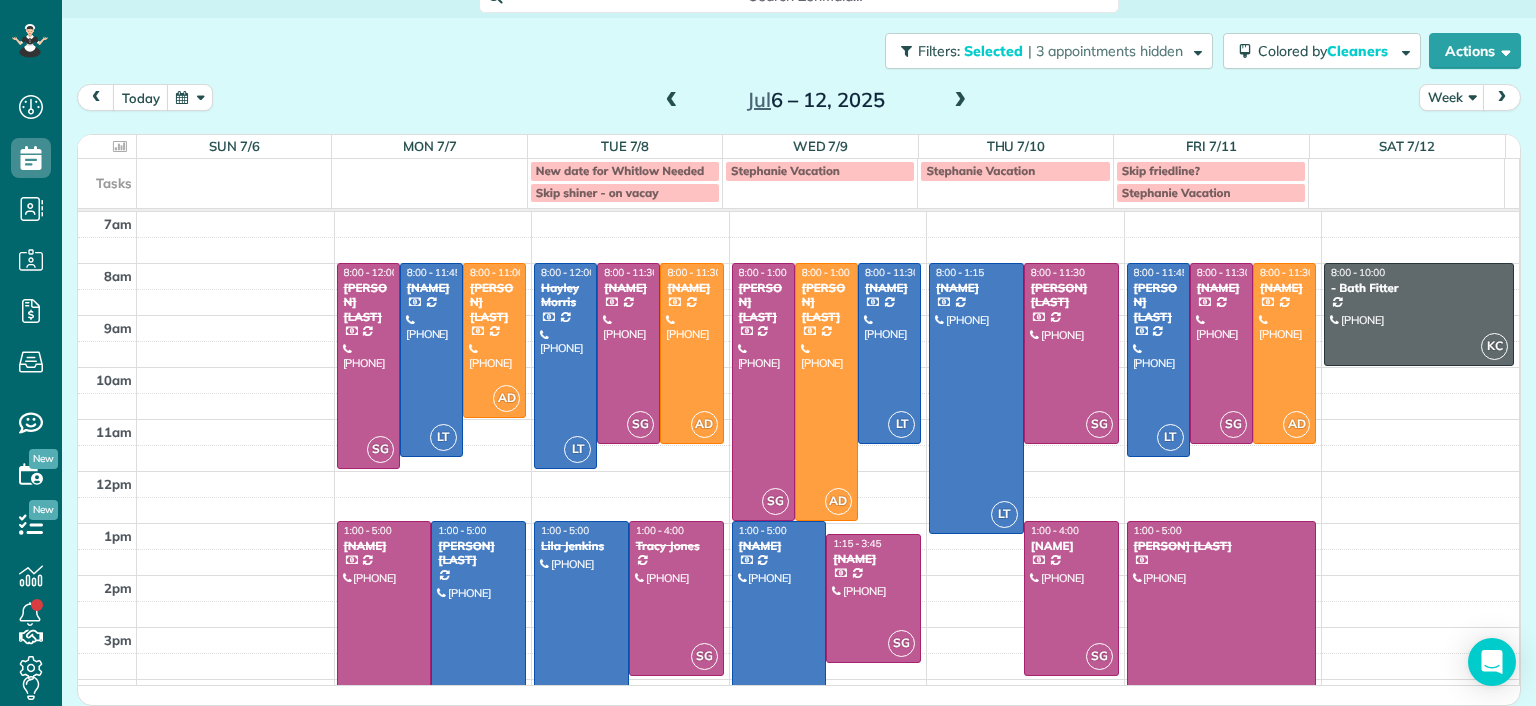 click at bounding box center [960, 101] 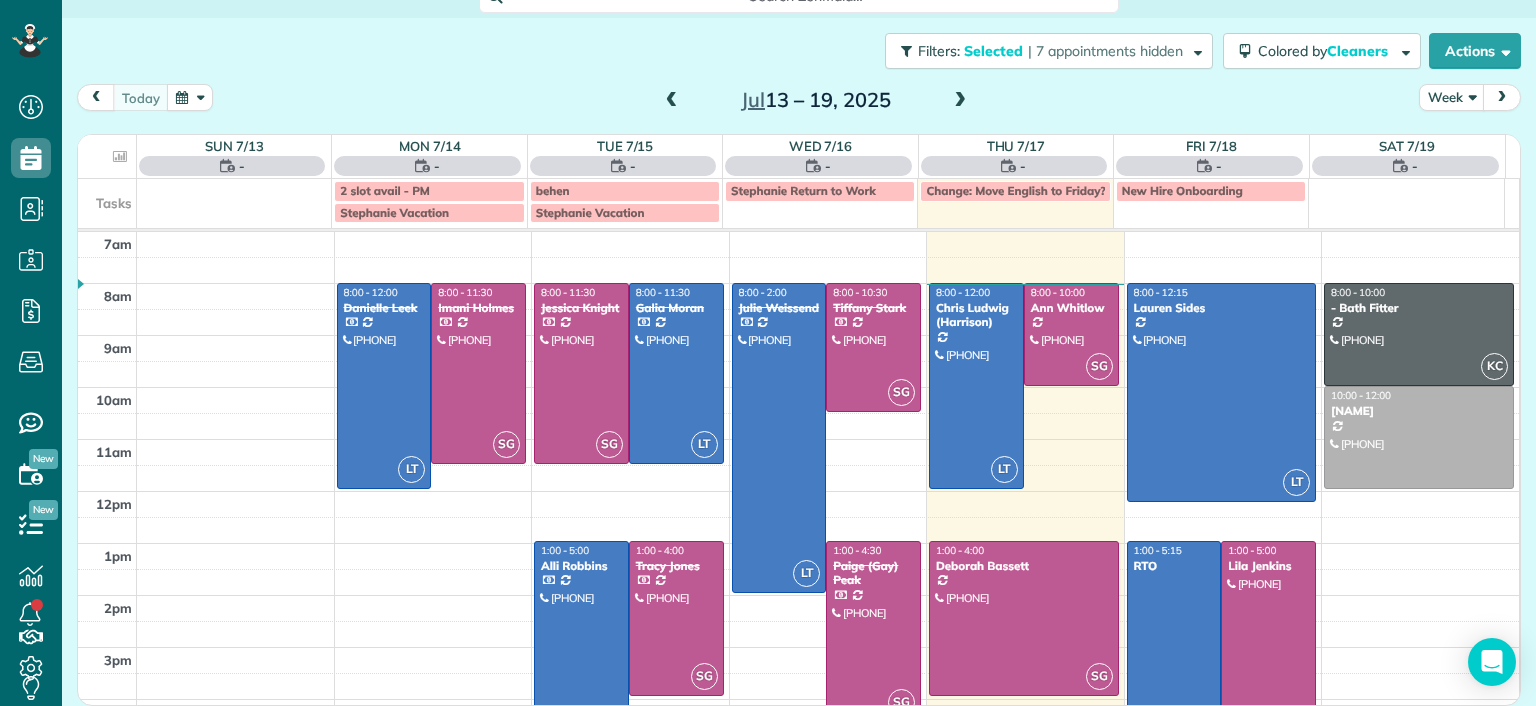 click at bounding box center [960, 101] 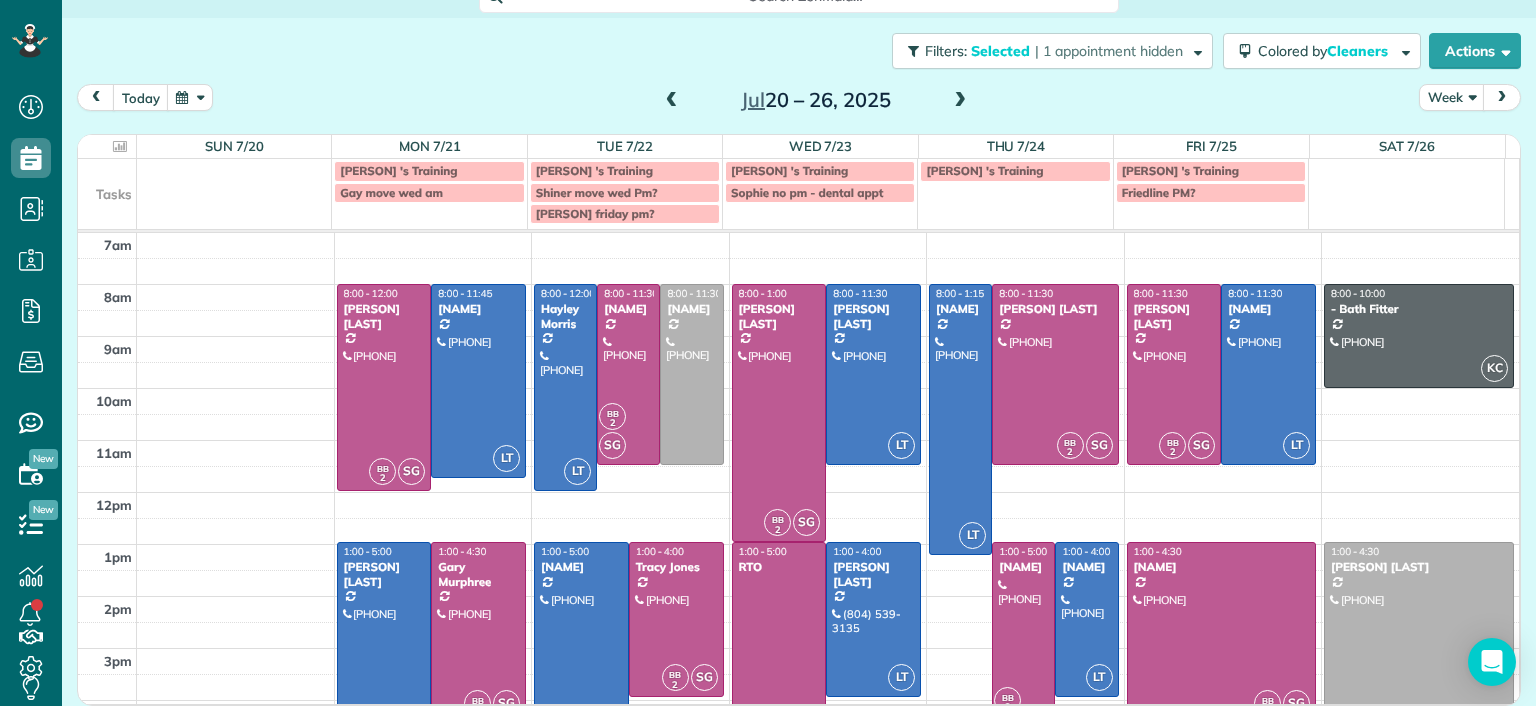 click at bounding box center [672, 101] 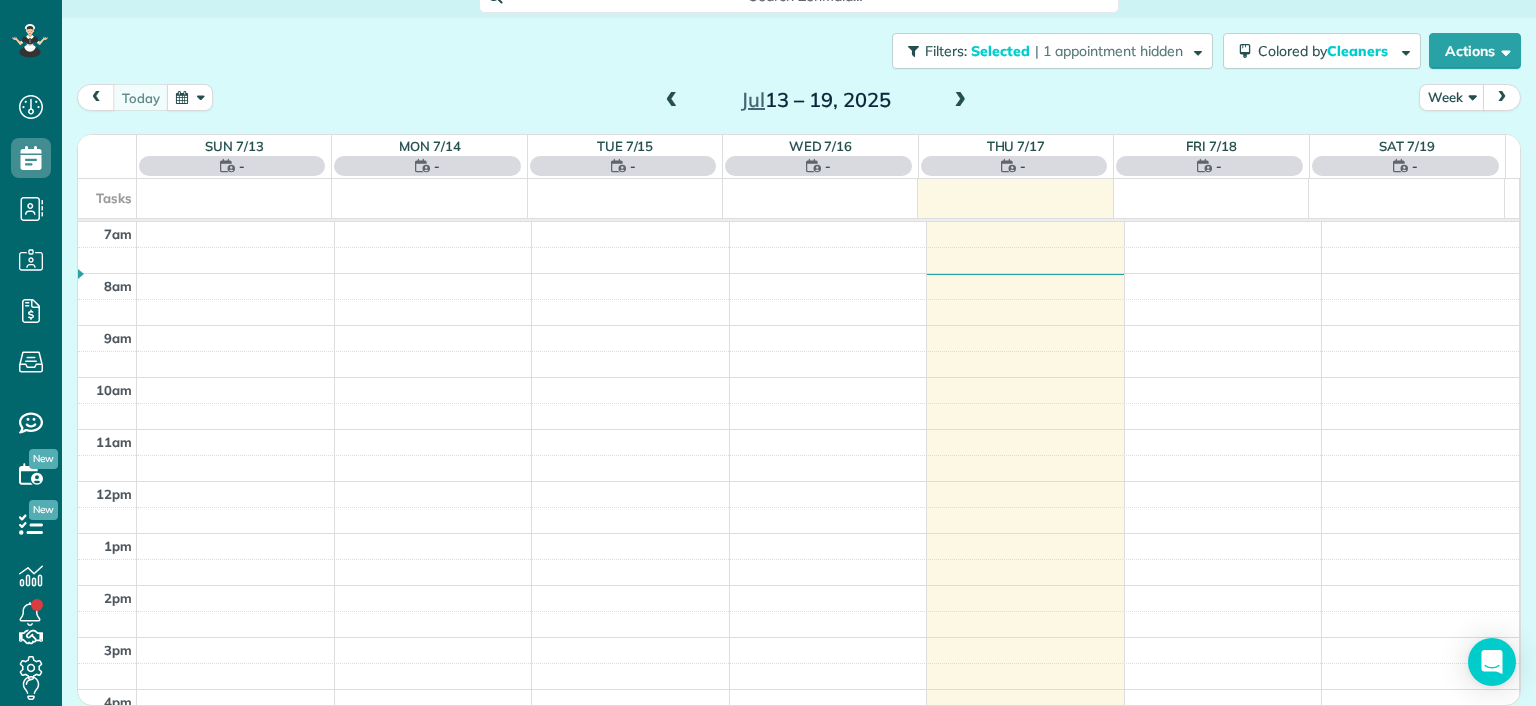 click at bounding box center (672, 101) 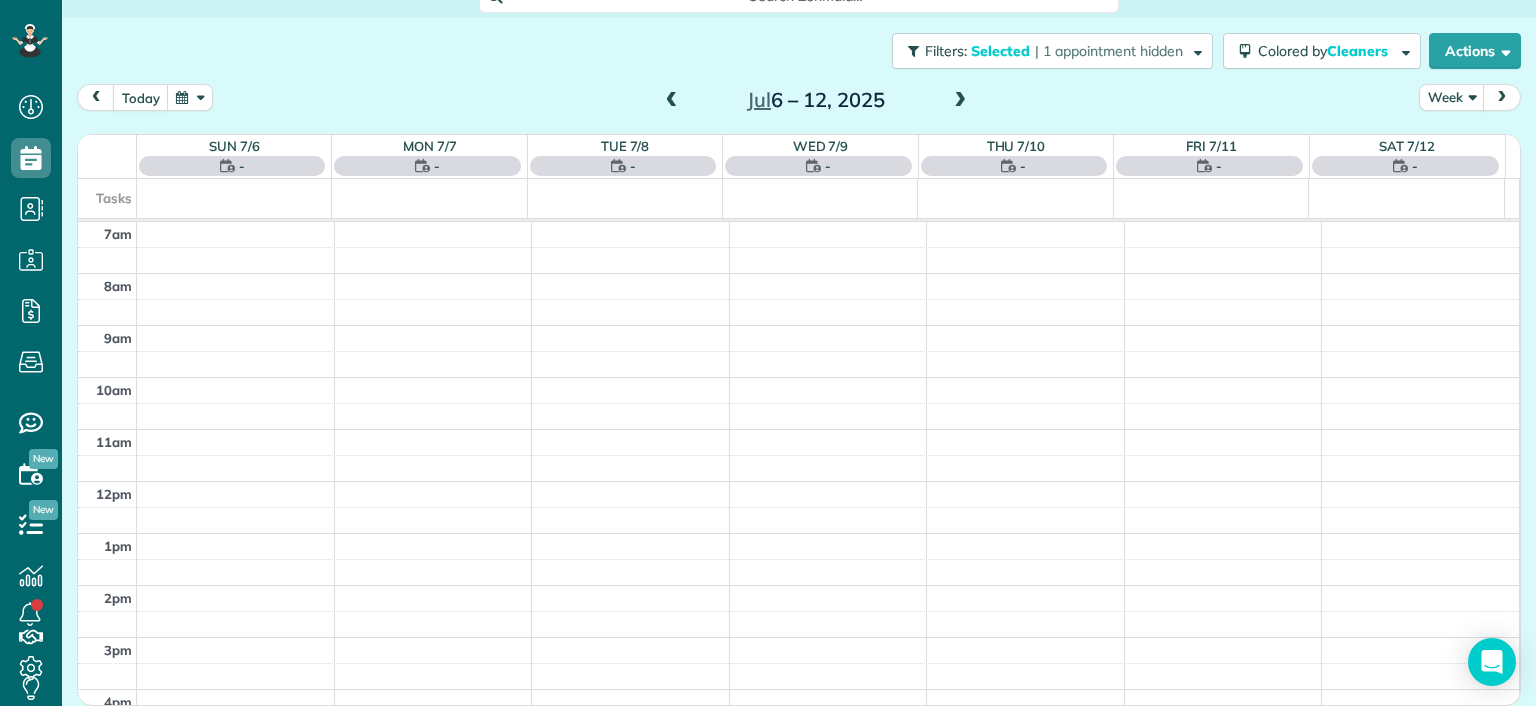 click at bounding box center (672, 101) 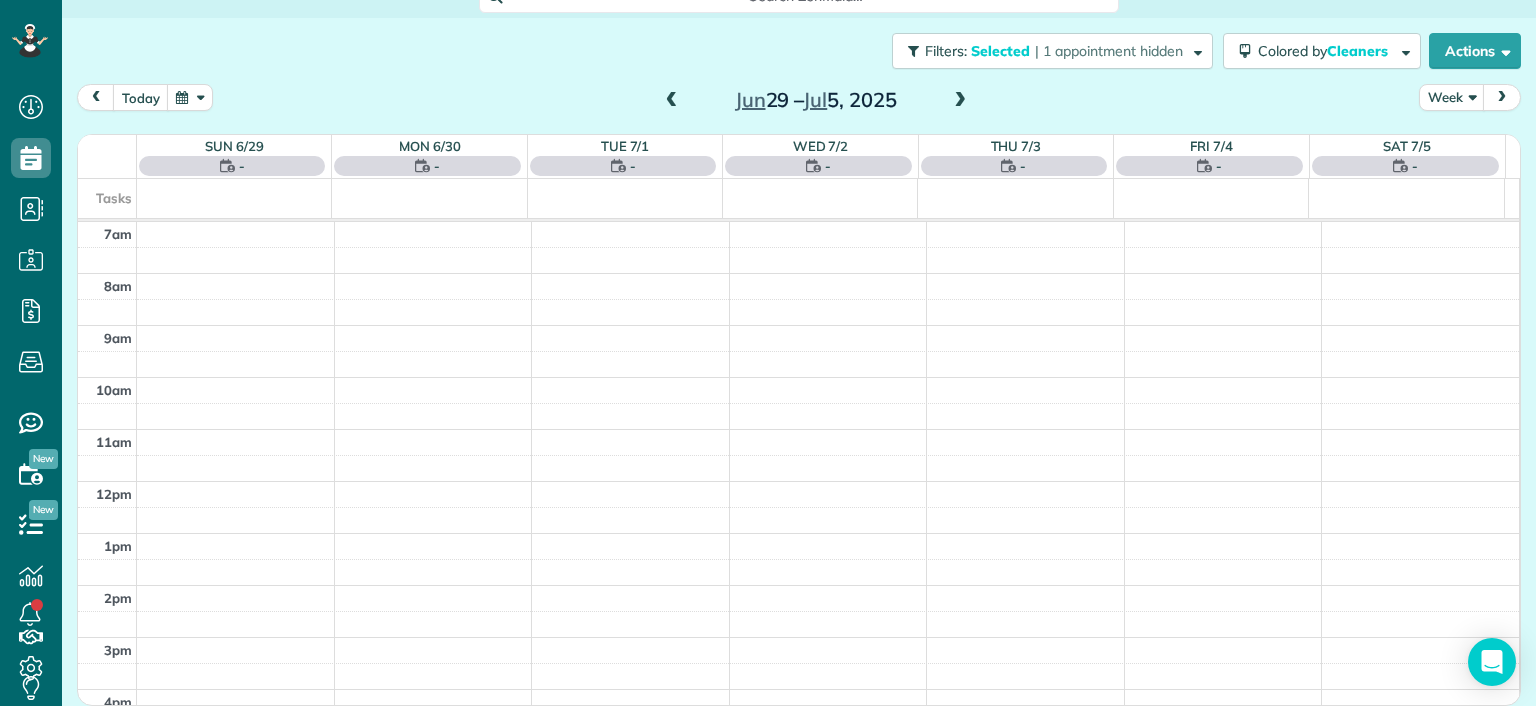 click at bounding box center (672, 101) 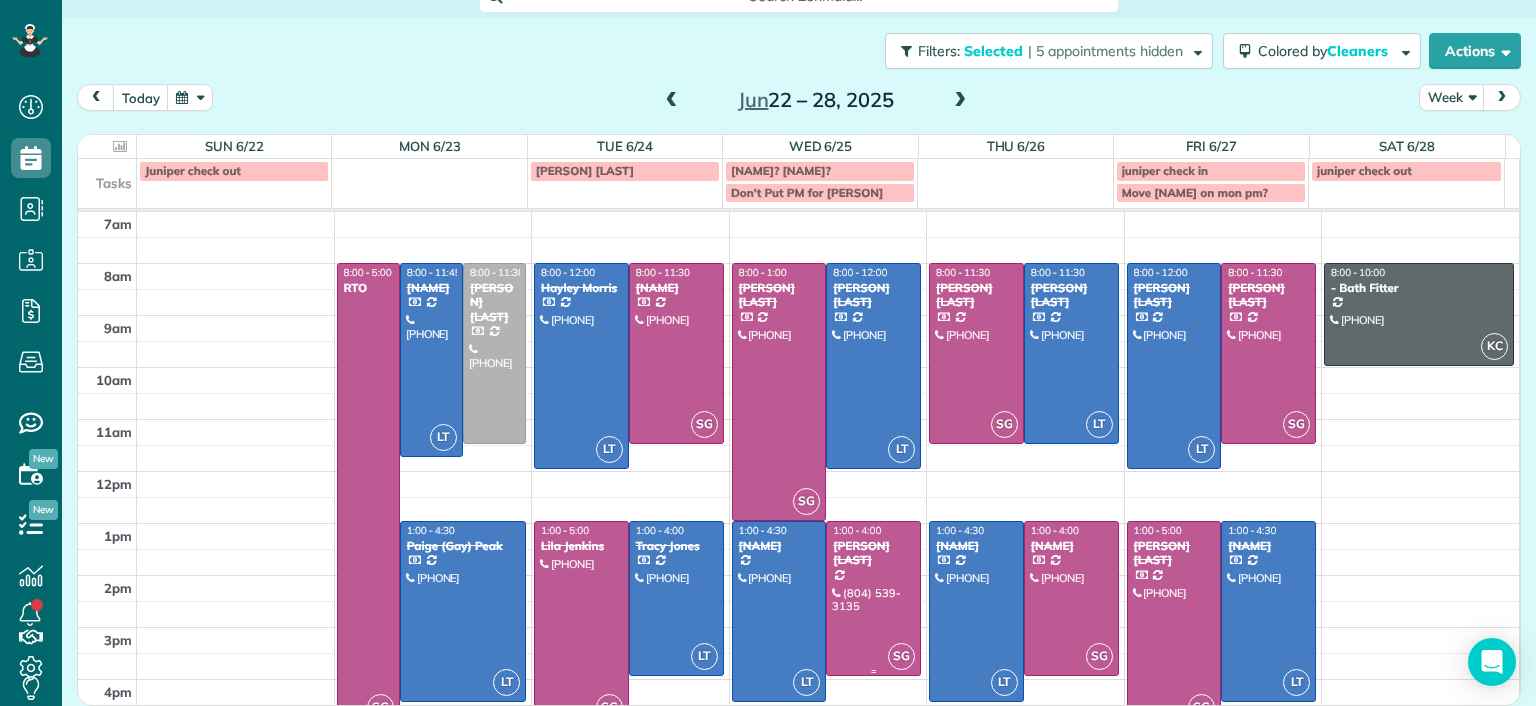 click at bounding box center [873, 598] 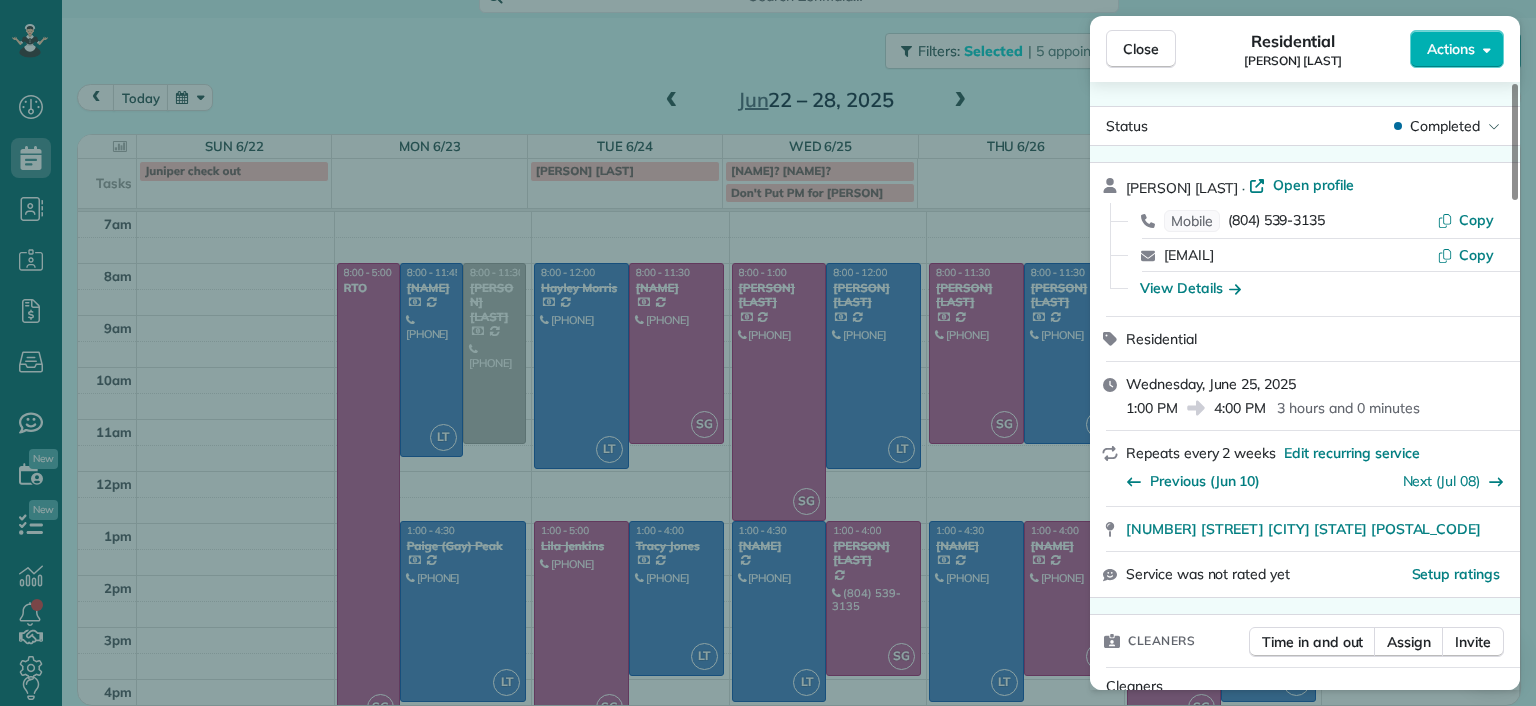 scroll, scrollTop: 200, scrollLeft: 0, axis: vertical 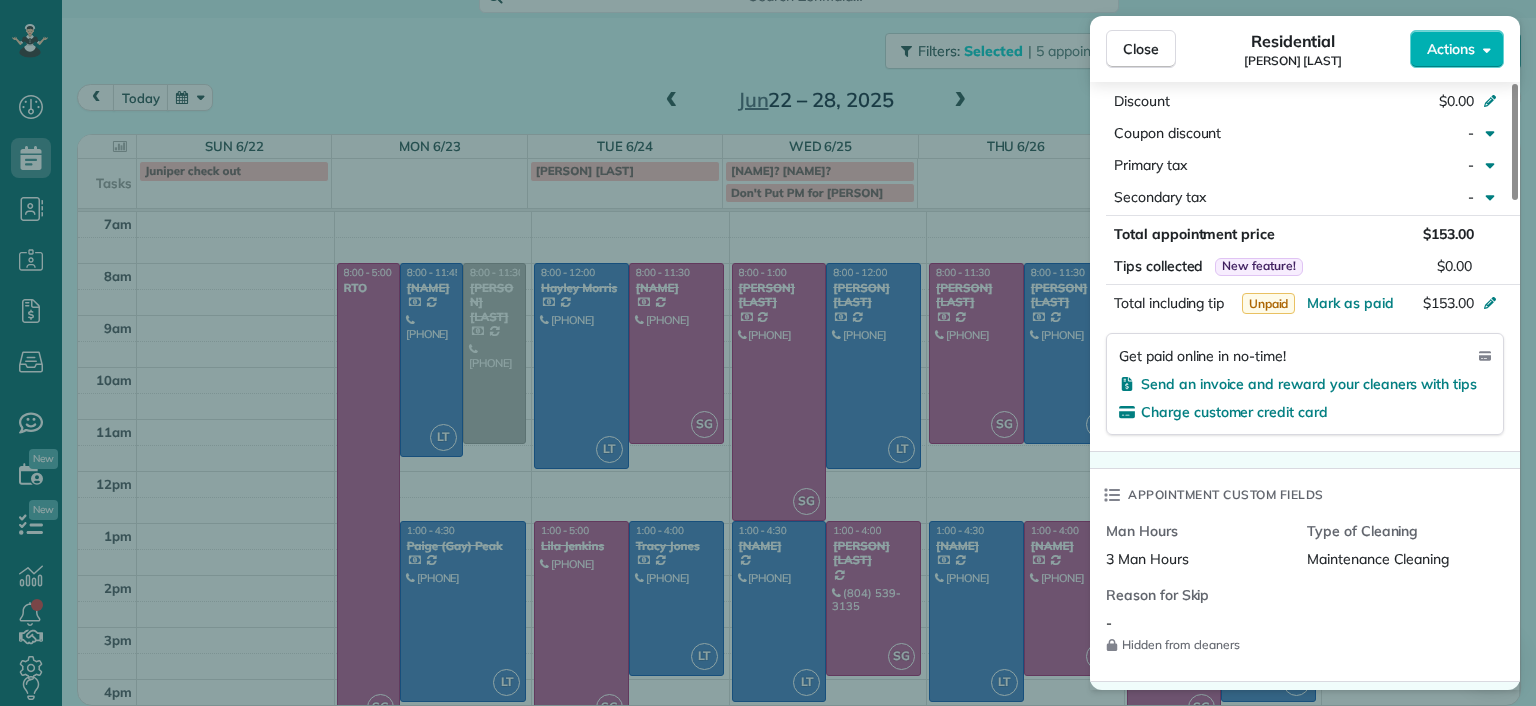 click on "Close Residential Karen Shiner Actions Status Completed Karen Shiner · Open profile Mobile (804) 539-3135 Copy kcshiner@gmail.com Copy View Details Residential Wednesday, June 25, 2025 1:00 PM 4:00 PM 3 hours and 0 minutes Repeats every 2 weeks Edit recurring service Previous (Jun 10) Next (Jul 08) 2611 Melbourne Drive Richmond VA 23225 Service was not rated yet Setup ratings Cleaners Time in and out Assign Invite Cleaners Sophie   Gibbs 1:00 PM 4:00 PM Checklist Try Now Keep this appointment up to your standards. Stay on top of every detail, keep your cleaners organised, and your client happy. Assign a checklist Watch a 5 min demo Billing Billing actions Price $153.00 Overcharge $0.00 Discount $0.00 Coupon discount - Primary tax - Secondary tax - Total appointment price $153.00 Tips collected New feature! $0.00 Unpaid Mark as paid Total including tip $153.00 Get paid online in no-time! Send an invoice and reward your cleaners with tips Charge customer credit card Appointment custom fields Man Hours - Notes" at bounding box center (768, 353) 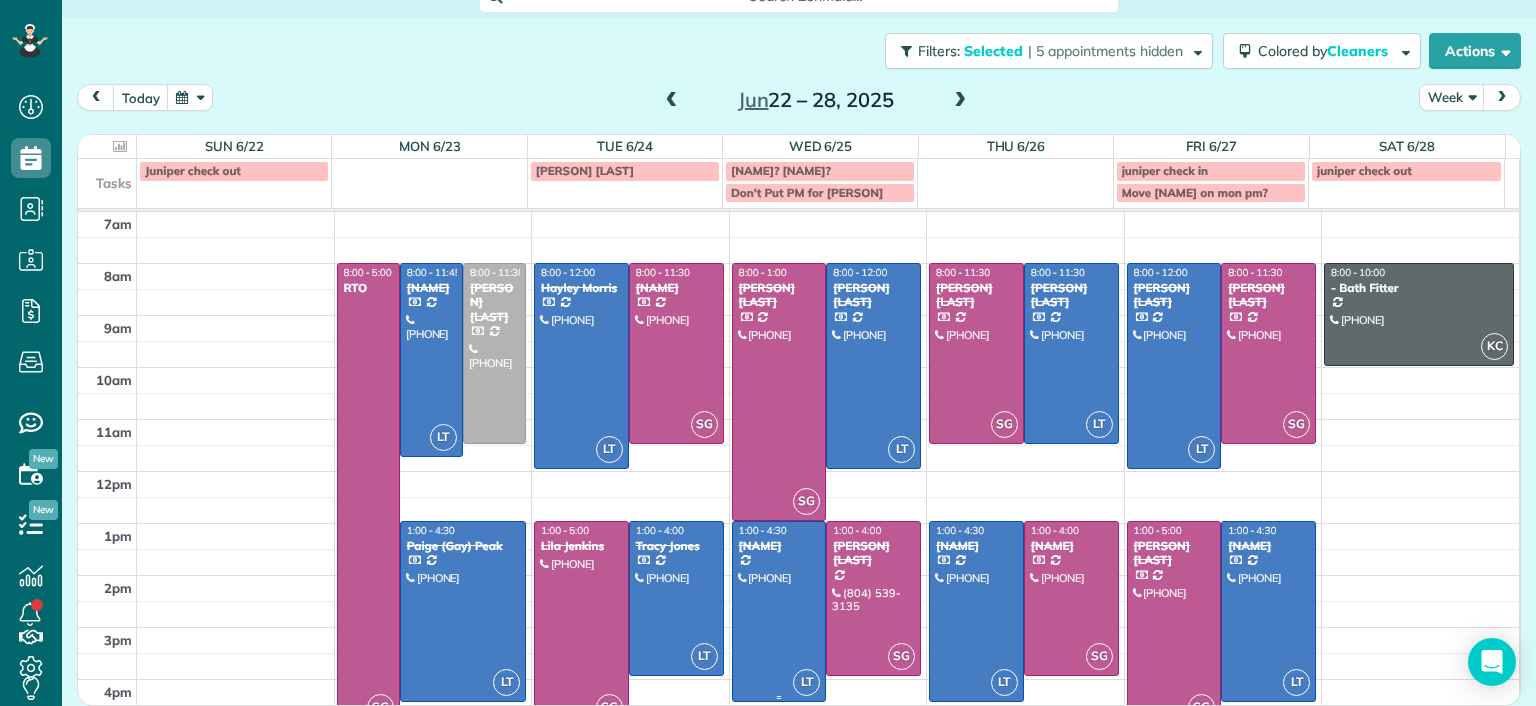 click at bounding box center [779, 611] 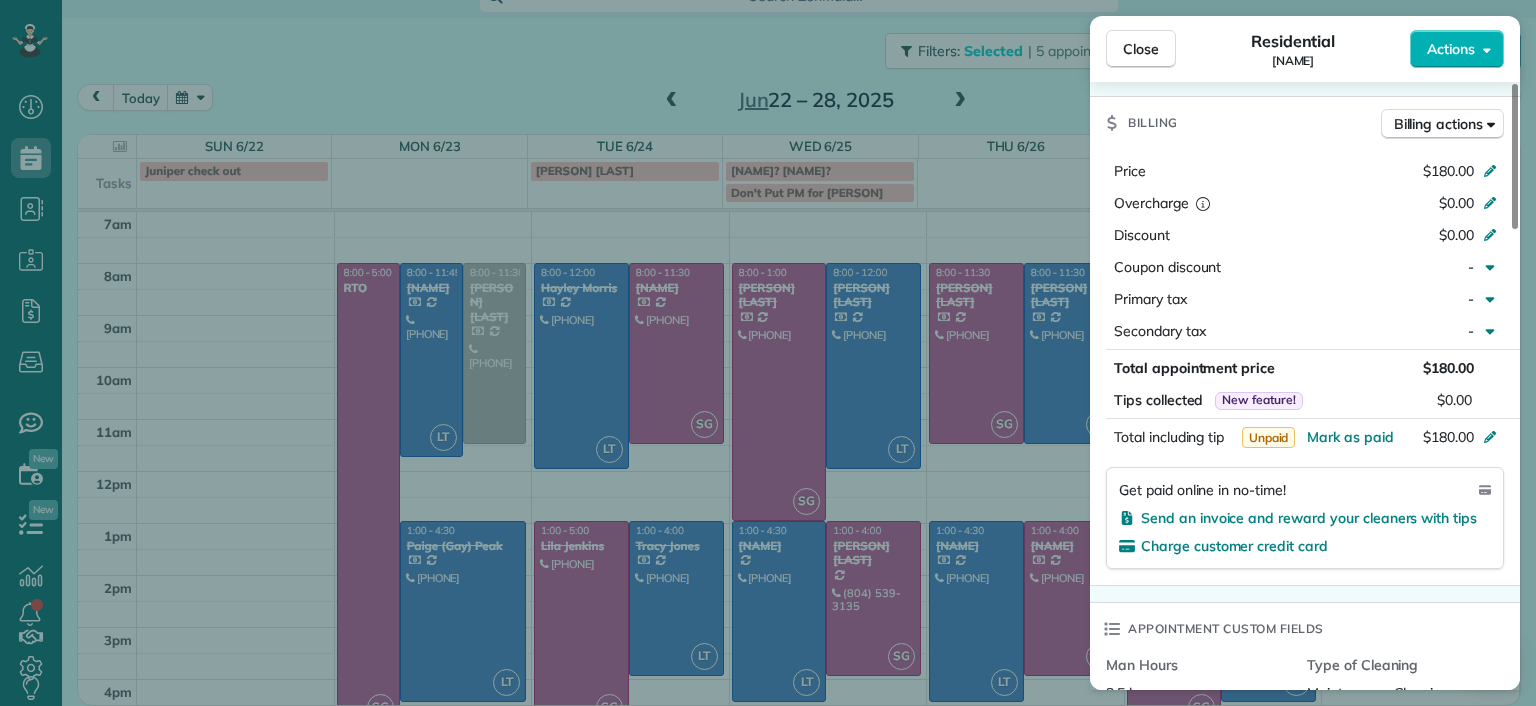 scroll, scrollTop: 1000, scrollLeft: 0, axis: vertical 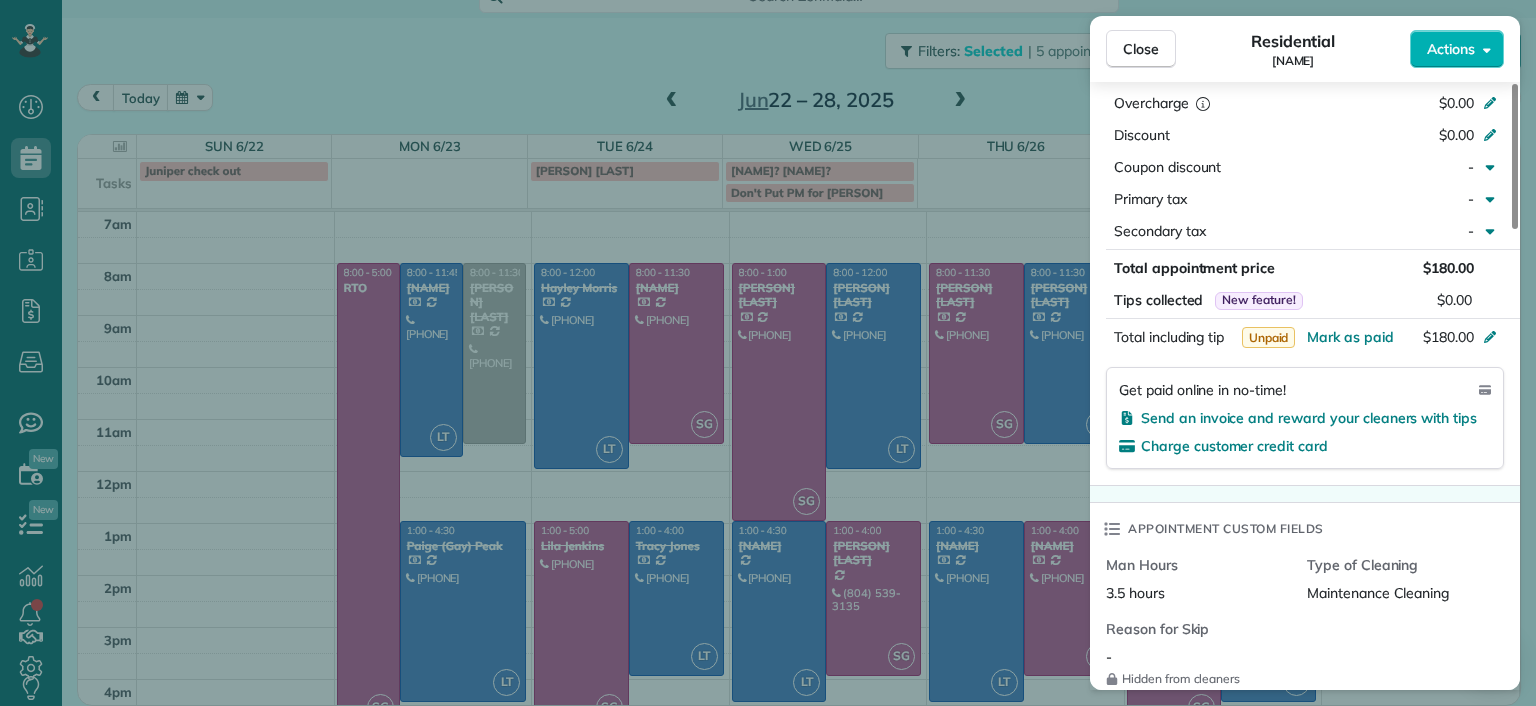 click on "Close Residential James Crenshaw Actions Status Completed James Crenshaw · Open profile Mobile (804) 347-0886 Copy james@gatherrva.com Copy elizasimp@gmail.com Copy View Details Residential Wednesday, June 25, 2025 1:00 PM 4:30 PM 3 hours and 30 minutes Repeats weekly Edit recurring service Previous (Jun 23) Next (Jun 30) 2911 Moss Side Avenue Richmond VA 23222 Service was not rated yet Setup ratings Cleaners Time in and out Assign Invite Cleaners Laura   Thaller 1:00 PM 4:30 PM Checklist Try Now Keep this appointment up to your standards. Stay on top of every detail, keep your cleaners organised, and your client happy. Assign a checklist Watch a 5 min demo Billing Billing actions Price $180.00 Overcharge $0.00 Discount $0.00 Coupon discount - Primary tax - Secondary tax - Total appointment price $180.00 Tips collected New feature! $0.00 Unpaid Mark as paid Total including tip $180.00 Get paid online in no-time! Send an invoice and reward your cleaners with tips Charge customer credit card Man Hours - Notes" at bounding box center [768, 353] 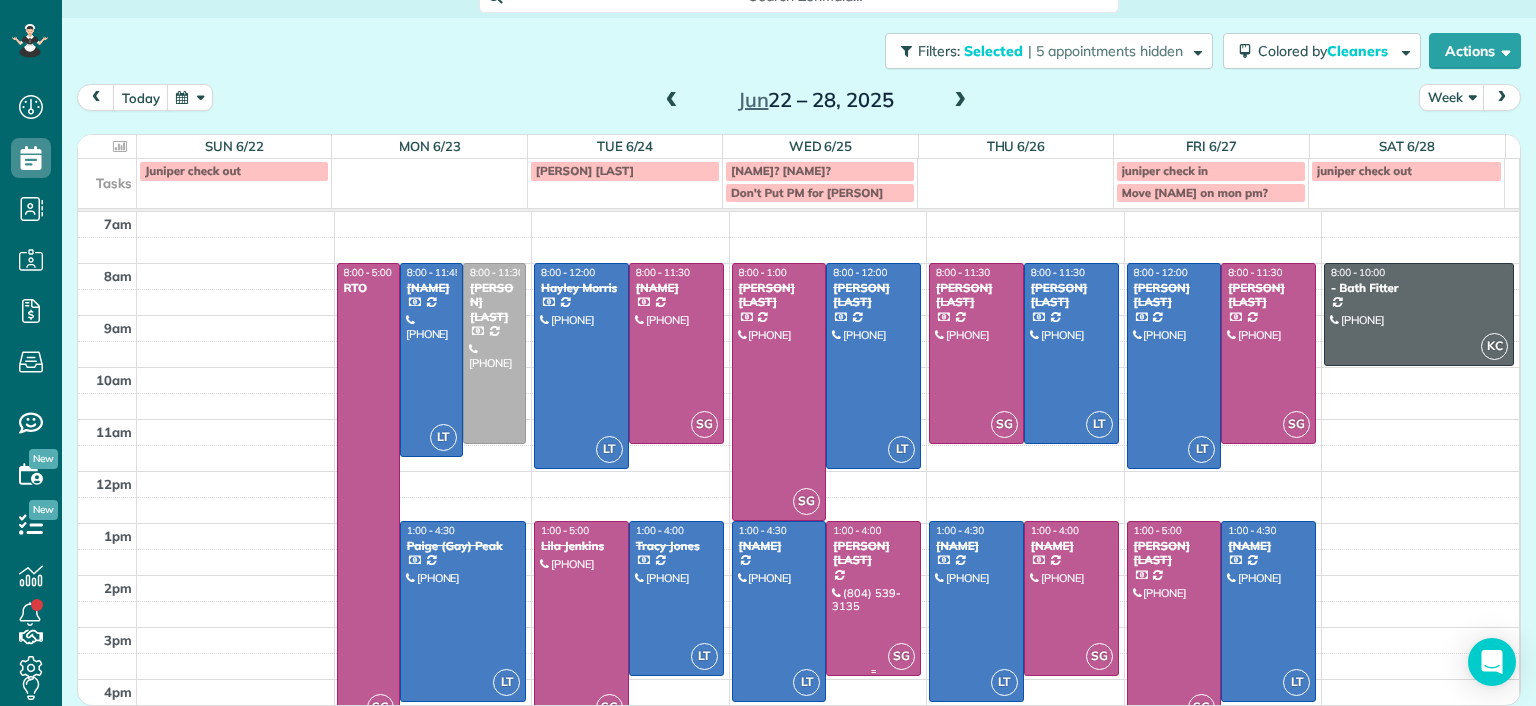 click at bounding box center (873, 598) 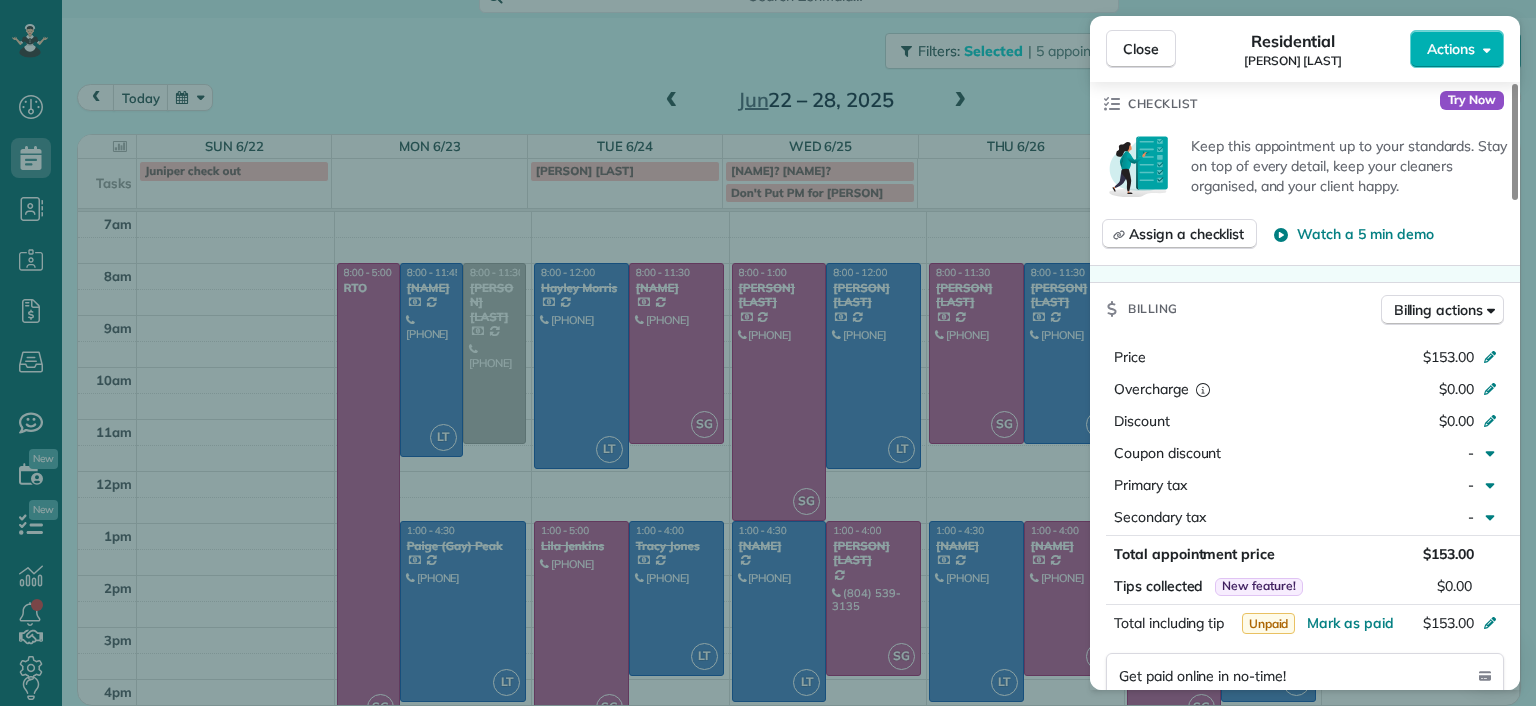 scroll, scrollTop: 700, scrollLeft: 0, axis: vertical 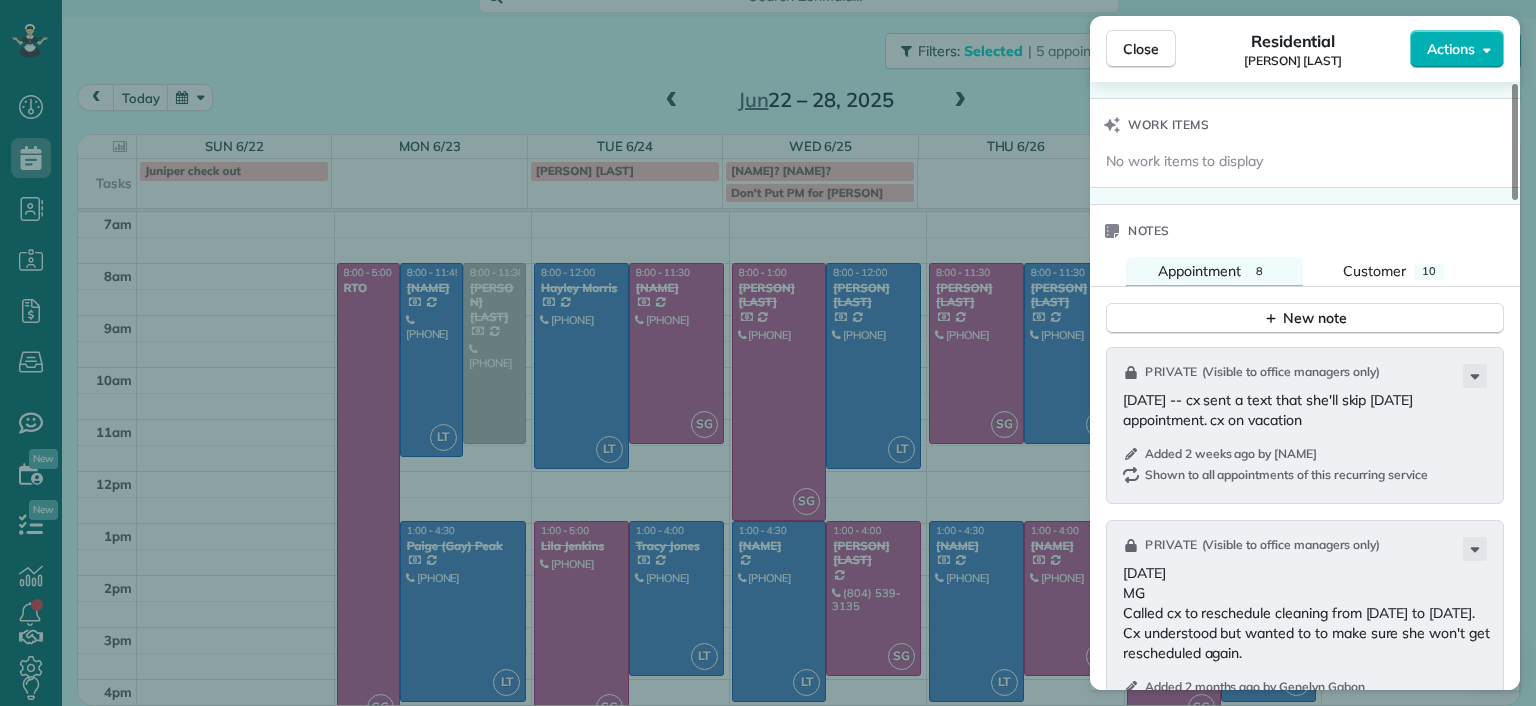 click on "Close Residential Karen Shiner Actions Status Completed Karen Shiner · Open profile Mobile (804) 539-3135 Copy kcshiner@gmail.com Copy View Details Residential Wednesday, June 25, 2025 1:00 PM 4:00 PM 3 hours and 0 minutes Repeats every 2 weeks Edit recurring service Previous (Jun 10) Next (Jul 08) 2611 Melbourne Drive Richmond VA 23225 Service was not rated yet Setup ratings Cleaners Time in and out Assign Invite Cleaners Sophie   Gibbs 1:00 PM 4:00 PM Checklist Try Now Keep this appointment up to your standards. Stay on top of every detail, keep your cleaners organised, and your client happy. Assign a checklist Watch a 5 min demo Billing Billing actions Price $153.00 Overcharge $0.00 Discount $0.00 Coupon discount - Primary tax - Secondary tax - Total appointment price $153.00 Tips collected New feature! $0.00 Unpaid Mark as paid Total including tip $153.00 Get paid online in no-time! Send an invoice and reward your cleaners with tips Charge customer credit card Appointment custom fields Man Hours - Notes" at bounding box center (768, 353) 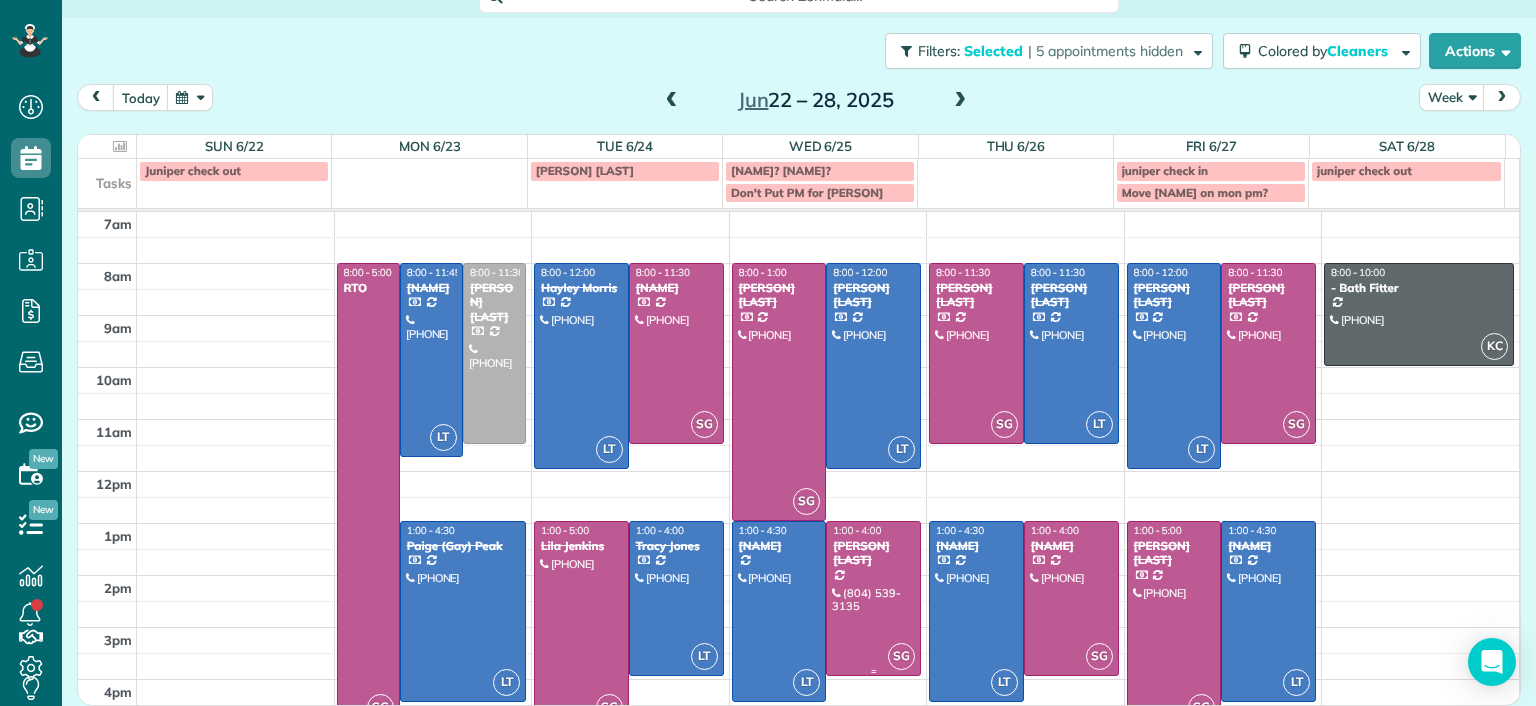 click at bounding box center (873, 598) 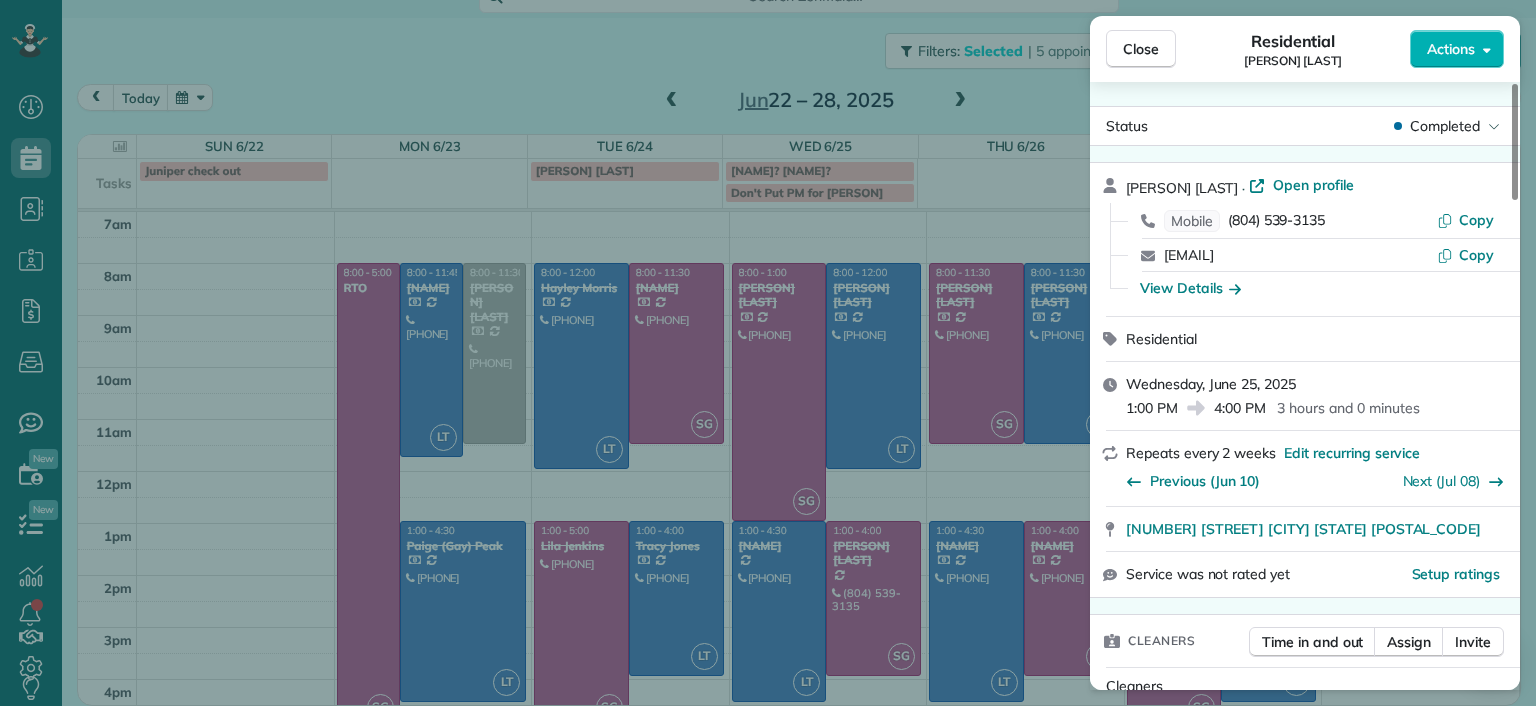 click on "Close Residential Karen Shiner Actions Status Completed Karen Shiner · Open profile Mobile (804) 539-3135 Copy kcshiner@gmail.com Copy View Details Residential Wednesday, June 25, 2025 1:00 PM 4:00 PM 3 hours and 0 minutes Repeats every 2 weeks Edit recurring service Previous (Jun 10) Next (Jul 08) 2611 Melbourne Drive Richmond VA 23225 Service was not rated yet Setup ratings Cleaners Time in and out Assign Invite Cleaners Sophie   Gibbs 1:00 PM 4:00 PM Checklist Try Now Keep this appointment up to your standards. Stay on top of every detail, keep your cleaners organised, and your client happy. Assign a checklist Watch a 5 min demo Billing Billing actions Price $153.00 Overcharge $0.00 Discount $0.00 Coupon discount - Primary tax - Secondary tax - Total appointment price $153.00 Tips collected New feature! $0.00 Unpaid Mark as paid Total including tip $153.00 Get paid online in no-time! Send an invoice and reward your cleaners with tips Charge customer credit card Appointment custom fields Man Hours - Notes" at bounding box center [768, 353] 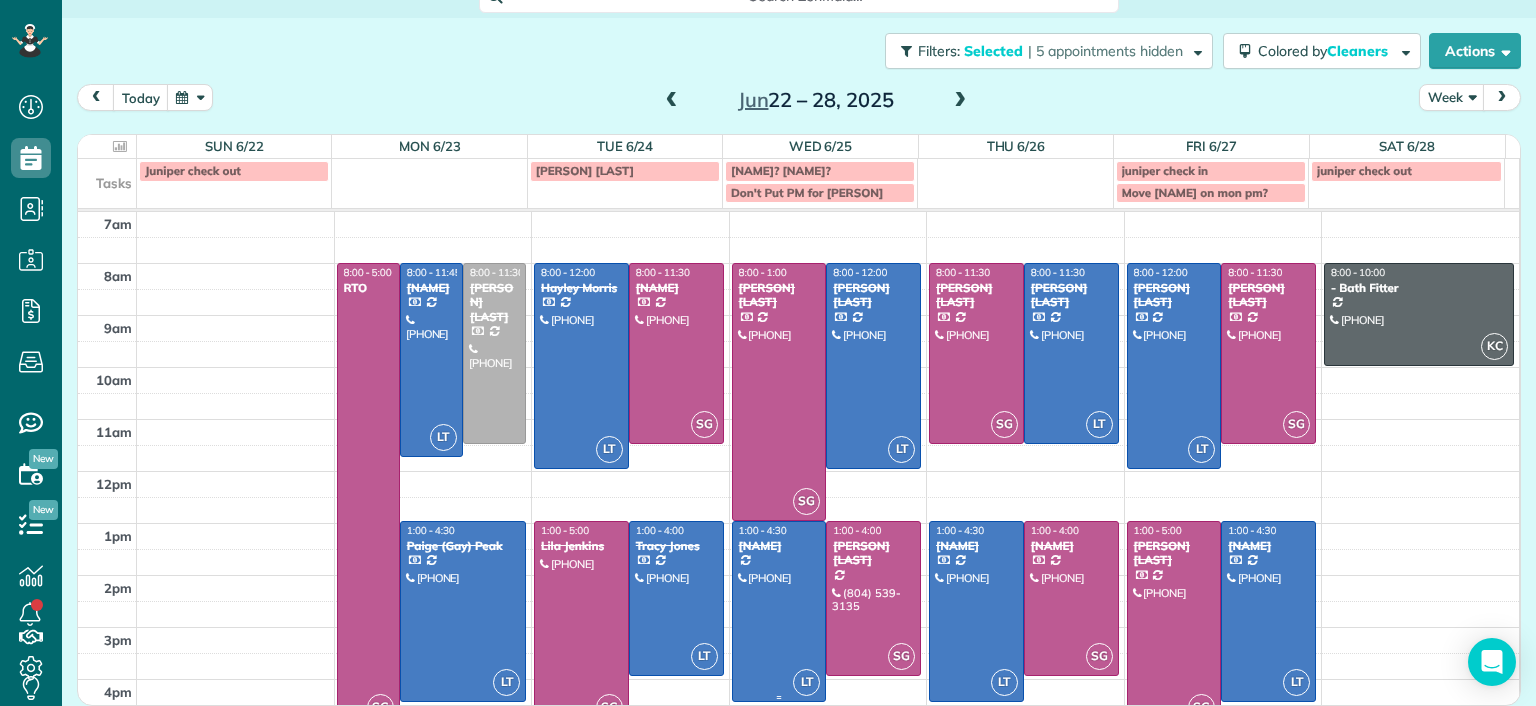 click at bounding box center (779, 611) 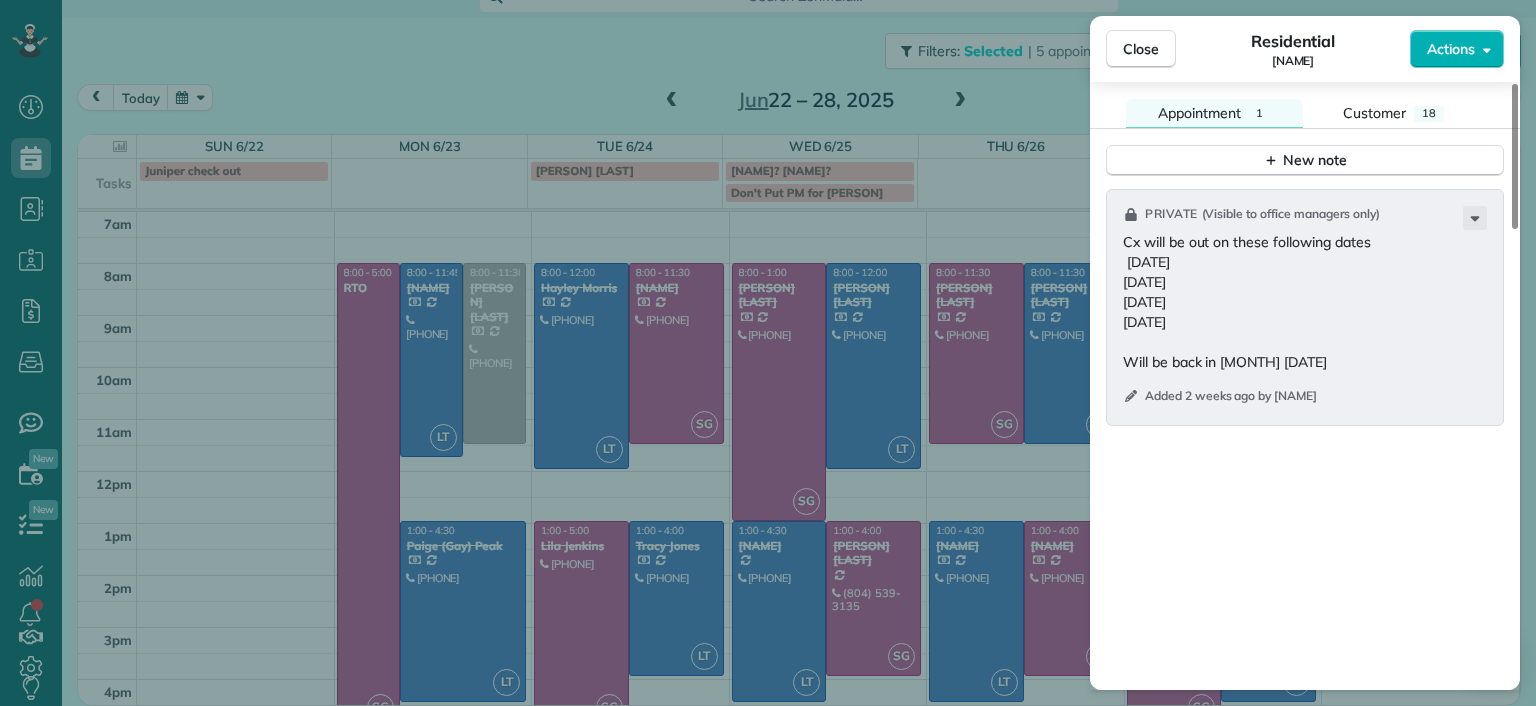 scroll, scrollTop: 1800, scrollLeft: 0, axis: vertical 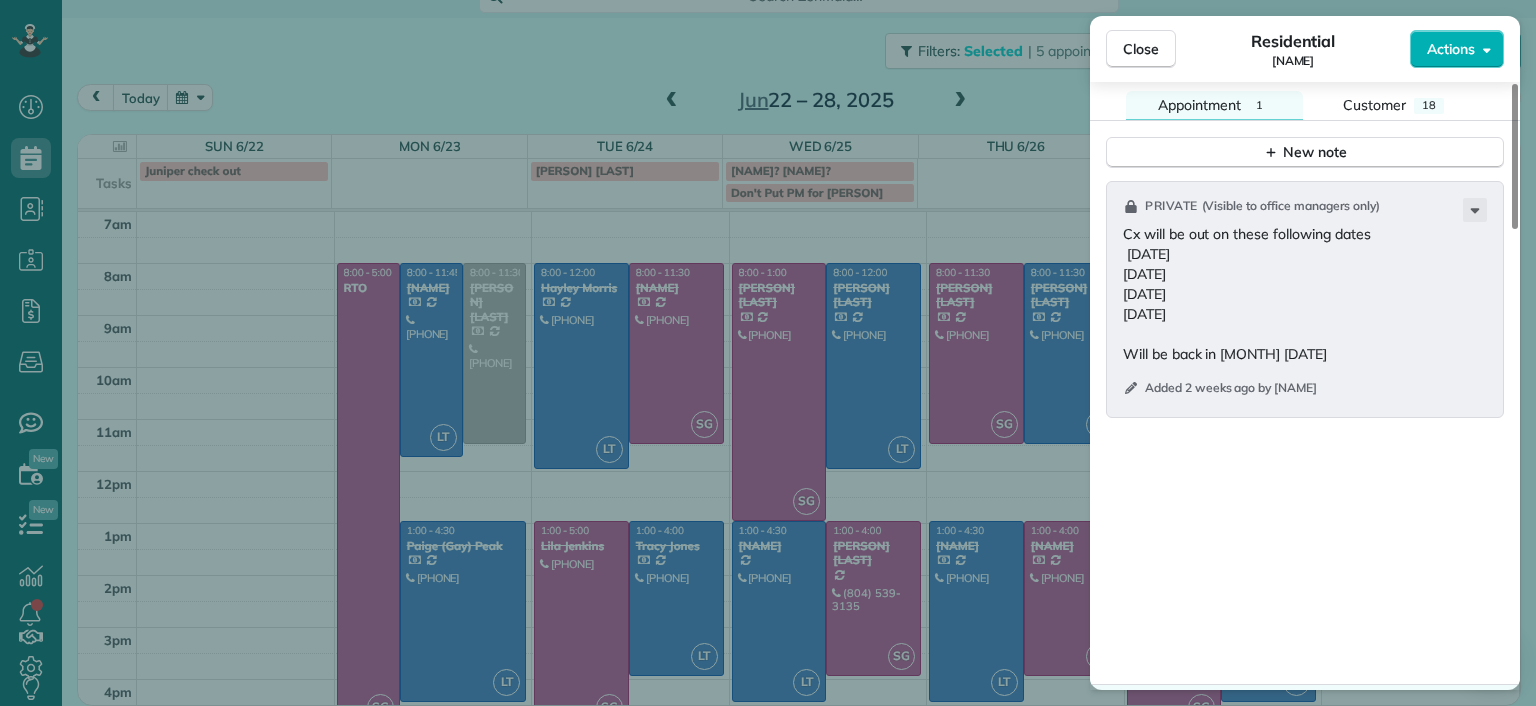 click on "Close Residential James Crenshaw Actions Status Completed James Crenshaw · Open profile Mobile (804) 347-0886 Copy james@gatherrva.com Copy elizasimp@gmail.com Copy View Details Residential Wednesday, June 25, 2025 1:00 PM 4:30 PM 3 hours and 30 minutes Repeats weekly Edit recurring service Previous (Jun 23) Next (Jun 30) 2911 Moss Side Avenue Richmond VA 23222 Service was not rated yet Setup ratings Cleaners Time in and out Assign Invite Cleaners Laura   Thaller 1:00 PM 4:30 PM Checklist Try Now Keep this appointment up to your standards. Stay on top of every detail, keep your cleaners organised, and your client happy. Assign a checklist Watch a 5 min demo Billing Billing actions Price $180.00 Overcharge $0.00 Discount $0.00 Coupon discount - Primary tax - Secondary tax - Total appointment price $180.00 Tips collected New feature! $0.00 Unpaid Mark as paid Total including tip $180.00 Get paid online in no-time! Send an invoice and reward your cleaners with tips Charge customer credit card Man Hours - Notes" at bounding box center [768, 353] 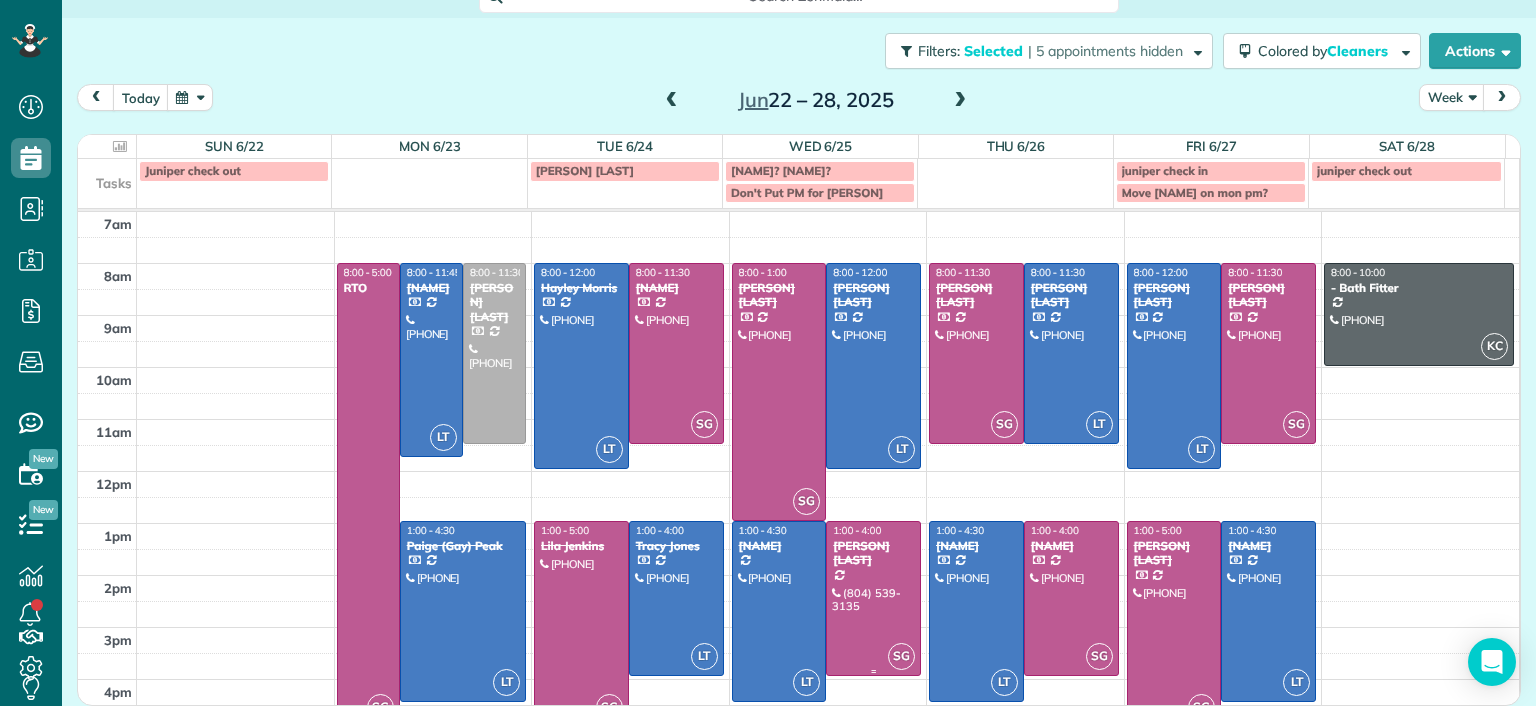 click at bounding box center (873, 598) 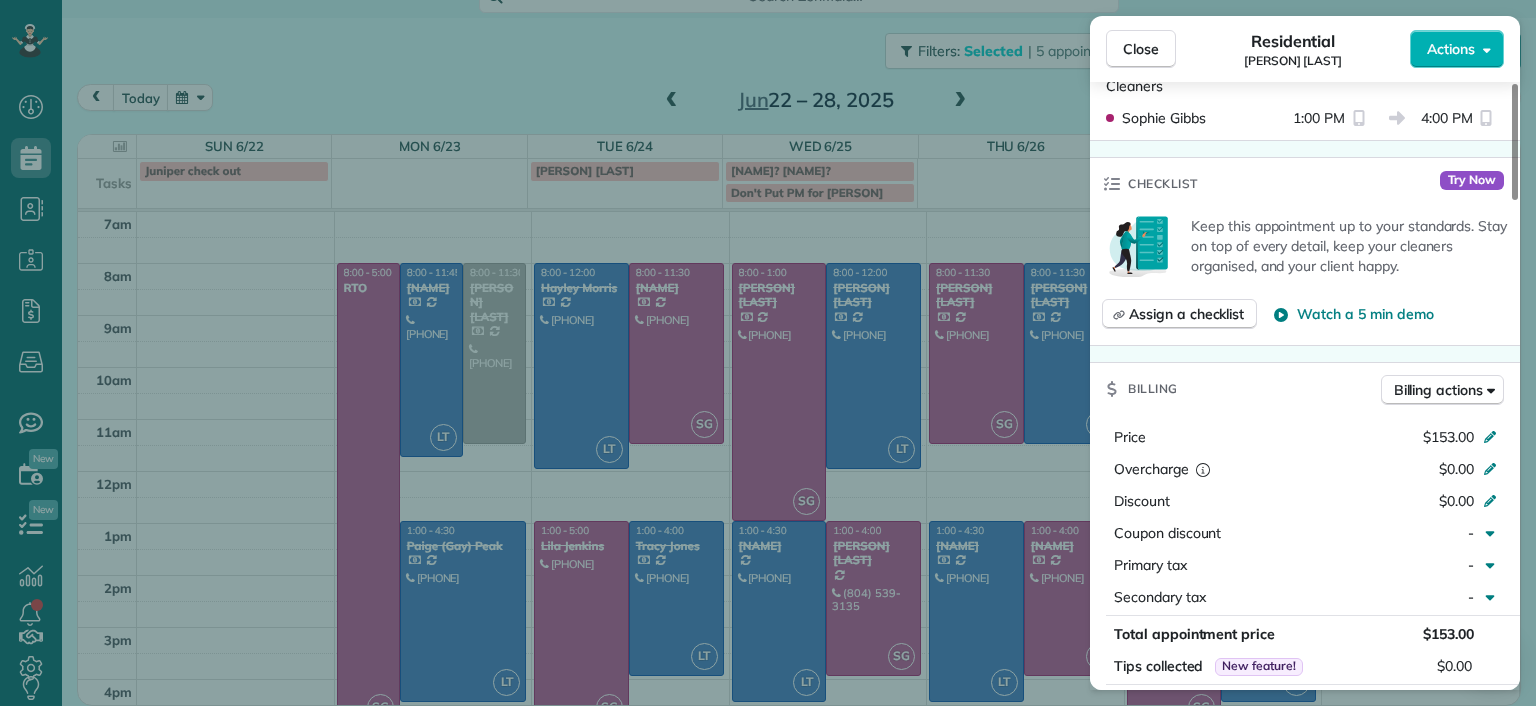 scroll, scrollTop: 700, scrollLeft: 0, axis: vertical 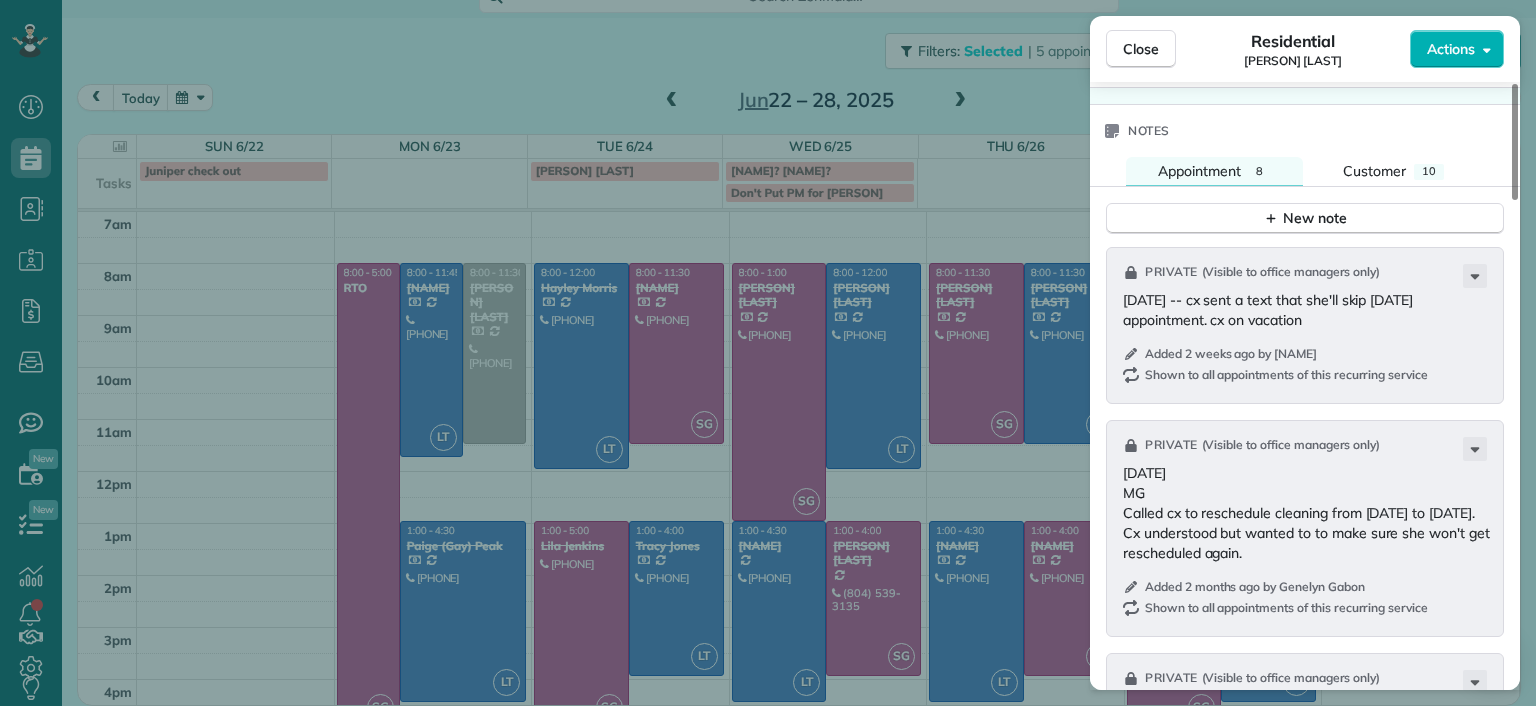 click on "Close Residential Karen Shiner Actions Status Completed Karen Shiner · Open profile Mobile (804) 539-3135 Copy kcshiner@gmail.com Copy View Details Residential Wednesday, June 25, 2025 1:00 PM 4:00 PM 3 hours and 0 minutes Repeats every 2 weeks Edit recurring service Previous (Jun 10) Next (Jul 08) 2611 Melbourne Drive Richmond VA 23225 Service was not rated yet Setup ratings Cleaners Time in and out Assign Invite Cleaners Sophie   Gibbs 1:00 PM 4:00 PM Checklist Try Now Keep this appointment up to your standards. Stay on top of every detail, keep your cleaners organised, and your client happy. Assign a checklist Watch a 5 min demo Billing Billing actions Price $153.00 Overcharge $0.00 Discount $0.00 Coupon discount - Primary tax - Secondary tax - Total appointment price $153.00 Tips collected New feature! $0.00 Unpaid Mark as paid Total including tip $153.00 Get paid online in no-time! Send an invoice and reward your cleaners with tips Charge customer credit card Appointment custom fields Man Hours - Notes" at bounding box center [768, 353] 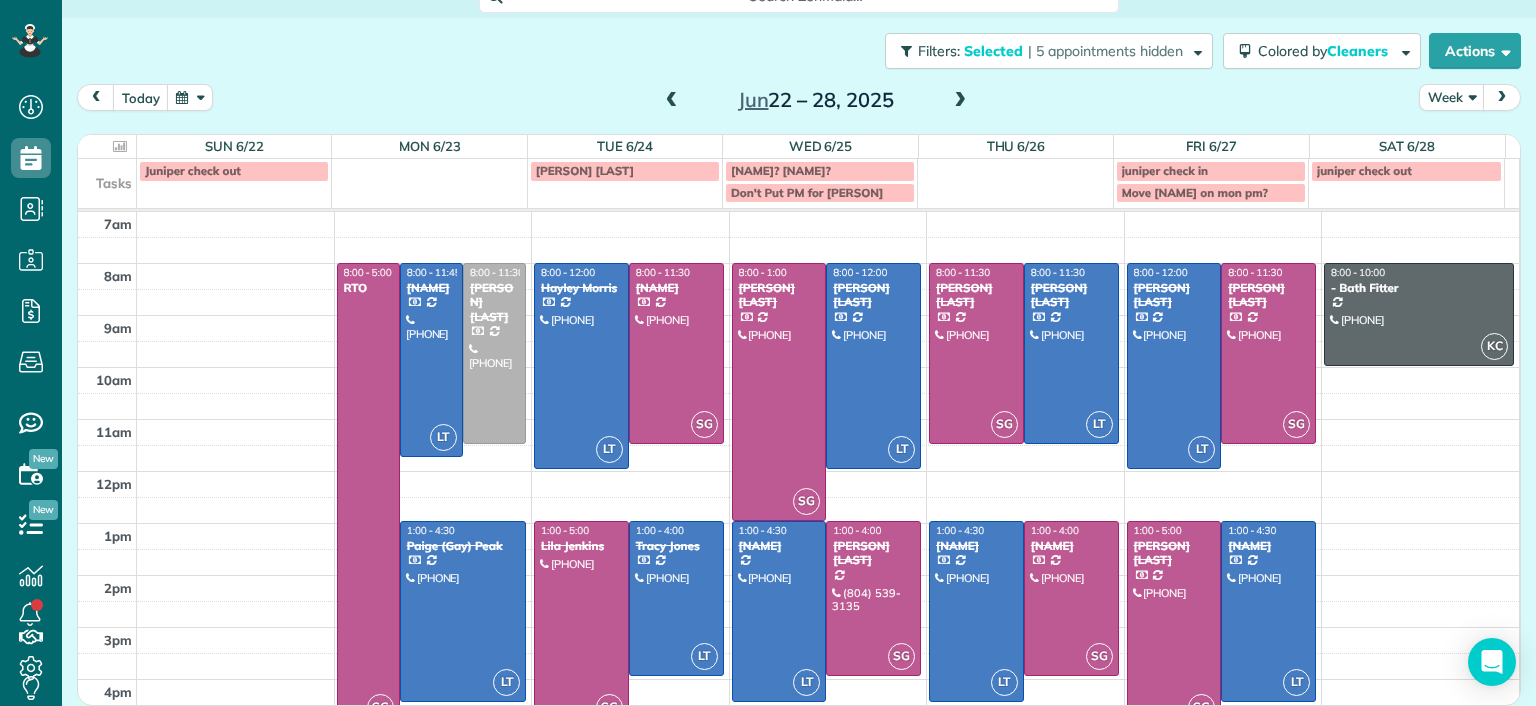 click at bounding box center [960, 101] 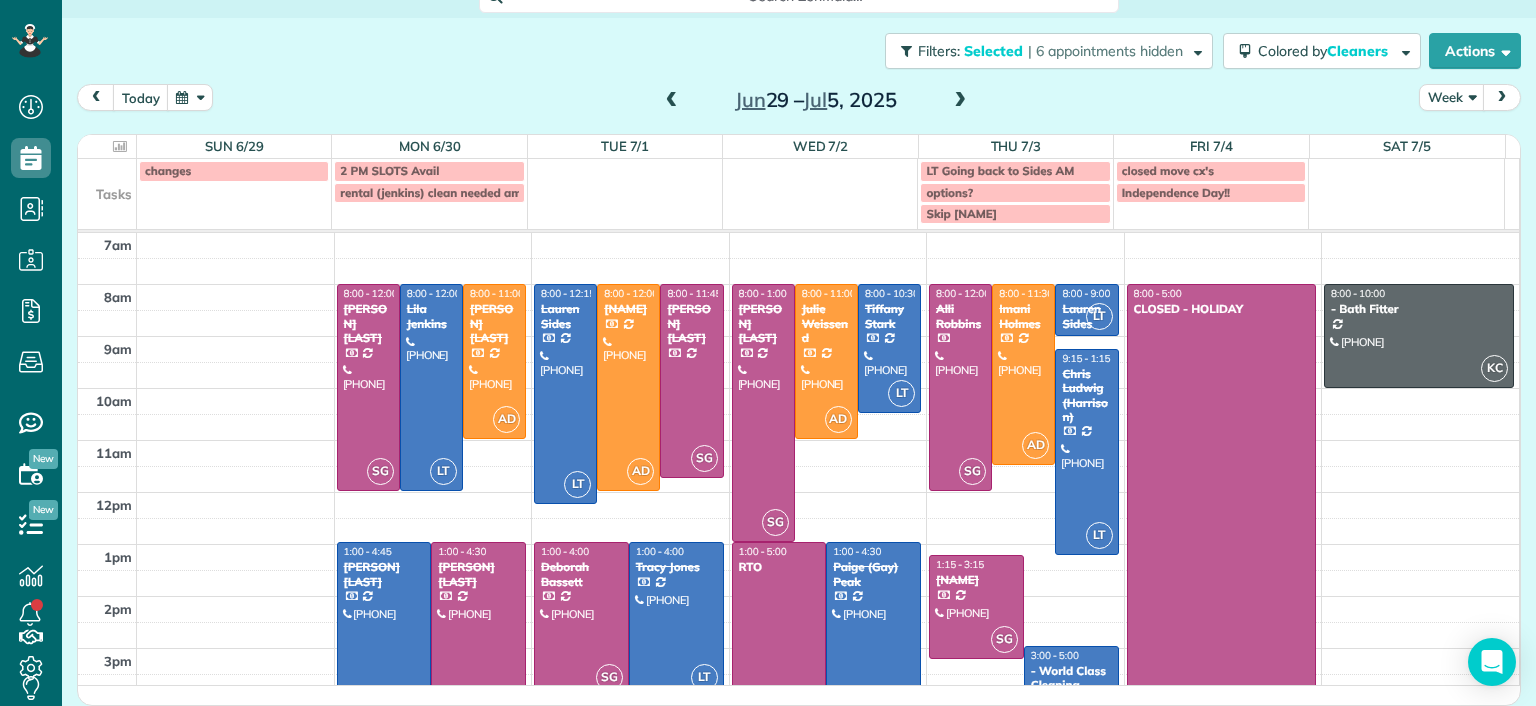 click at bounding box center (960, 101) 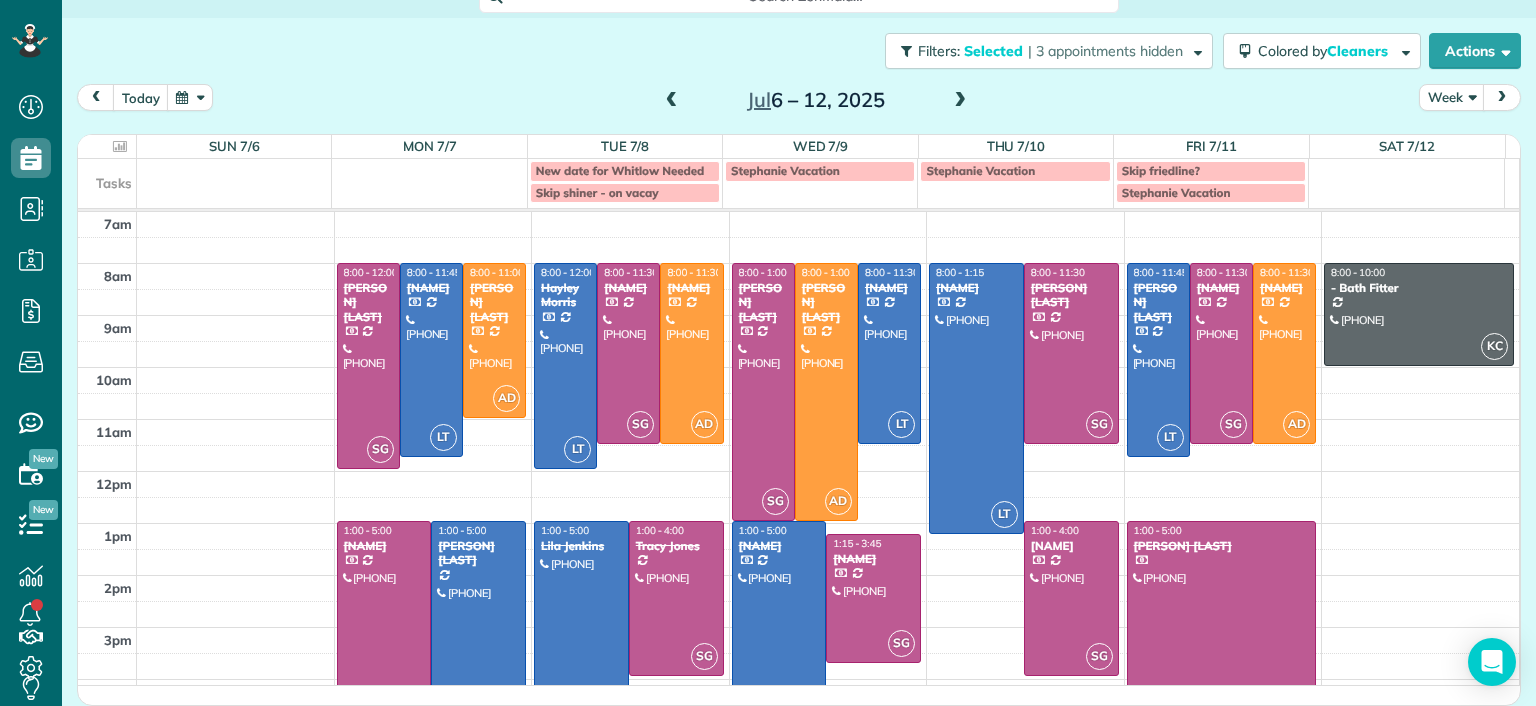 click at bounding box center (960, 101) 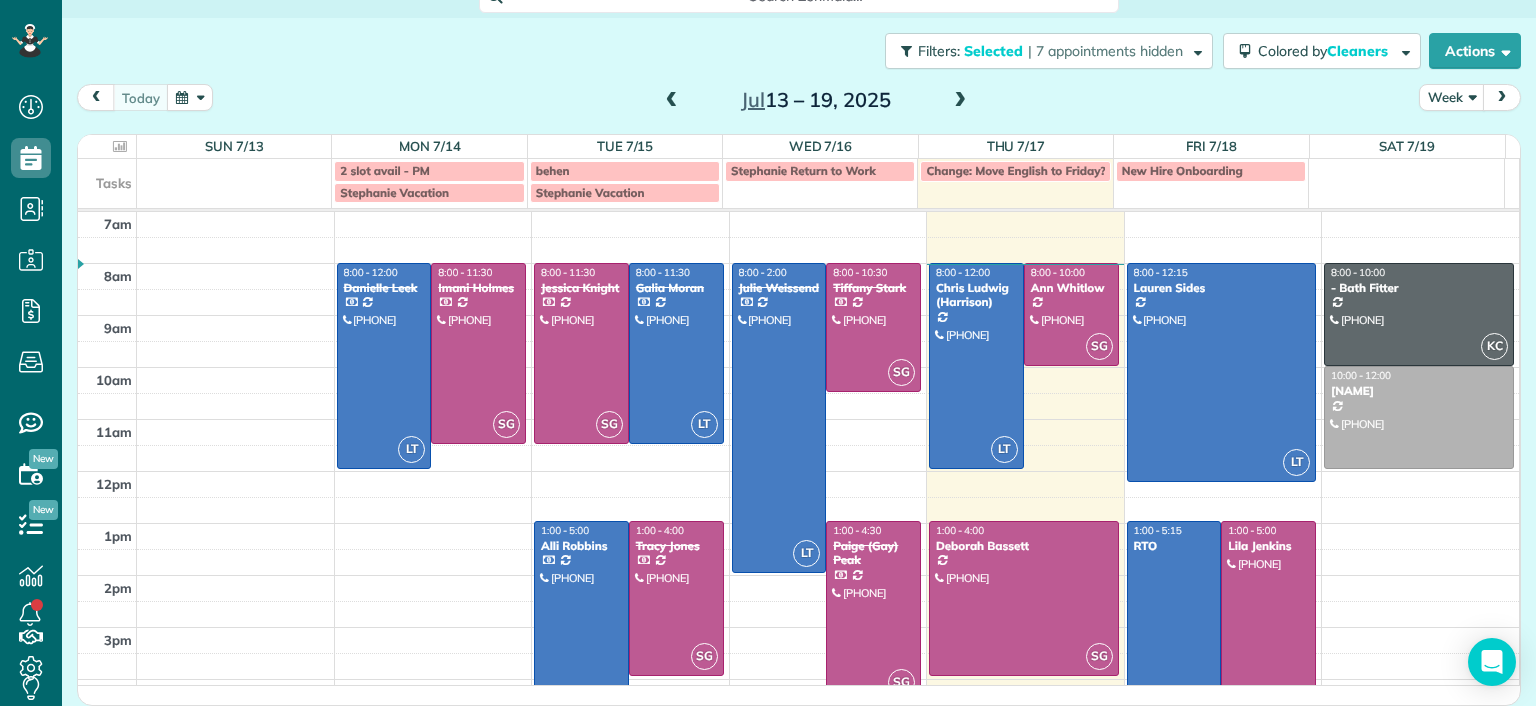 click at bounding box center (960, 101) 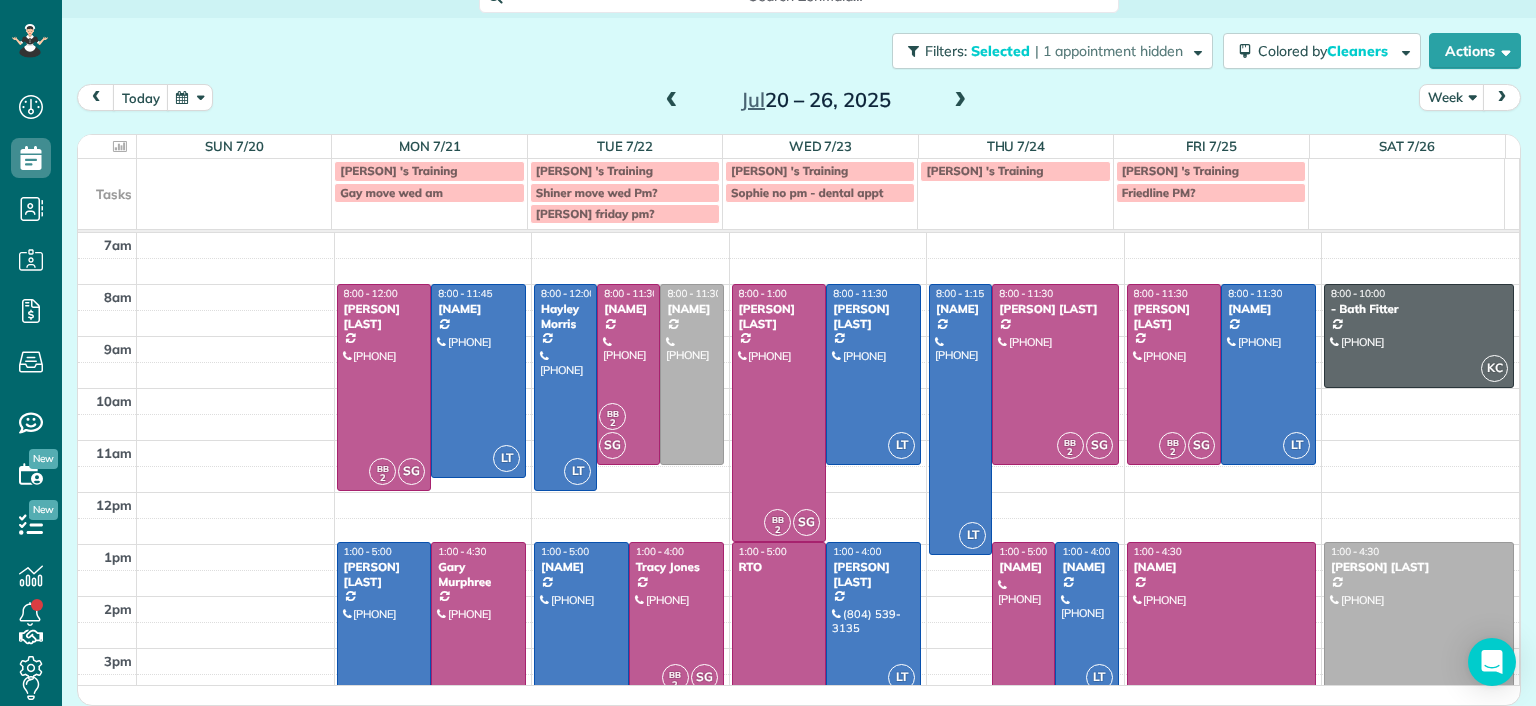 click at bounding box center [873, 619] 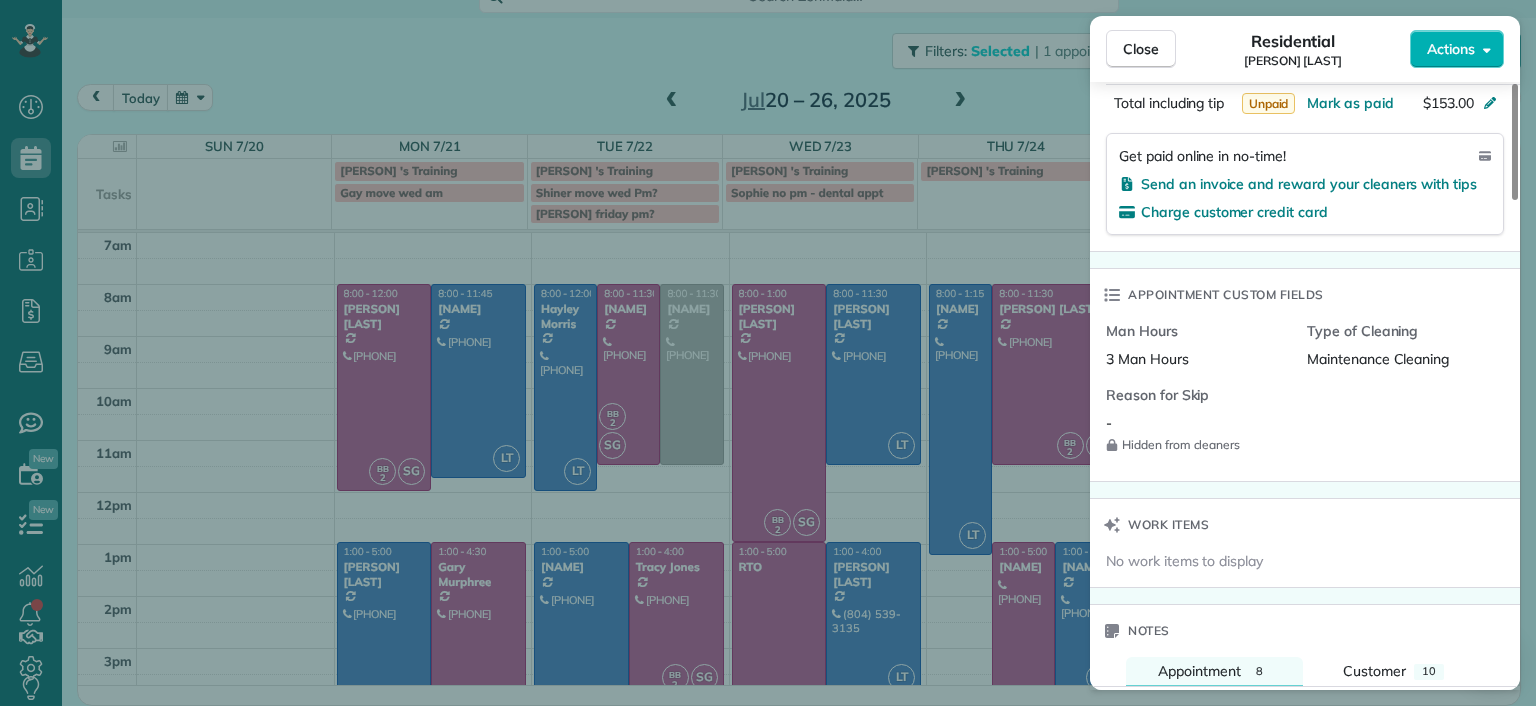 scroll, scrollTop: 1800, scrollLeft: 0, axis: vertical 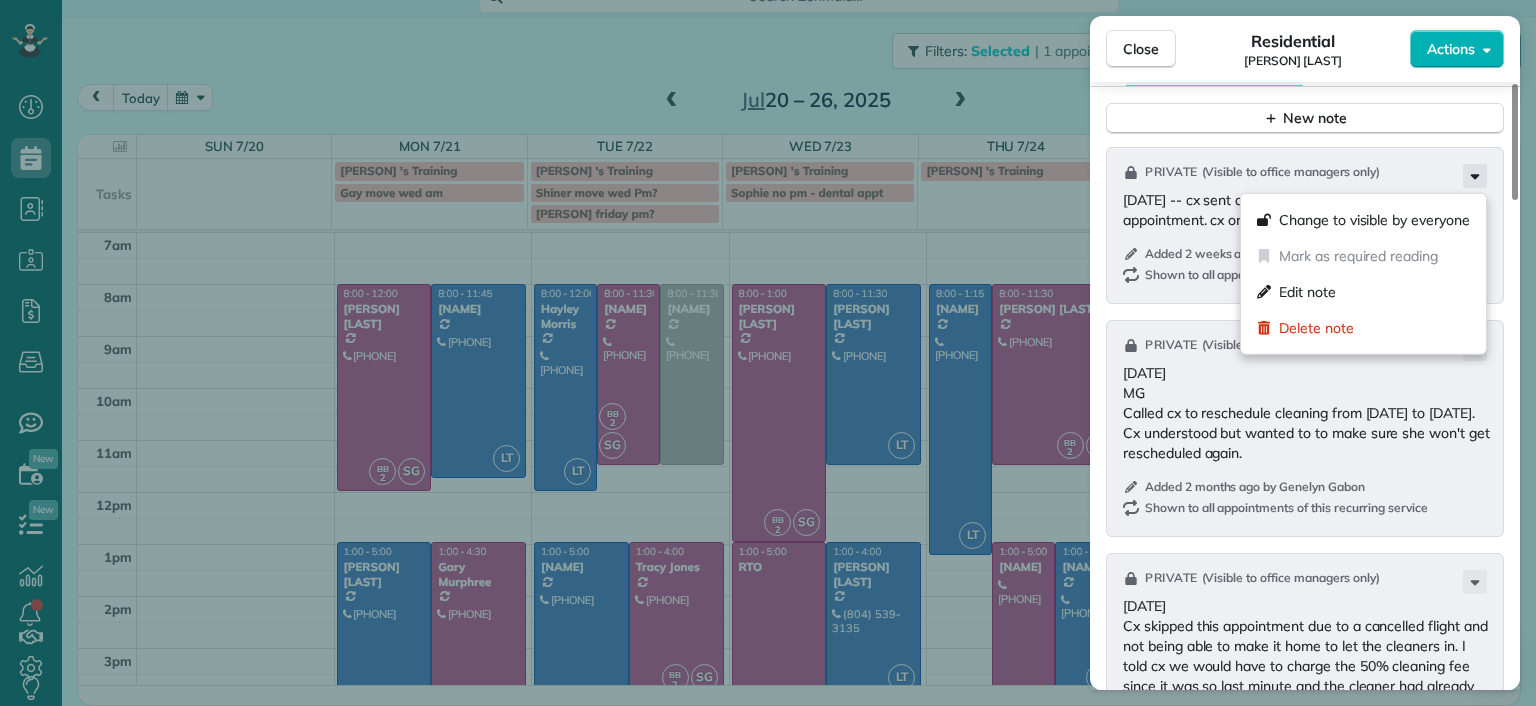 click 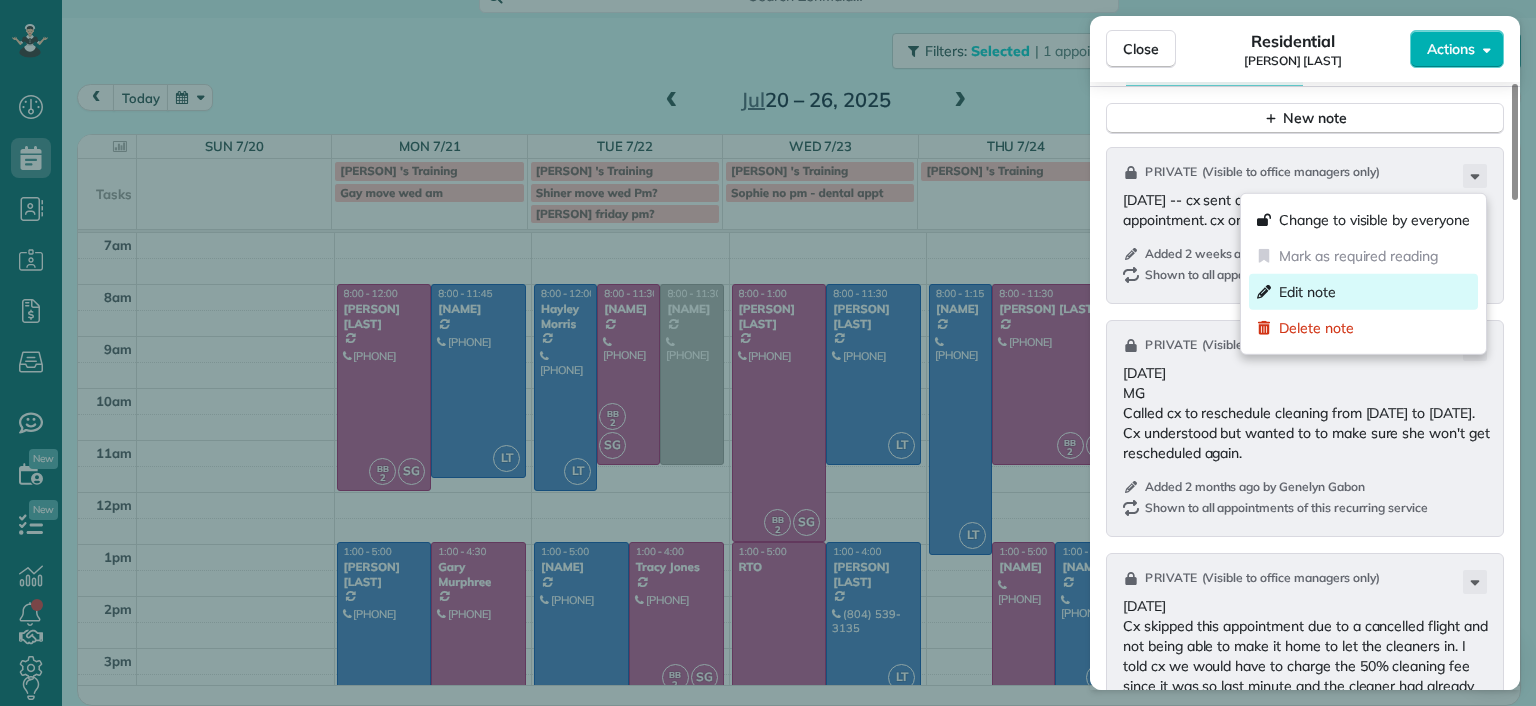 click on "Edit note" at bounding box center [1307, 292] 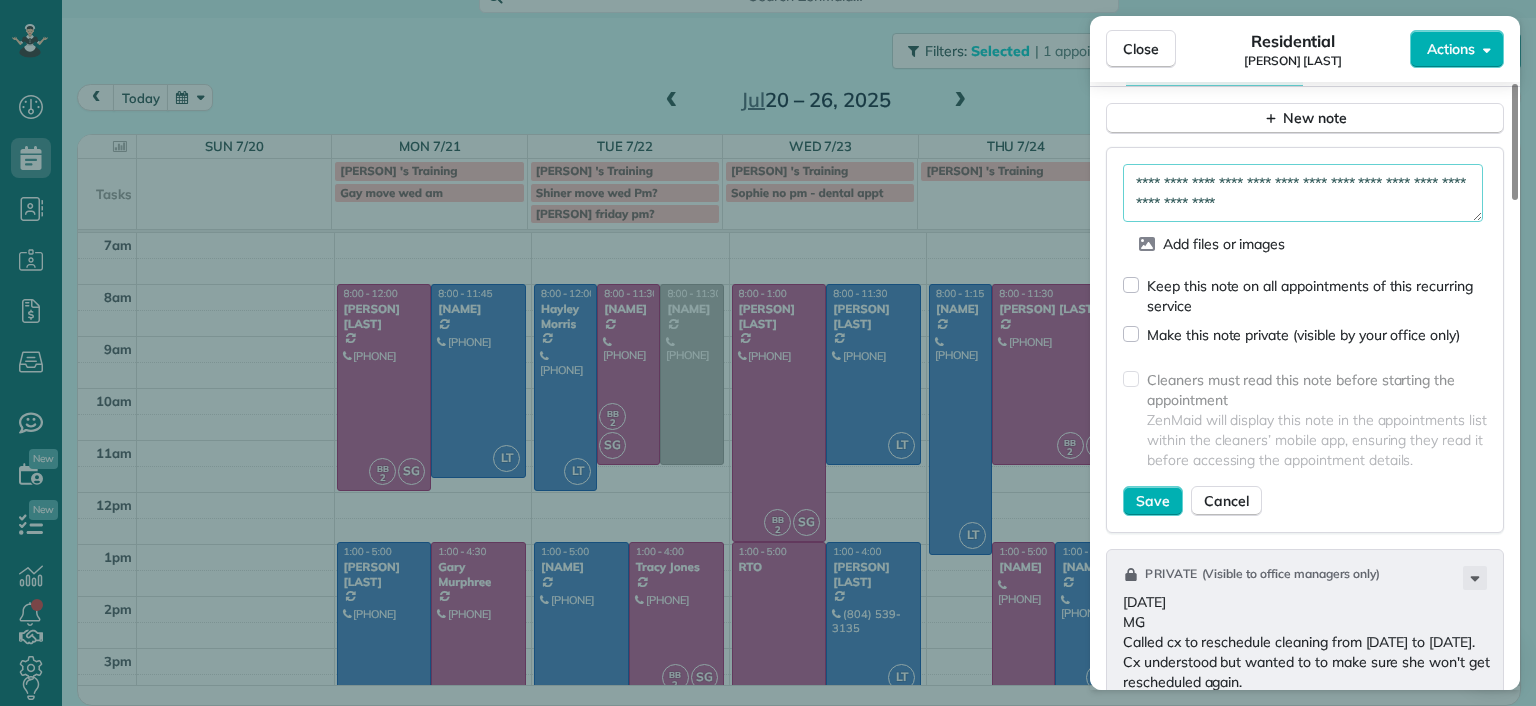 click on "**********" at bounding box center (1303, 193) 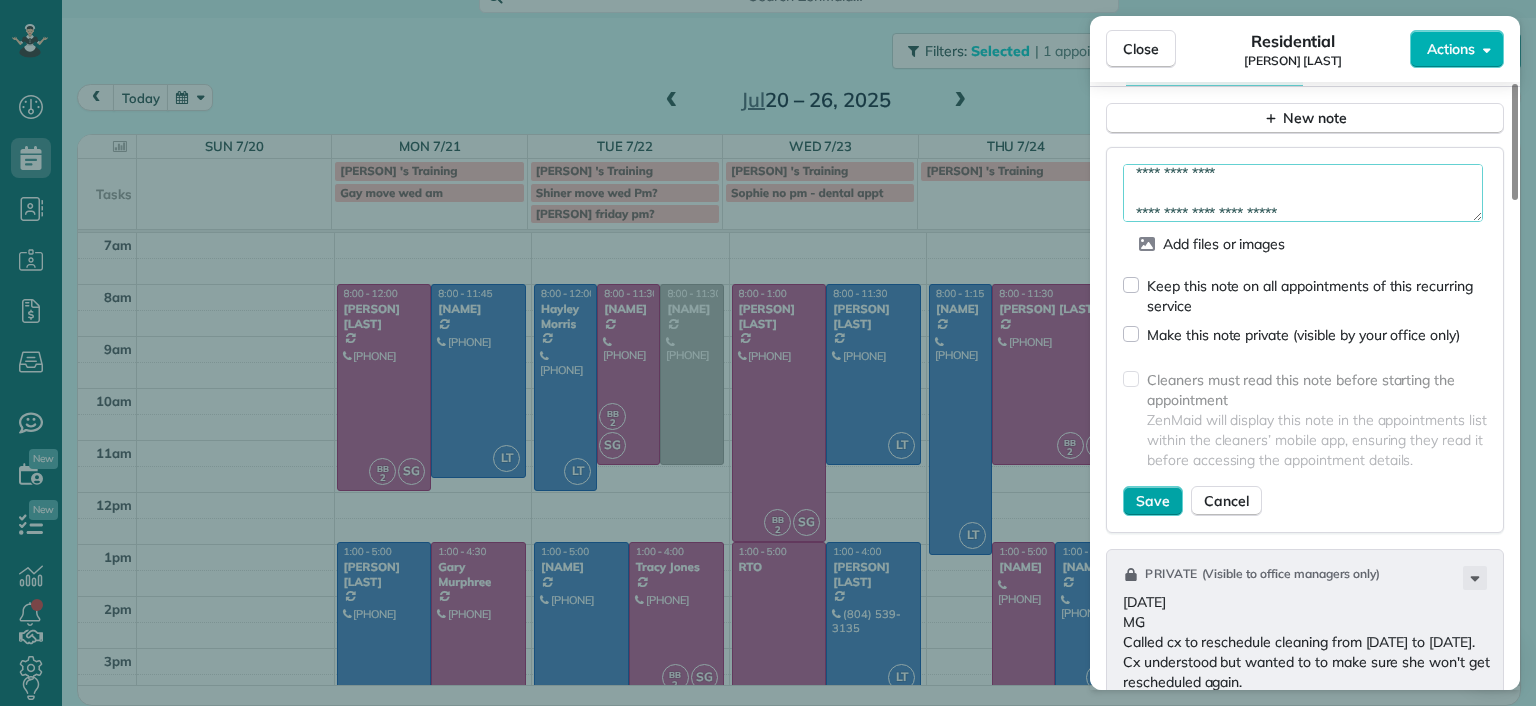 type on "**********" 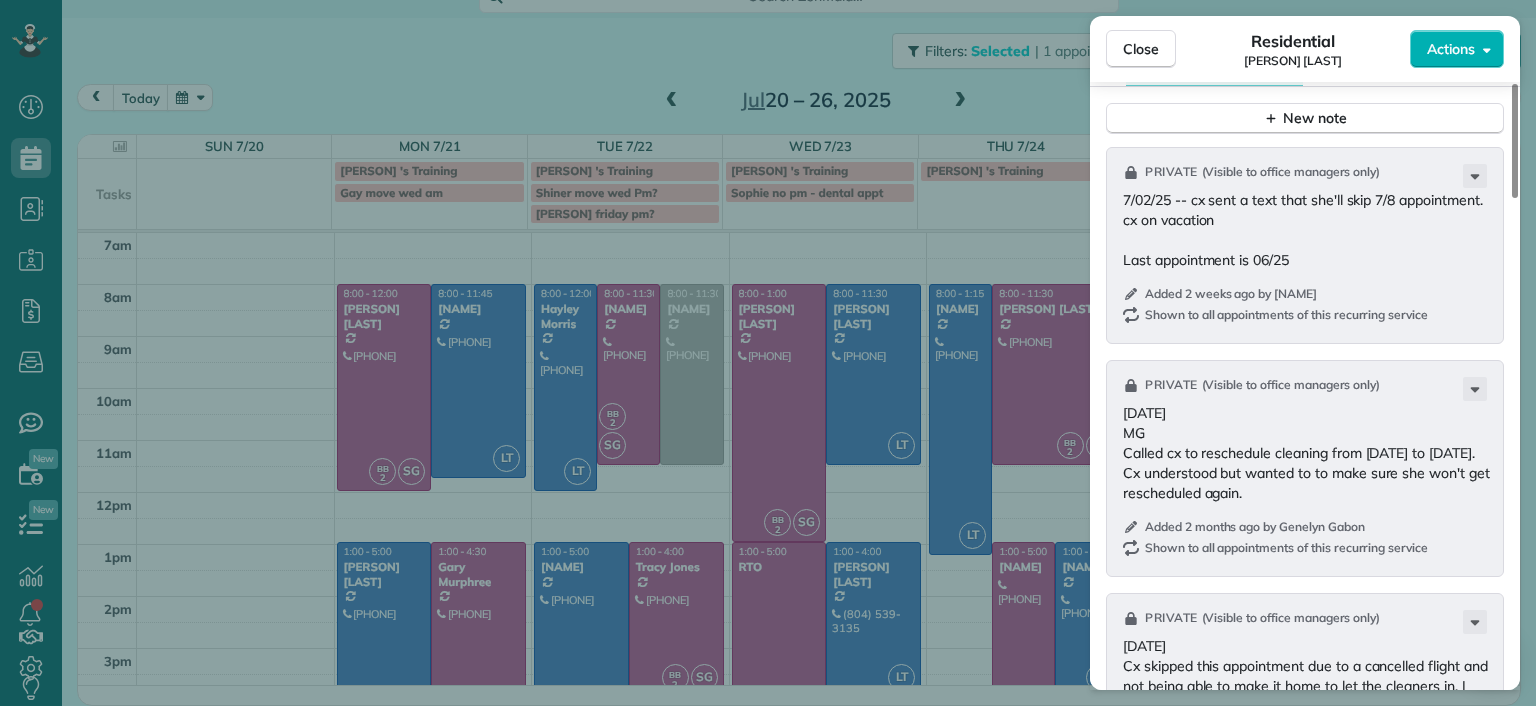 click on "Close Residential Karen Shiner Actions Status Active Karen Shiner · Open profile Mobile (804) 539-3135 Copy kcshiner@gmail.com Copy View Details Residential Wednesday, July 23, 2025 ( next week ) 1:00 PM 4:00 PM 3 hours and 0 minutes Repeats every 2 weeks Edit recurring service Previous (Jul 08) Next (Aug 05) 2611 Melbourne Drive Richmond VA 23225 Service was not rated yet Setup ratings Cleaners Time in and out Assign Invite Cleaners Laura   Thaller 1:00 PM 4:00 PM Checklist Try Now Keep this appointment up to your standards. Stay on top of every detail, keep your cleaners organised, and your client happy. Assign a checklist Watch a 5 min demo Billing Billing actions Price $153.00 Overcharge $0.00 Discount $0.00 Coupon discount - Primary tax - Secondary tax - Total appointment price $153.00 Tips collected New feature! $0.00 Unpaid Mark as paid Total including tip $153.00 Get paid online in no-time! Send an invoice and reward your cleaners with tips Charge customer credit card Appointment custom fields - 8 10" at bounding box center (768, 353) 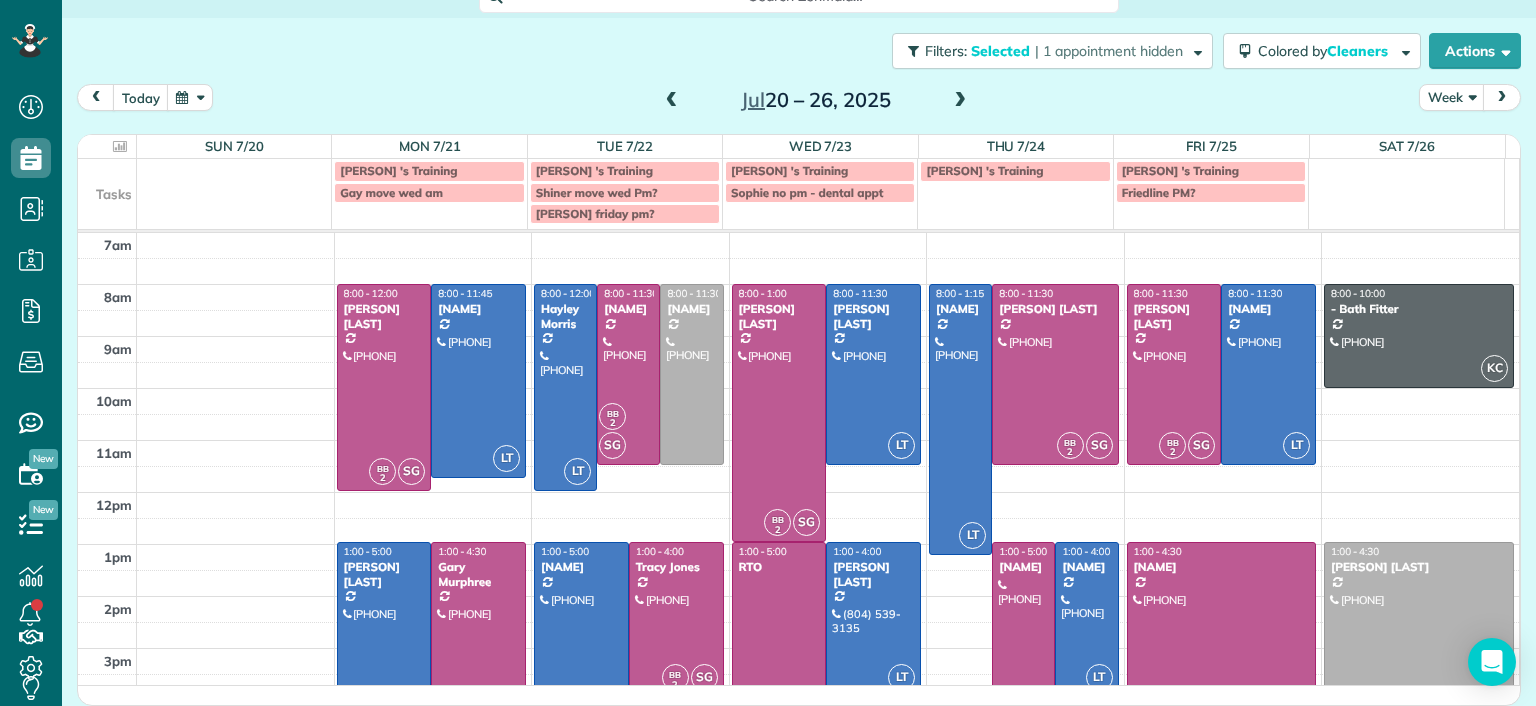 click at bounding box center [672, 101] 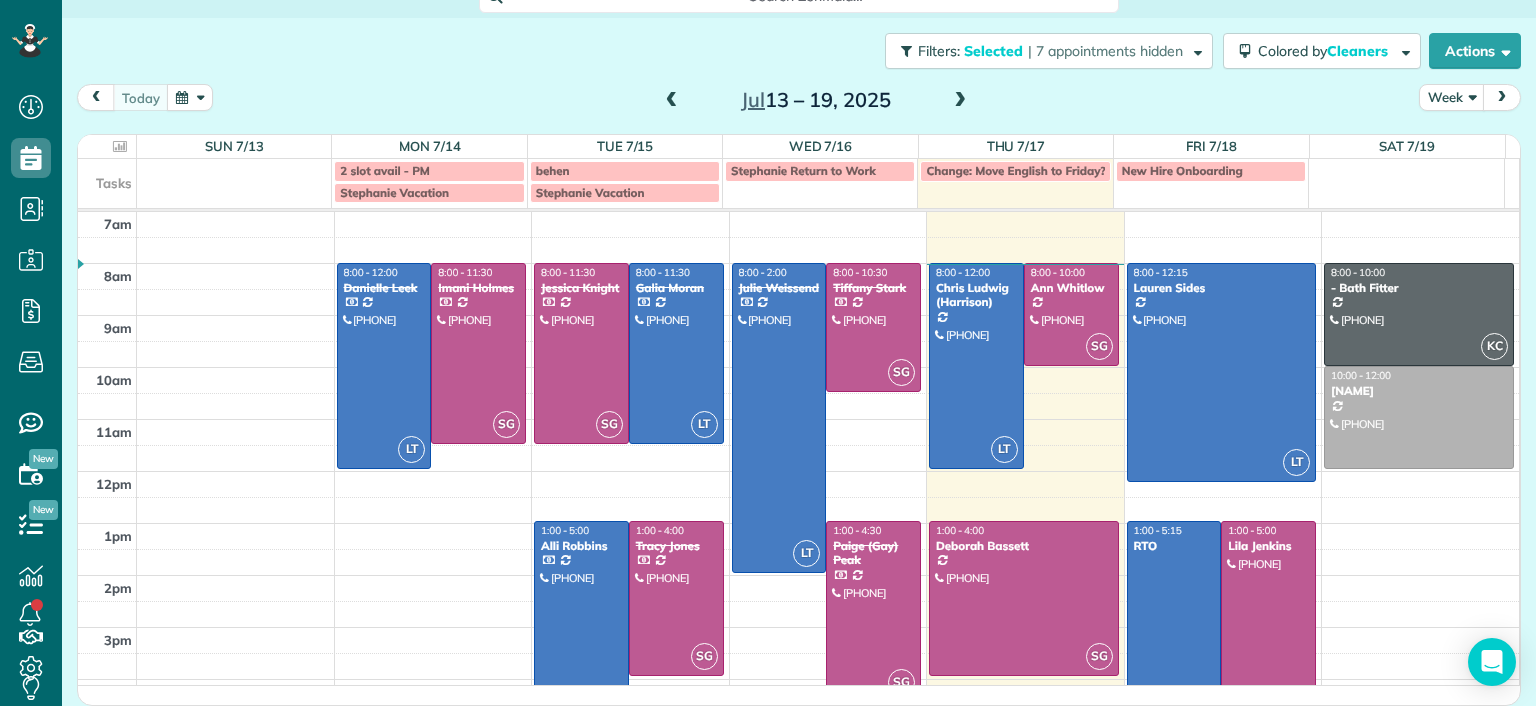click at bounding box center [672, 101] 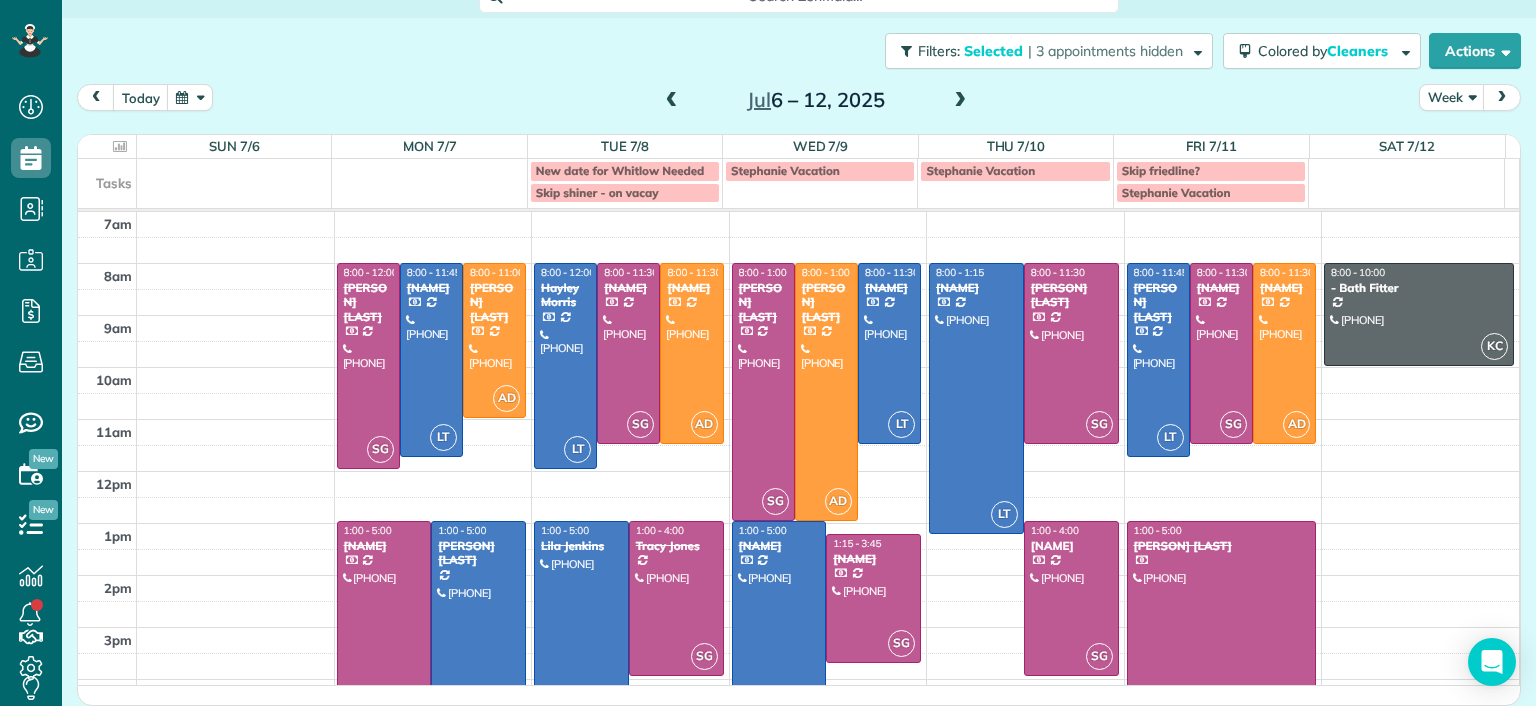 click at bounding box center (672, 101) 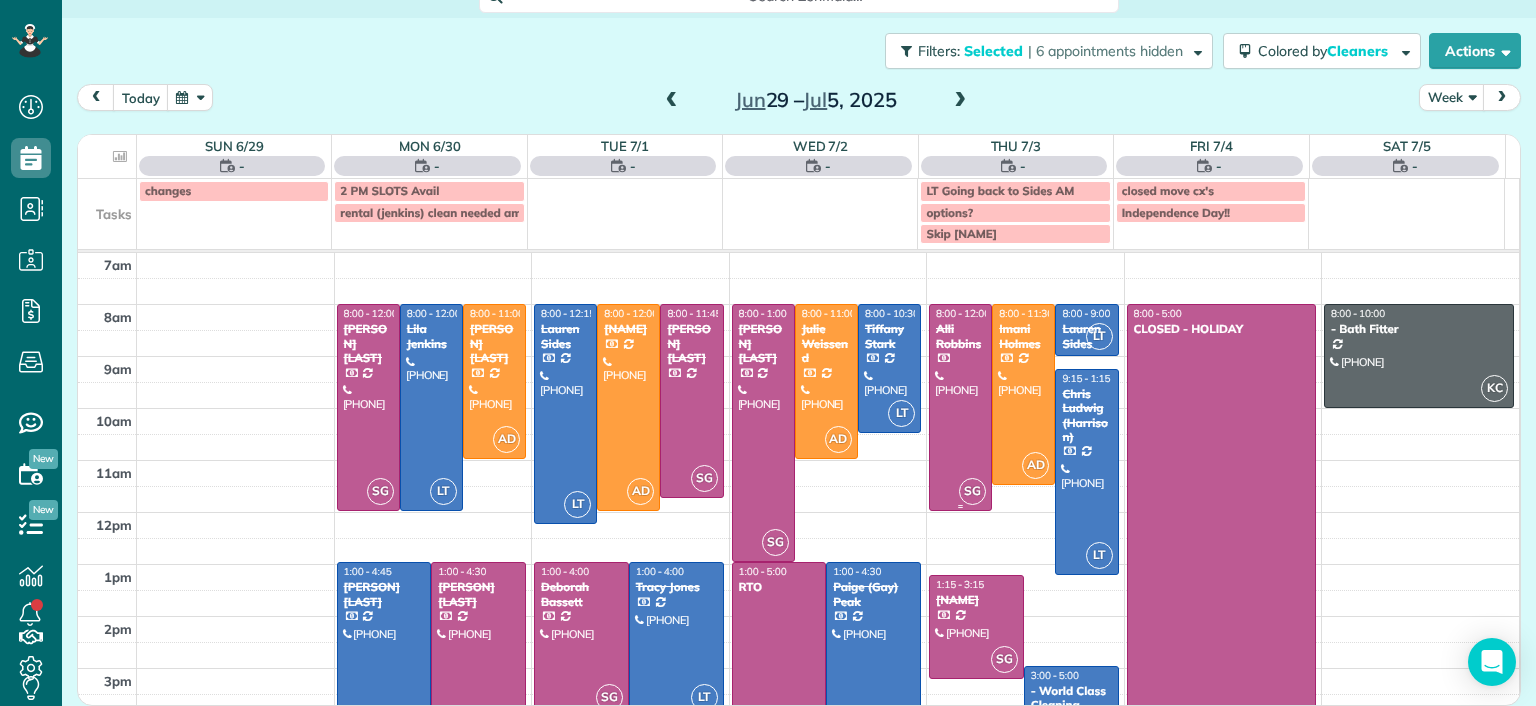 scroll, scrollTop: 115, scrollLeft: 0, axis: vertical 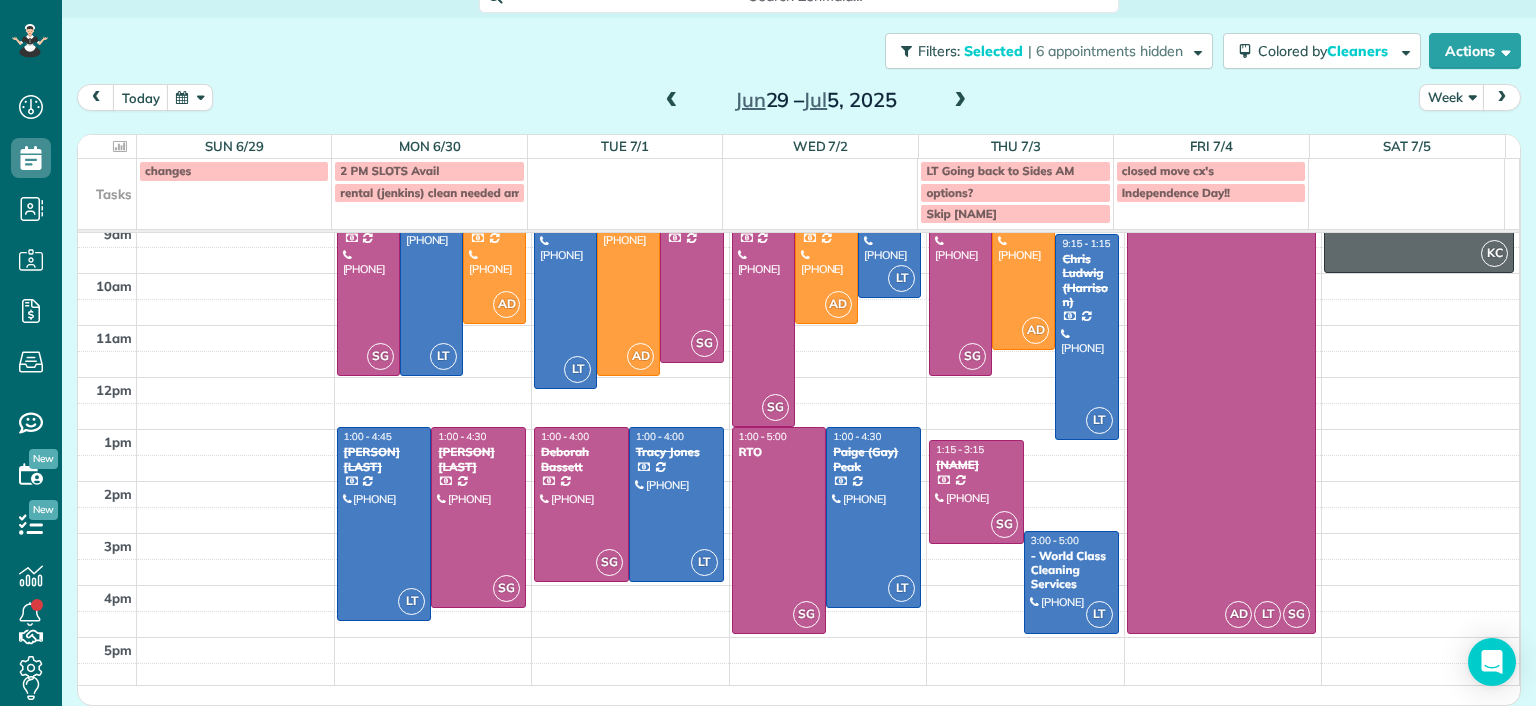 click at bounding box center (960, 101) 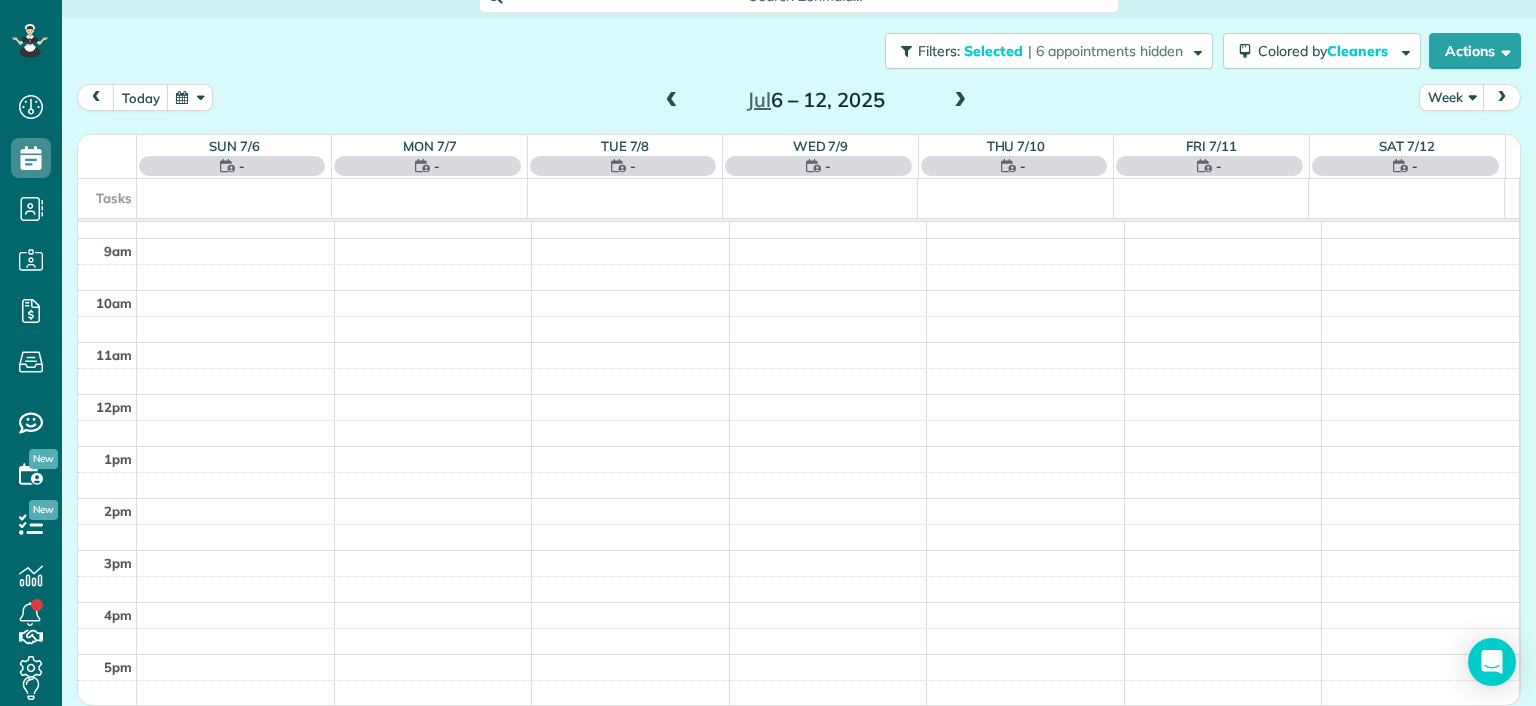 scroll, scrollTop: 0, scrollLeft: 0, axis: both 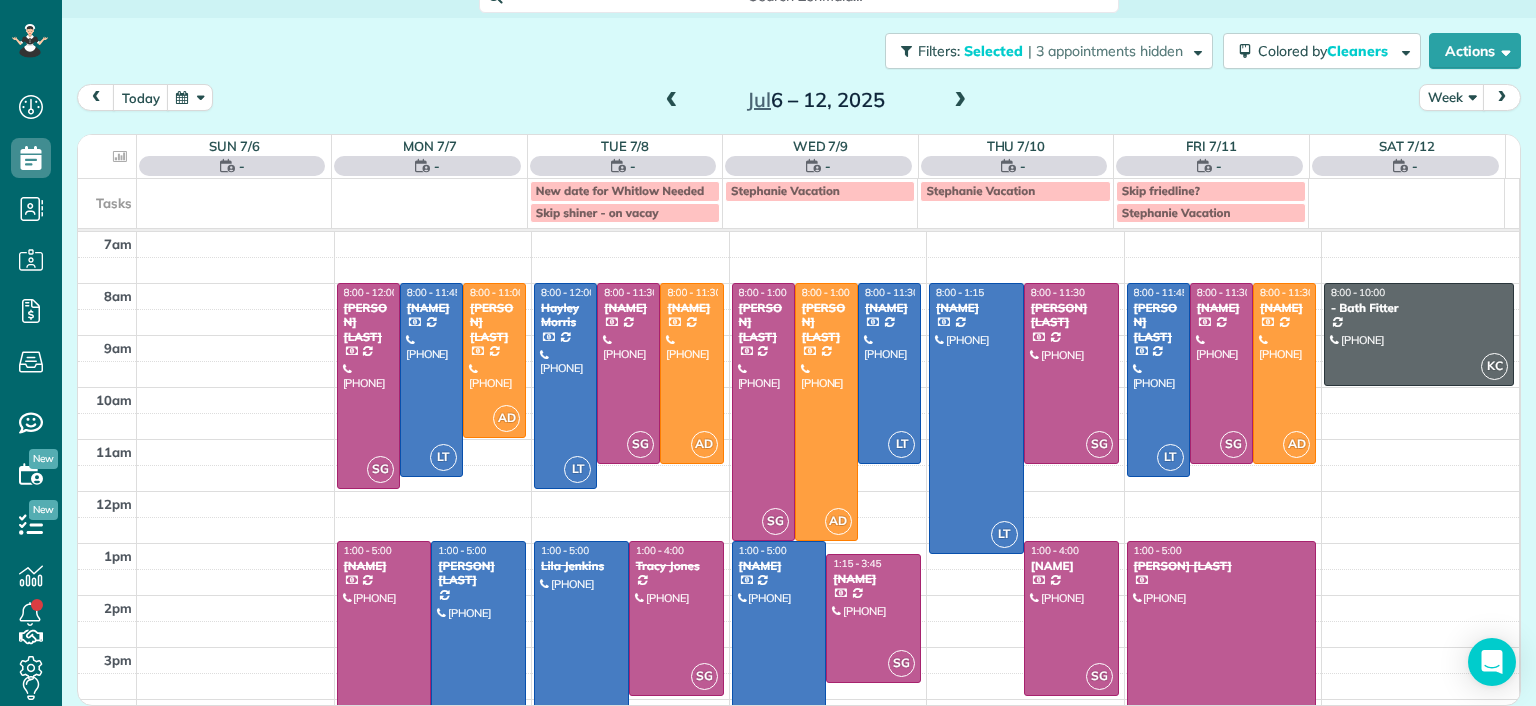 click at bounding box center [672, 101] 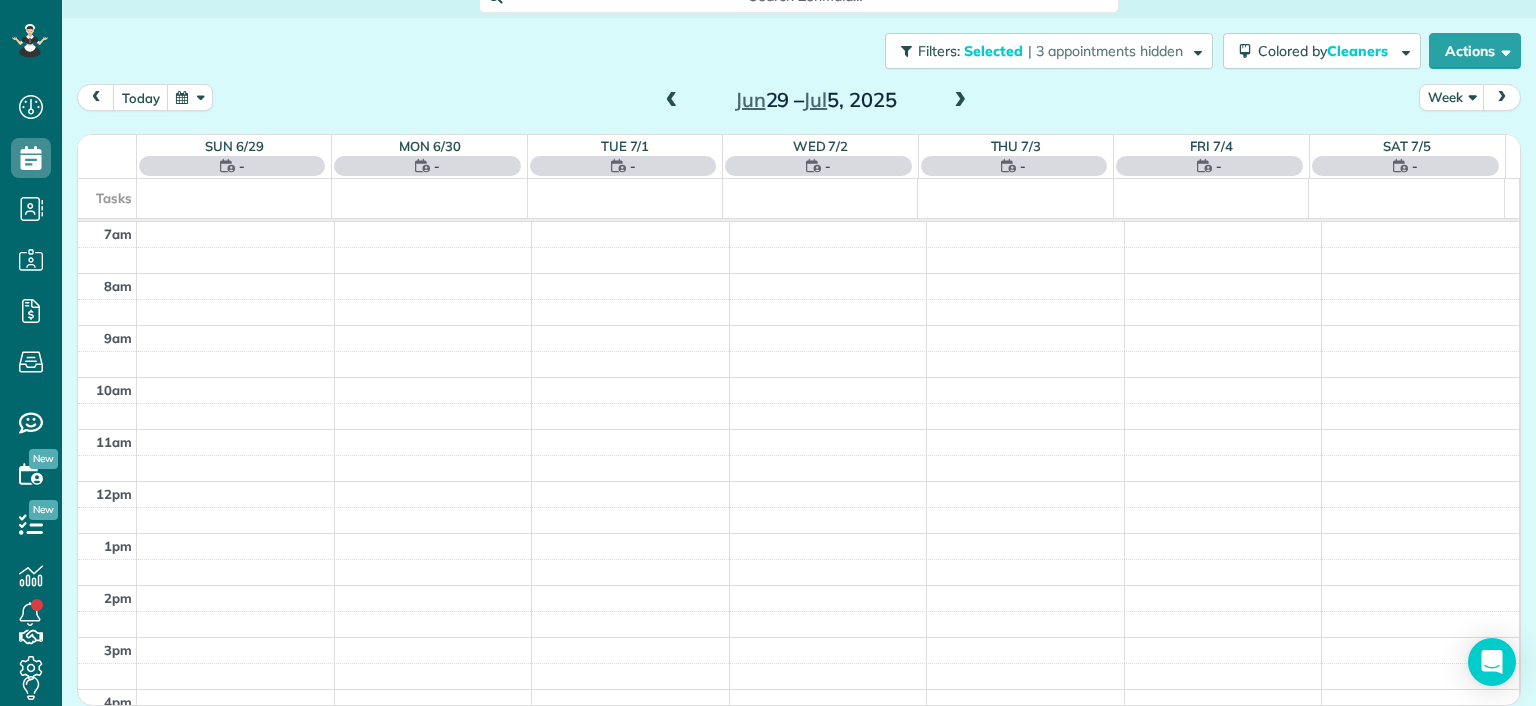click at bounding box center [672, 101] 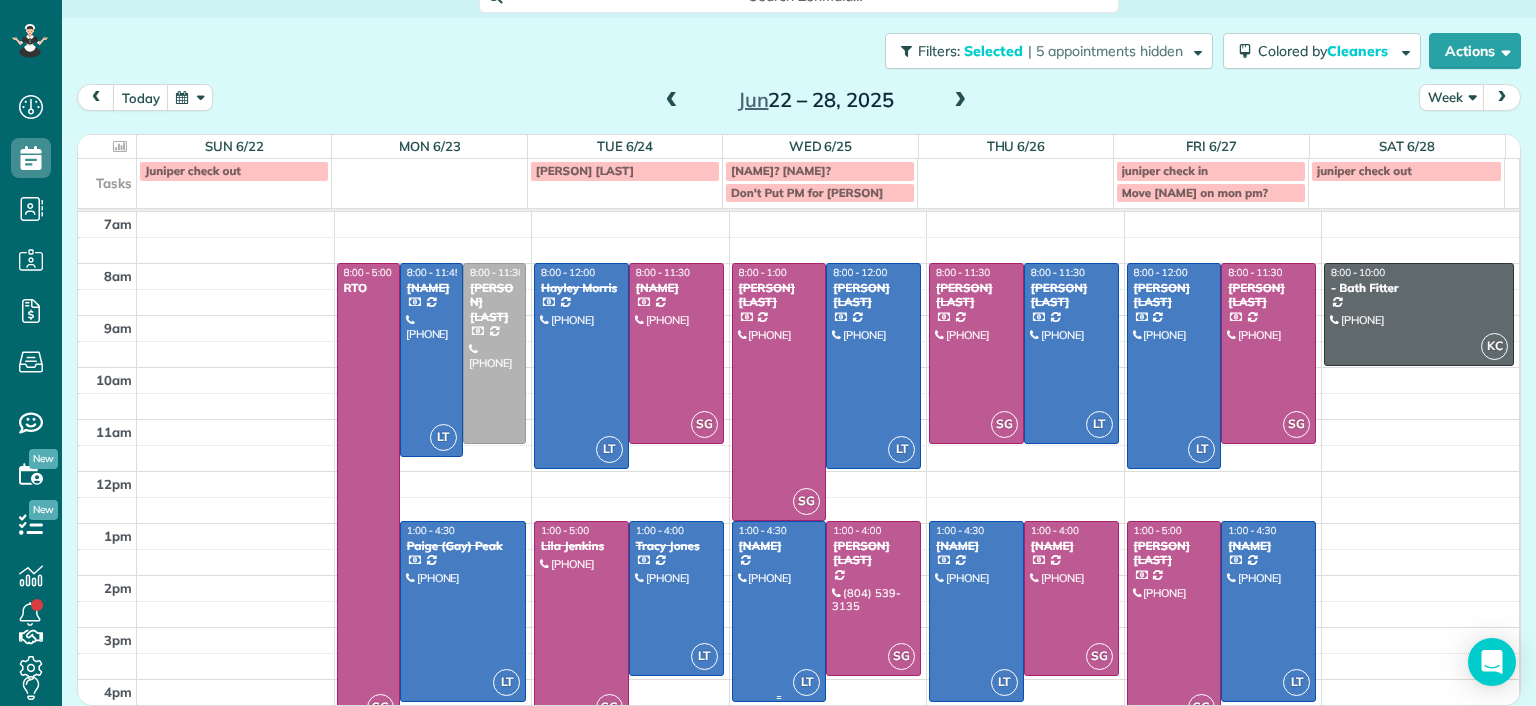 click at bounding box center (779, 611) 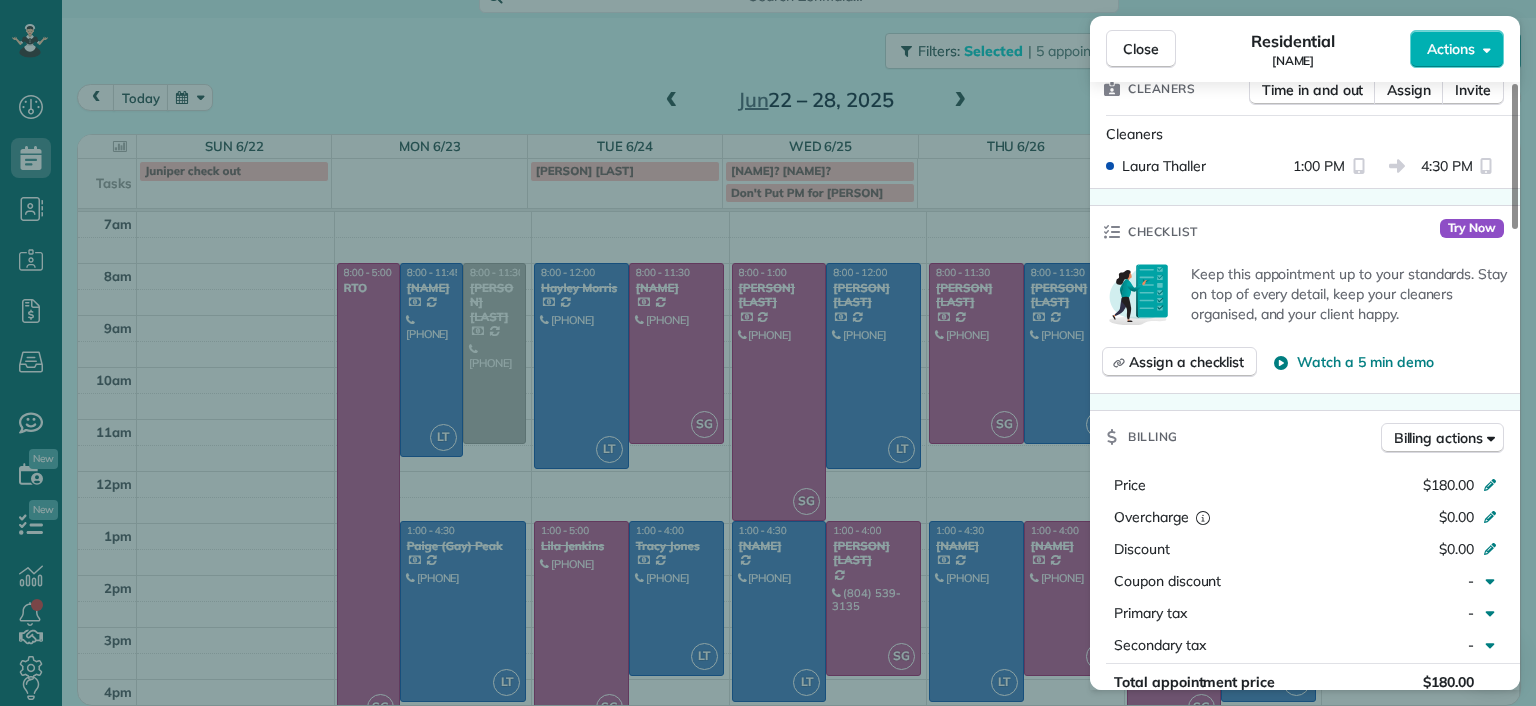 scroll, scrollTop: 600, scrollLeft: 0, axis: vertical 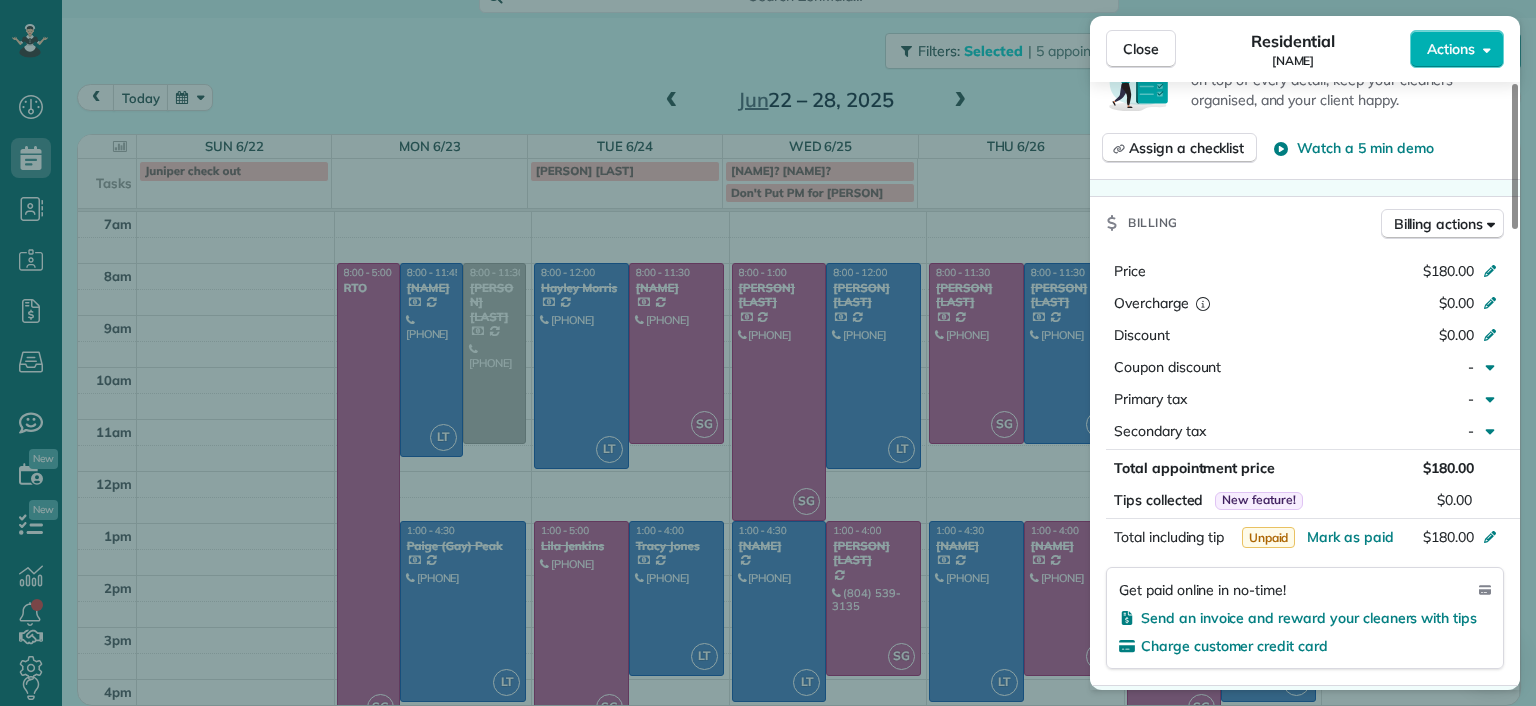 click on "Close Residential James Crenshaw Actions Status Completed James Crenshaw · Open profile Mobile (804) 347-0886 Copy james@gatherrva.com Copy elizasimp@gmail.com Copy View Details Residential Wednesday, June 25, 2025 1:00 PM 4:30 PM 3 hours and 30 minutes Repeats weekly Edit recurring service Previous (Jun 23) Next (Jun 30) 2911 Moss Side Avenue Richmond VA 23222 Service was not rated yet Setup ratings Cleaners Time in and out Assign Invite Cleaners Laura   Thaller 1:00 PM 4:30 PM Checklist Try Now Keep this appointment up to your standards. Stay on top of every detail, keep your cleaners organised, and your client happy. Assign a checklist Watch a 5 min demo Billing Billing actions Price $180.00 Overcharge $0.00 Discount $0.00 Coupon discount - Primary tax - Secondary tax - Total appointment price $180.00 Tips collected New feature! $0.00 Unpaid Mark as paid Total including tip $180.00 Get paid online in no-time! Send an invoice and reward your cleaners with tips Charge customer credit card Man Hours - Notes" at bounding box center (768, 353) 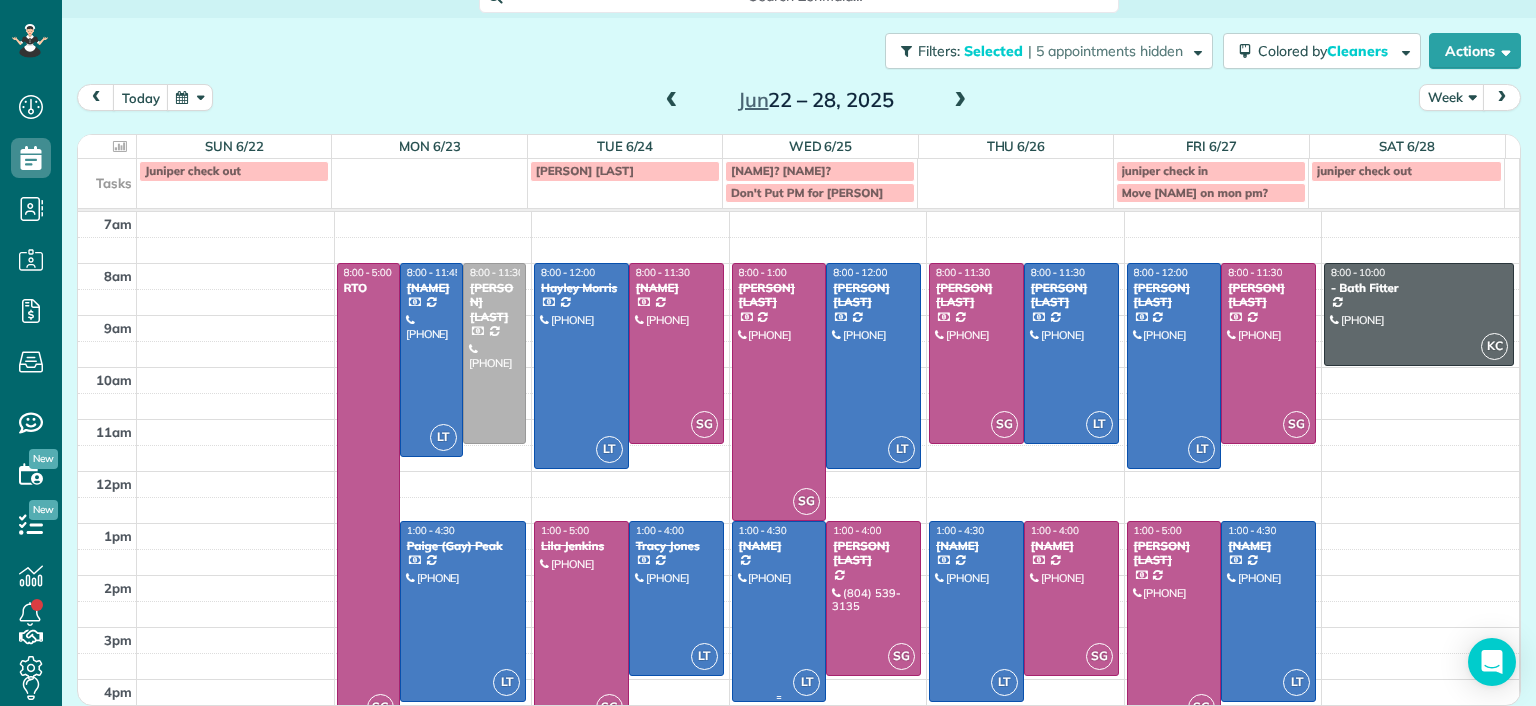 click at bounding box center [779, 611] 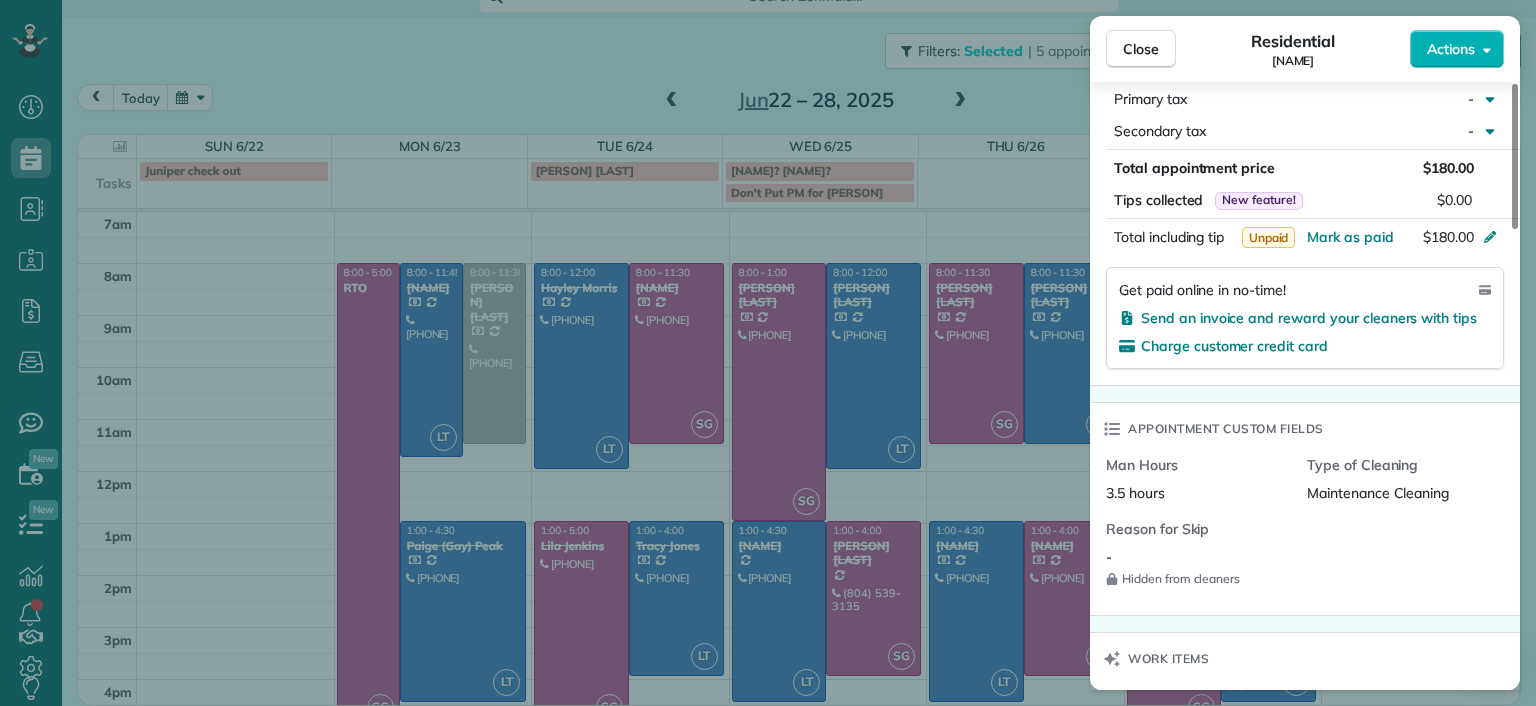 scroll, scrollTop: 1000, scrollLeft: 0, axis: vertical 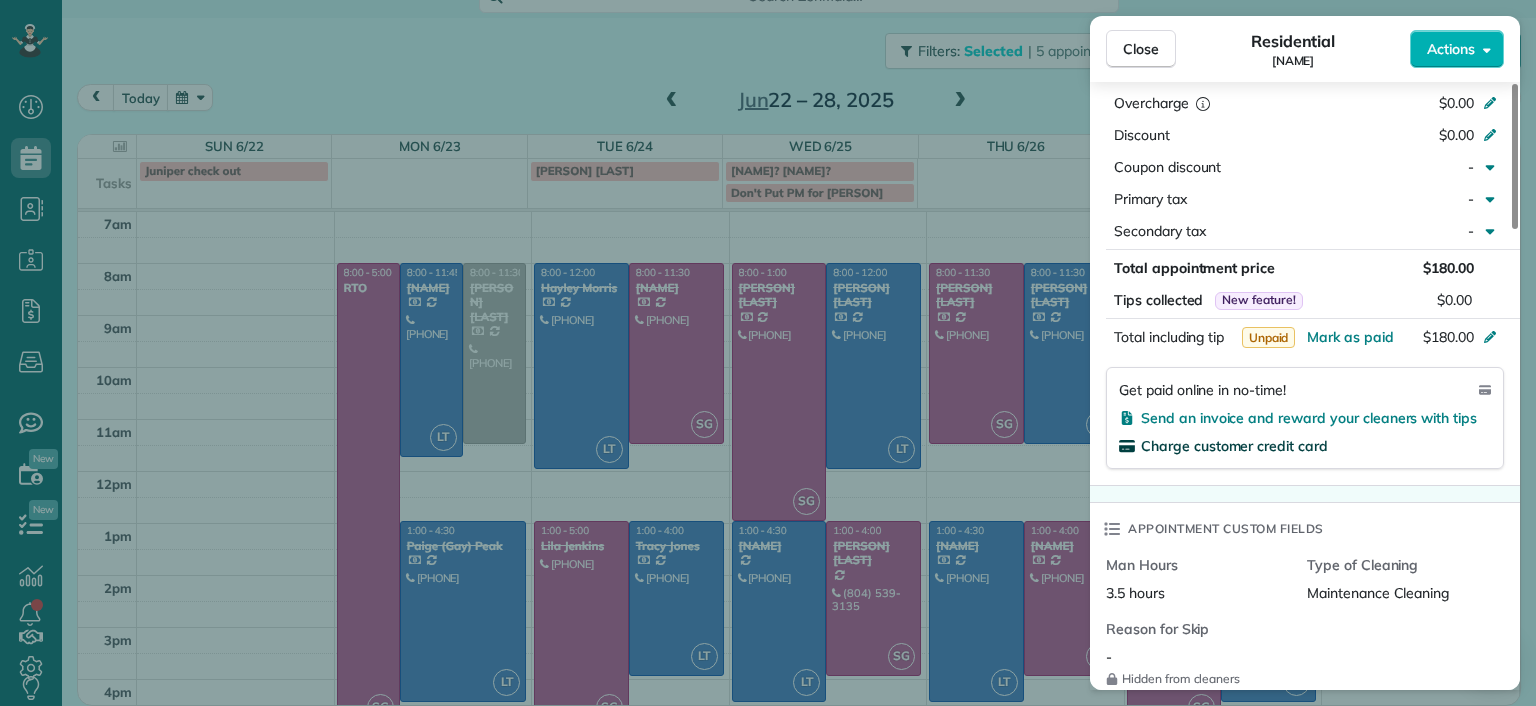 click on "Charge customer credit card" at bounding box center (1234, 446) 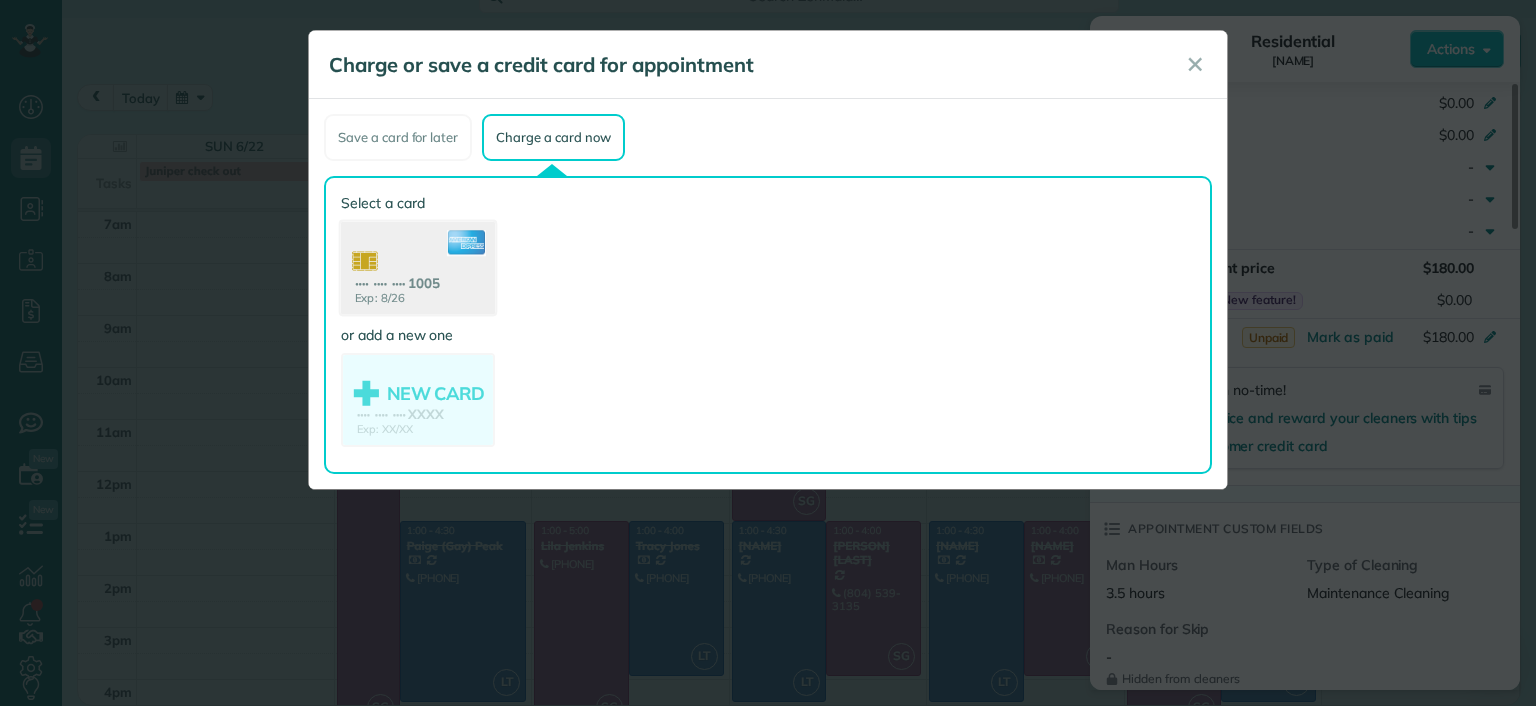 click 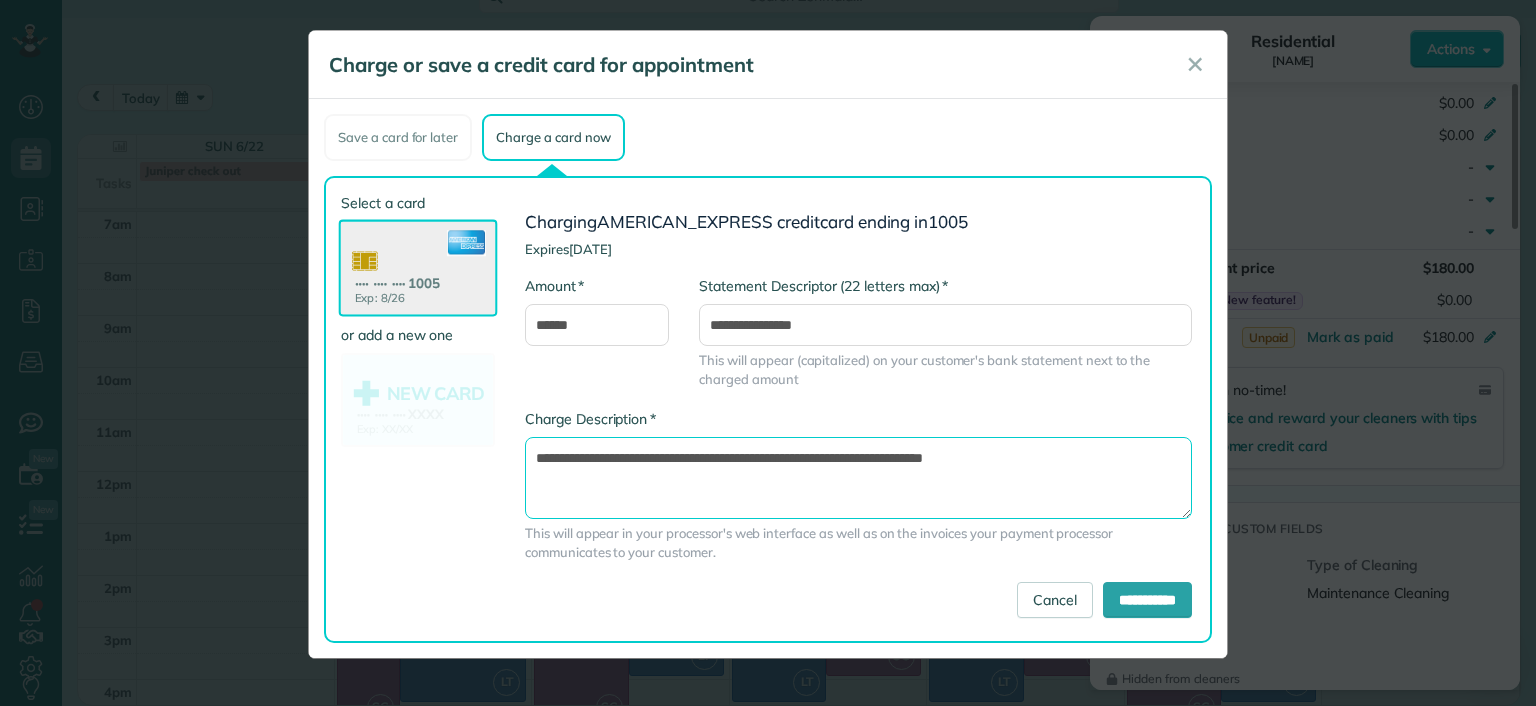 click on "**********" at bounding box center [858, 478] 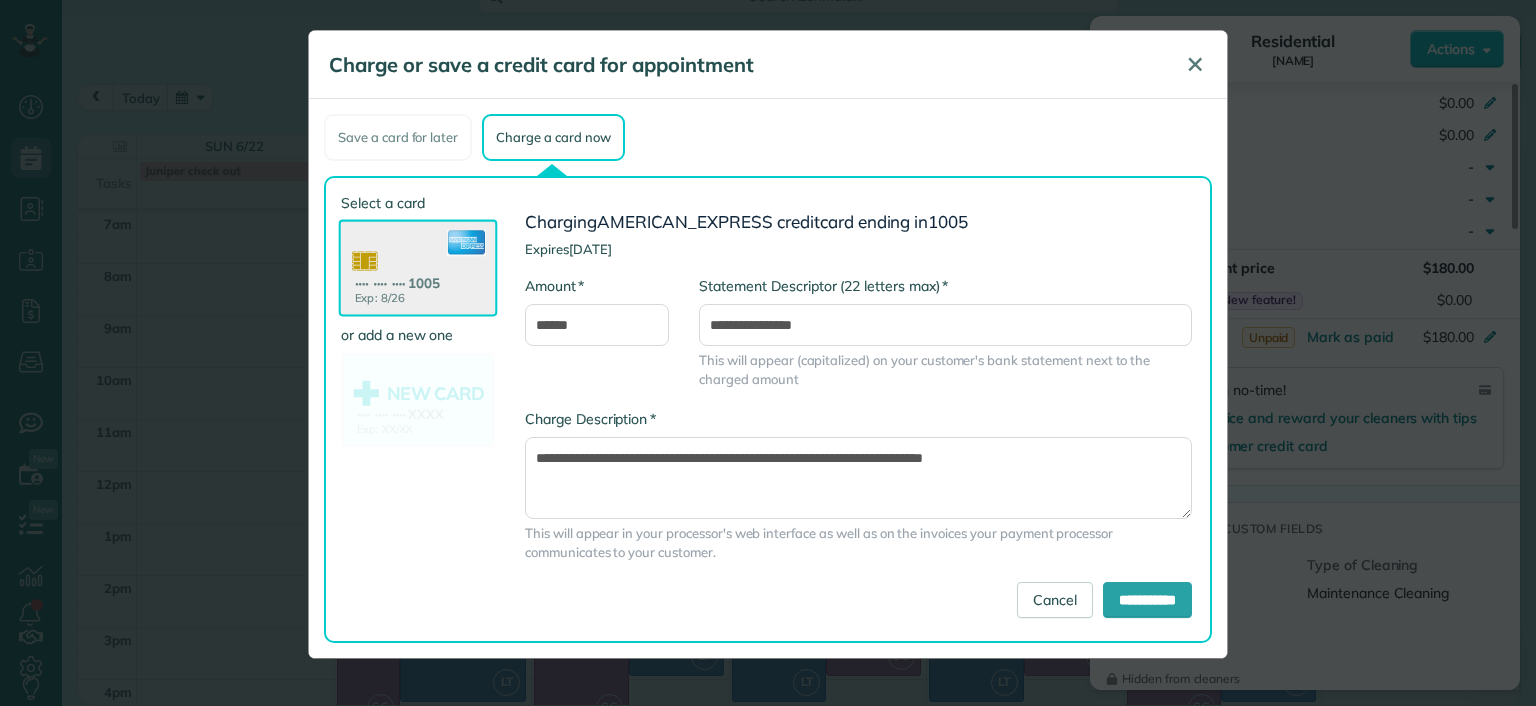 click on "✕" at bounding box center (1195, 64) 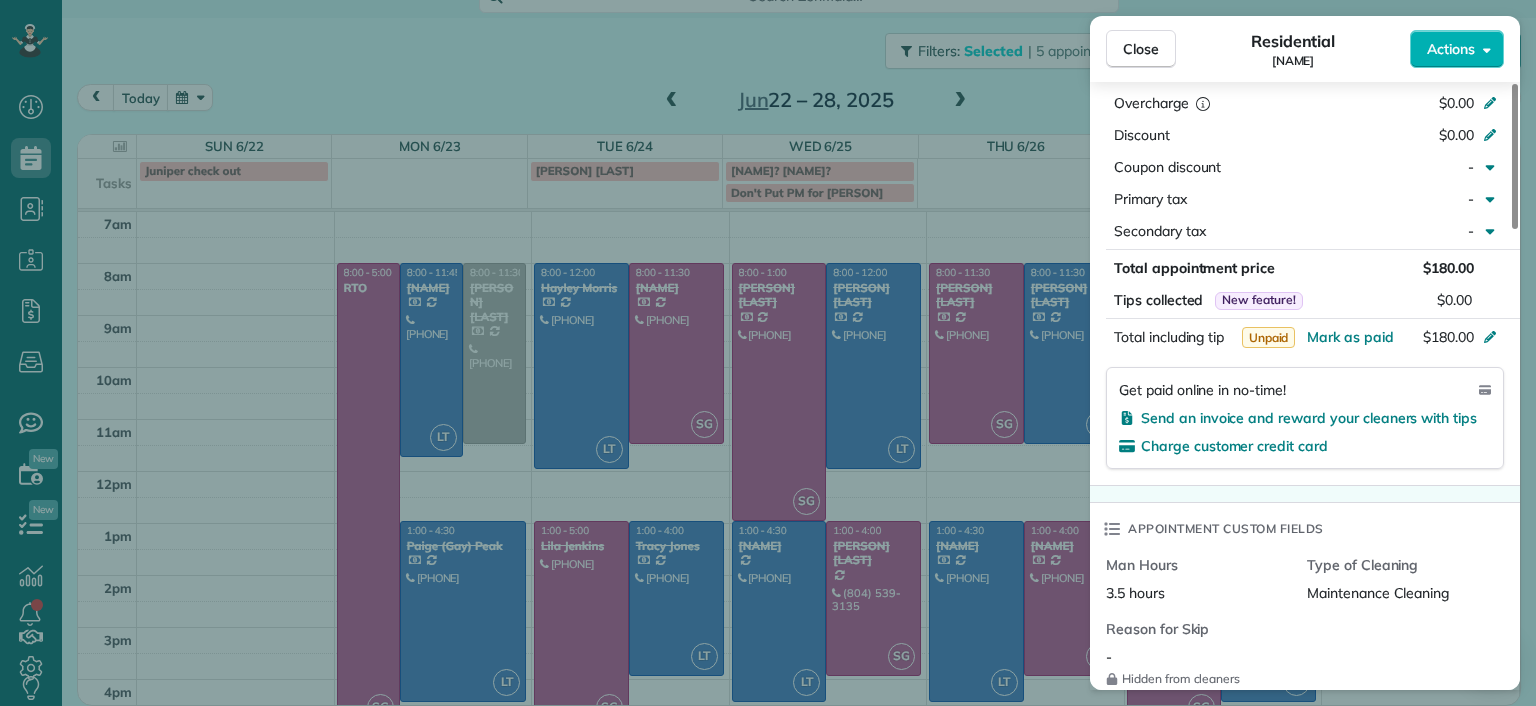 click on "Close Residential James Crenshaw Actions Status Completed James Crenshaw · Open profile Mobile (804) 347-0886 Copy james@gatherrva.com Copy elizasimp@gmail.com Copy View Details Residential Wednesday, June 25, 2025 1:00 PM 4:30 PM 3 hours and 30 minutes Repeats weekly Edit recurring service Previous (Jun 23) Next (Jun 30) 2911 Moss Side Avenue Richmond VA 23222 Service was not rated yet Setup ratings Cleaners Time in and out Assign Invite Cleaners Laura   Thaller 1:00 PM 4:30 PM Checklist Try Now Keep this appointment up to your standards. Stay on top of every detail, keep your cleaners organised, and your client happy. Assign a checklist Watch a 5 min demo Billing Billing actions Price $180.00 Overcharge $0.00 Discount $0.00 Coupon discount - Primary tax - Secondary tax - Total appointment price $180.00 Tips collected New feature! $0.00 Unpaid Mark as paid Total including tip $180.00 Get paid online in no-time! Send an invoice and reward your cleaners with tips Charge customer credit card Man Hours - Notes" at bounding box center [768, 353] 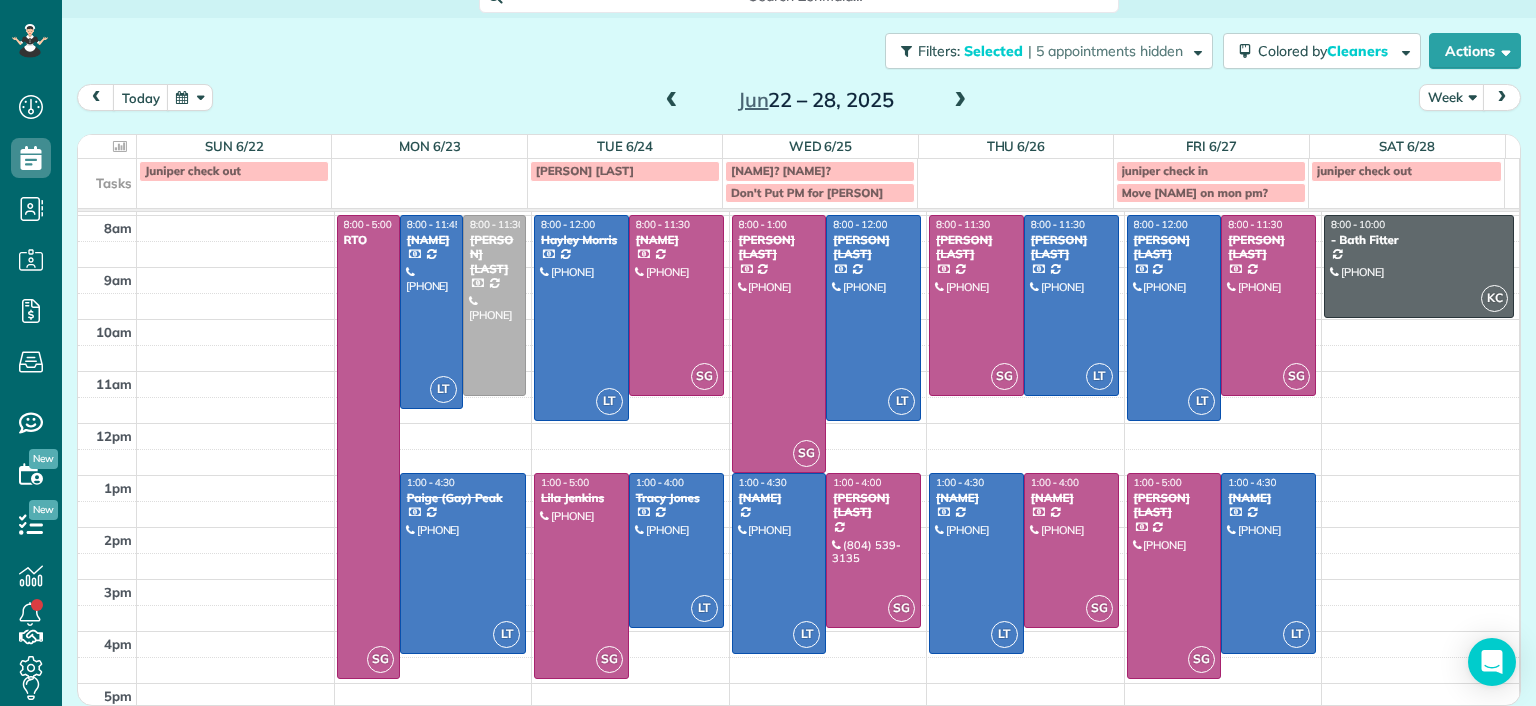 scroll, scrollTop: 73, scrollLeft: 0, axis: vertical 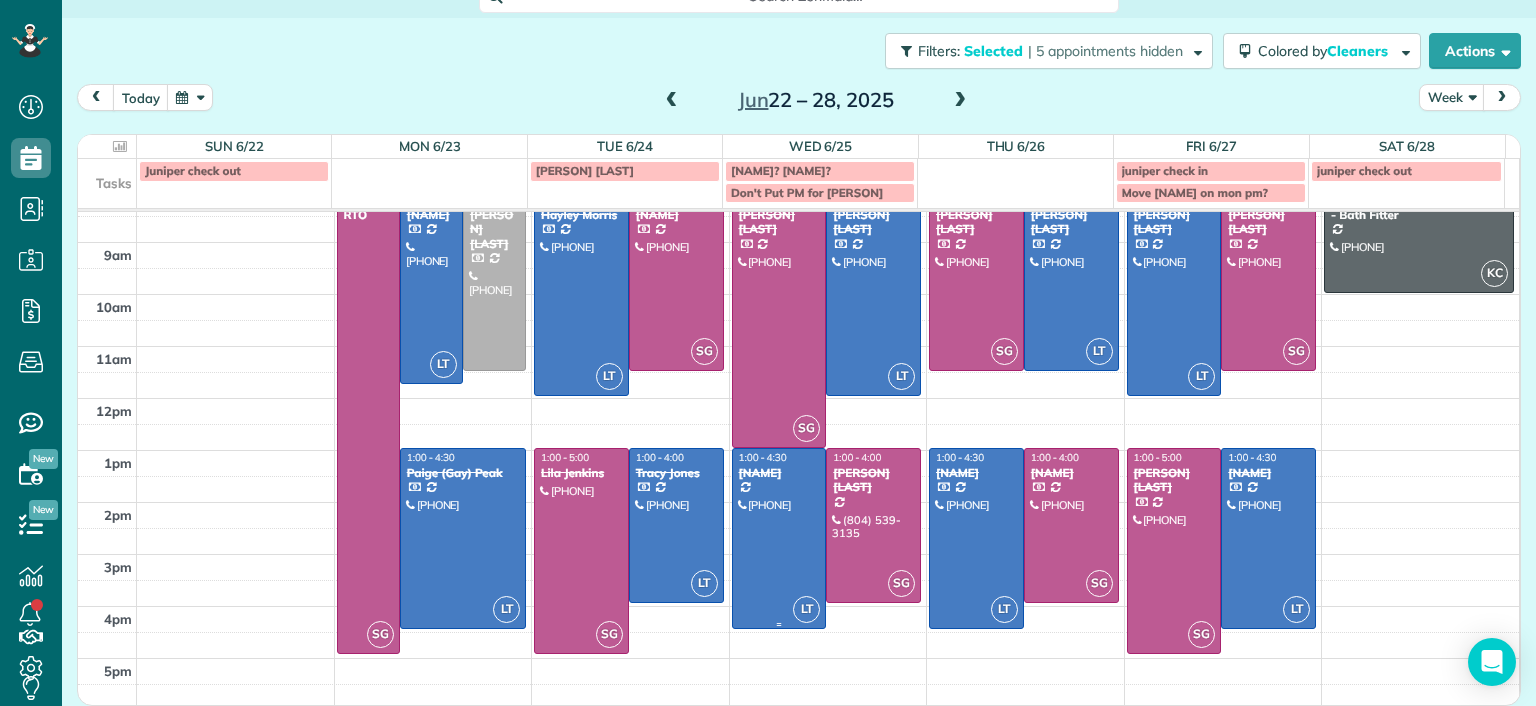 click at bounding box center (779, 538) 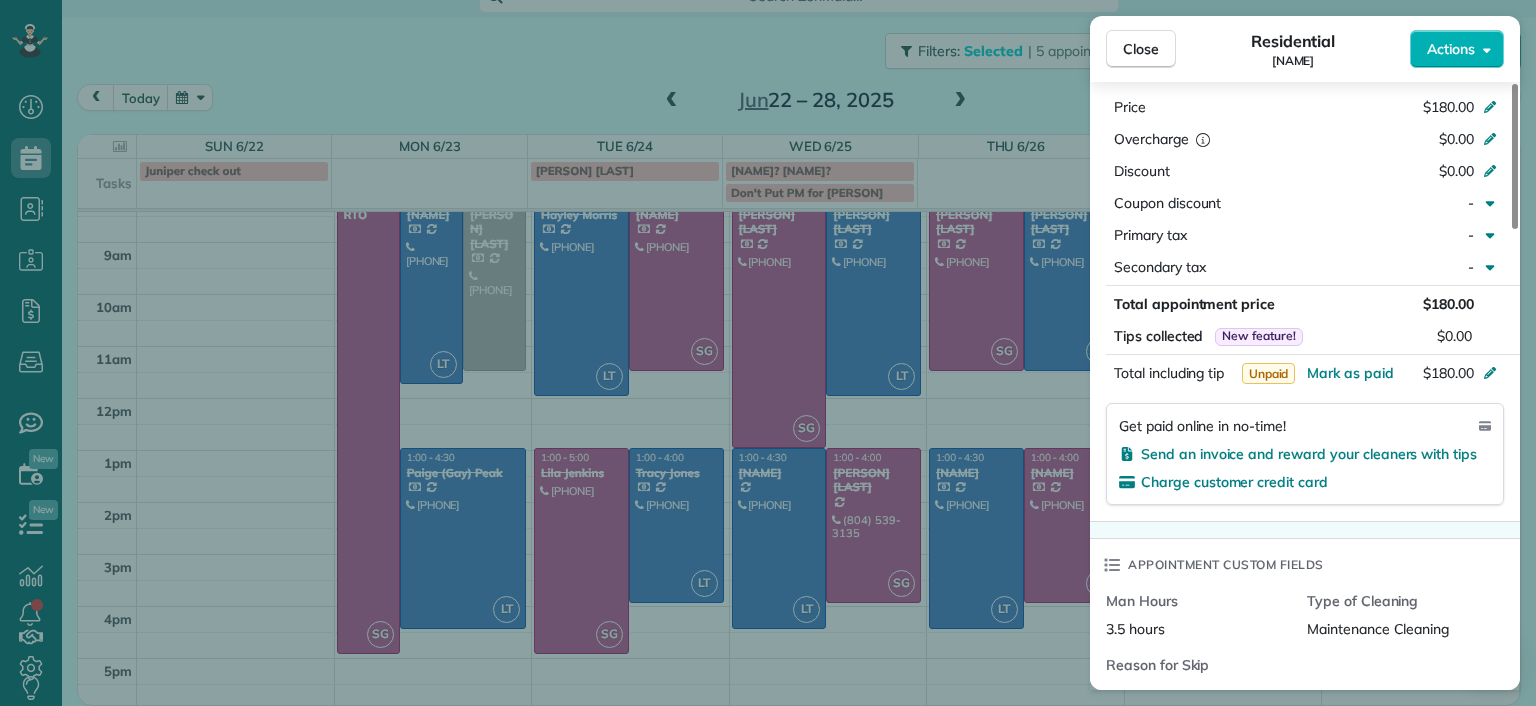 scroll, scrollTop: 1000, scrollLeft: 0, axis: vertical 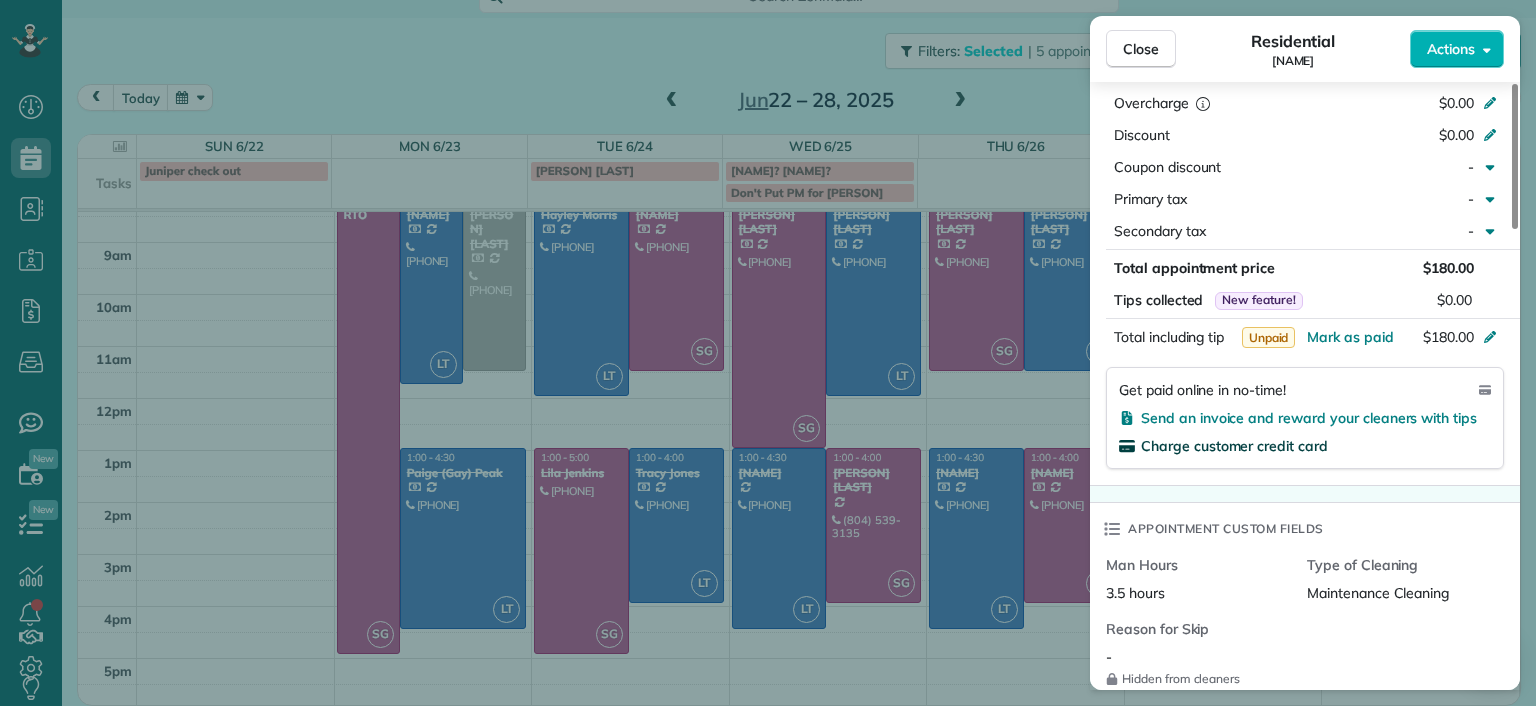 click on "Charge customer credit card" at bounding box center [1234, 446] 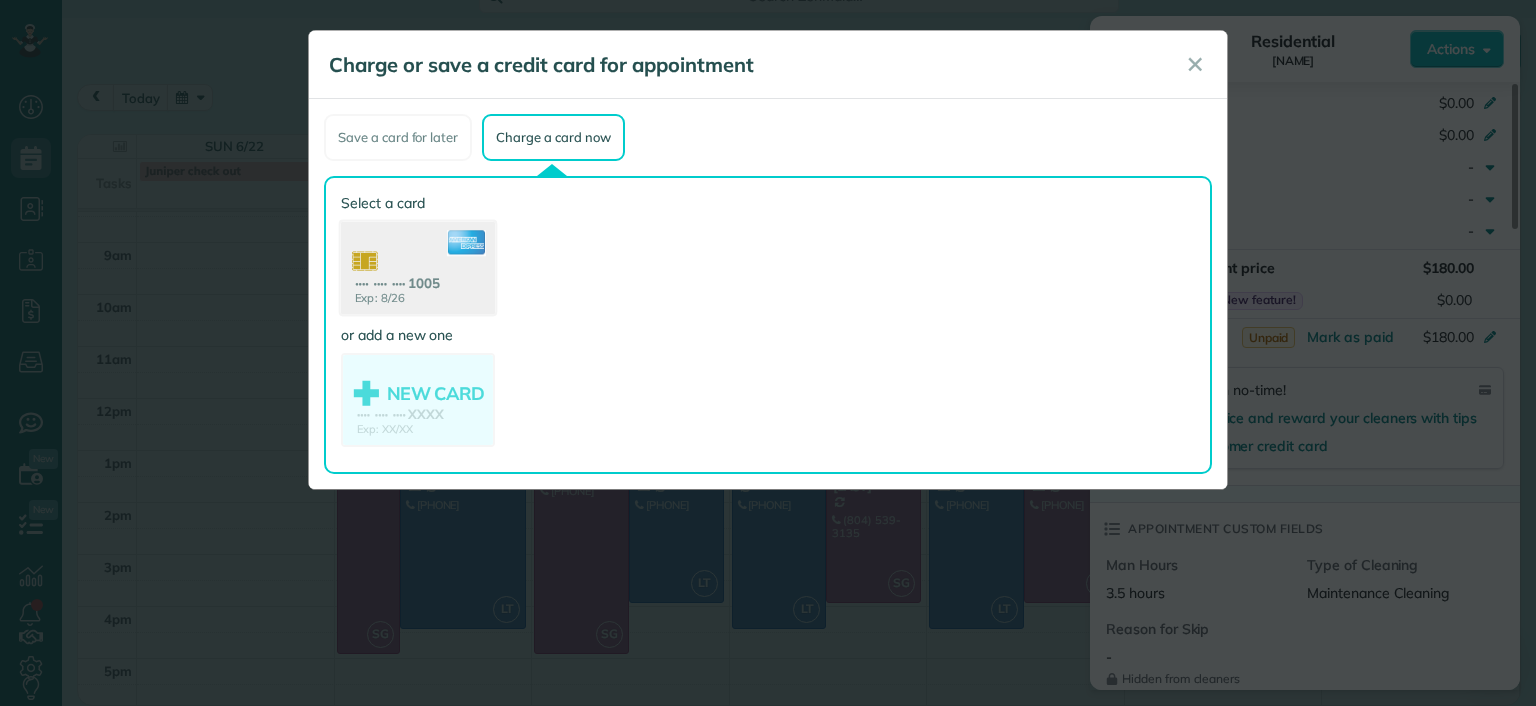 click 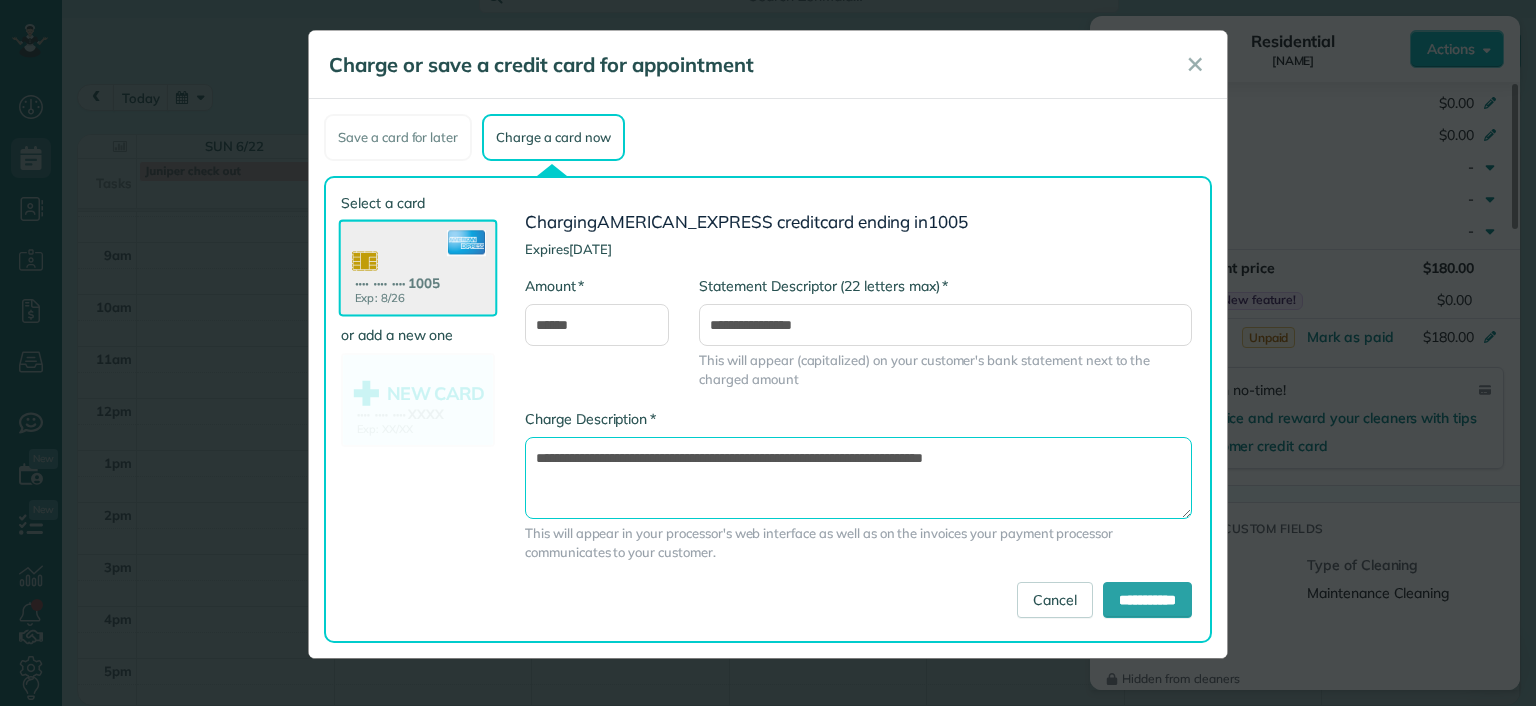 click on "**********" at bounding box center (858, 478) 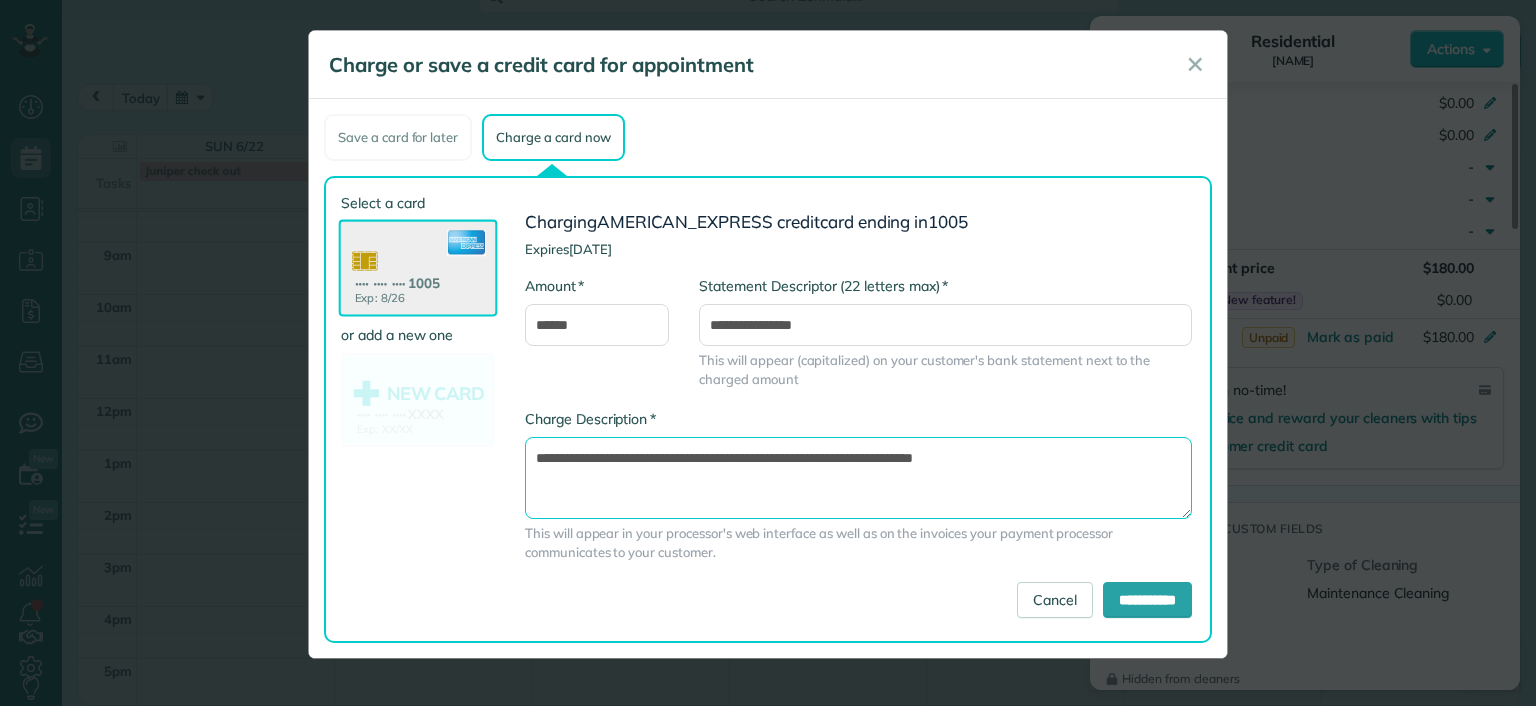 type on "**********" 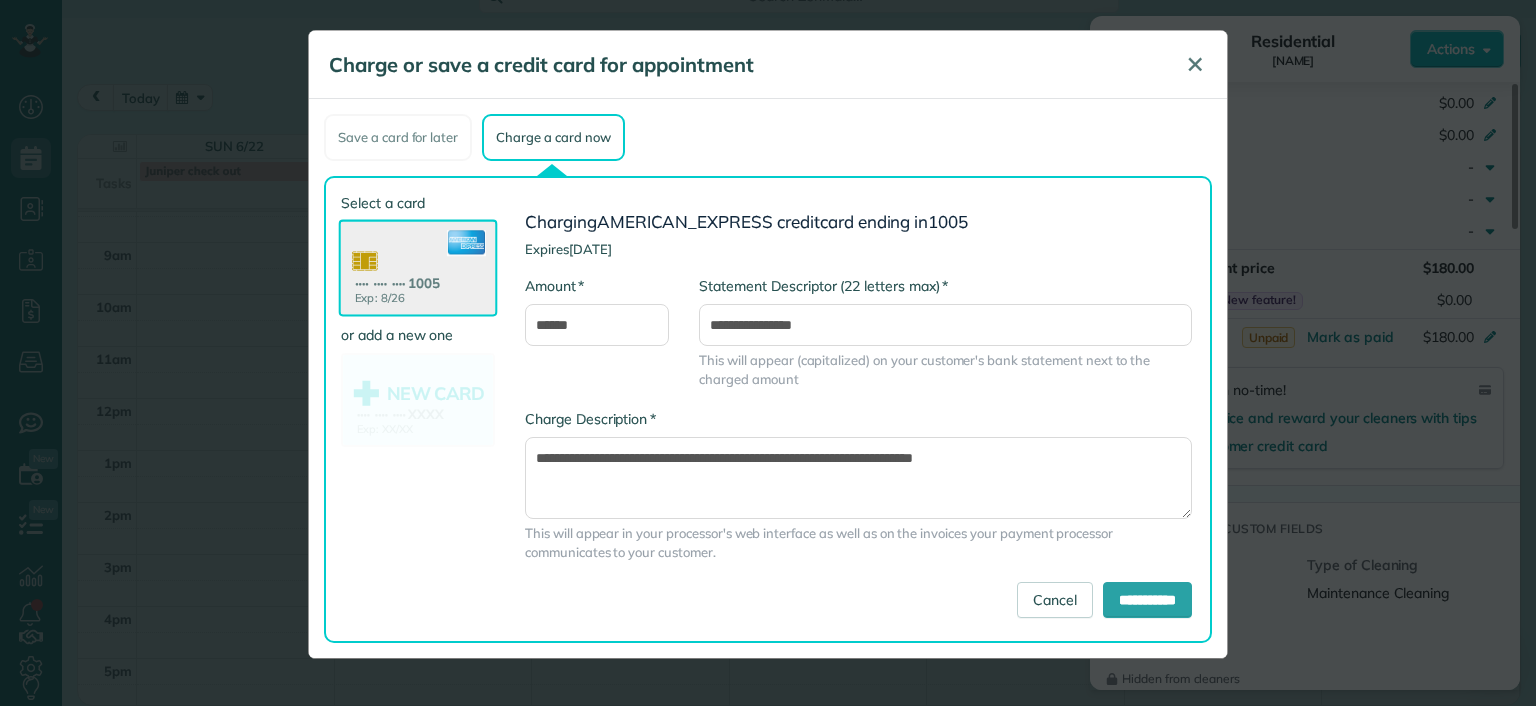 click on "✕" at bounding box center [1195, 64] 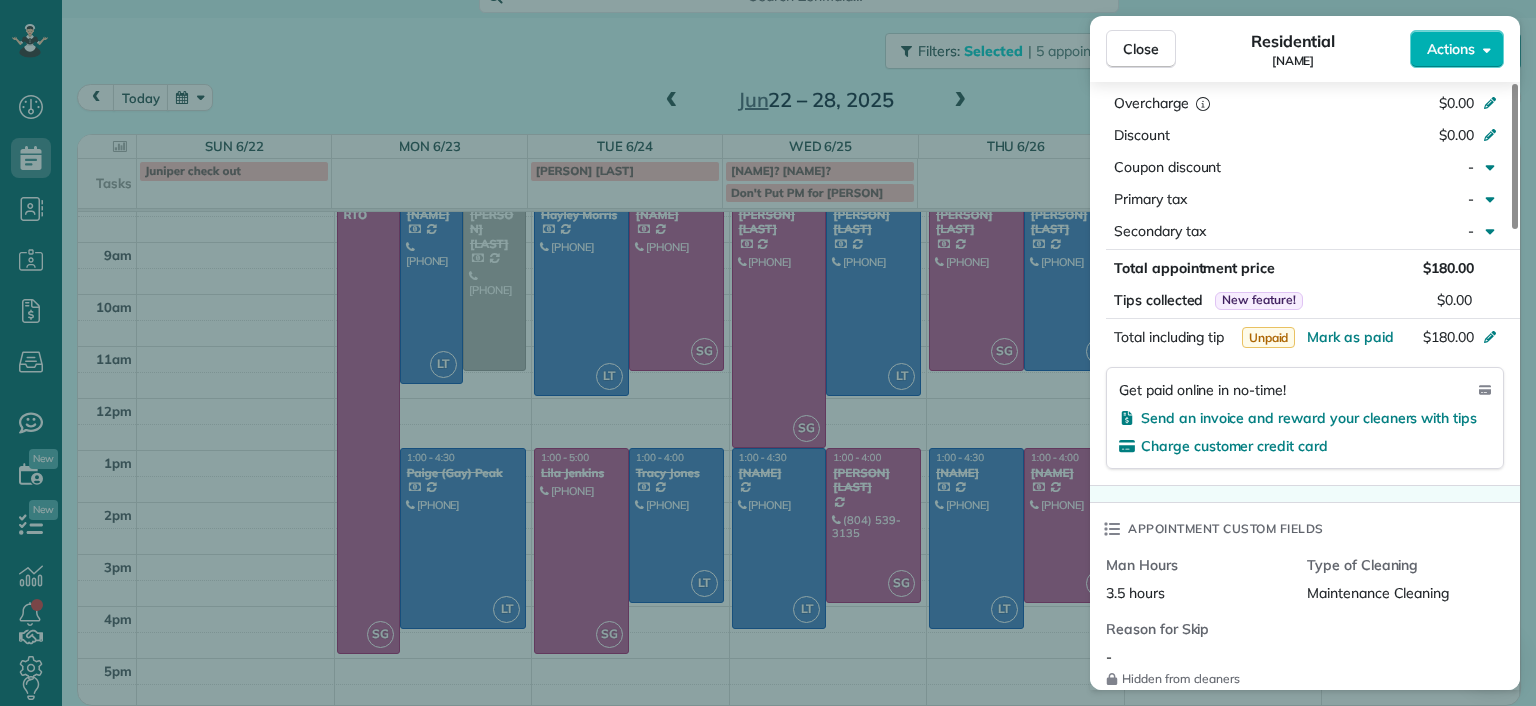 click on "Close Residential James Crenshaw Actions Status Completed James Crenshaw · Open profile Mobile (804) 347-0886 Copy james@gatherrva.com Copy elizasimp@gmail.com Copy View Details Residential Wednesday, June 25, 2025 1:00 PM 4:30 PM 3 hours and 30 minutes Repeats weekly Edit recurring service Previous (Jun 23) Next (Jun 30) 2911 Moss Side Avenue Richmond VA 23222 Service was not rated yet Setup ratings Cleaners Time in and out Assign Invite Cleaners Laura   Thaller 1:00 PM 4:30 PM Checklist Try Now Keep this appointment up to your standards. Stay on top of every detail, keep your cleaners organised, and your client happy. Assign a checklist Watch a 5 min demo Billing Billing actions Price $180.00 Overcharge $0.00 Discount $0.00 Coupon discount - Primary tax - Secondary tax - Total appointment price $180.00 Tips collected New feature! $0.00 Unpaid Mark as paid Total including tip $180.00 Get paid online in no-time! Send an invoice and reward your cleaners with tips Charge customer credit card Man Hours - Notes" at bounding box center (768, 353) 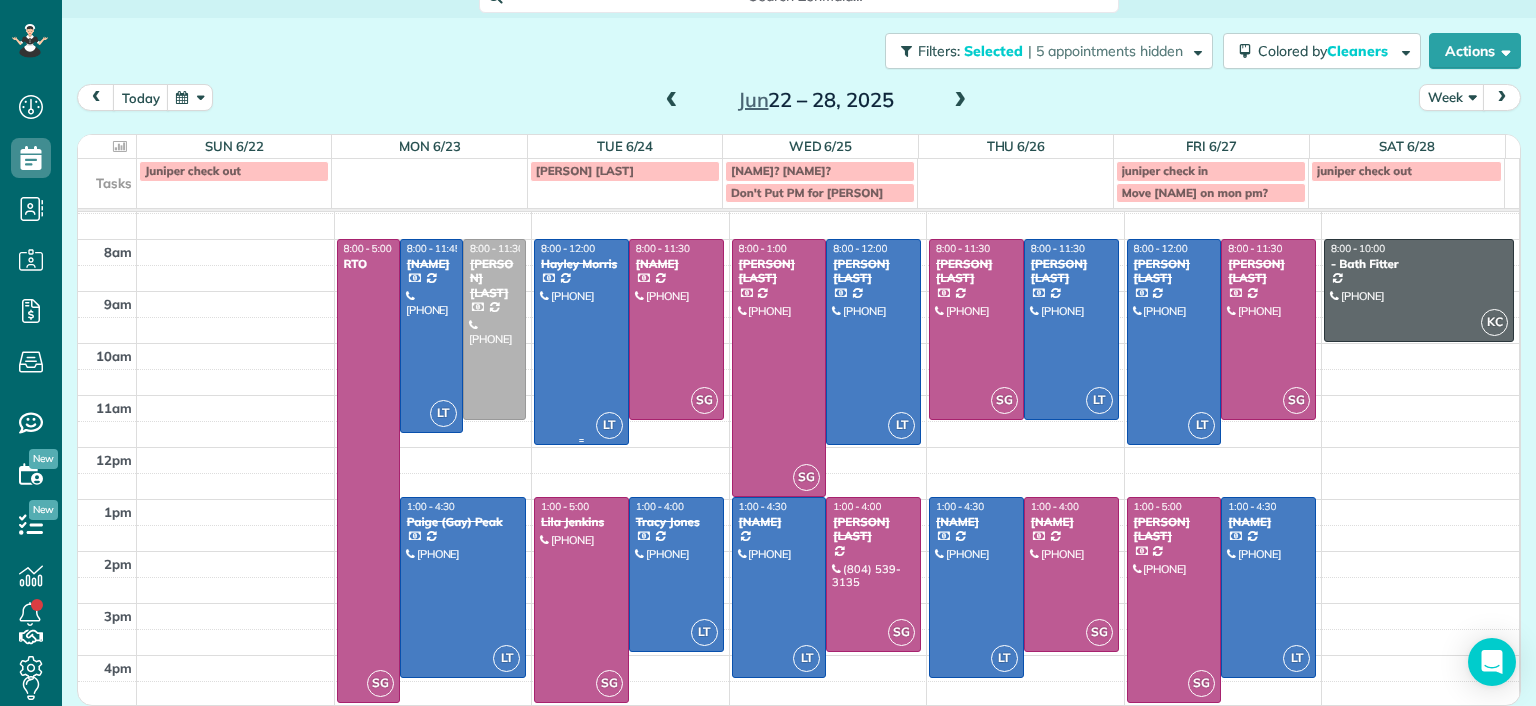 scroll, scrollTop: 0, scrollLeft: 0, axis: both 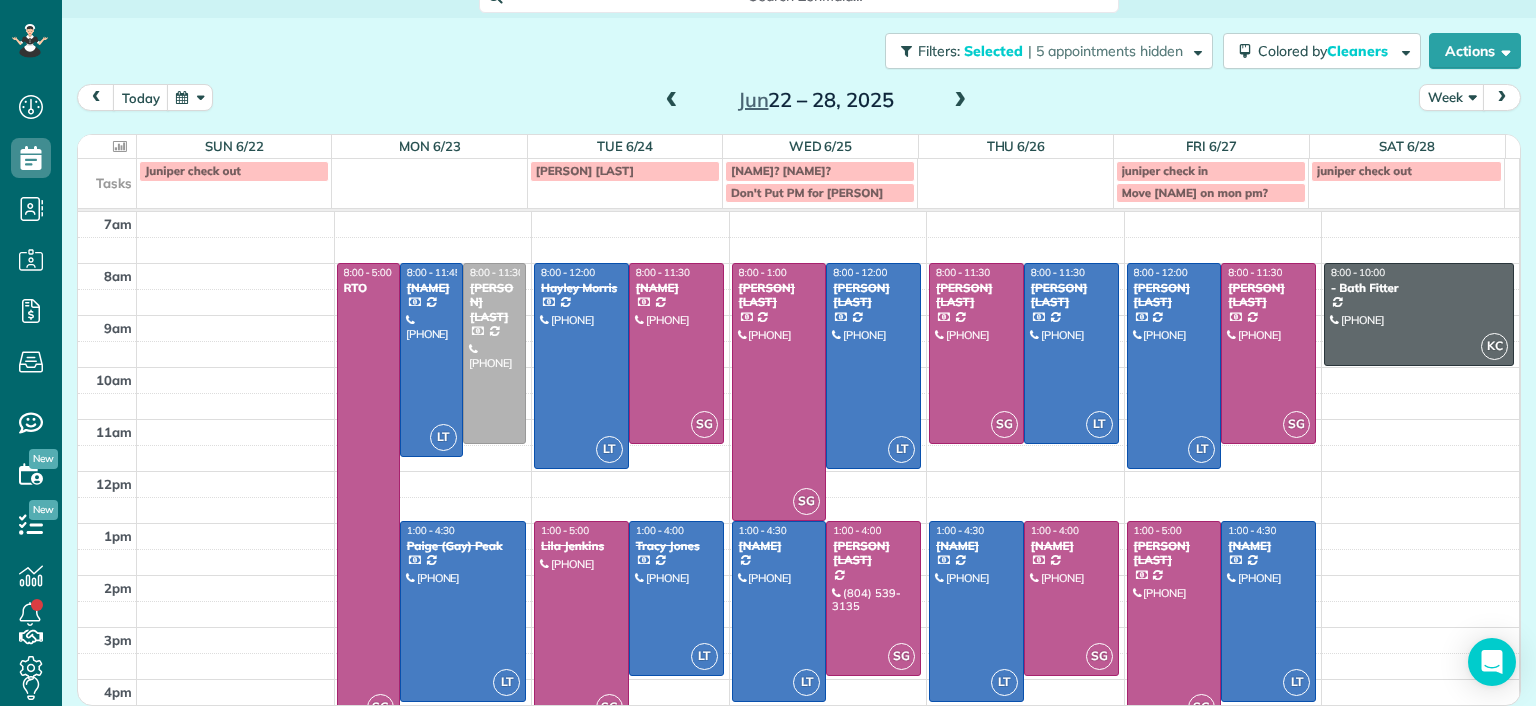 click at bounding box center [120, 146] 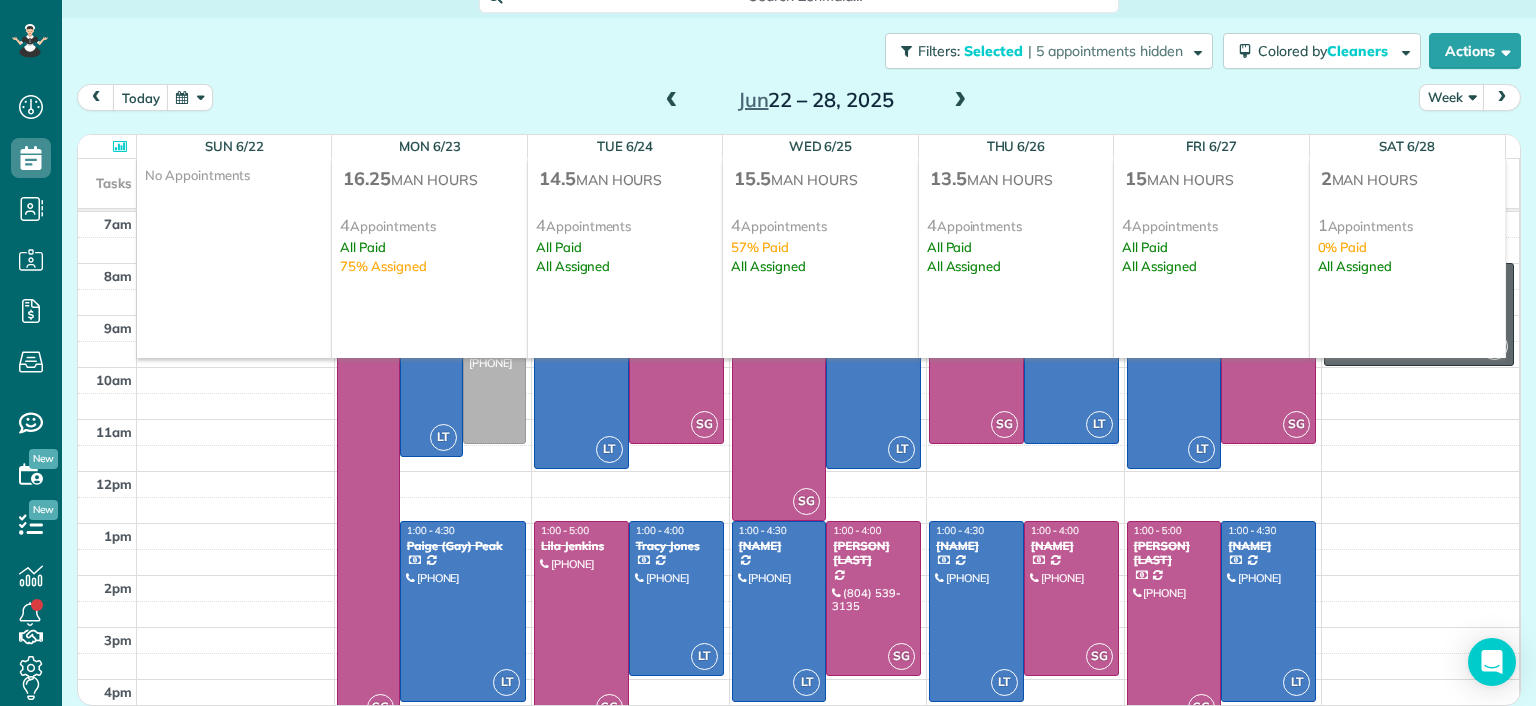 click at bounding box center (120, 146) 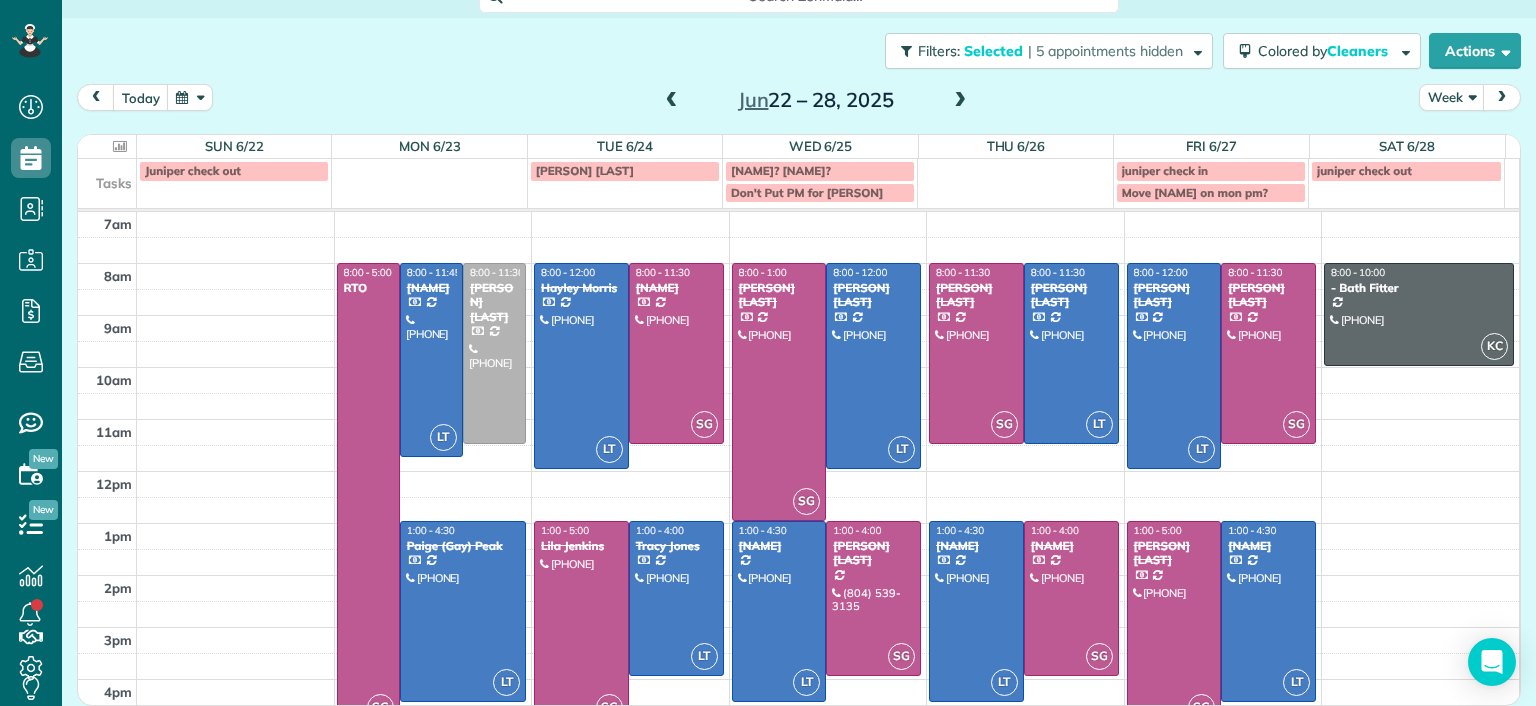 click at bounding box center [120, 146] 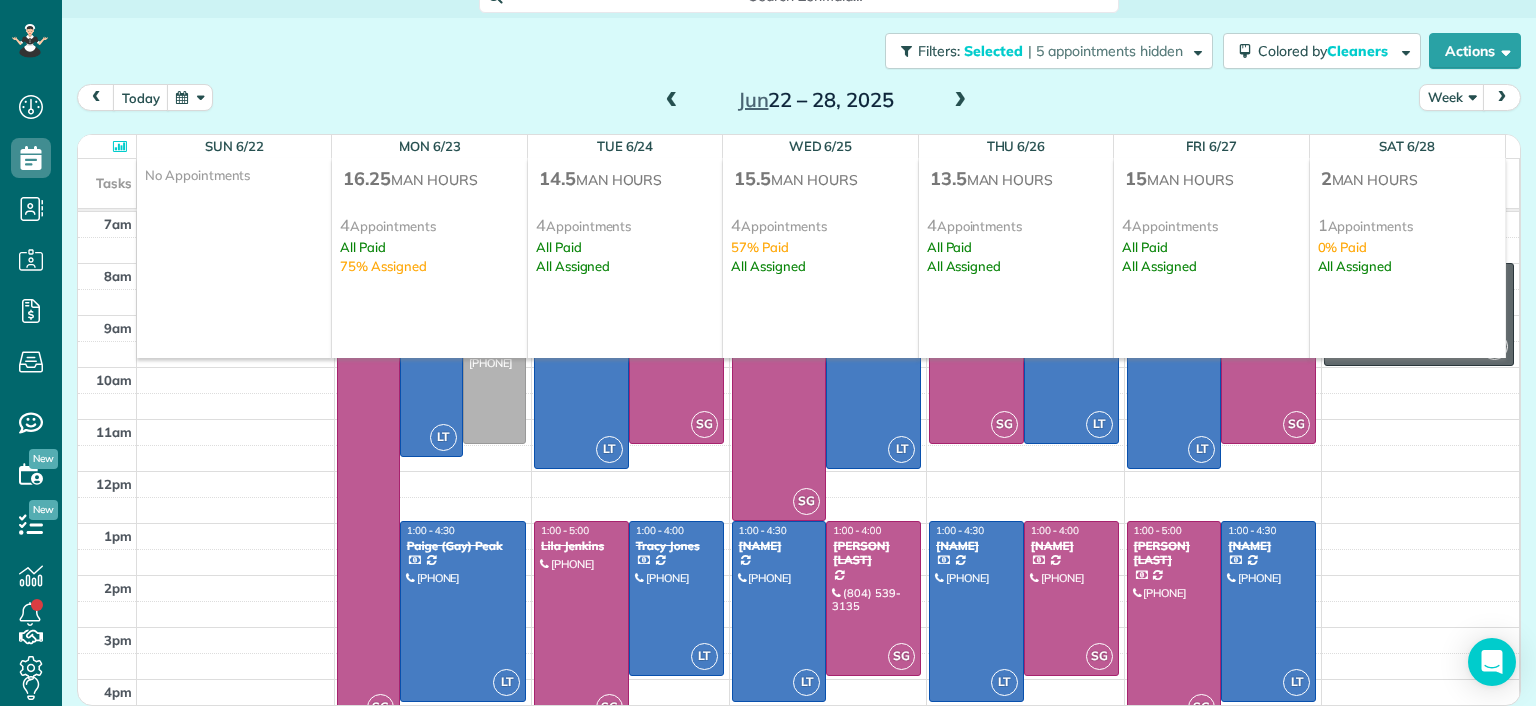 click at bounding box center [120, 146] 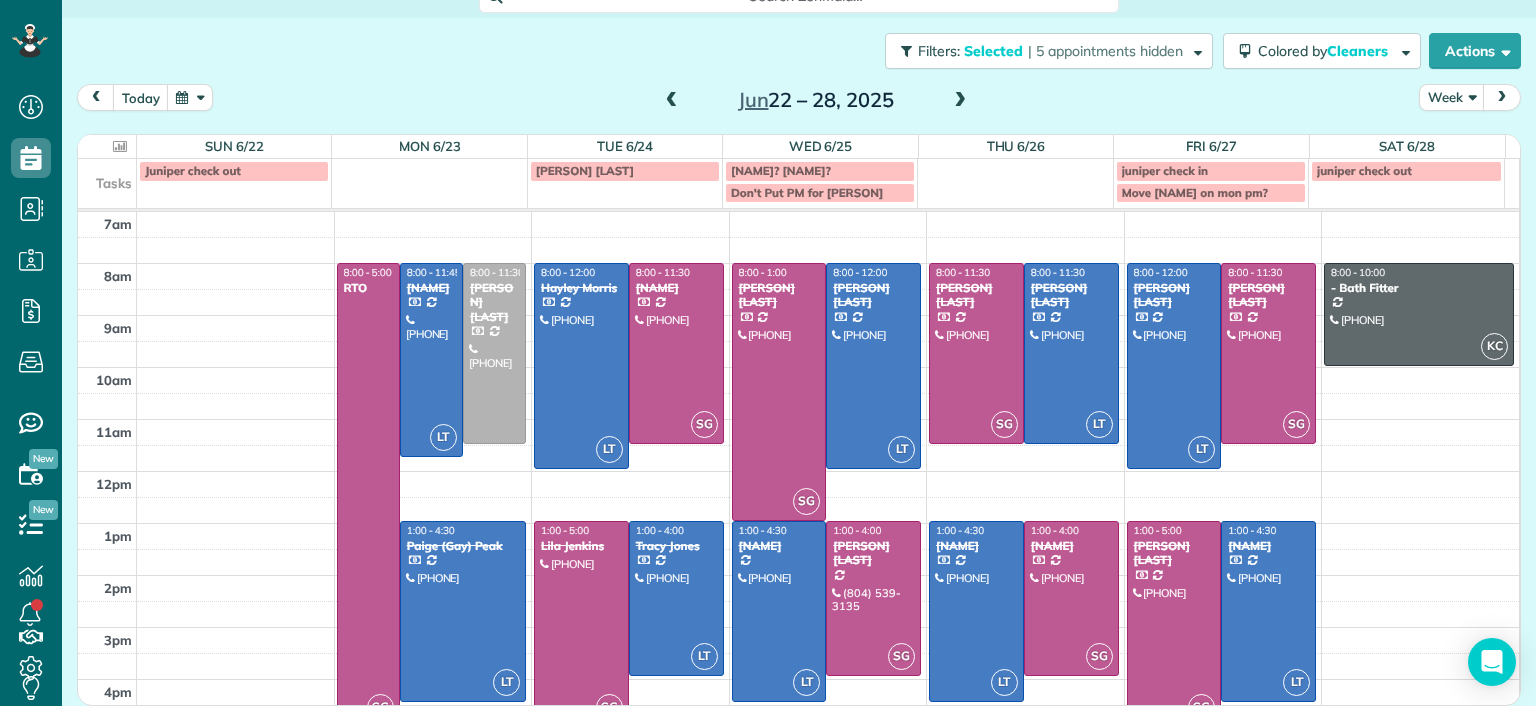 click at bounding box center [120, 146] 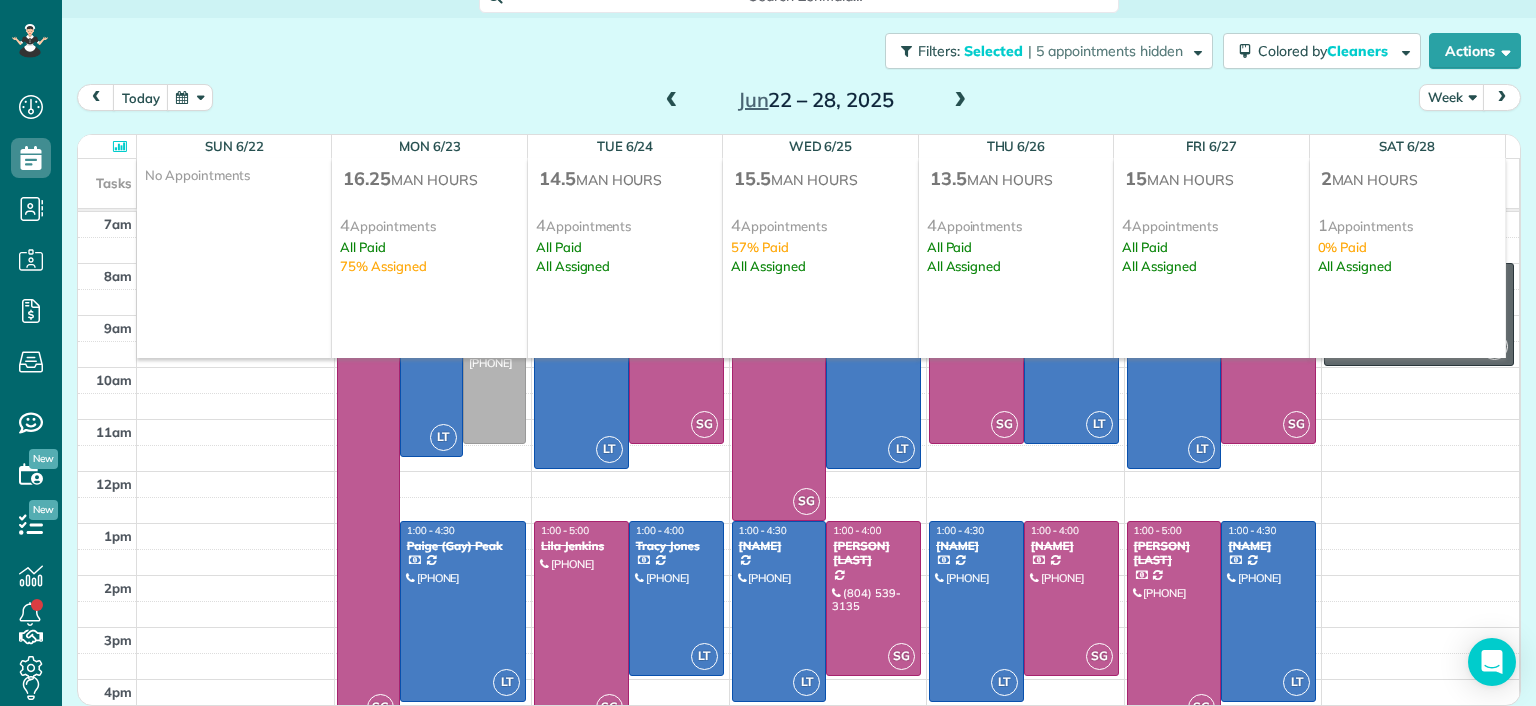 click at bounding box center (120, 146) 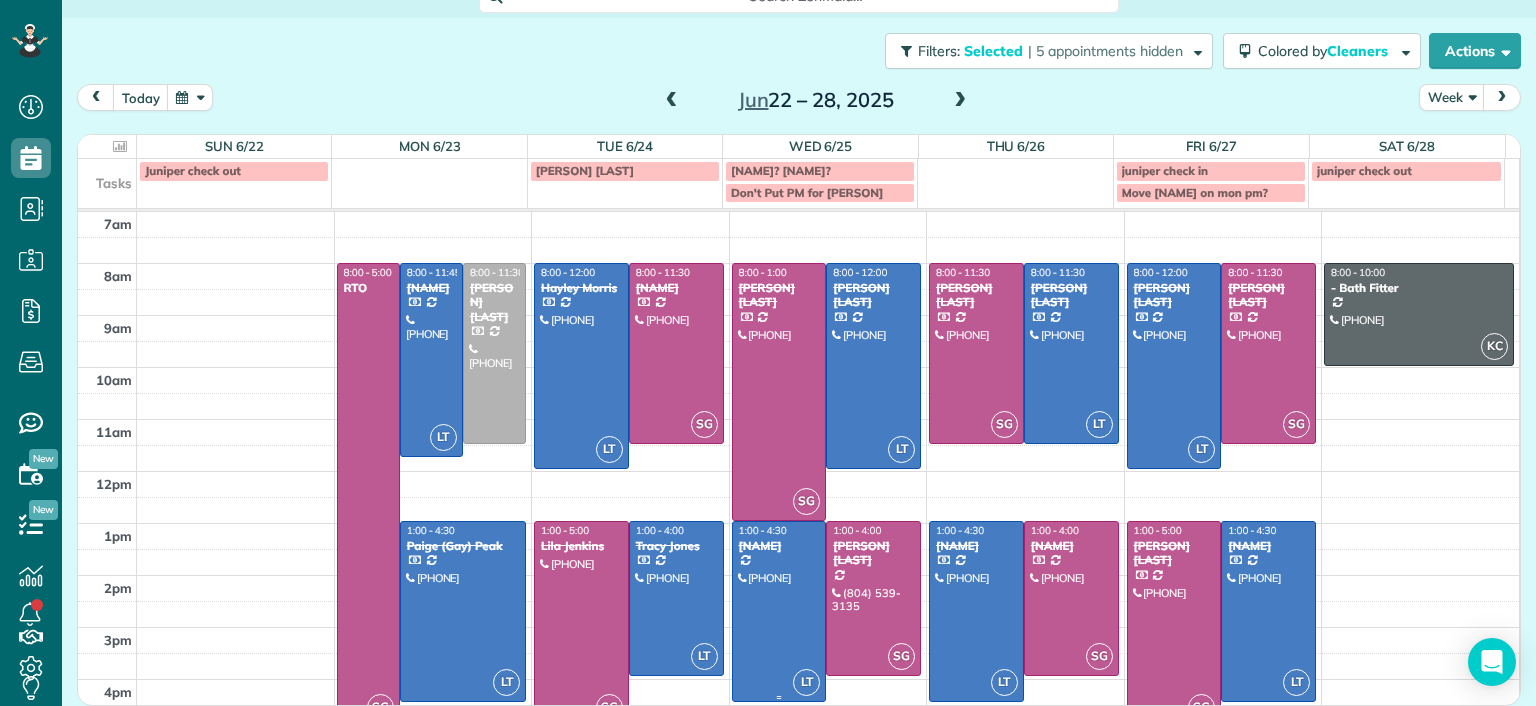 click at bounding box center [779, 611] 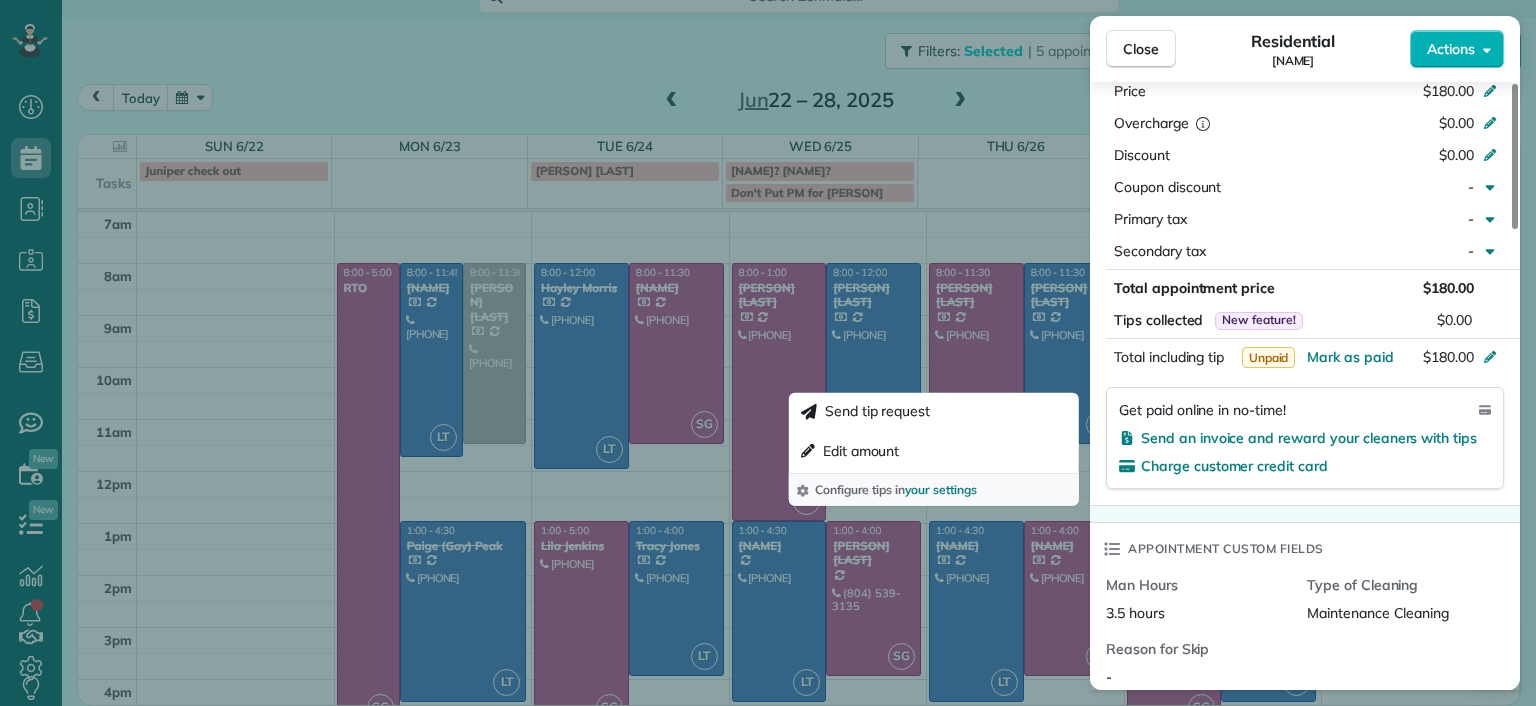 scroll, scrollTop: 1000, scrollLeft: 0, axis: vertical 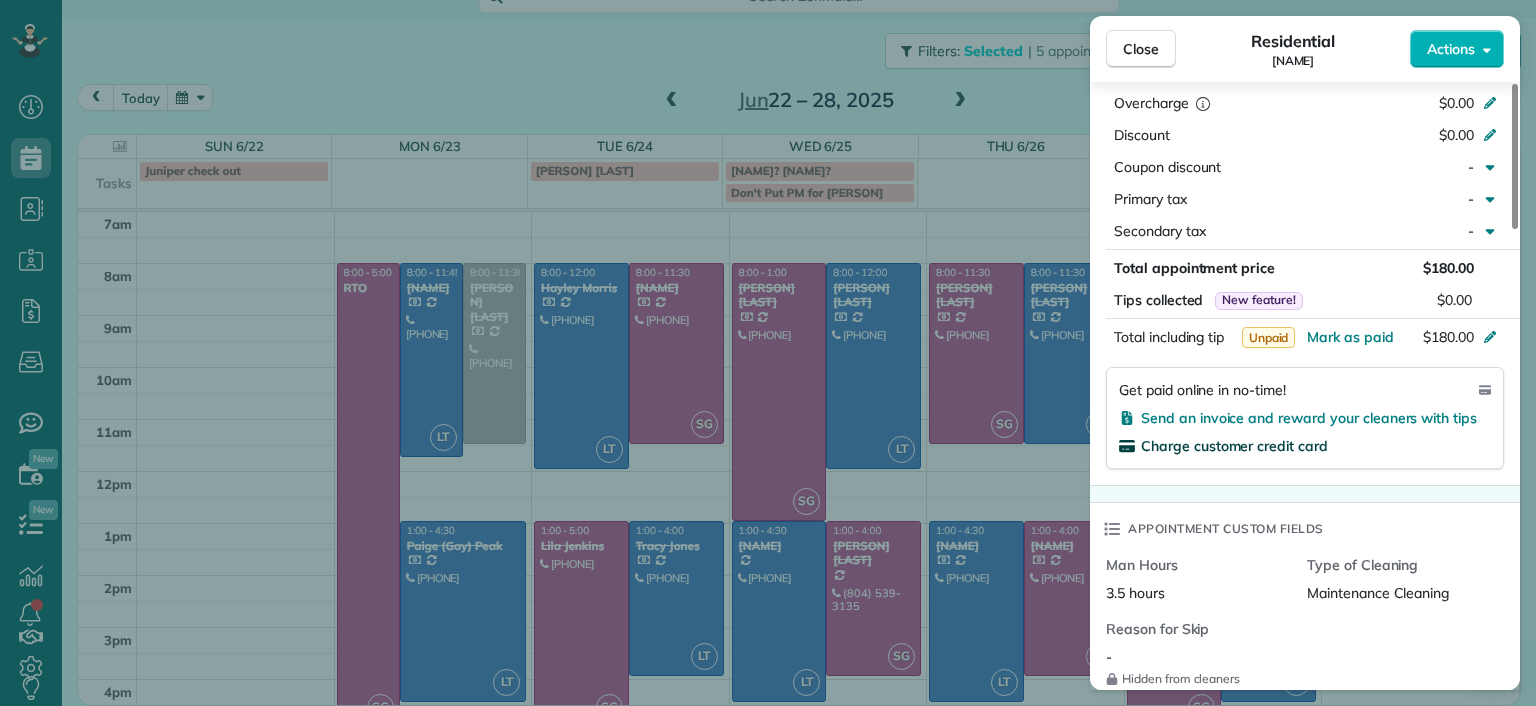 click on "Charge customer credit card" at bounding box center [1234, 446] 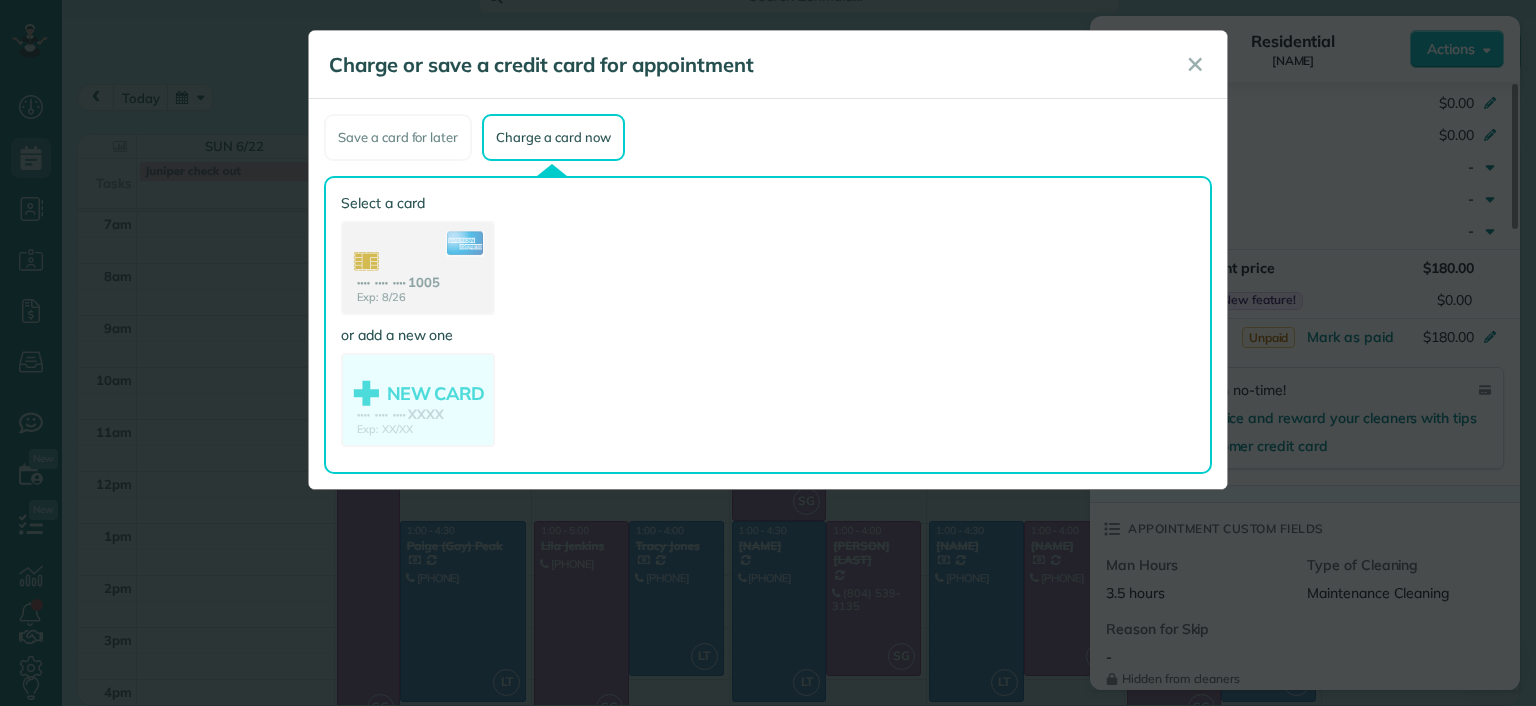 click on "Select a card
Exp: 8/26
•••• •••• •••• 1005
or add a new one
NEW CARD
Exp: XX/XX
•••• •••• •••• XXXX
Charging a new card for James Crenshaw
Credit or debit card
*  Amount *******
* * Cancel" at bounding box center (773, 325) 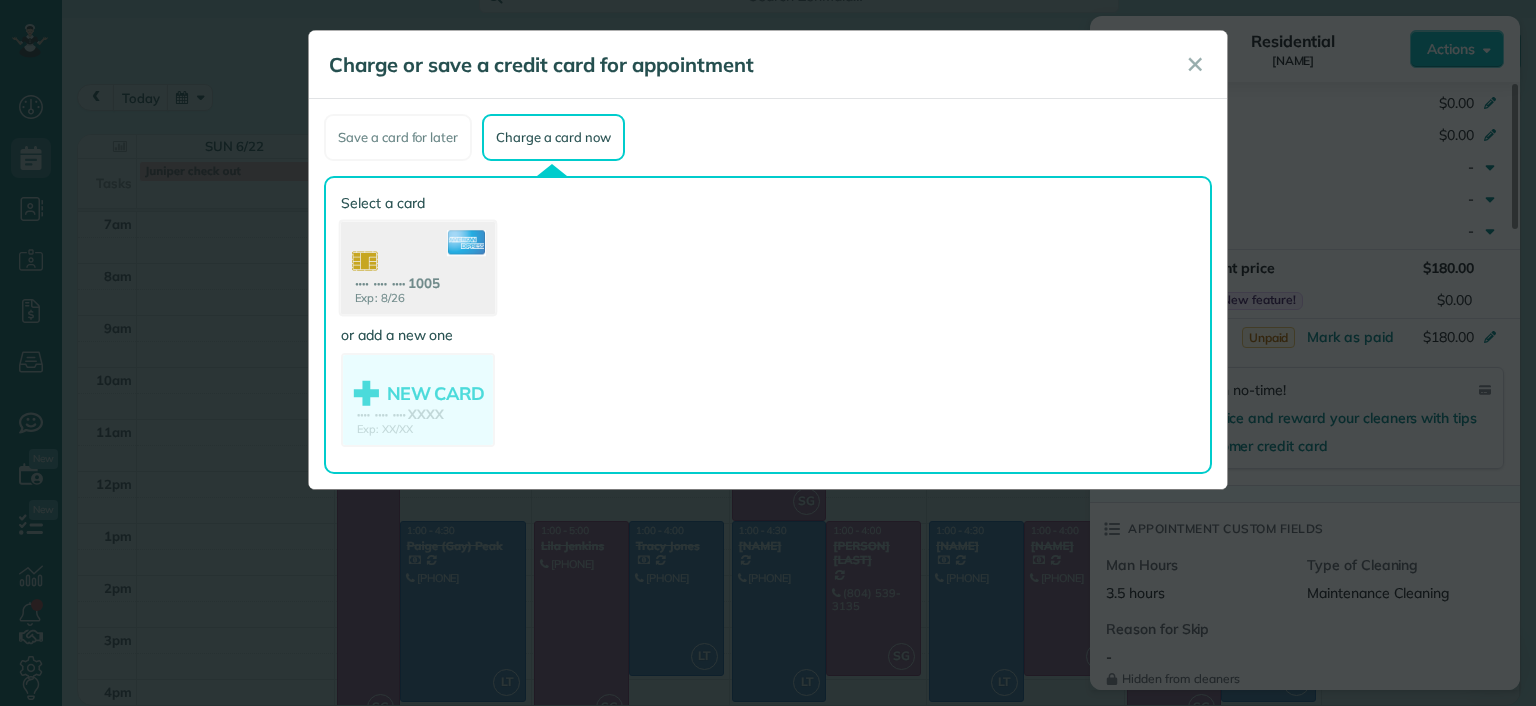 click 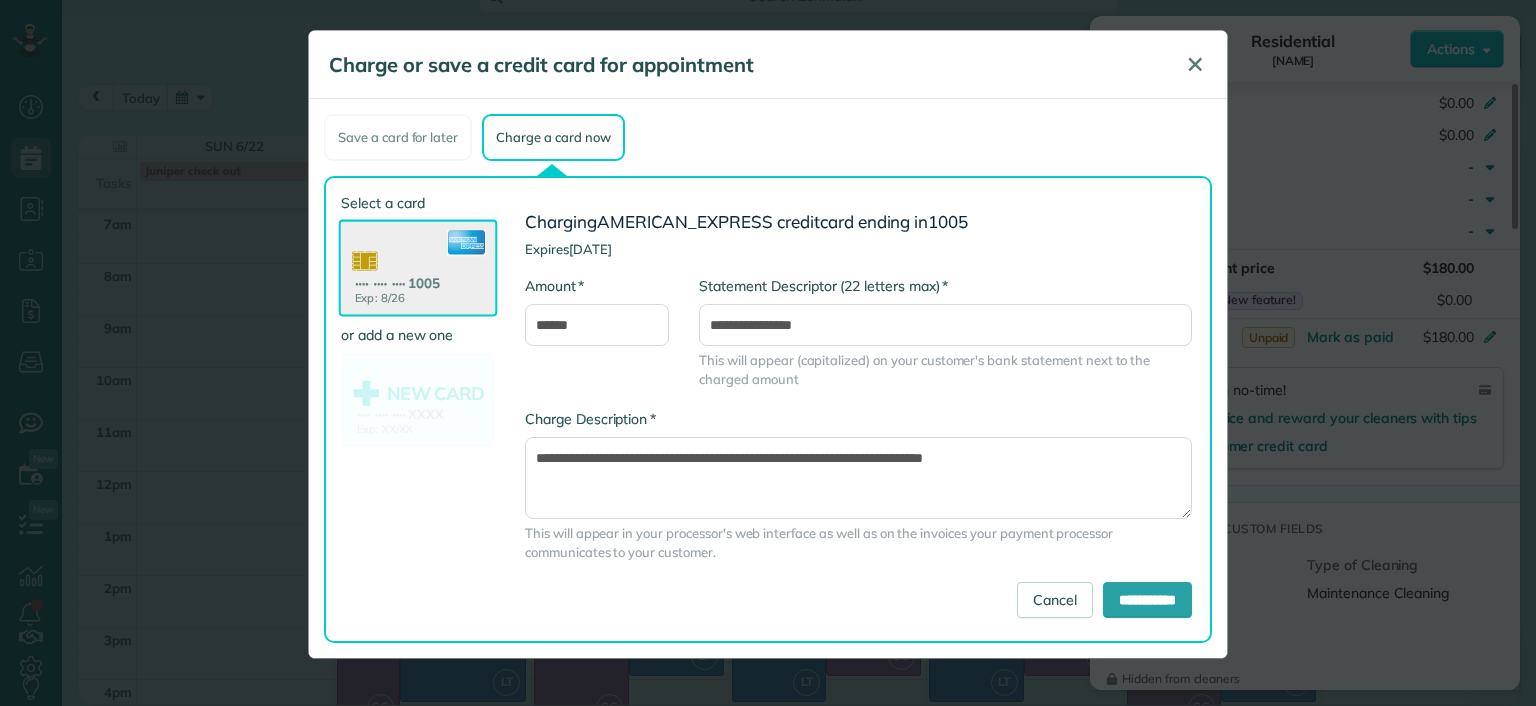 click on "✕" at bounding box center (1195, 65) 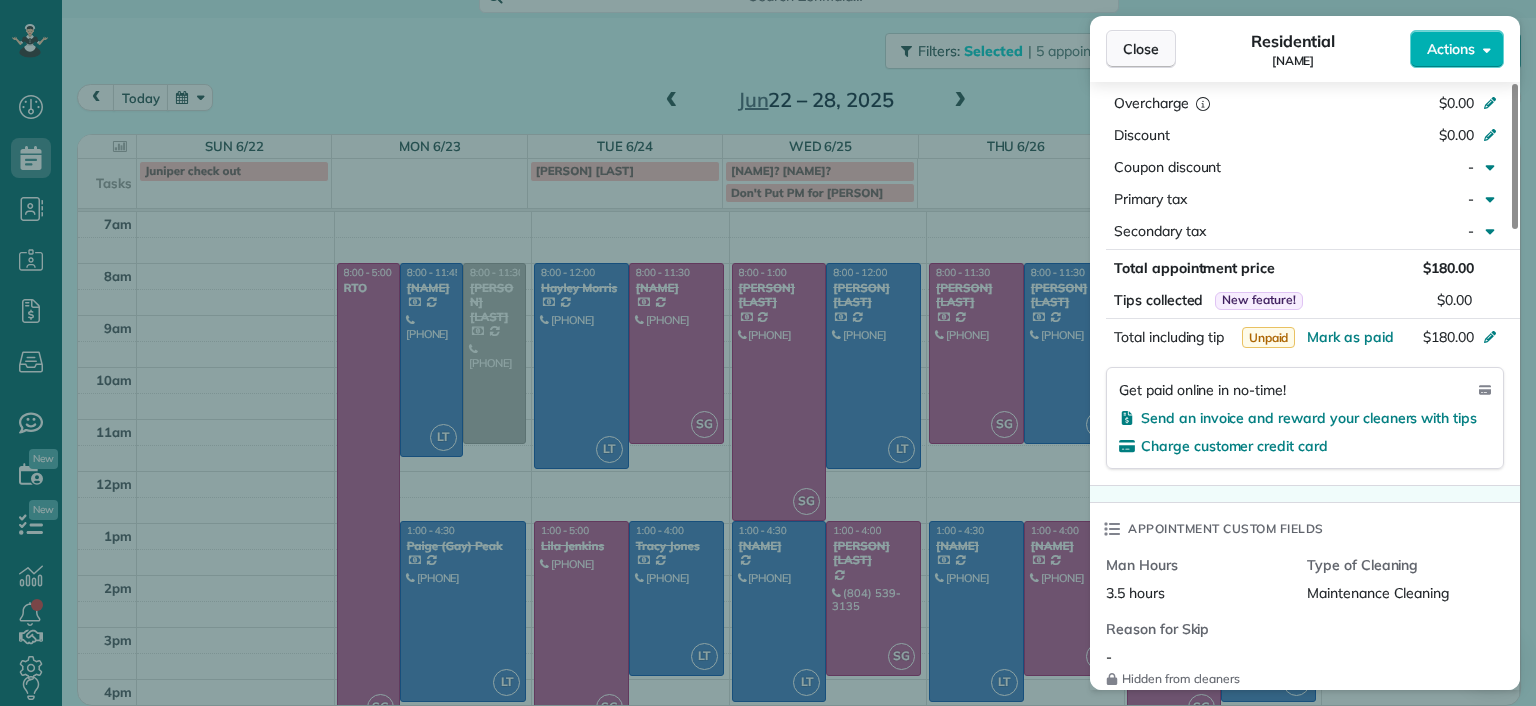 drag, startPoint x: 1141, startPoint y: 51, endPoint x: 1125, endPoint y: 64, distance: 20.615528 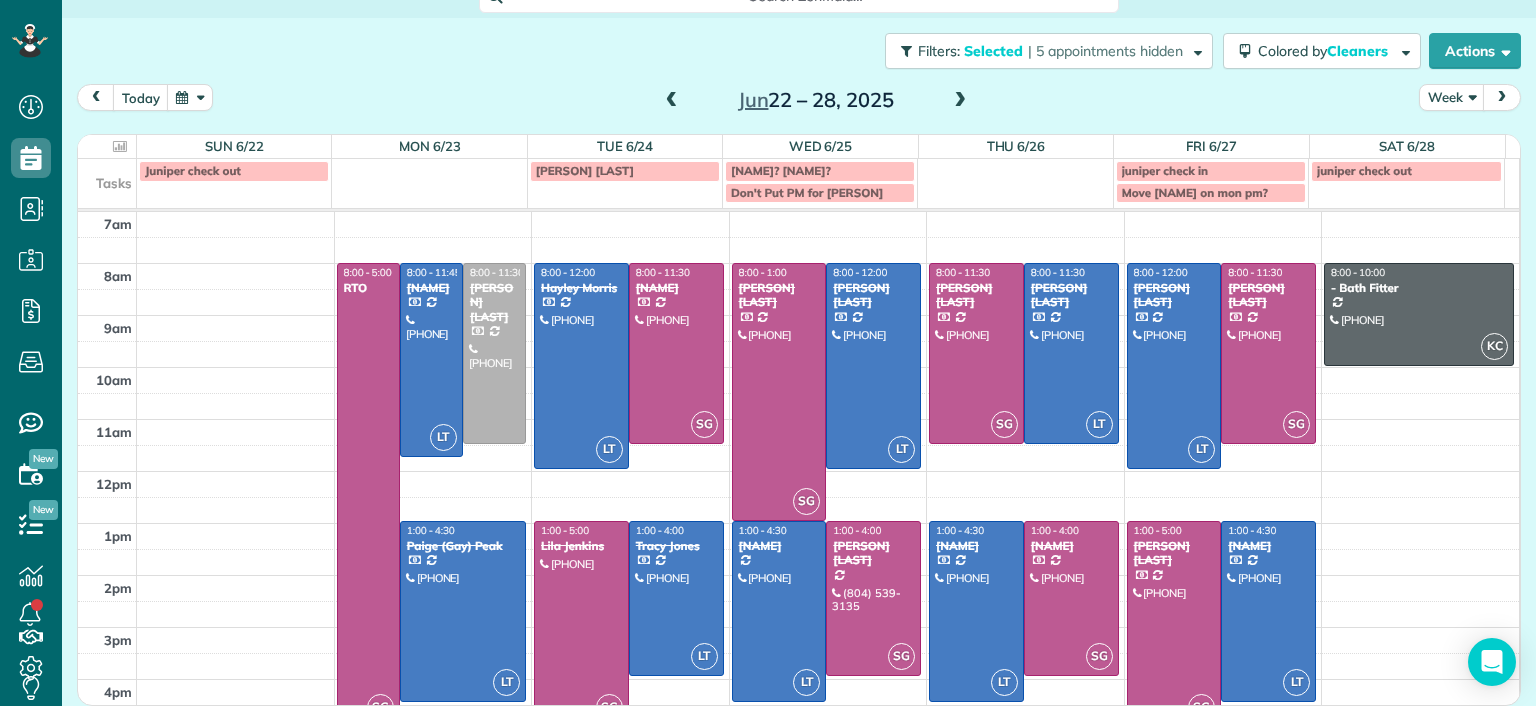 click on "Jun  22 – 28, 2025" at bounding box center (816, 100) 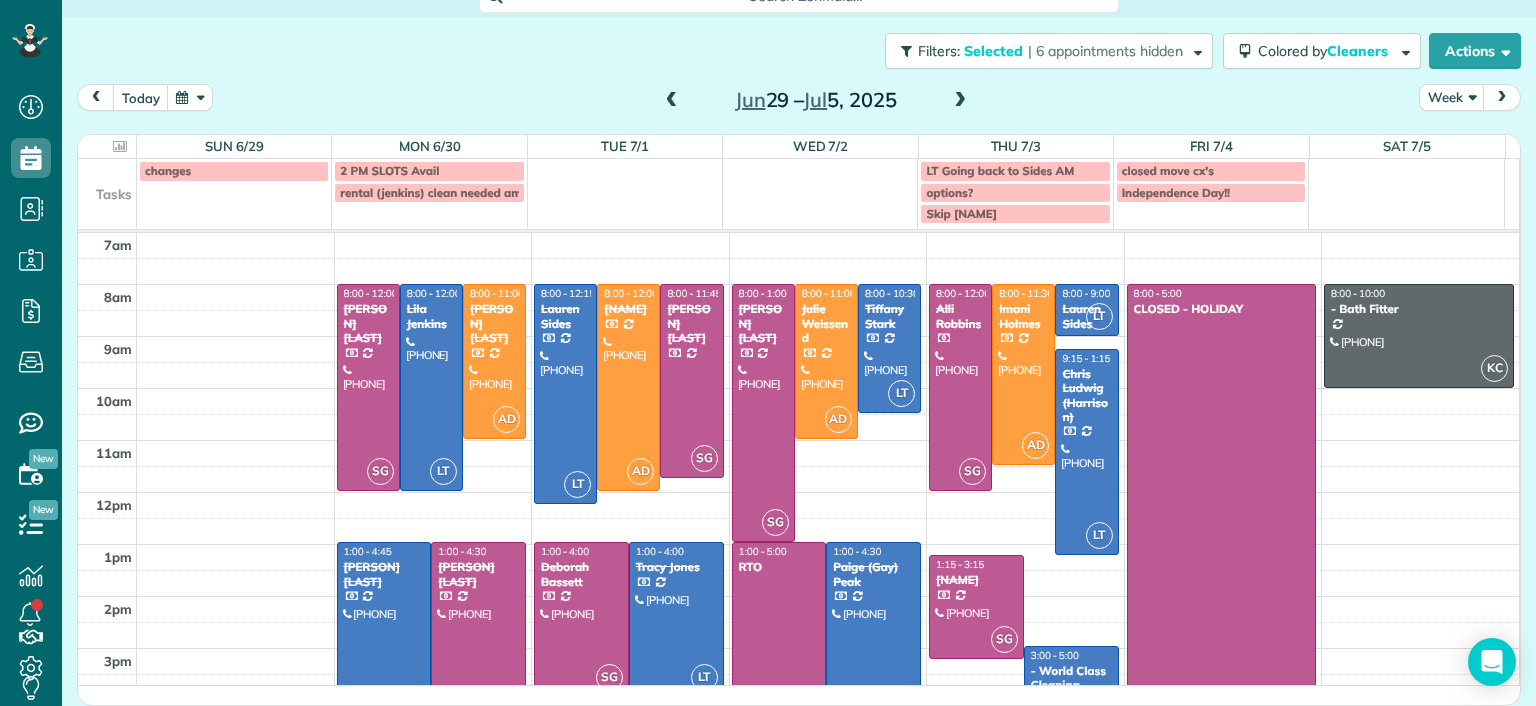 click at bounding box center (672, 101) 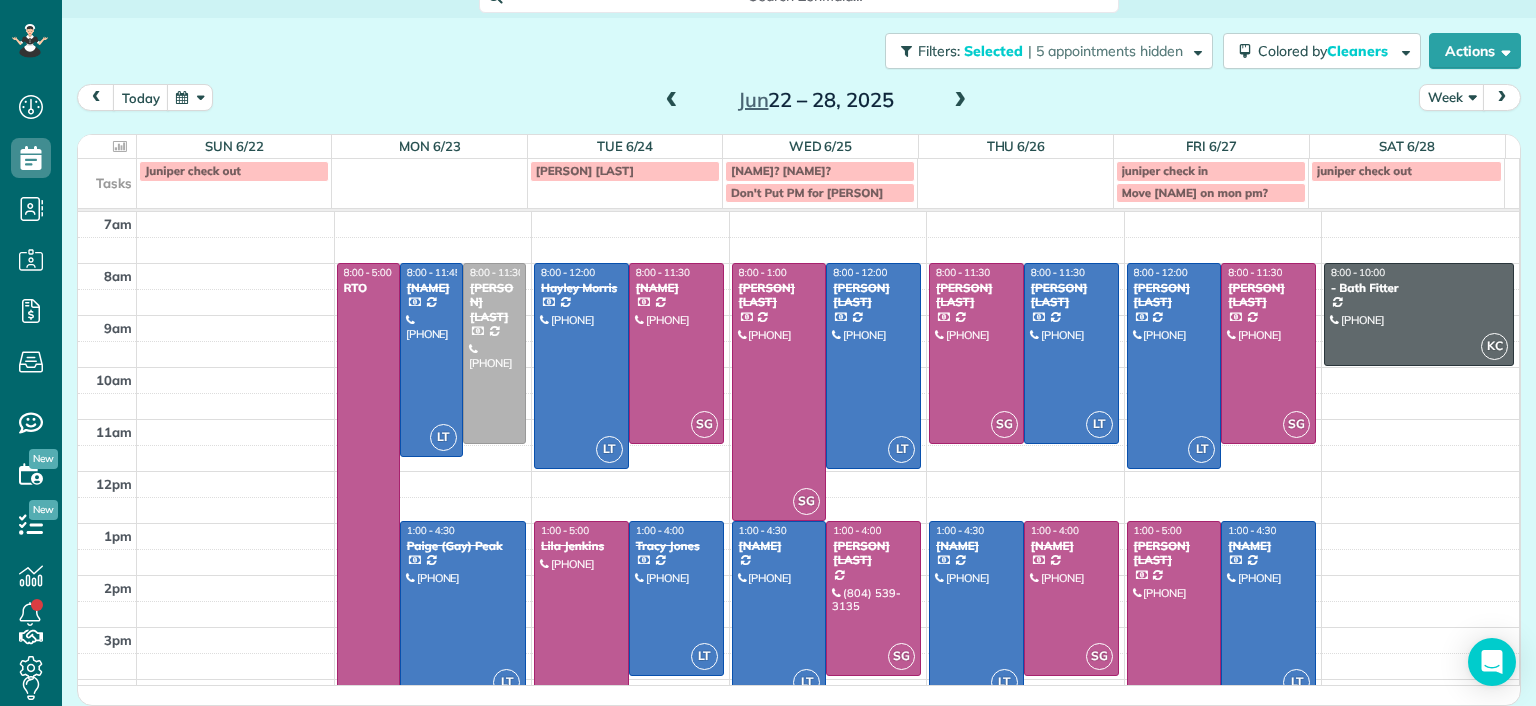 click at bounding box center (779, 611) 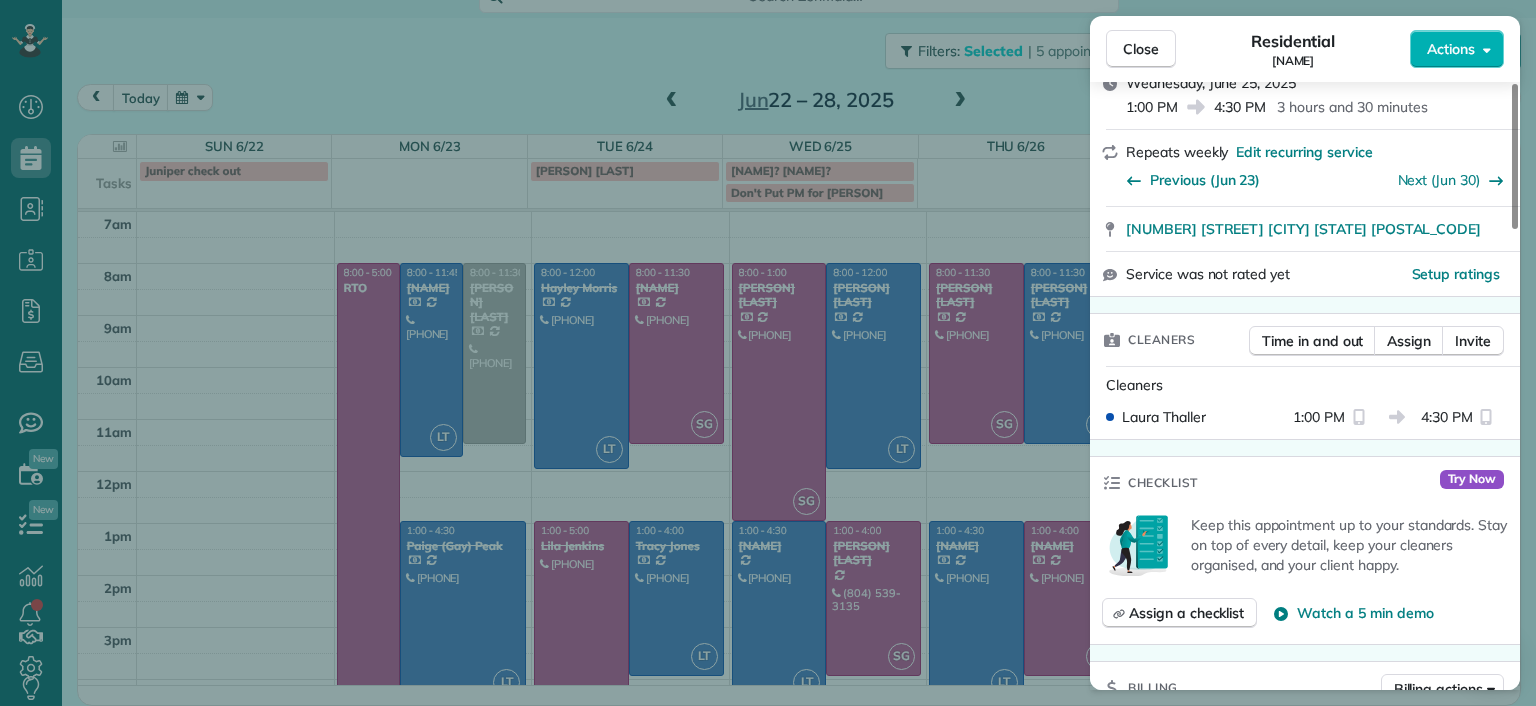 scroll, scrollTop: 400, scrollLeft: 0, axis: vertical 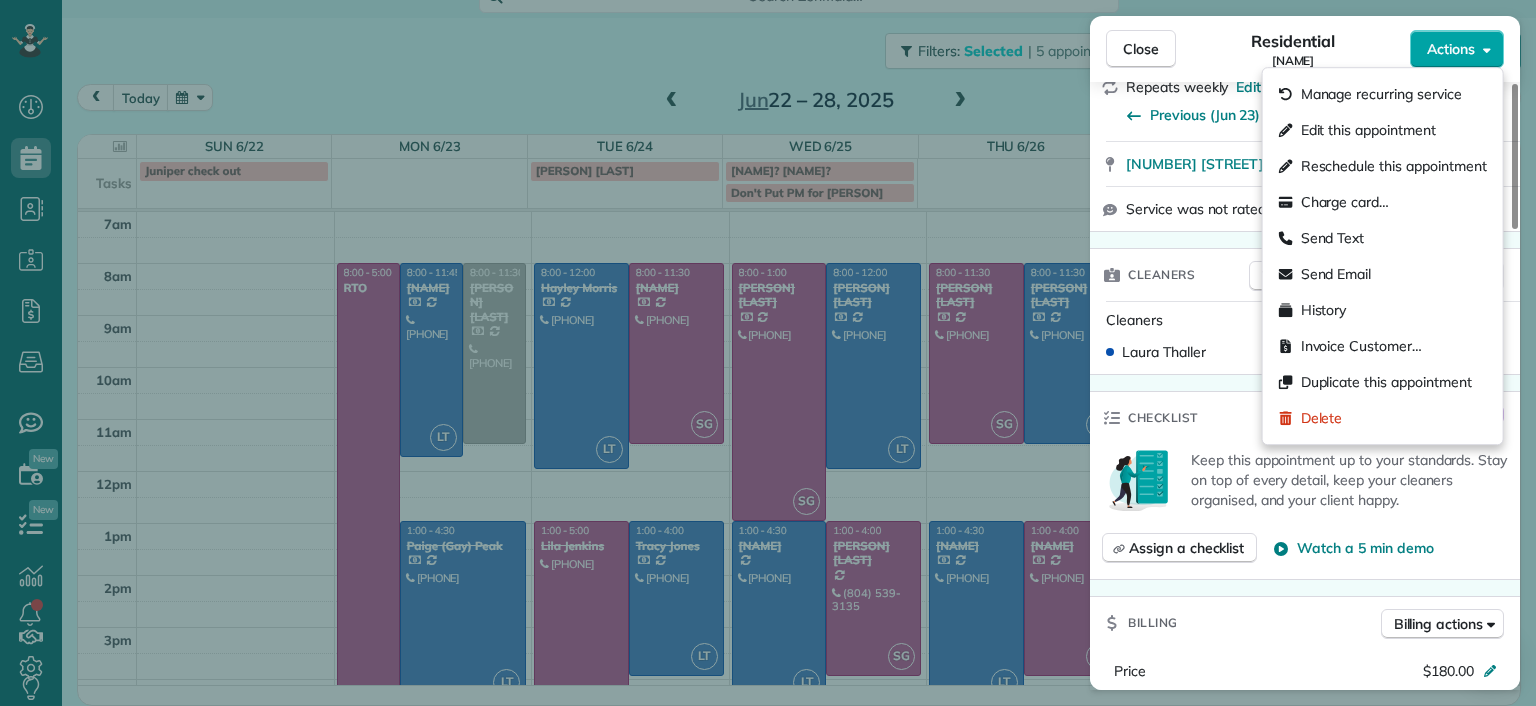 click on "Actions" at bounding box center (1451, 49) 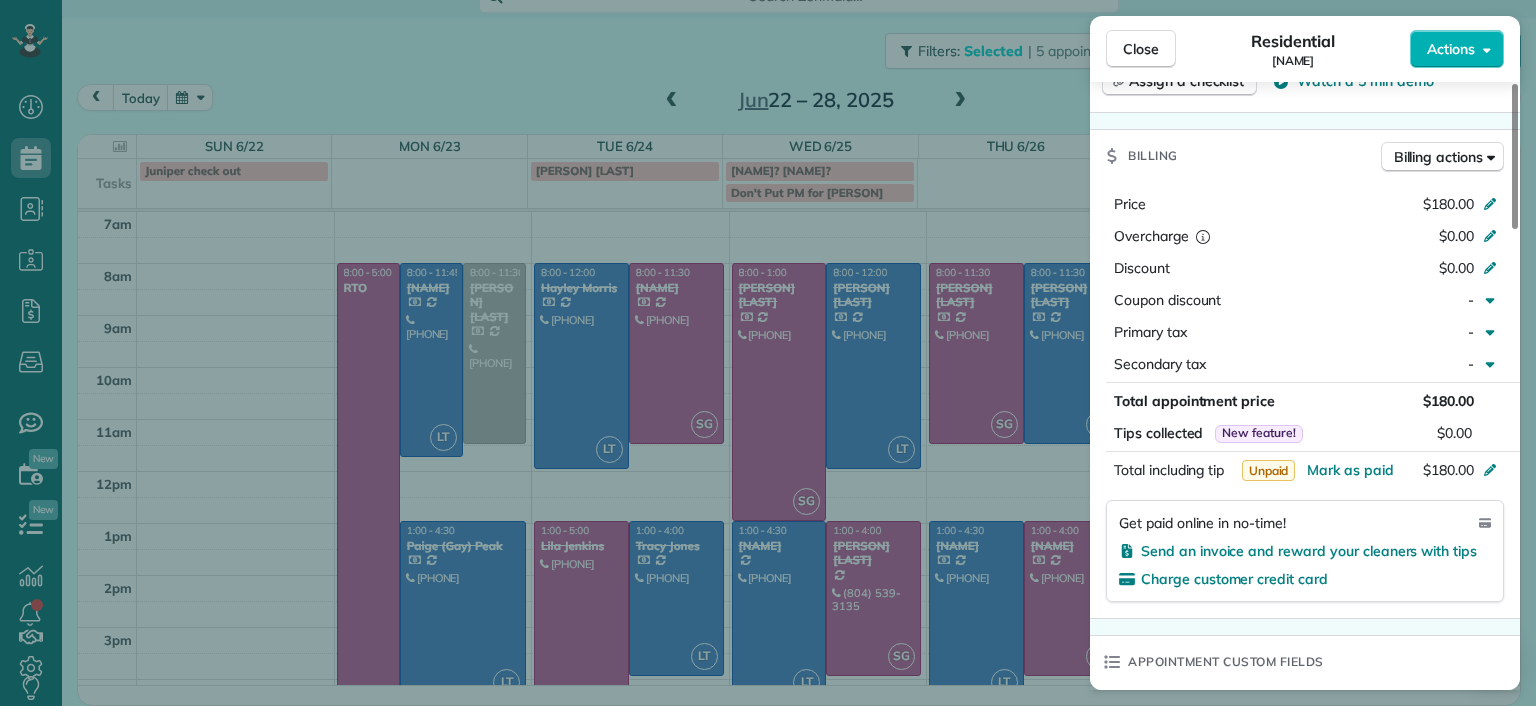 scroll, scrollTop: 900, scrollLeft: 0, axis: vertical 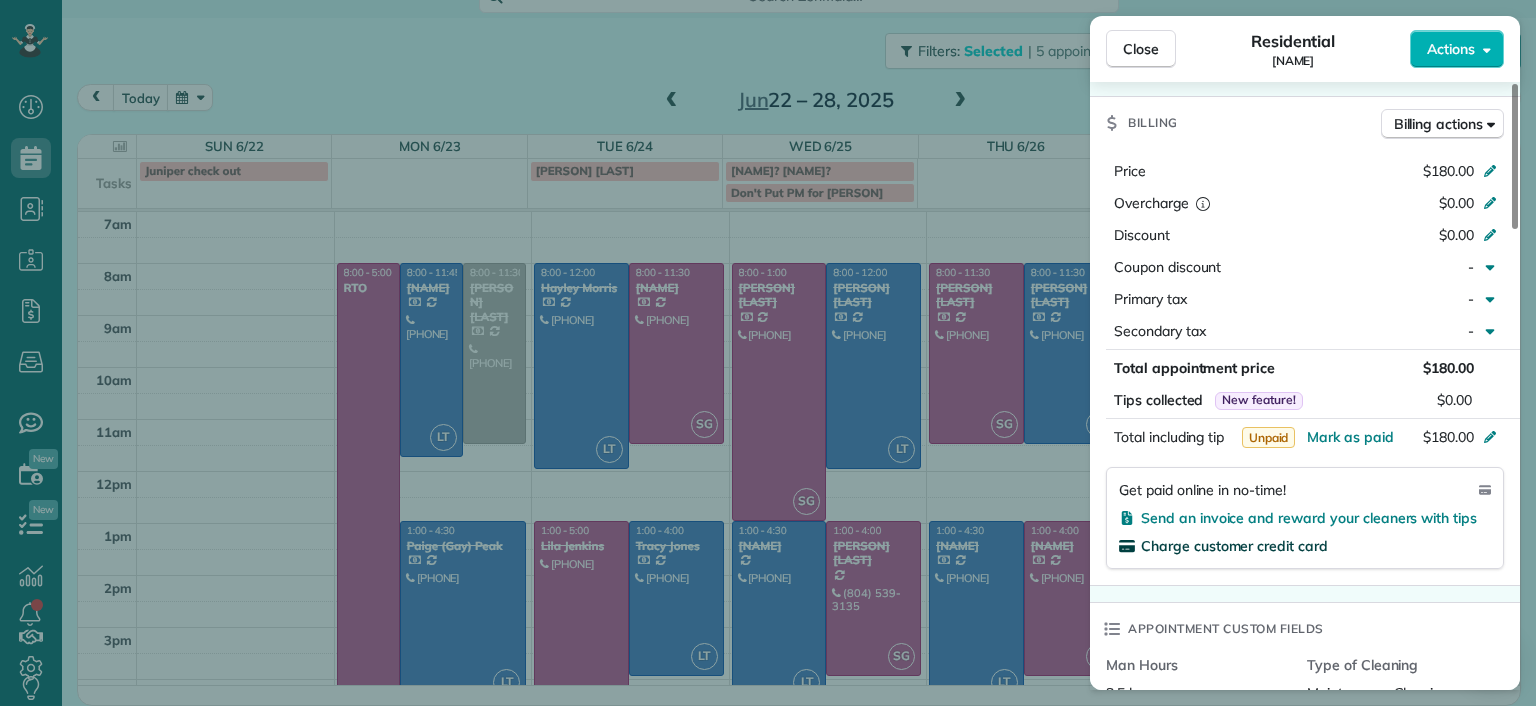 click on "Charge customer credit card" at bounding box center [1234, 546] 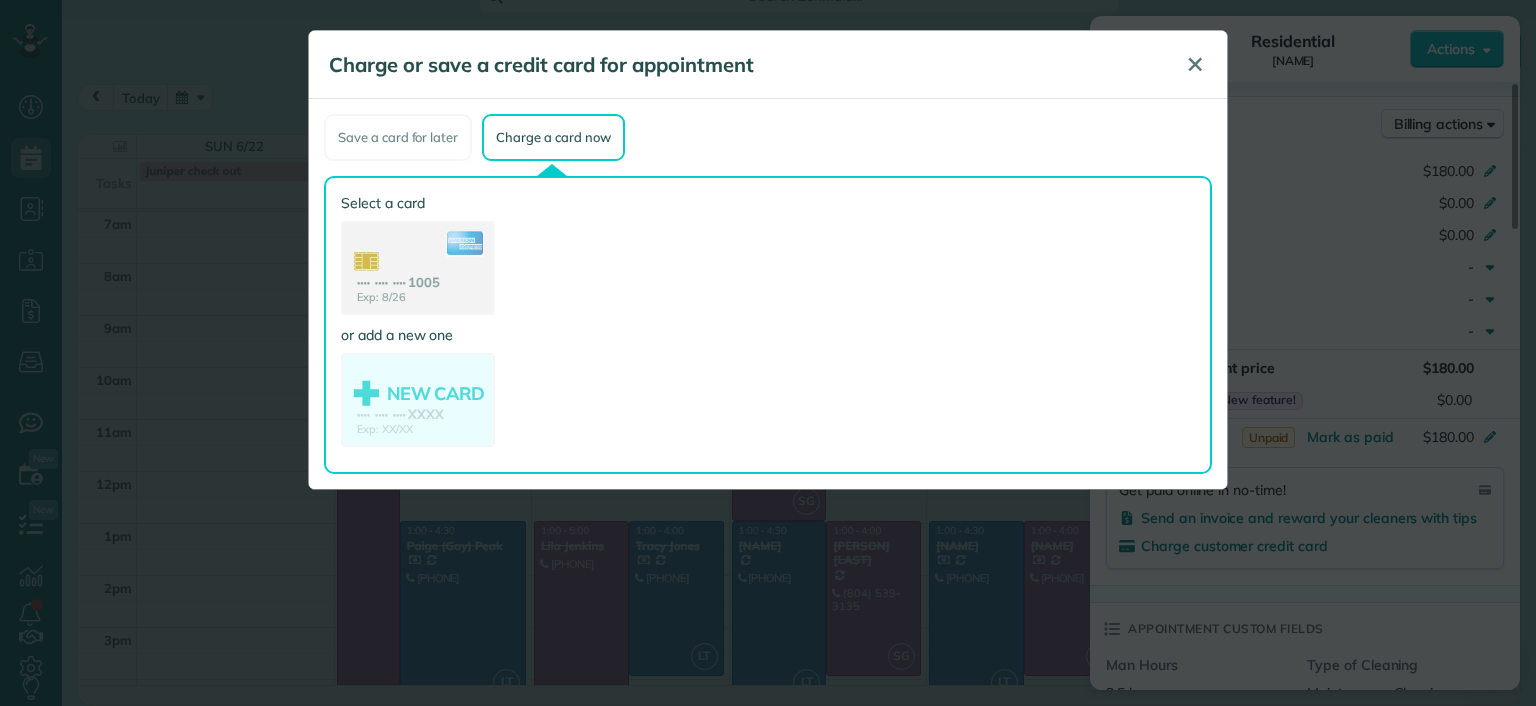 click on "✕" at bounding box center (1195, 64) 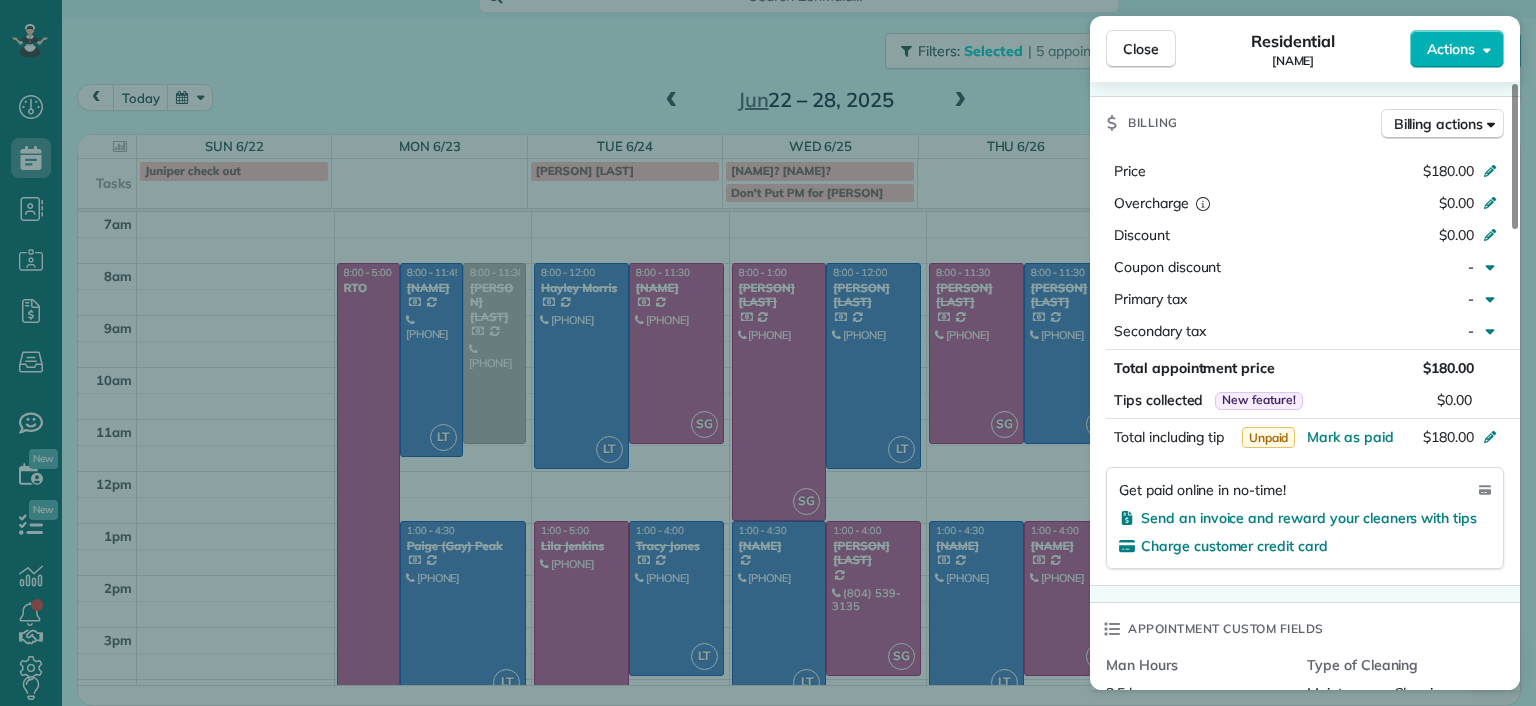 click on "Close Residential James Crenshaw Actions Status Completed James Crenshaw · Open profile Mobile (804) 347-0886 Copy james@gatherrva.com Copy elizasimp@gmail.com Copy View Details Residential Wednesday, June 25, 2025 1:00 PM 4:30 PM 3 hours and 30 minutes Repeats weekly Edit recurring service Previous (Jun 23) Next (Jun 30) 2911 Moss Side Avenue Richmond VA 23222 Service was not rated yet Setup ratings Cleaners Time in and out Assign Invite Cleaners Laura   Thaller 1:00 PM 4:30 PM Checklist Try Now Keep this appointment up to your standards. Stay on top of every detail, keep your cleaners organised, and your client happy. Assign a checklist Watch a 5 min demo Billing Billing actions Price $180.00 Overcharge $0.00 Discount $0.00 Coupon discount - Primary tax - Secondary tax - Total appointment price $180.00 Tips collected New feature! $0.00 Unpaid Mark as paid Total including tip $180.00 Get paid online in no-time! Send an invoice and reward your cleaners with tips Charge customer credit card Man Hours - Notes" at bounding box center (768, 353) 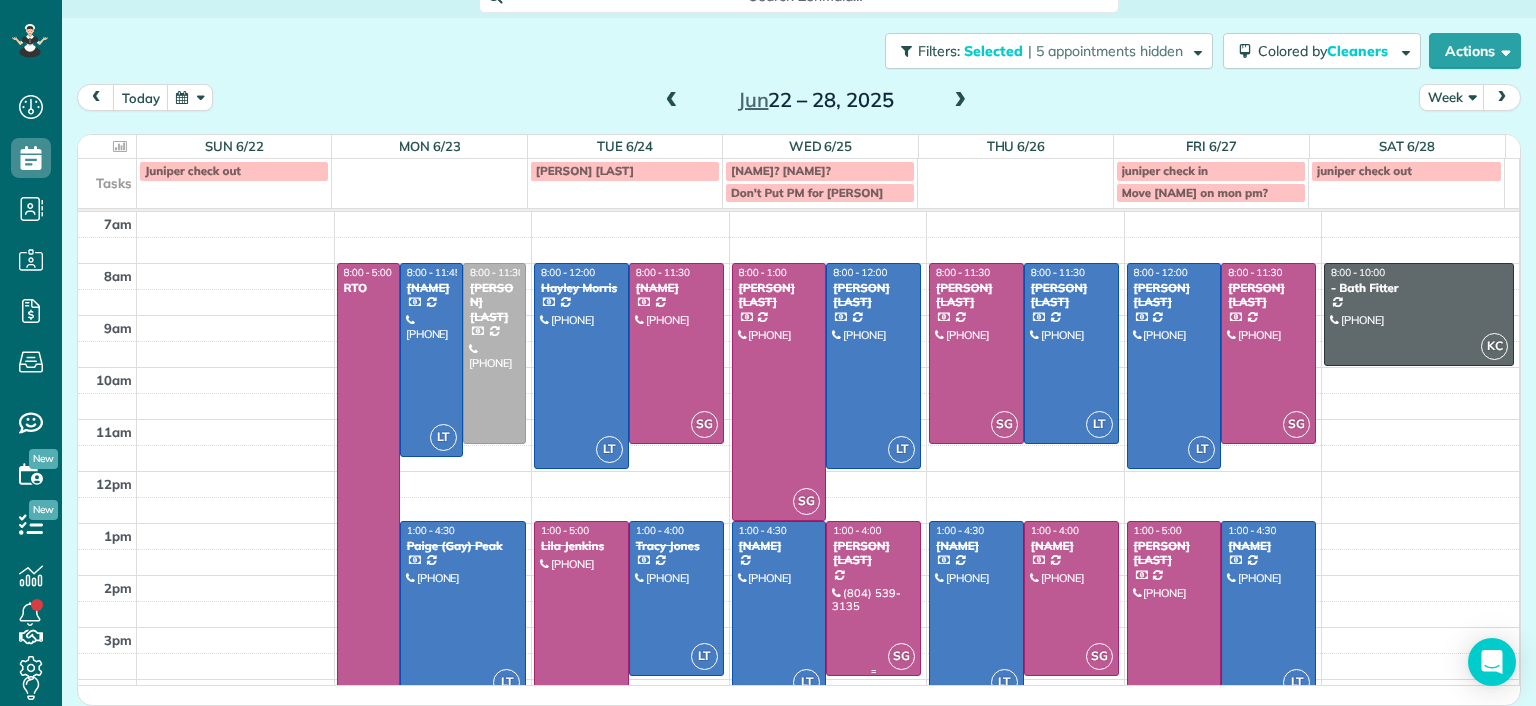 click at bounding box center [873, 598] 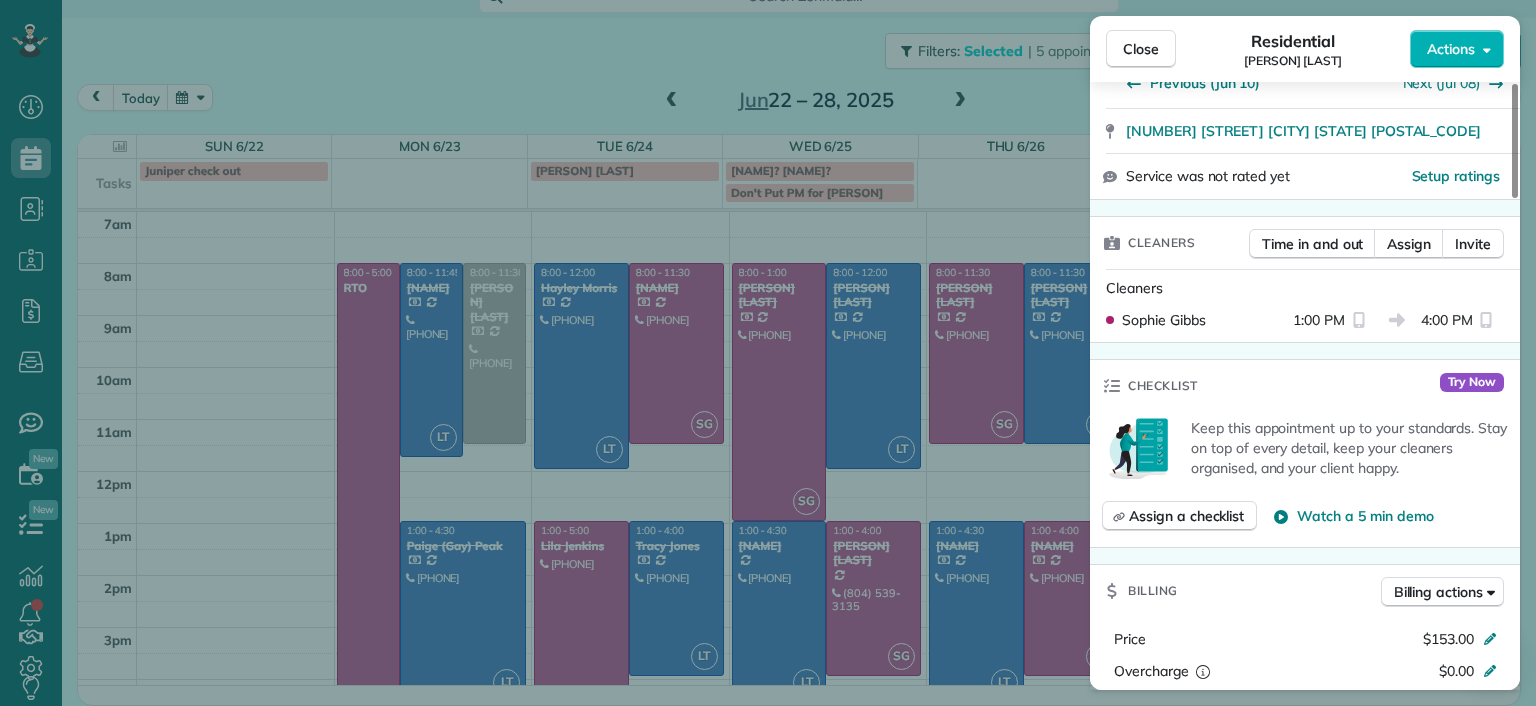 scroll, scrollTop: 700, scrollLeft: 0, axis: vertical 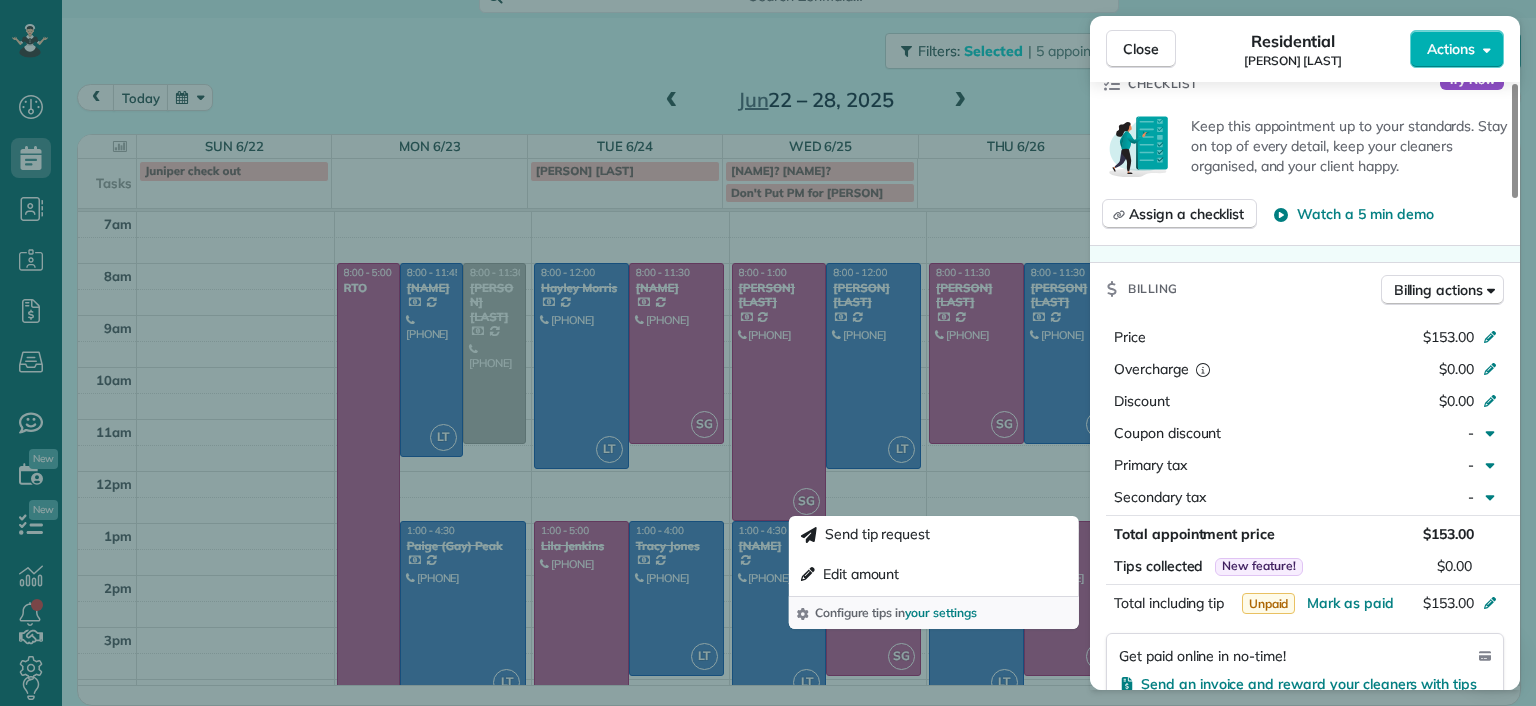 click on "Close Residential Karen Shiner Actions Status Completed Karen Shiner · Open profile Mobile (804) 539-3135 Copy kcshiner@gmail.com Copy View Details Residential Wednesday, June 25, 2025 1:00 PM 4:00 PM 3 hours and 0 minutes Repeats every 2 weeks Edit recurring service Previous (Jun 10) Next (Jul 08) 2611 Melbourne Drive Richmond VA 23225 Service was not rated yet Setup ratings Cleaners Time in and out Assign Invite Cleaners Sophie   Gibbs 1:00 PM 4:00 PM Checklist Try Now Keep this appointment up to your standards. Stay on top of every detail, keep your cleaners organised, and your client happy. Assign a checklist Watch a 5 min demo Billing Billing actions Price $153.00 Overcharge $0.00 Discount $0.00 Coupon discount - Primary tax - Secondary tax - Total appointment price $153.00 Tips collected New feature! $0.00 Unpaid Mark as paid Total including tip $153.00 Get paid online in no-time! Send an invoice and reward your cleaners with tips Charge customer credit card Appointment custom fields Man Hours - Notes" at bounding box center [768, 353] 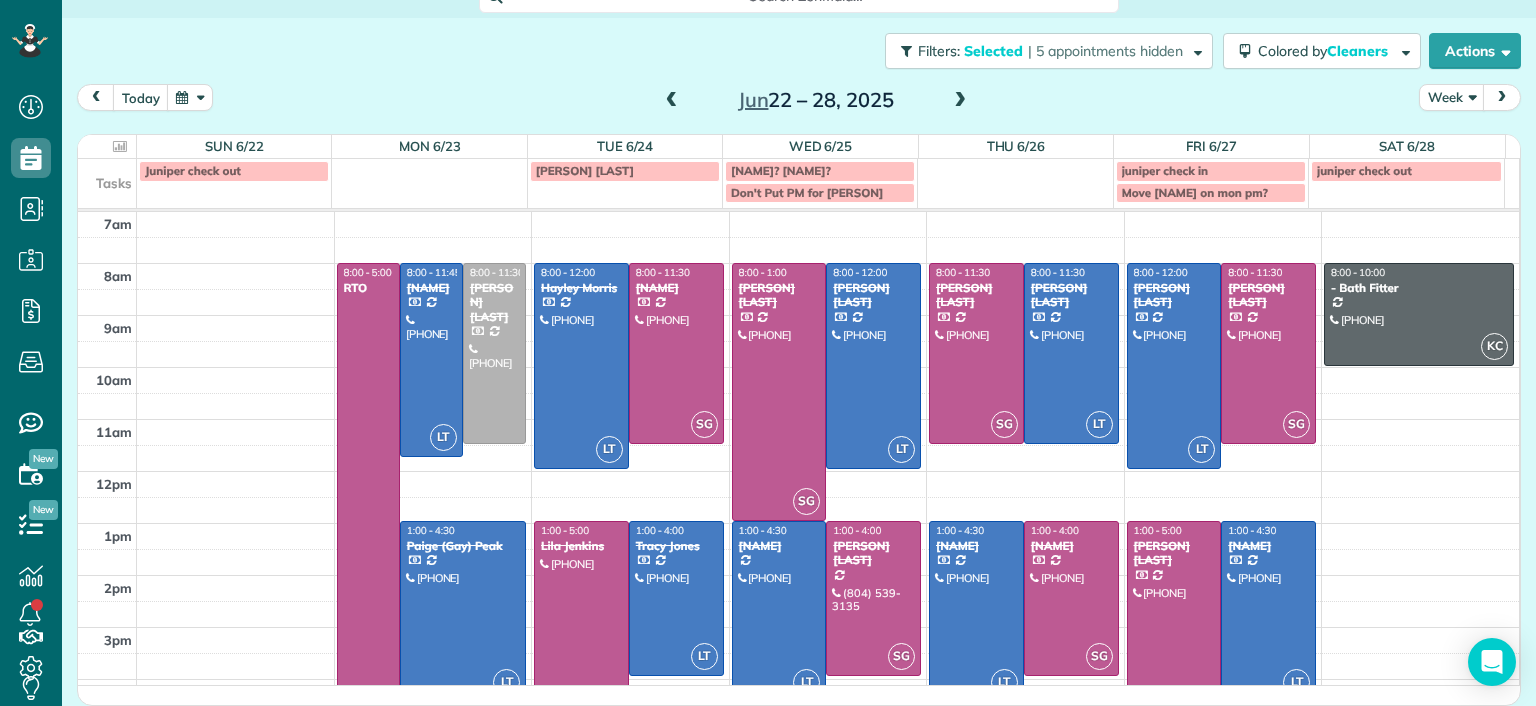 click at bounding box center (779, 611) 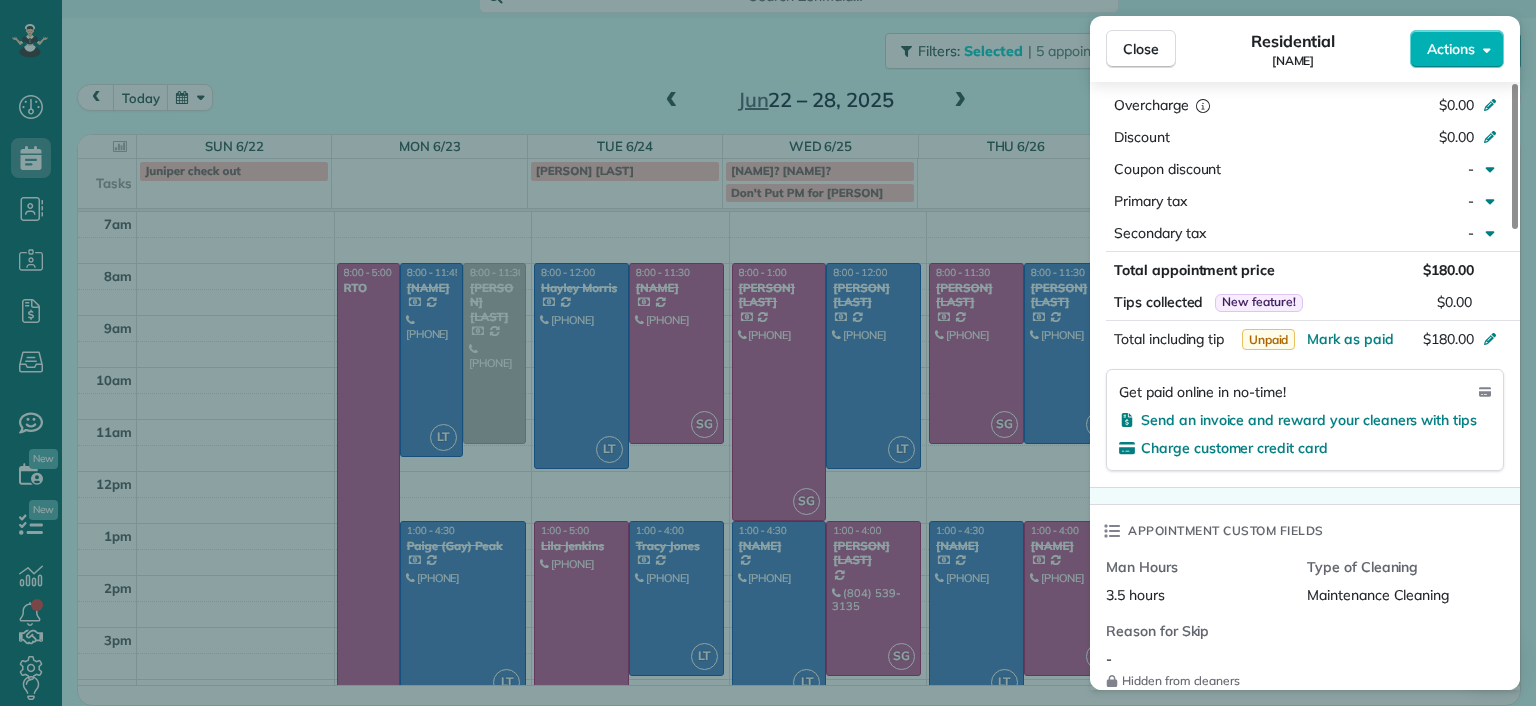 scroll, scrollTop: 1000, scrollLeft: 0, axis: vertical 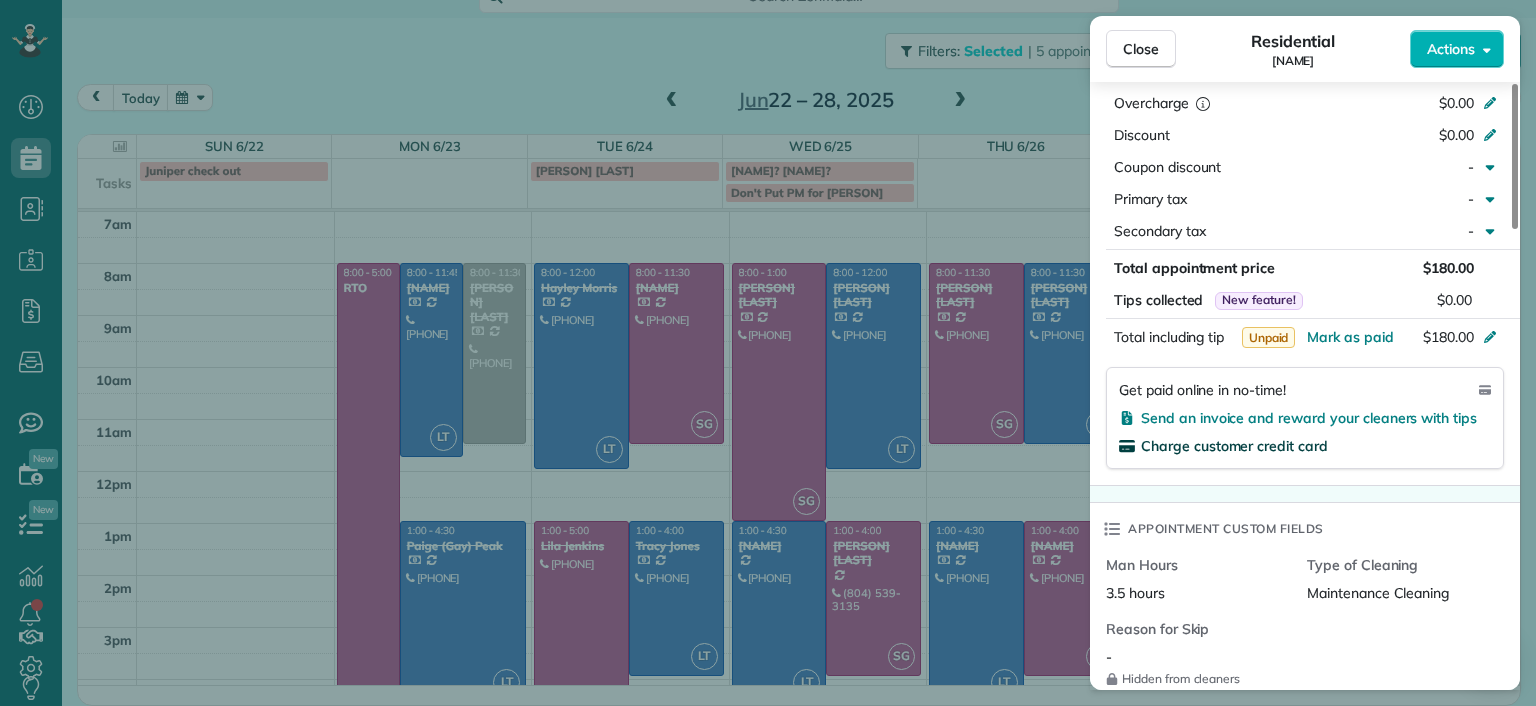 click on "Charge customer credit card" at bounding box center [1234, 446] 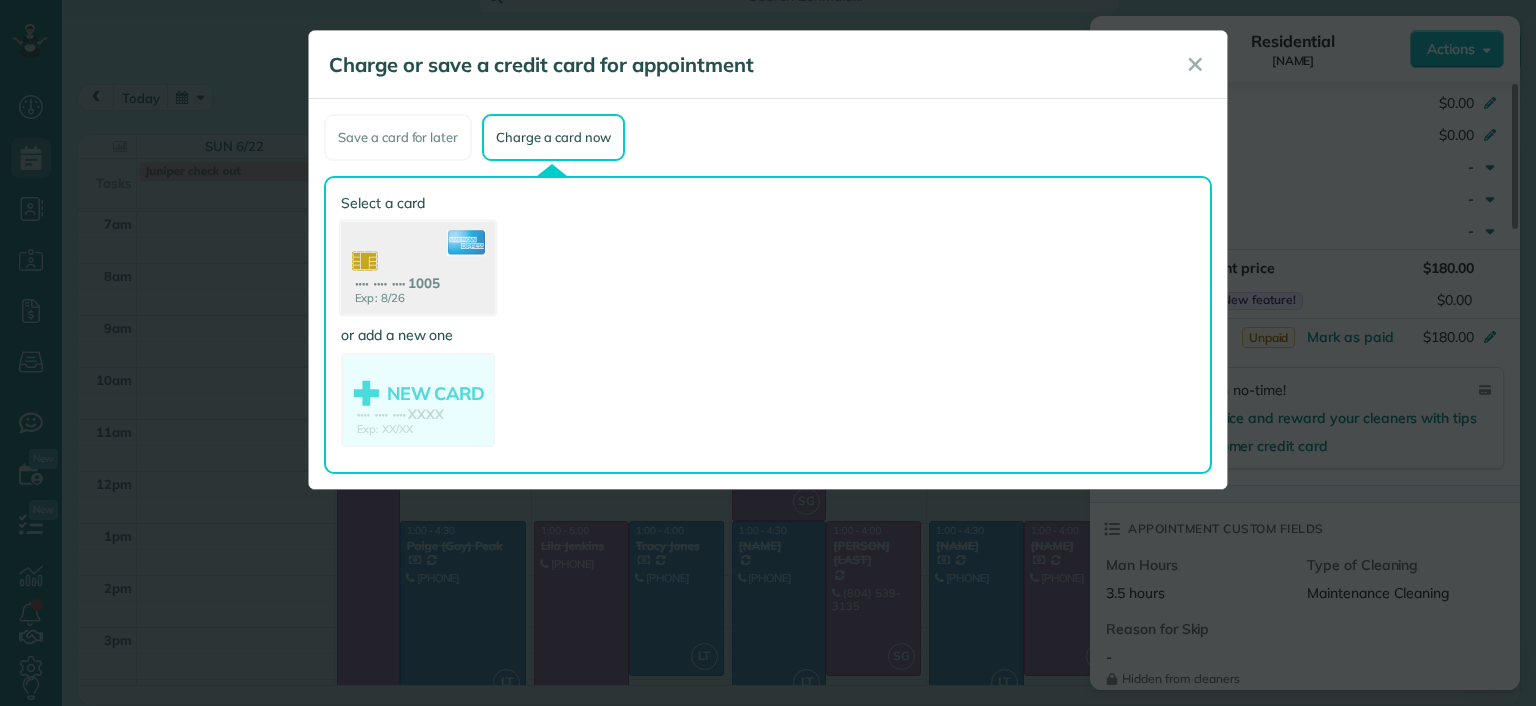 click 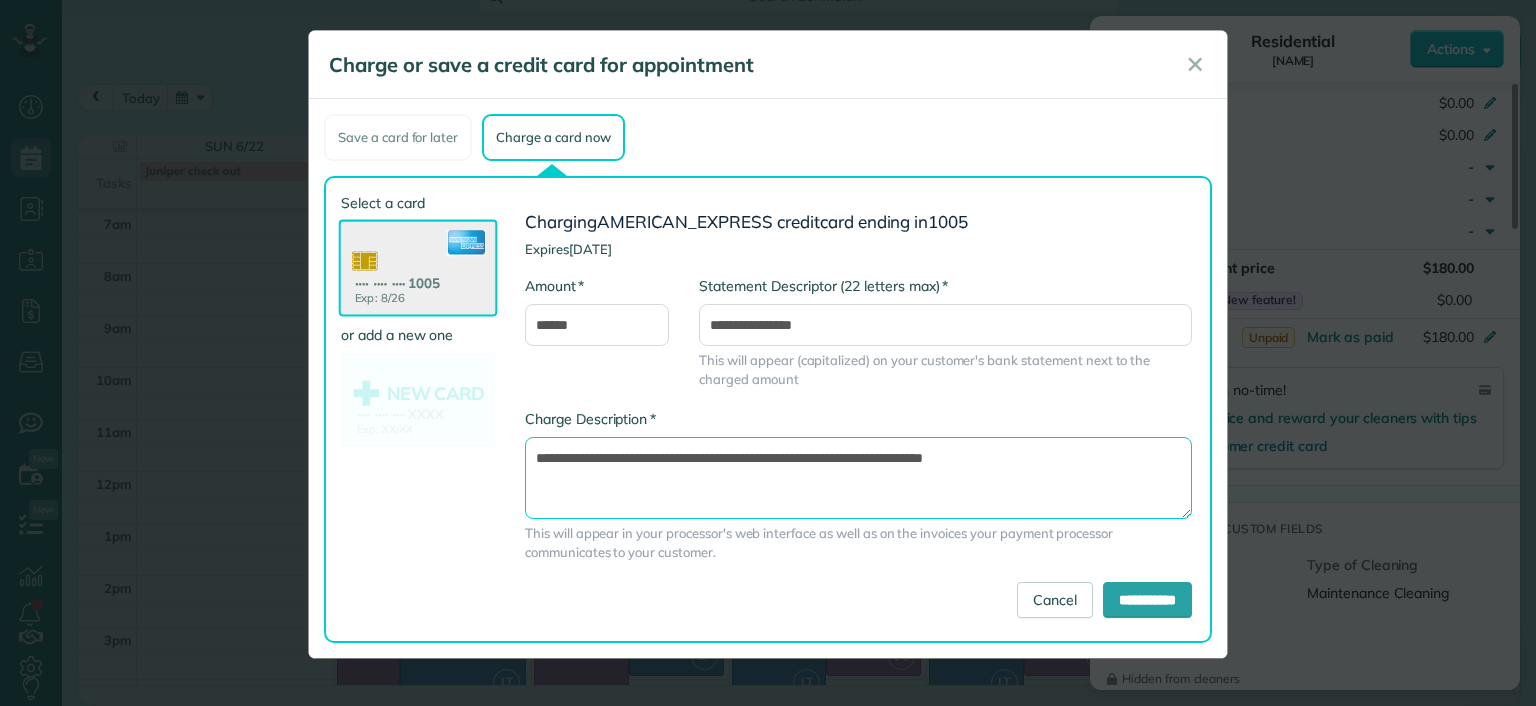 click on "**********" at bounding box center [858, 478] 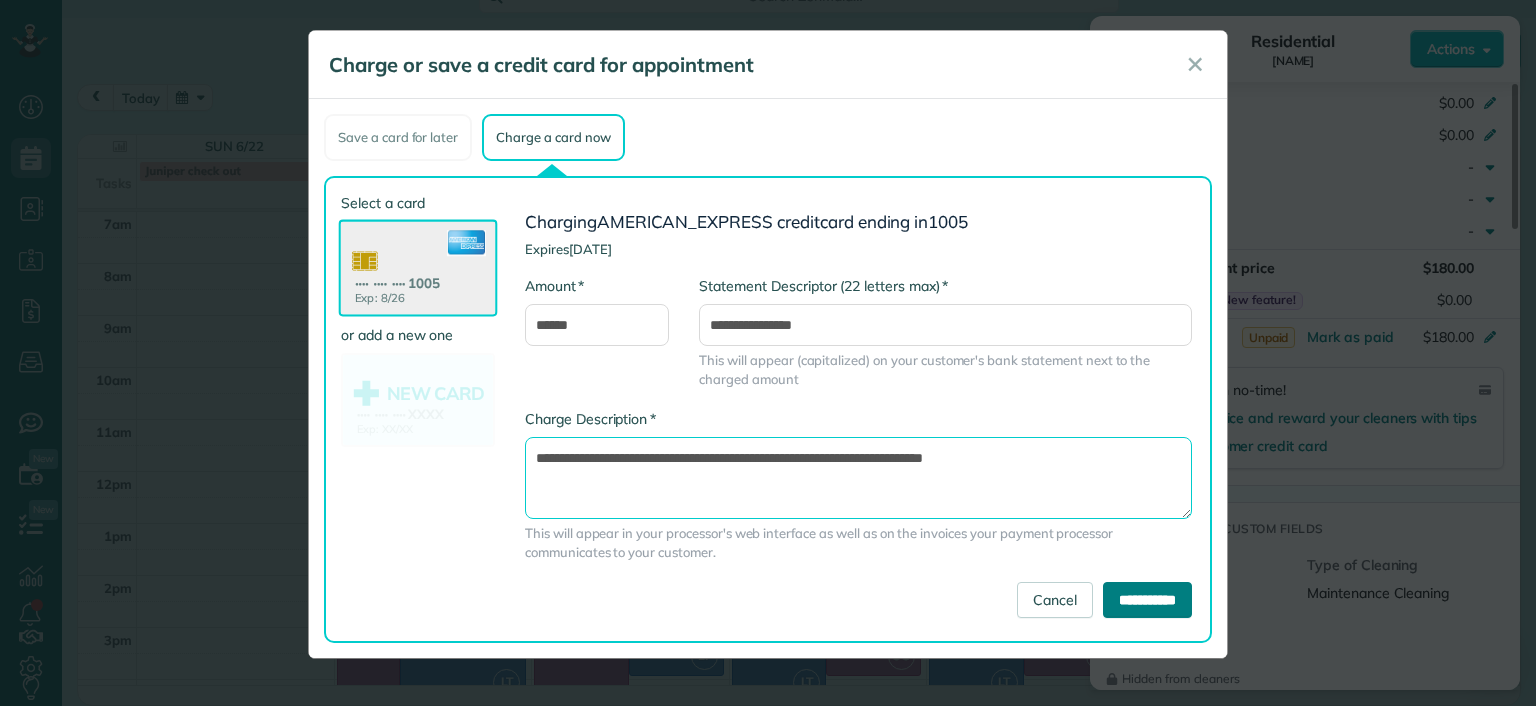 type on "**********" 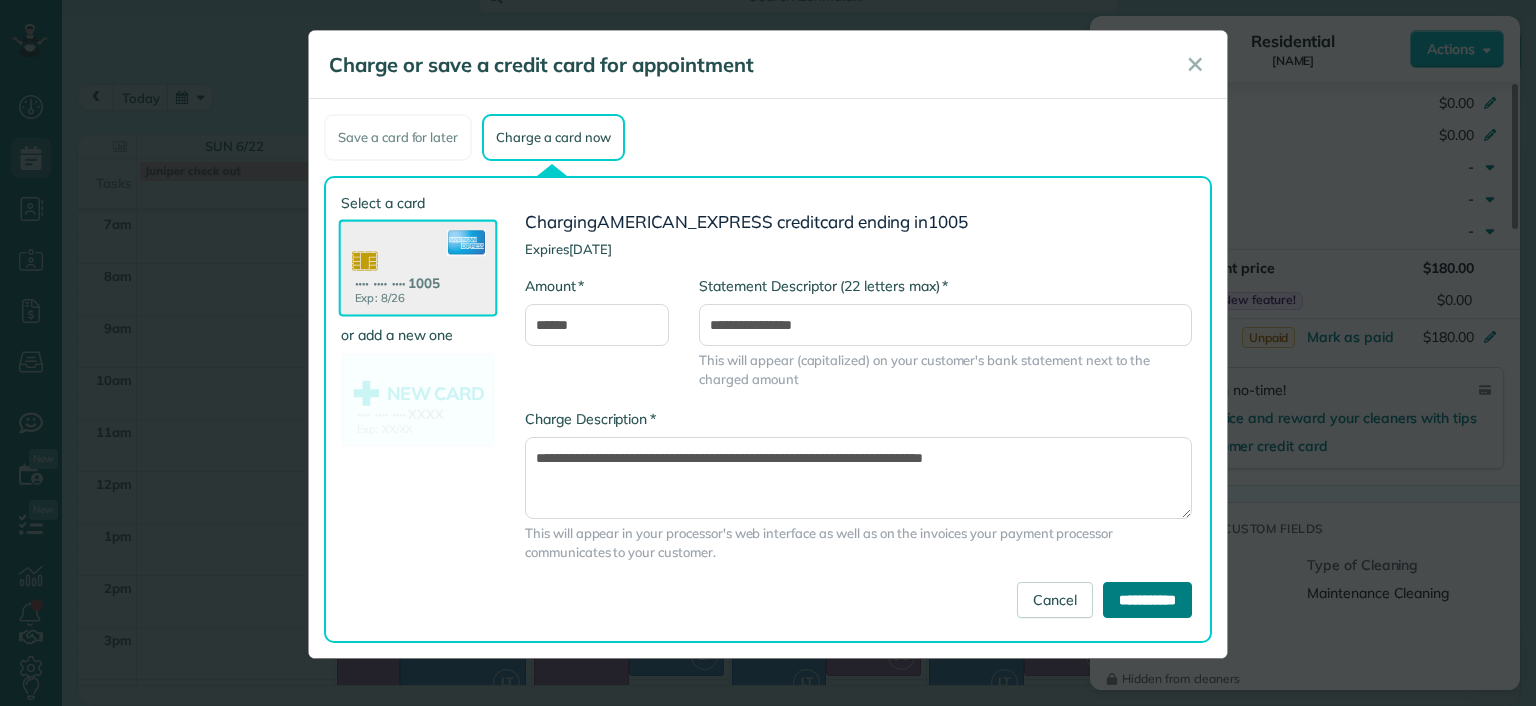 click on "**********" at bounding box center (1147, 600) 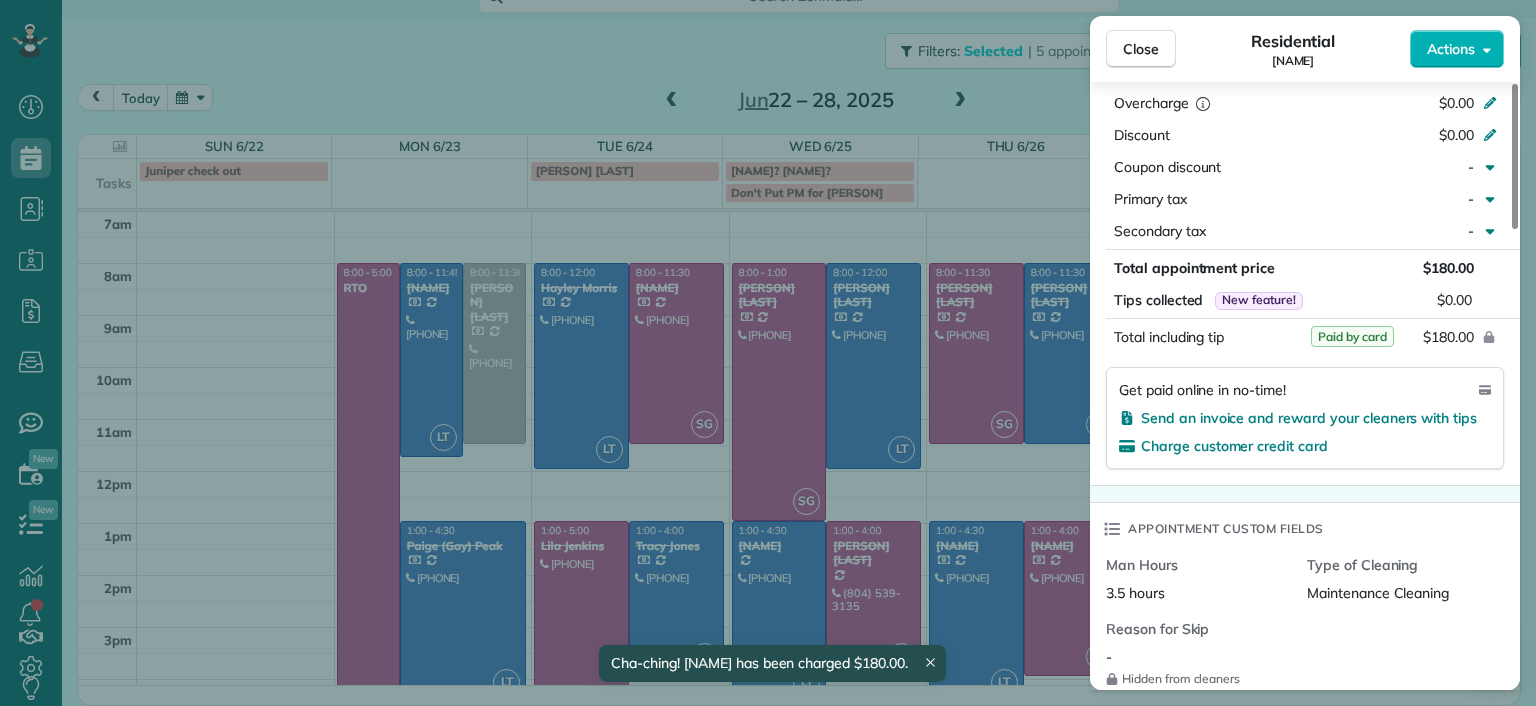 click on "Close Residential James Crenshaw Actions Status Completed James Crenshaw · Open profile Mobile (804) 347-0886 Copy james@gatherrva.com Copy elizasimp@gmail.com Copy View Details Residential Wednesday, June 25, 2025 1:00 PM 4:30 PM 3 hours and 30 minutes Repeats weekly Edit recurring service Previous (Jun 23) Next (Jun 30) 2911 Moss Side Avenue Richmond VA 23222 Service was not rated yet Setup ratings Cleaners Time in and out Assign Invite Cleaners Laura   Thaller 1:00 PM 4:30 PM Checklist Try Now Keep this appointment up to your standards. Stay on top of every detail, keep your cleaners organised, and your client happy. Assign a checklist Watch a 5 min demo Billing Billing actions Price $180.00 Overcharge $0.00 Discount $0.00 Coupon discount - Primary tax - Secondary tax - Total appointment price $180.00 Tips collected New feature! $0.00 Paid by card Total including tip $180.00 Get paid online in no-time! Send an invoice and reward your cleaners with tips Charge customer credit card Appointment custom fields" at bounding box center [768, 353] 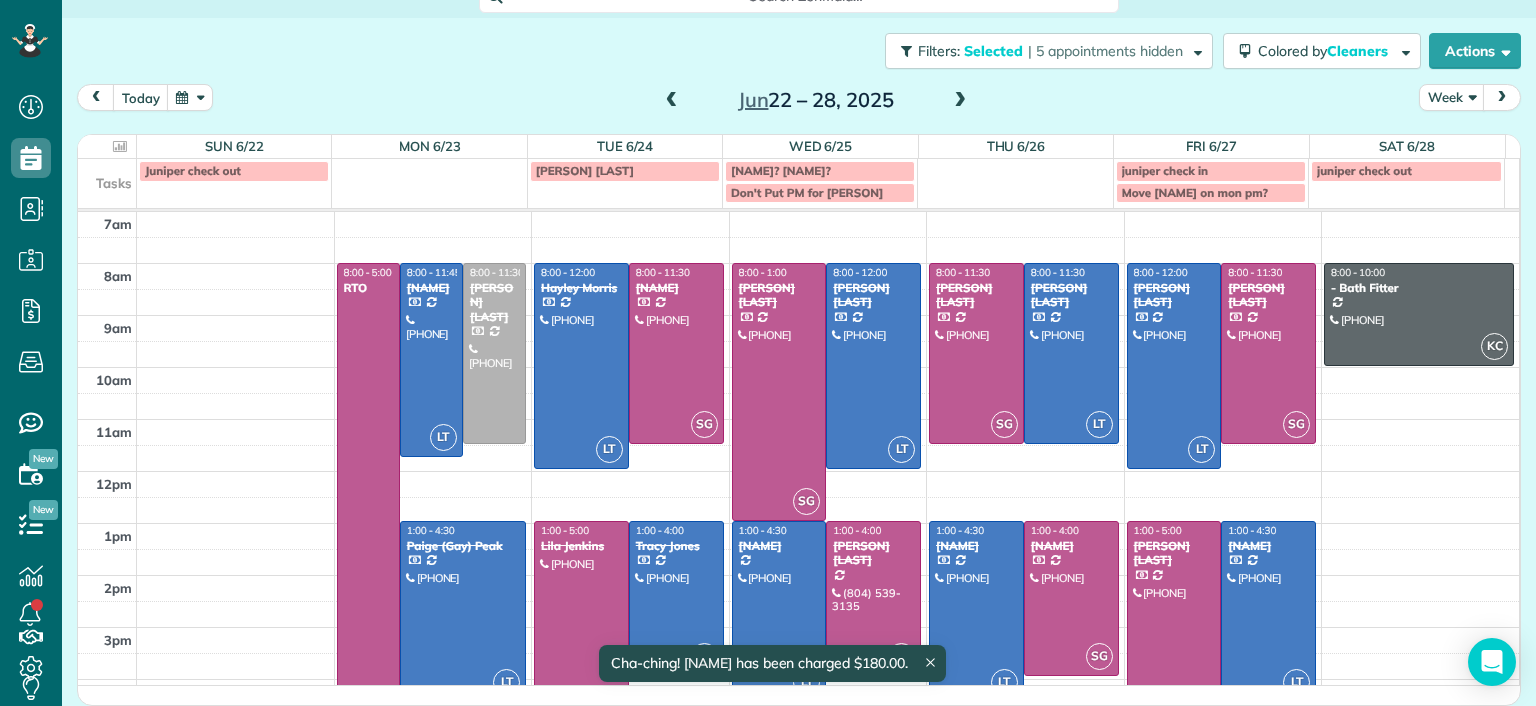 click at bounding box center [873, 598] 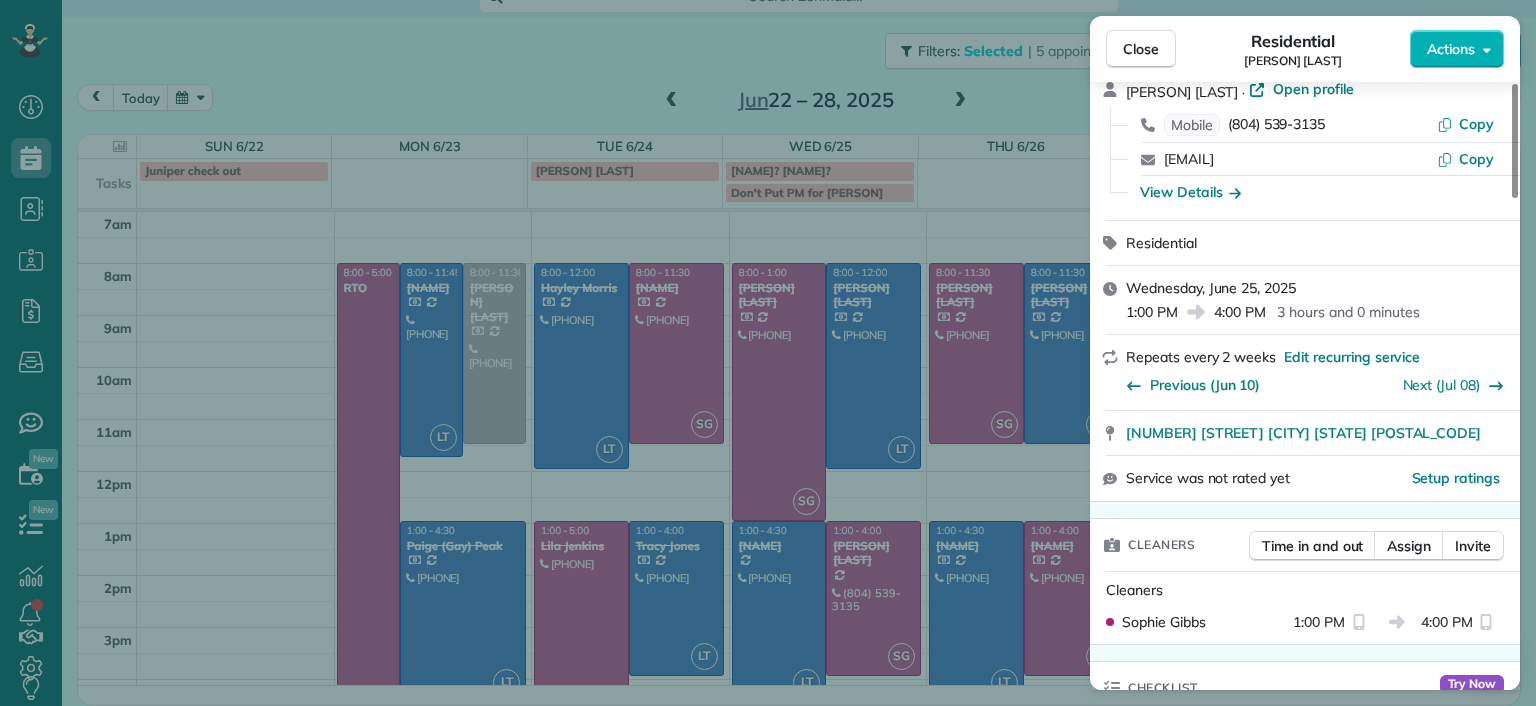 scroll, scrollTop: 300, scrollLeft: 0, axis: vertical 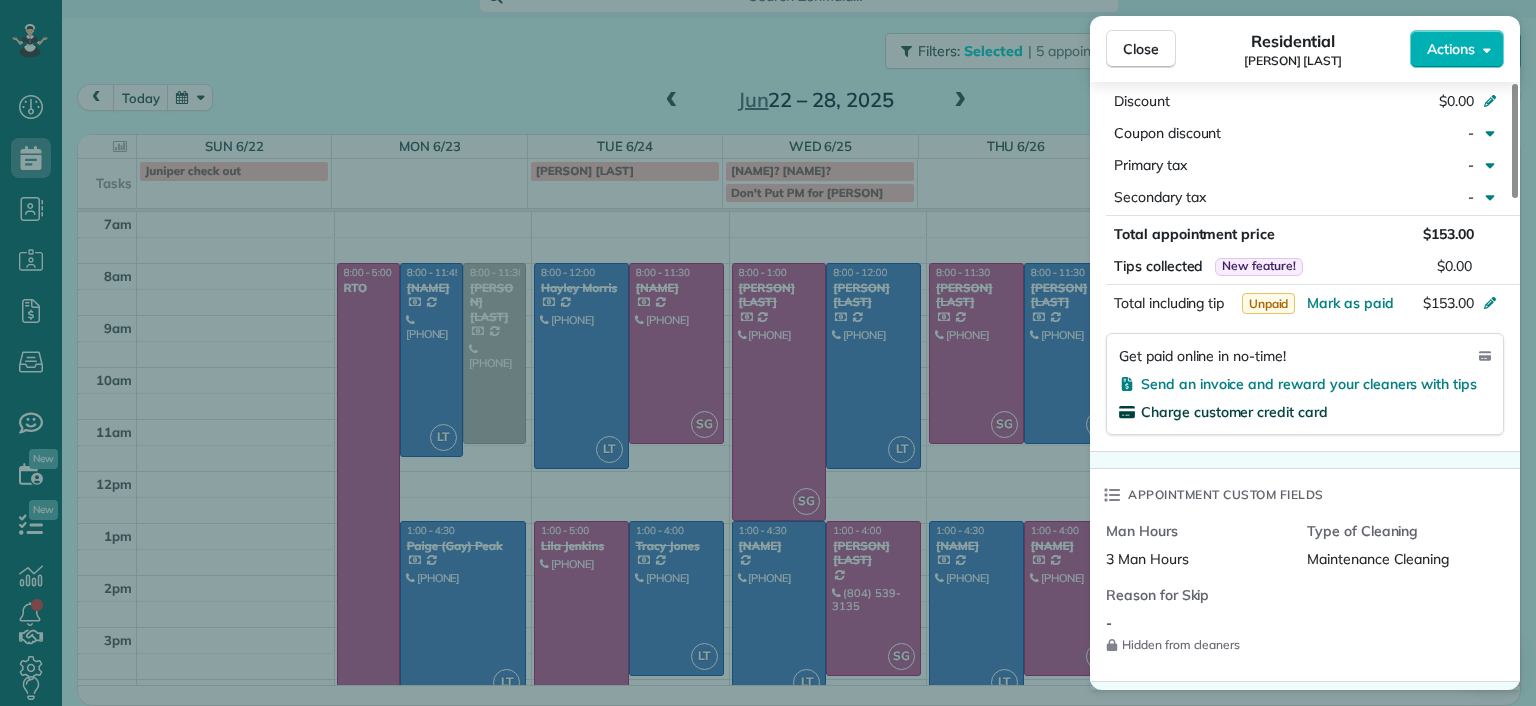 click on "Charge customer credit card" at bounding box center (1234, 412) 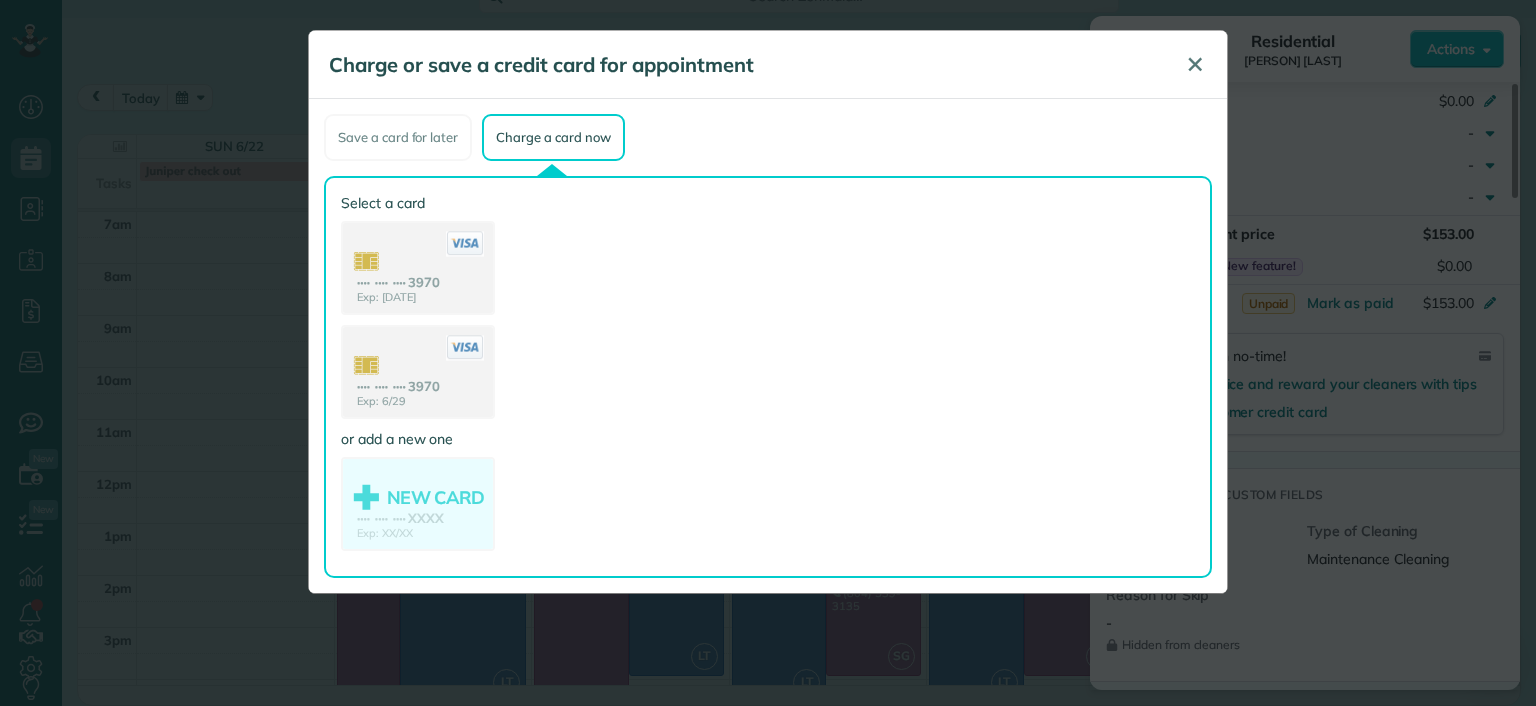 click on "✕" at bounding box center [1195, 64] 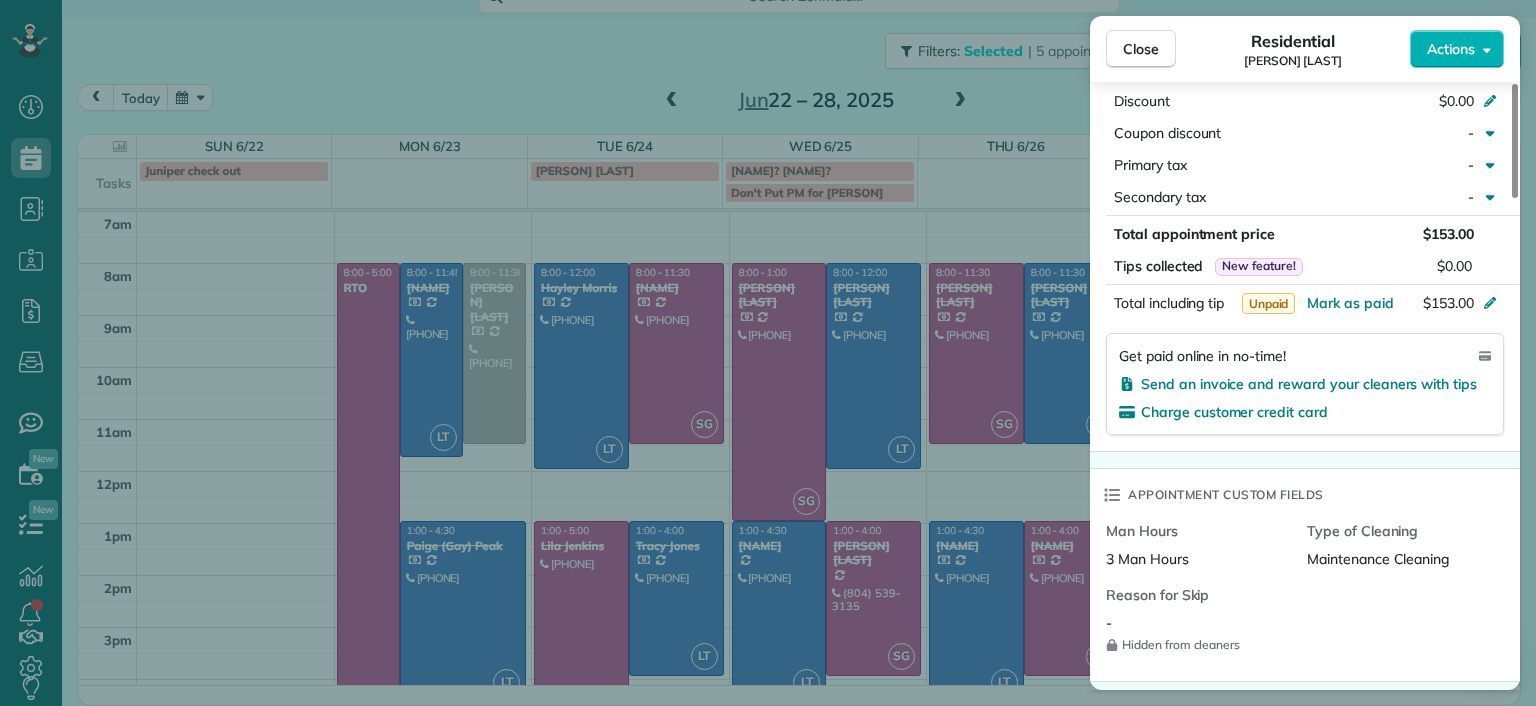 click on "Close Residential Karen Shiner Actions Status Completed Karen Shiner · Open profile Mobile (804) 539-3135 Copy kcshiner@gmail.com Copy View Details Residential Wednesday, June 25, 2025 1:00 PM 4:00 PM 3 hours and 0 minutes Repeats every 2 weeks Edit recurring service Previous (Jun 10) Next (Jul 08) 2611 Melbourne Drive Richmond VA 23225 Service was not rated yet Setup ratings Cleaners Time in and out Assign Invite Cleaners Sophie   Gibbs 1:00 PM 4:00 PM Checklist Try Now Keep this appointment up to your standards. Stay on top of every detail, keep your cleaners organised, and your client happy. Assign a checklist Watch a 5 min demo Billing Billing actions Price $153.00 Overcharge $0.00 Discount $0.00 Coupon discount - Primary tax - Secondary tax - Total appointment price $153.00 Tips collected New feature! $0.00 Unpaid Mark as paid Total including tip $153.00 Get paid online in no-time! Send an invoice and reward your cleaners with tips Charge customer credit card Appointment custom fields Man Hours - Notes" at bounding box center [768, 353] 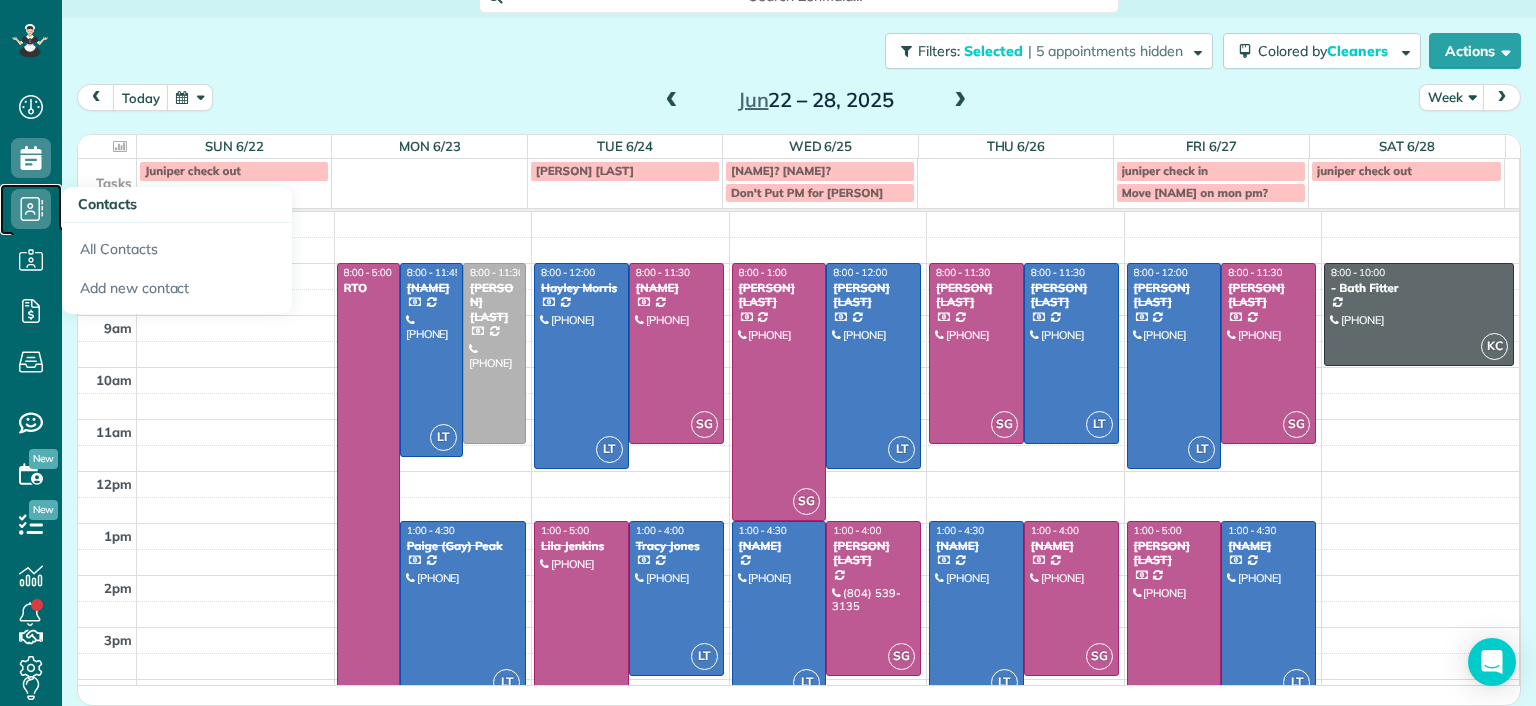 click 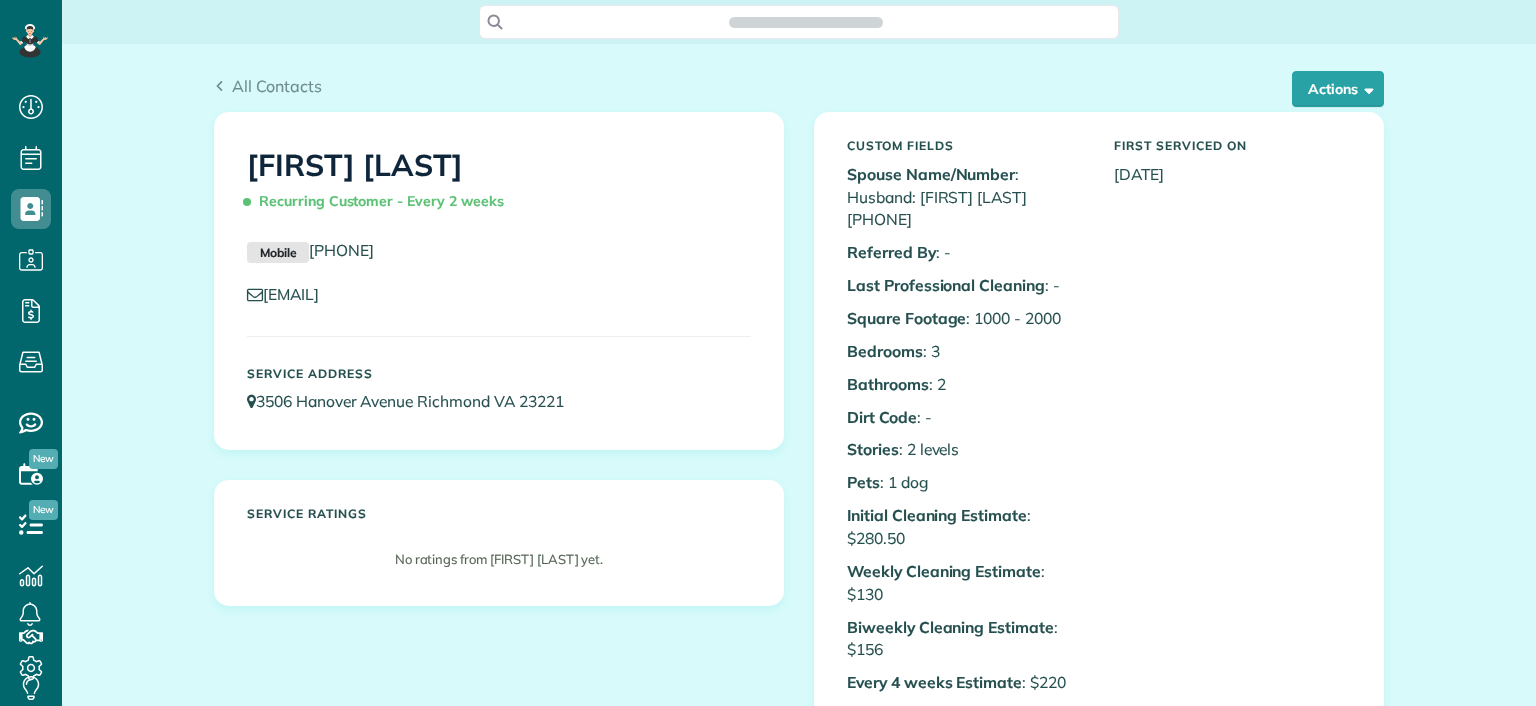 scroll, scrollTop: 0, scrollLeft: 0, axis: both 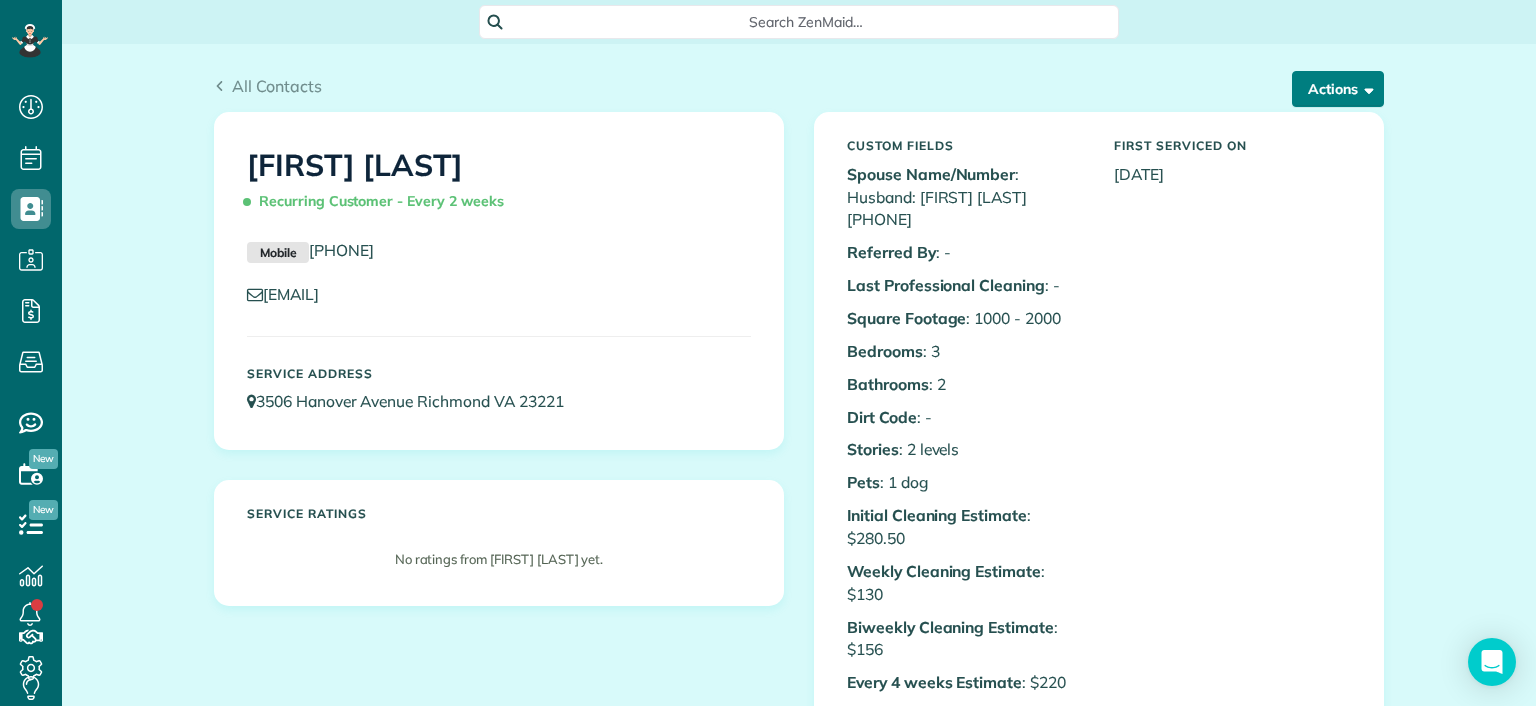 click at bounding box center [1365, 88] 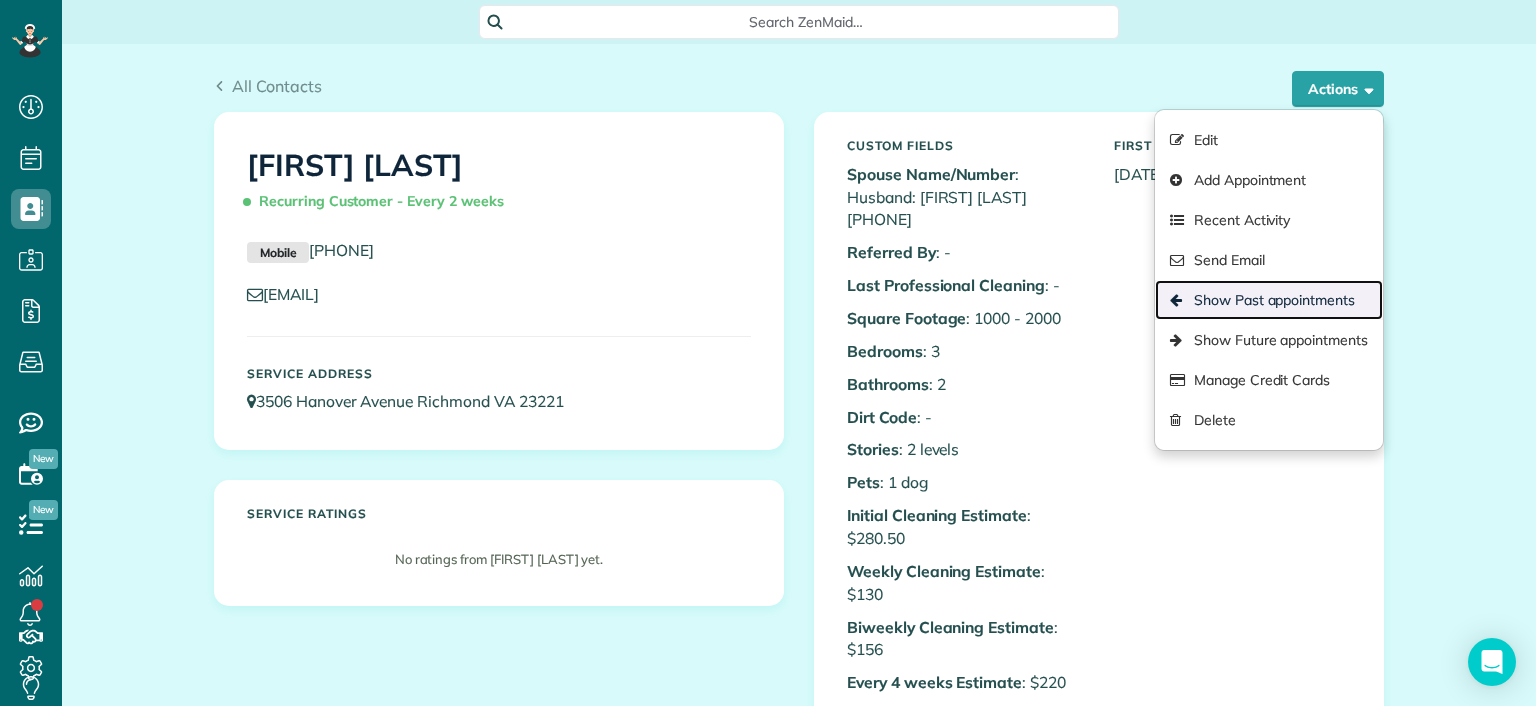 click on "Show Past appointments" at bounding box center (1269, 300) 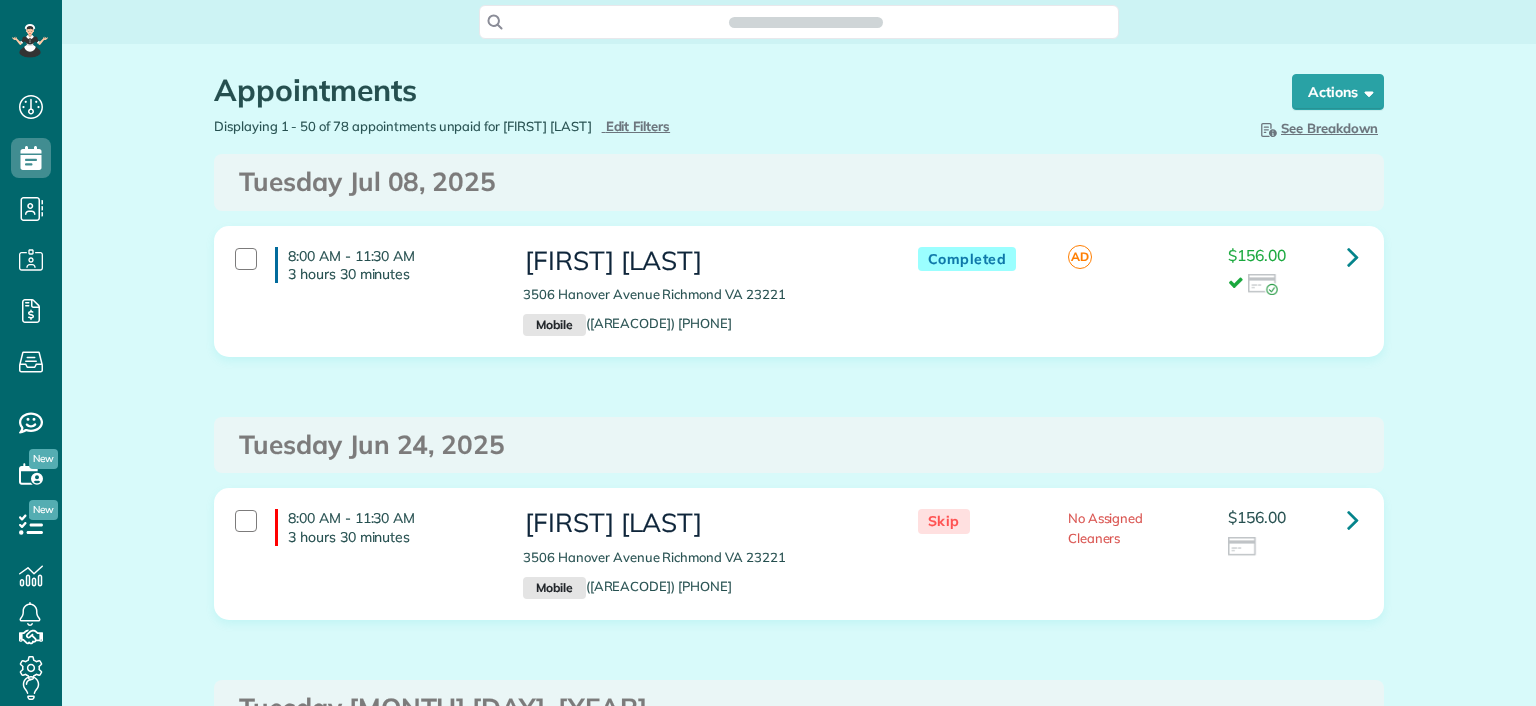 scroll, scrollTop: 0, scrollLeft: 0, axis: both 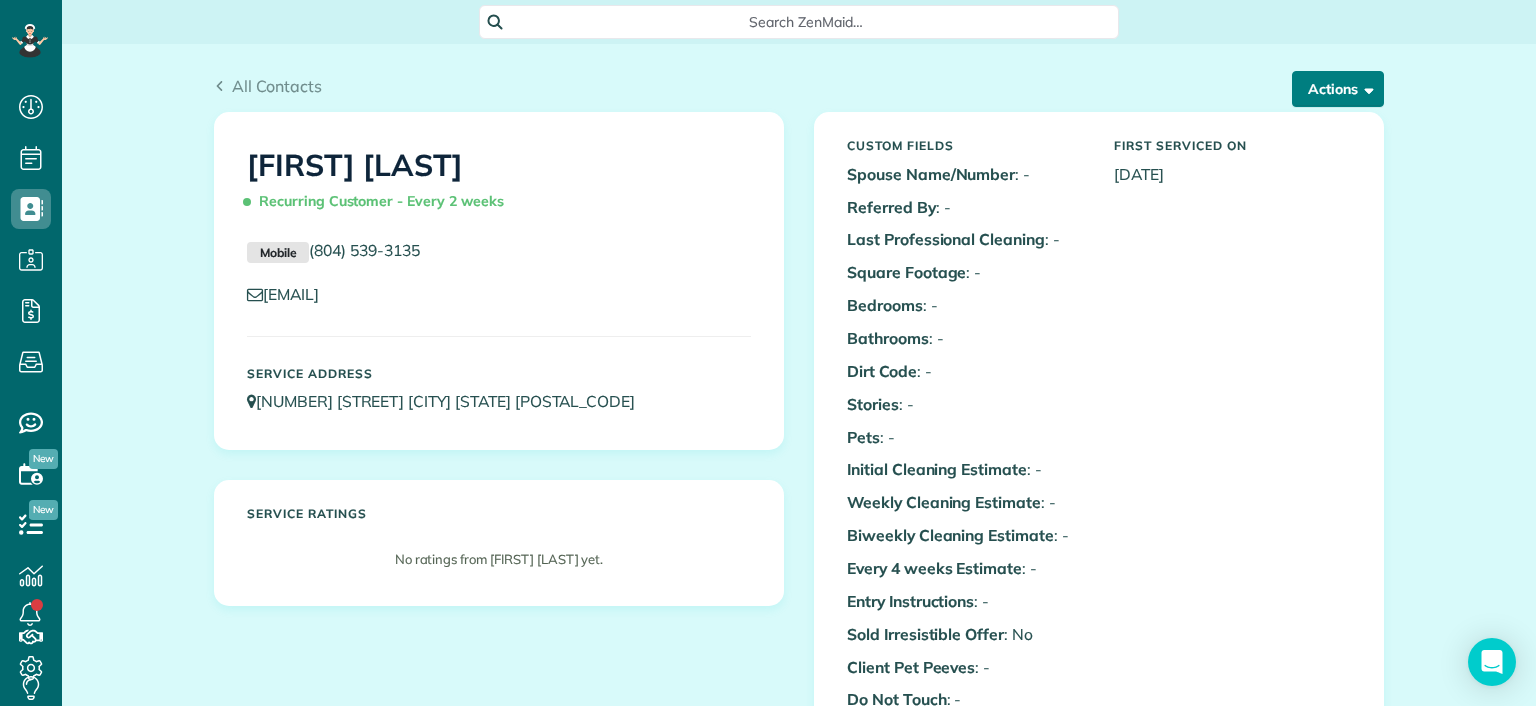 click on "Actions" at bounding box center (1338, 89) 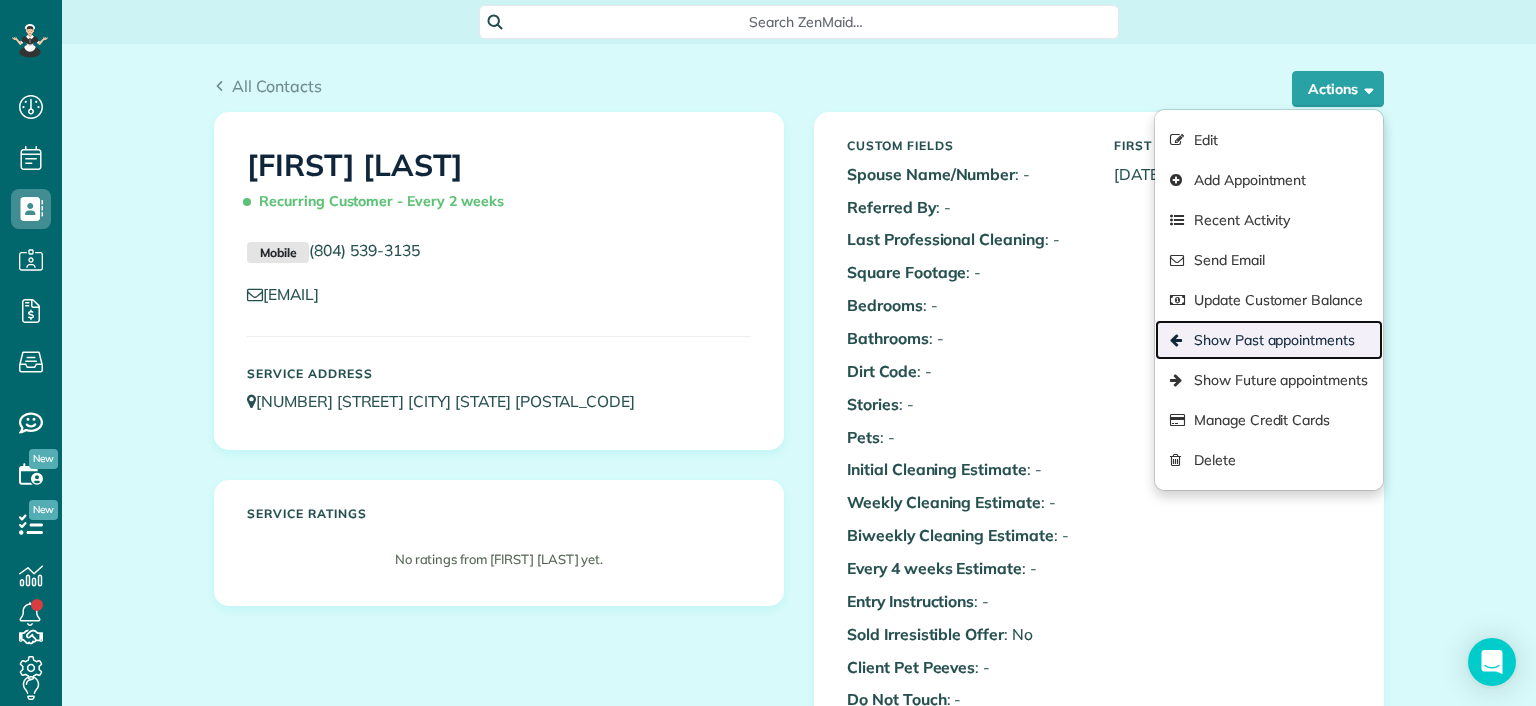 click on "Show Past appointments" at bounding box center (1269, 340) 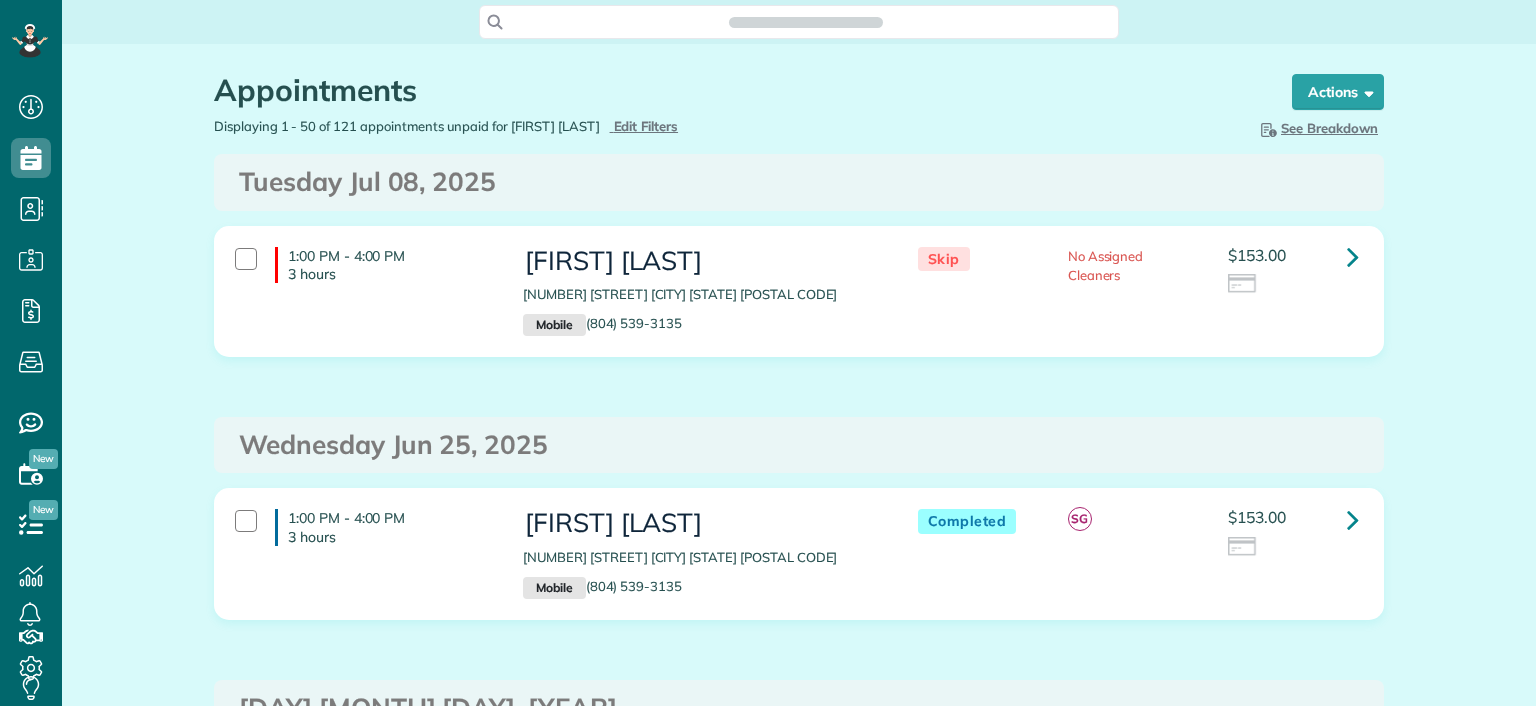 scroll, scrollTop: 0, scrollLeft: 0, axis: both 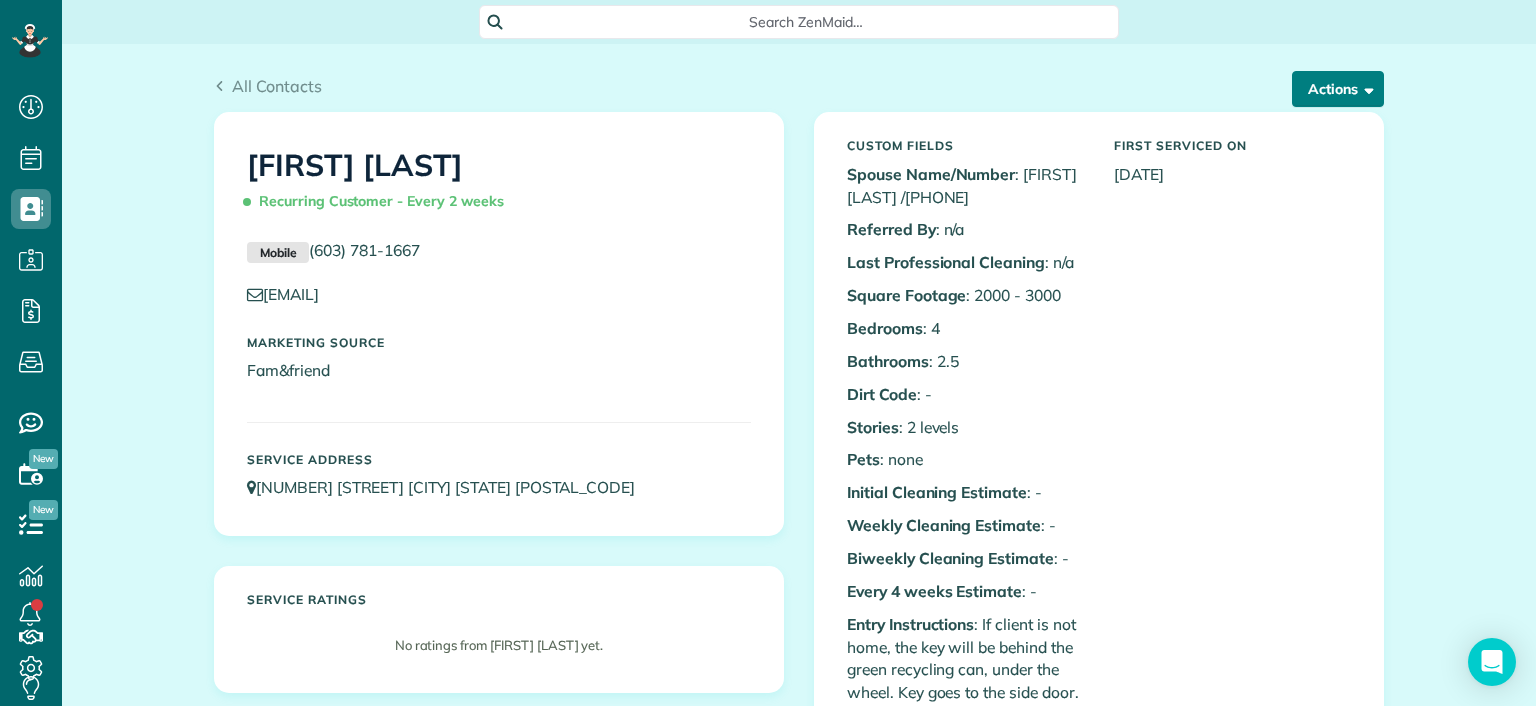 click on "Actions" at bounding box center (1338, 89) 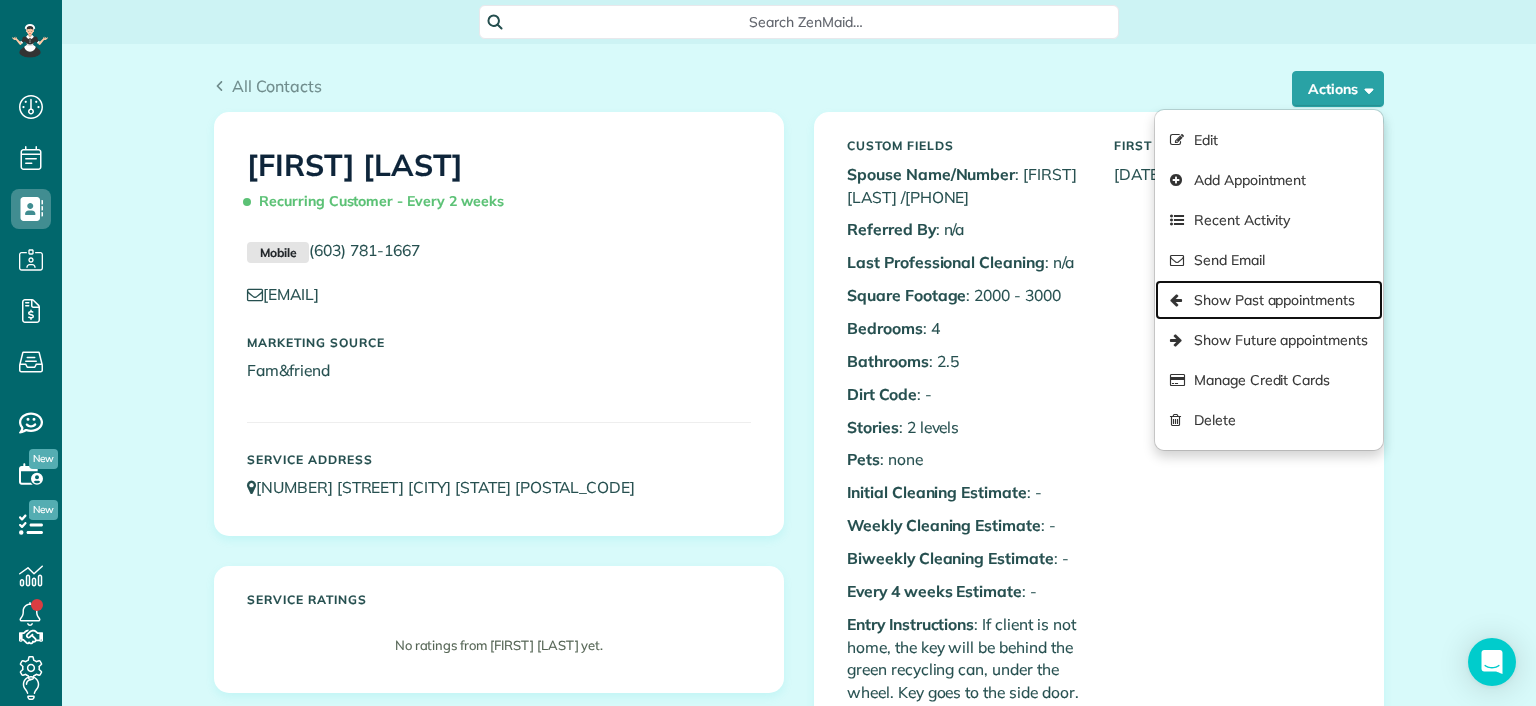 click on "Show Past appointments" at bounding box center [1269, 300] 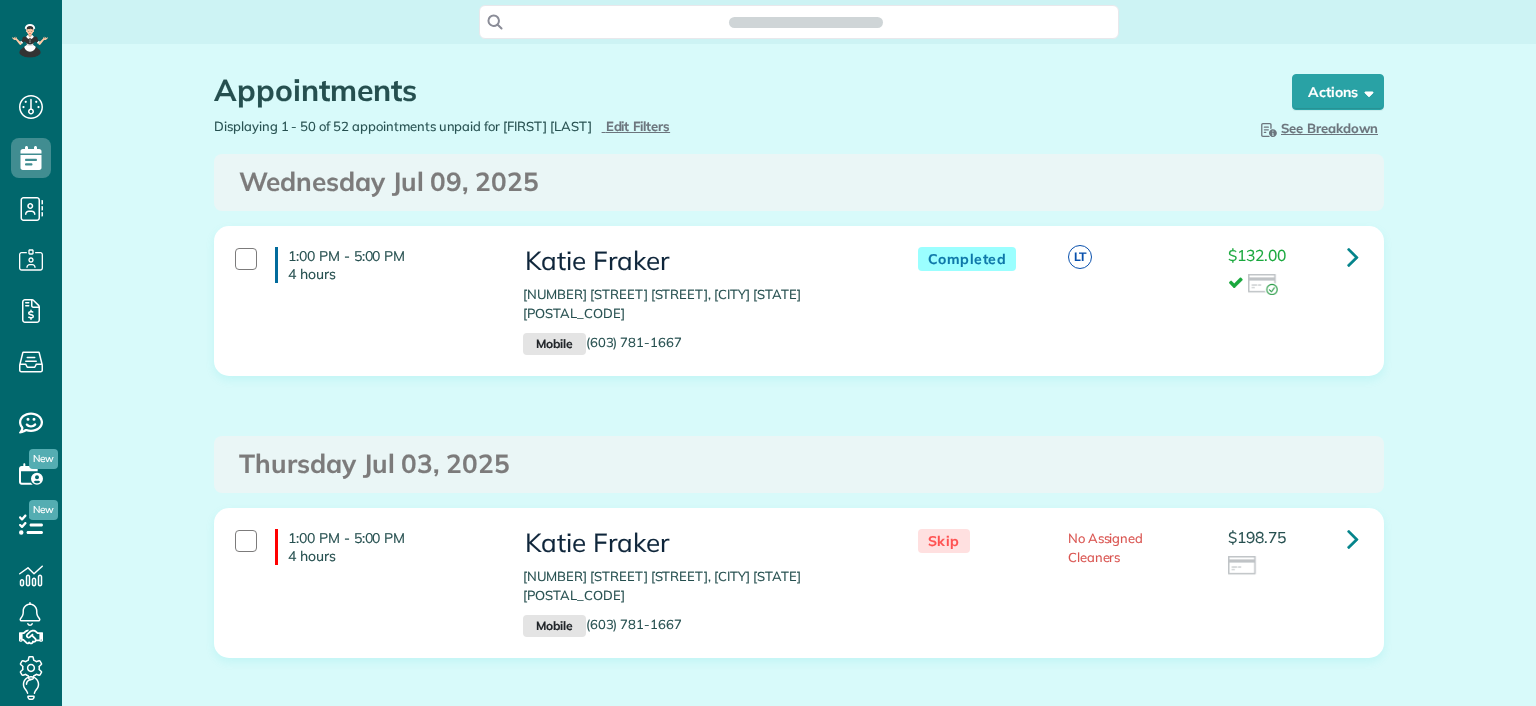 scroll, scrollTop: 0, scrollLeft: 0, axis: both 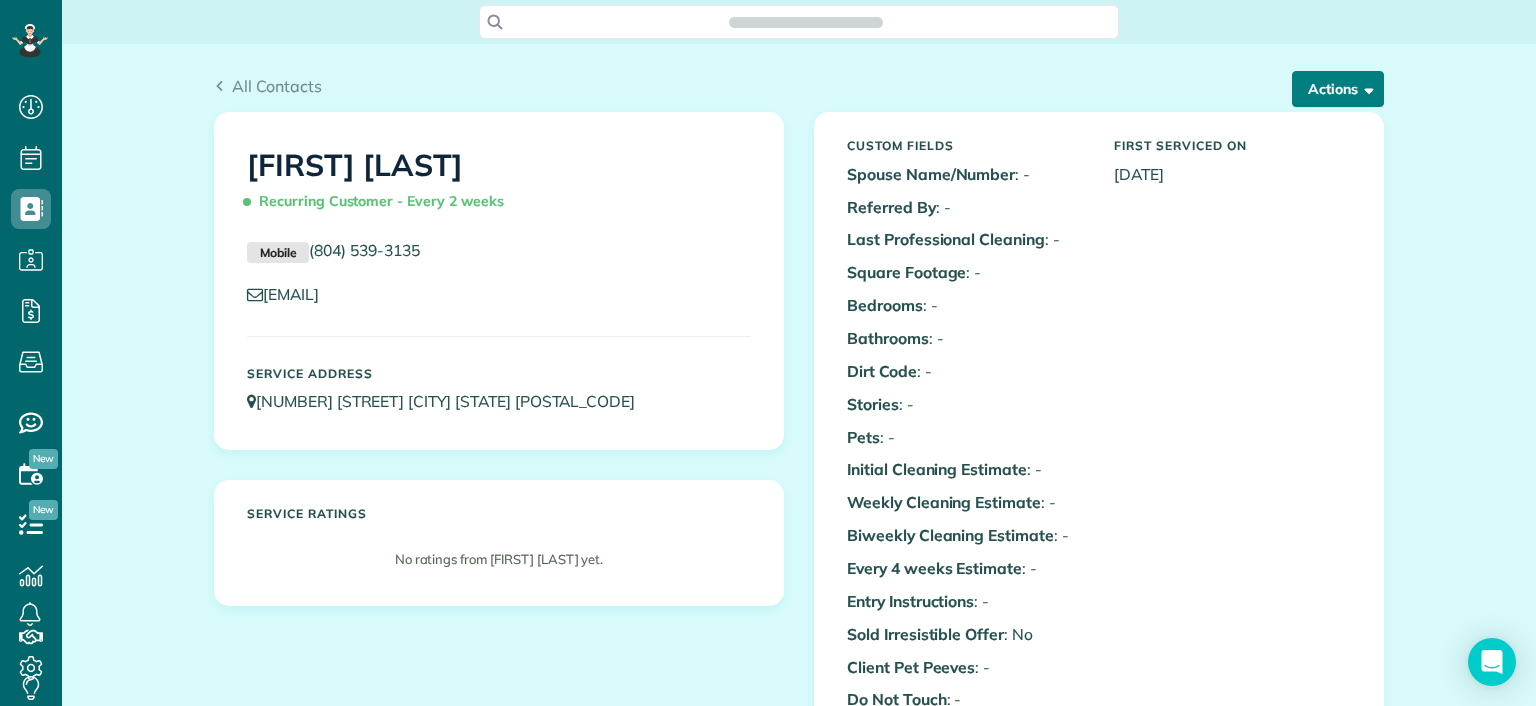 click on "Actions" at bounding box center (1338, 89) 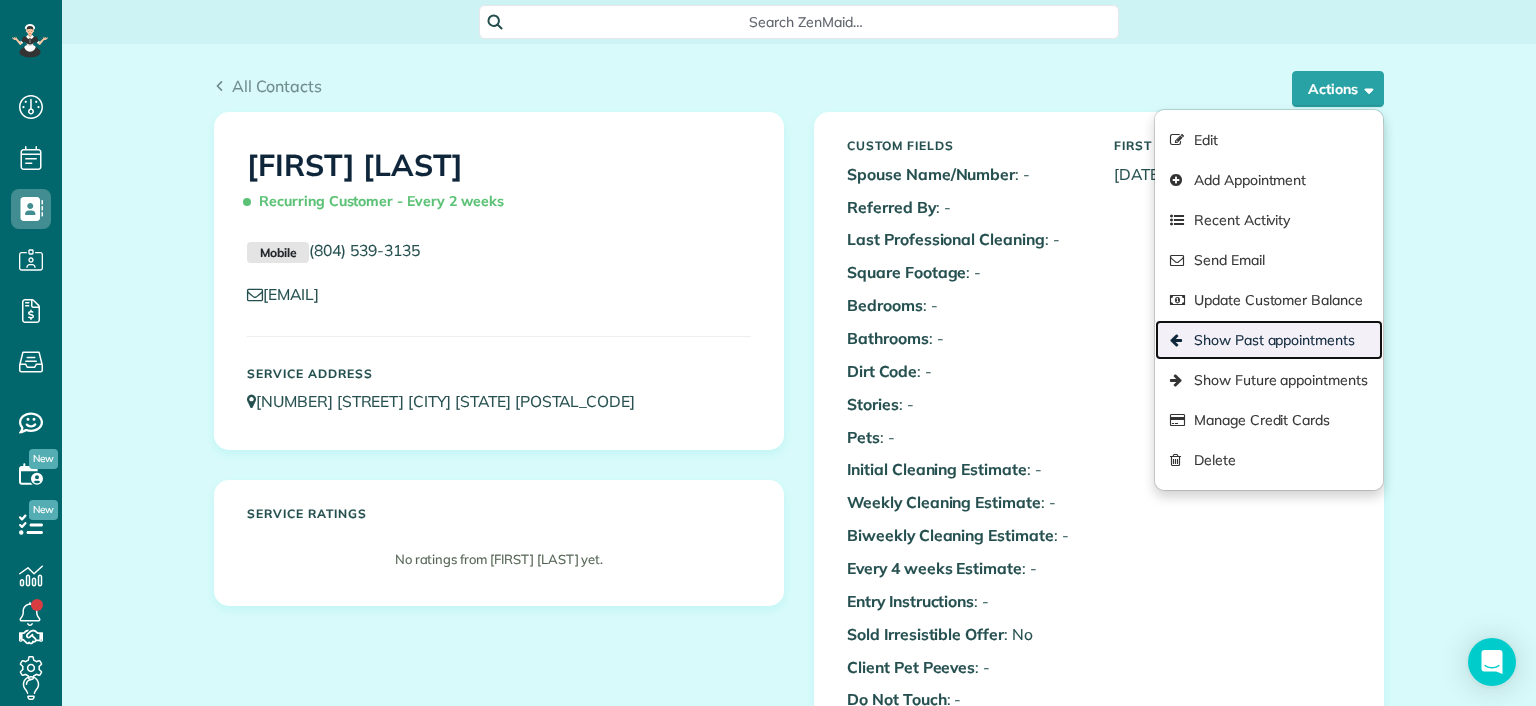 click on "Show Past appointments" at bounding box center [1269, 340] 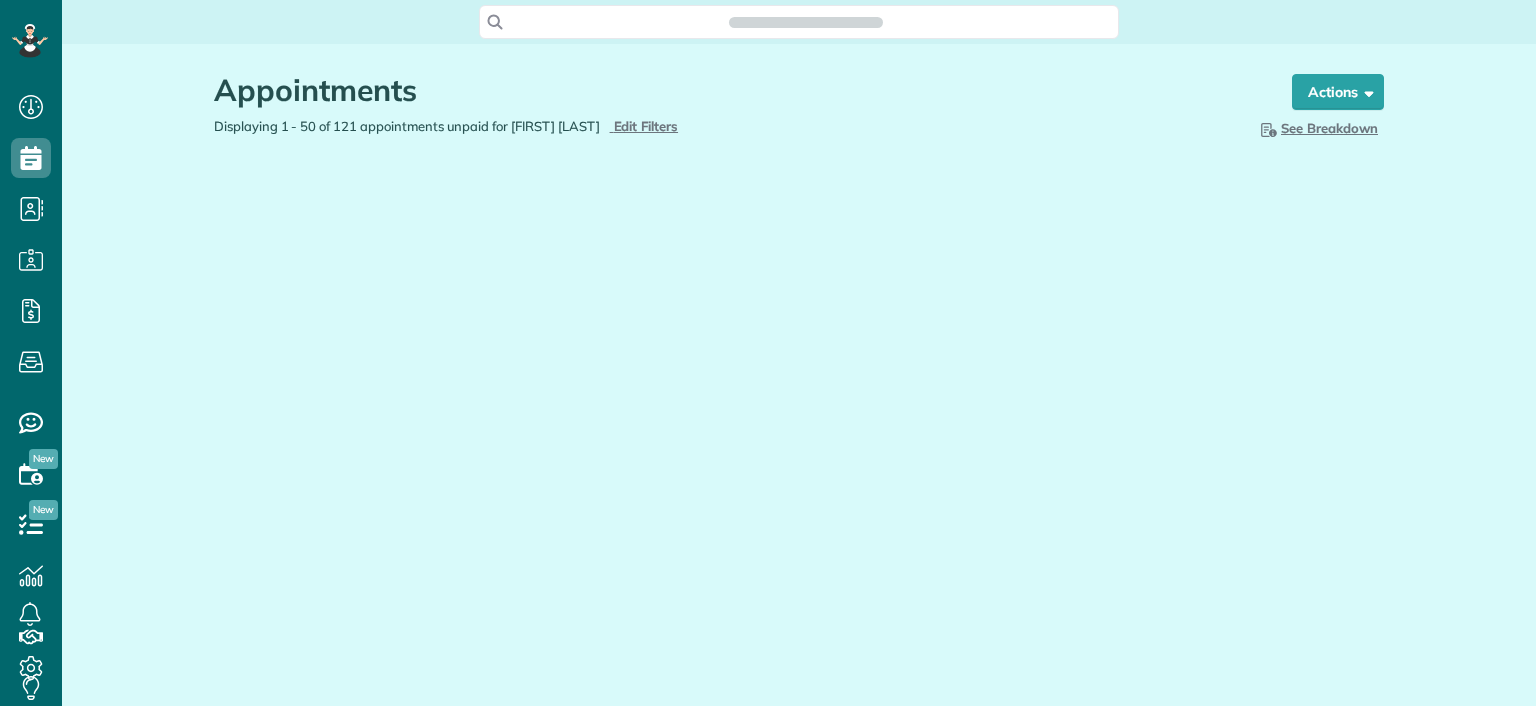 scroll, scrollTop: 0, scrollLeft: 0, axis: both 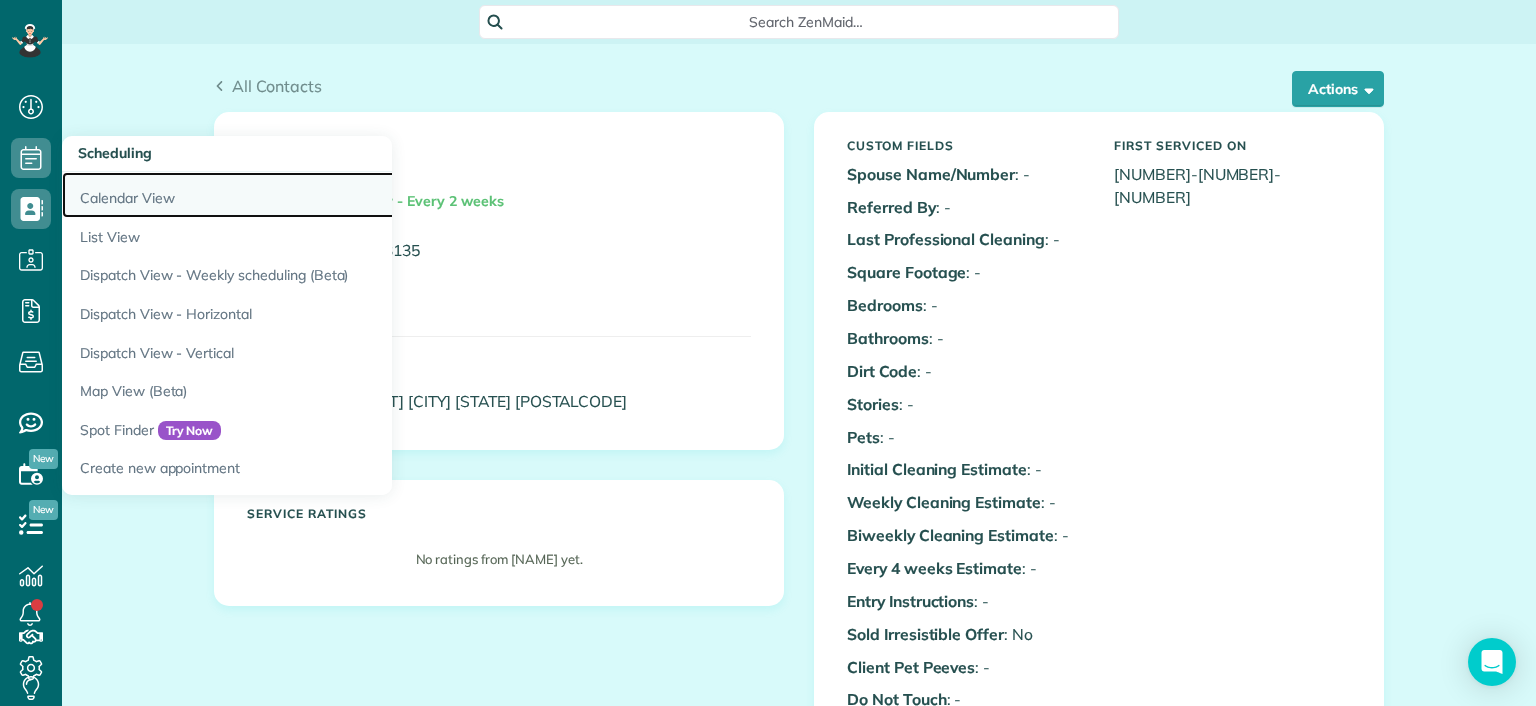 click on "Calendar View" at bounding box center (312, 195) 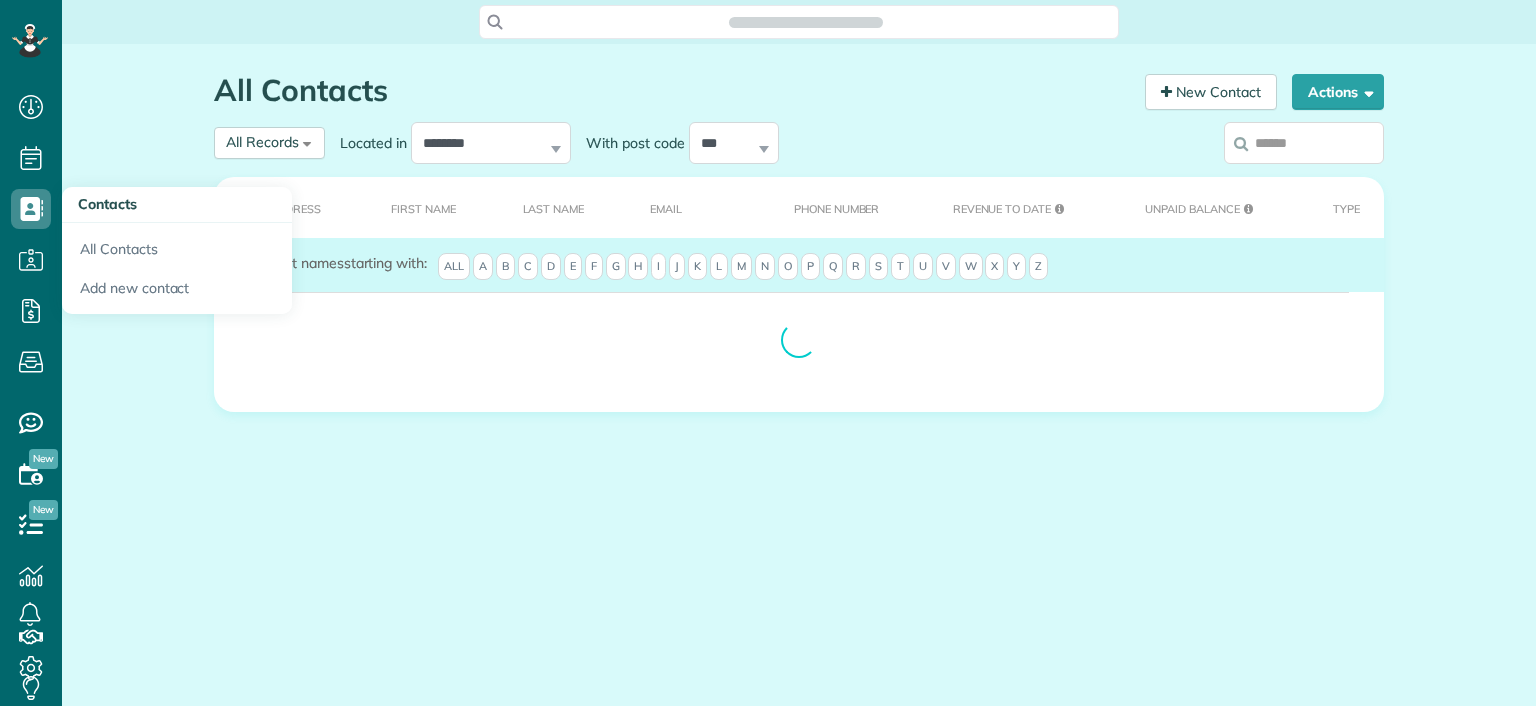 scroll, scrollTop: 0, scrollLeft: 0, axis: both 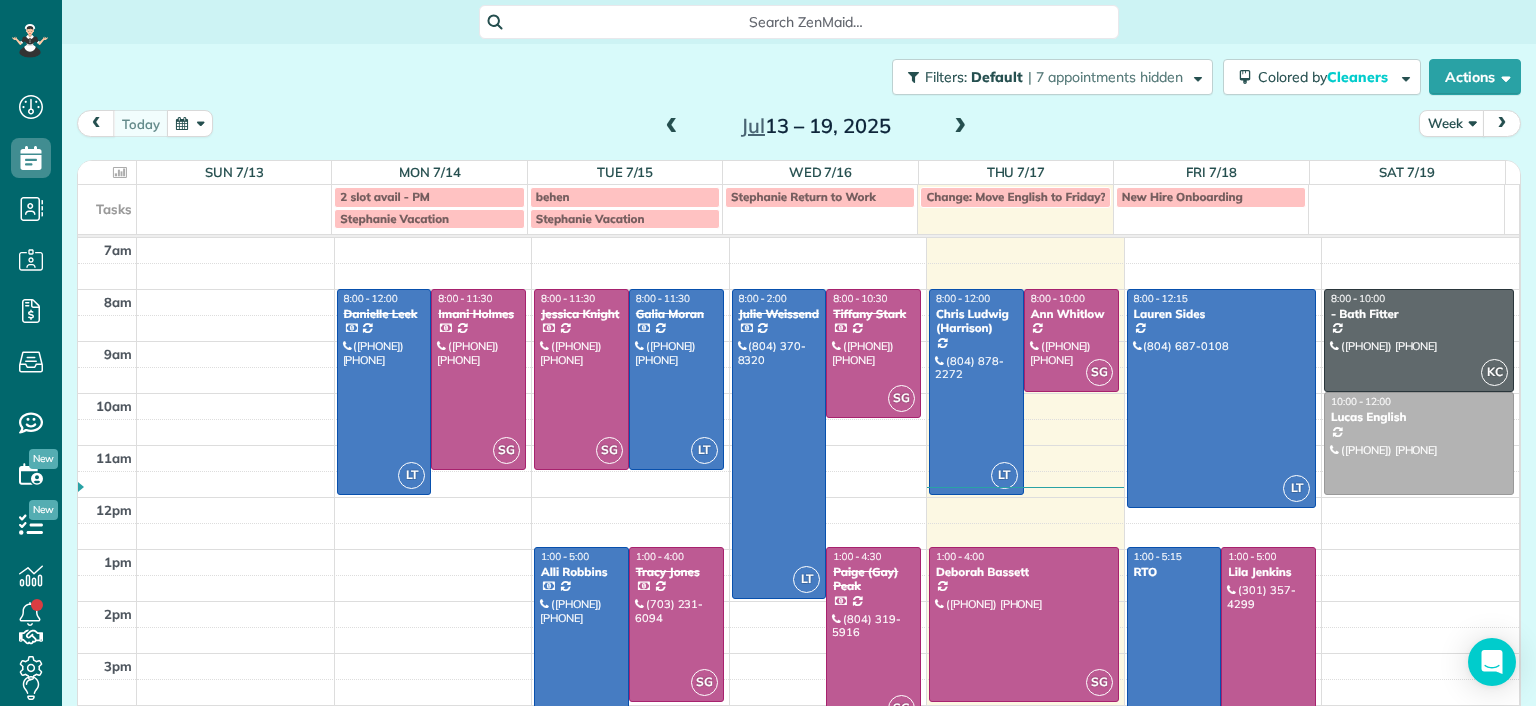 click at bounding box center [672, 127] 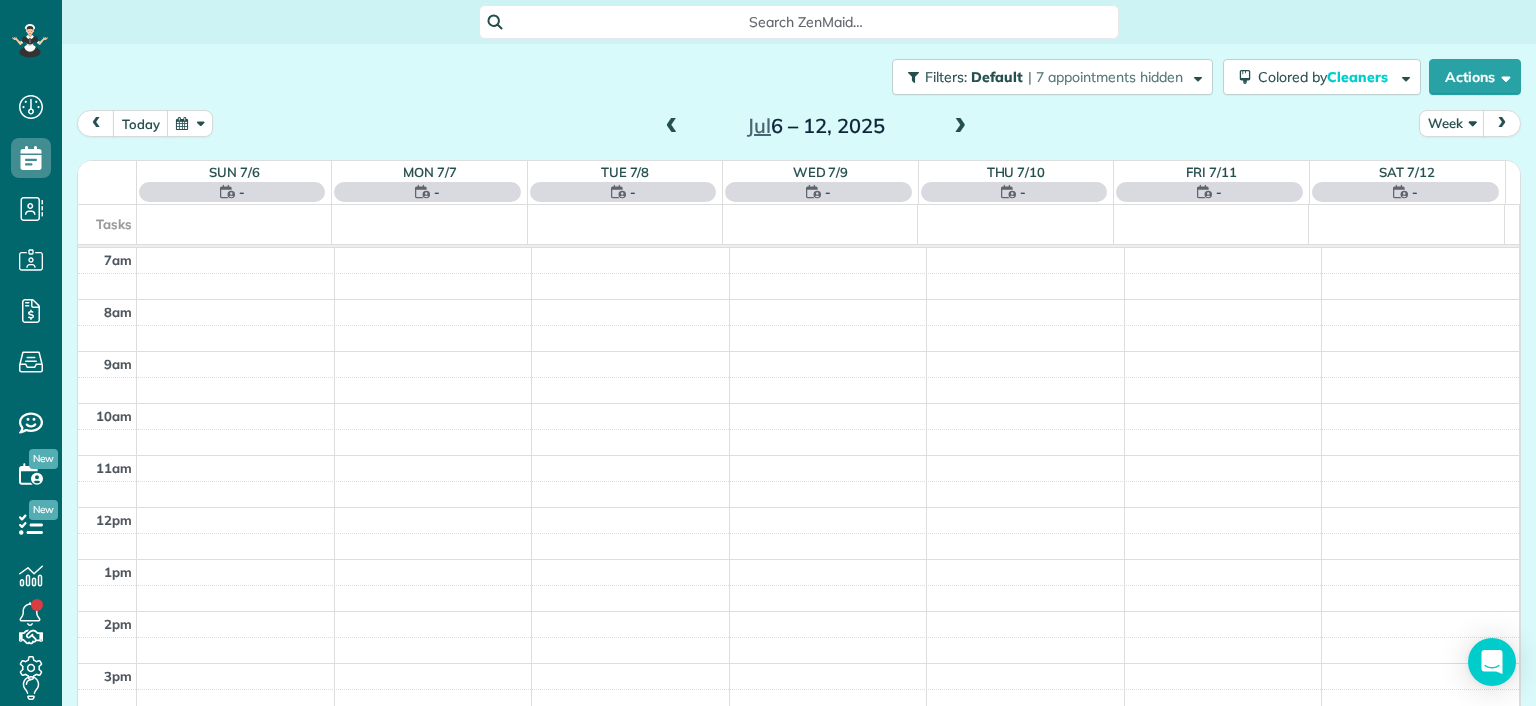 click at bounding box center (672, 127) 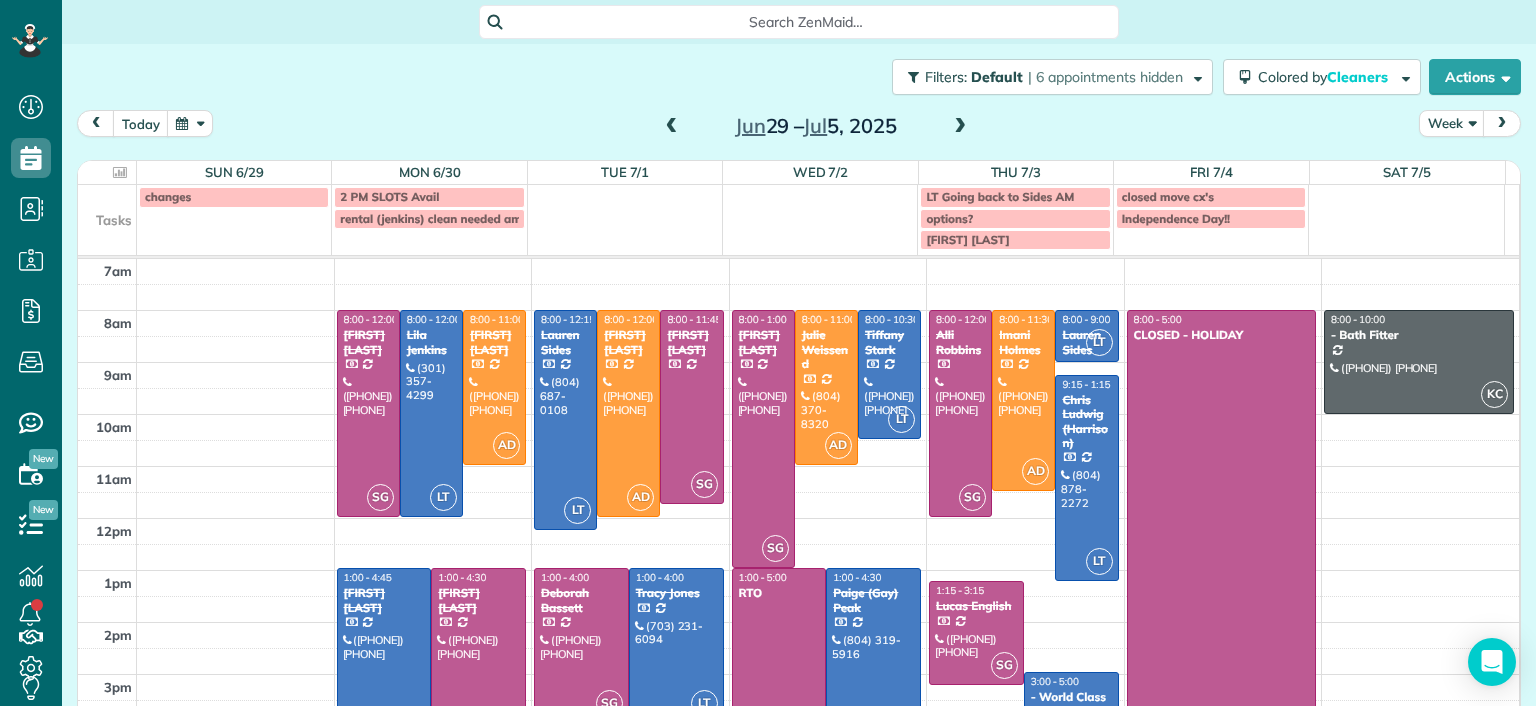 click at bounding box center (672, 127) 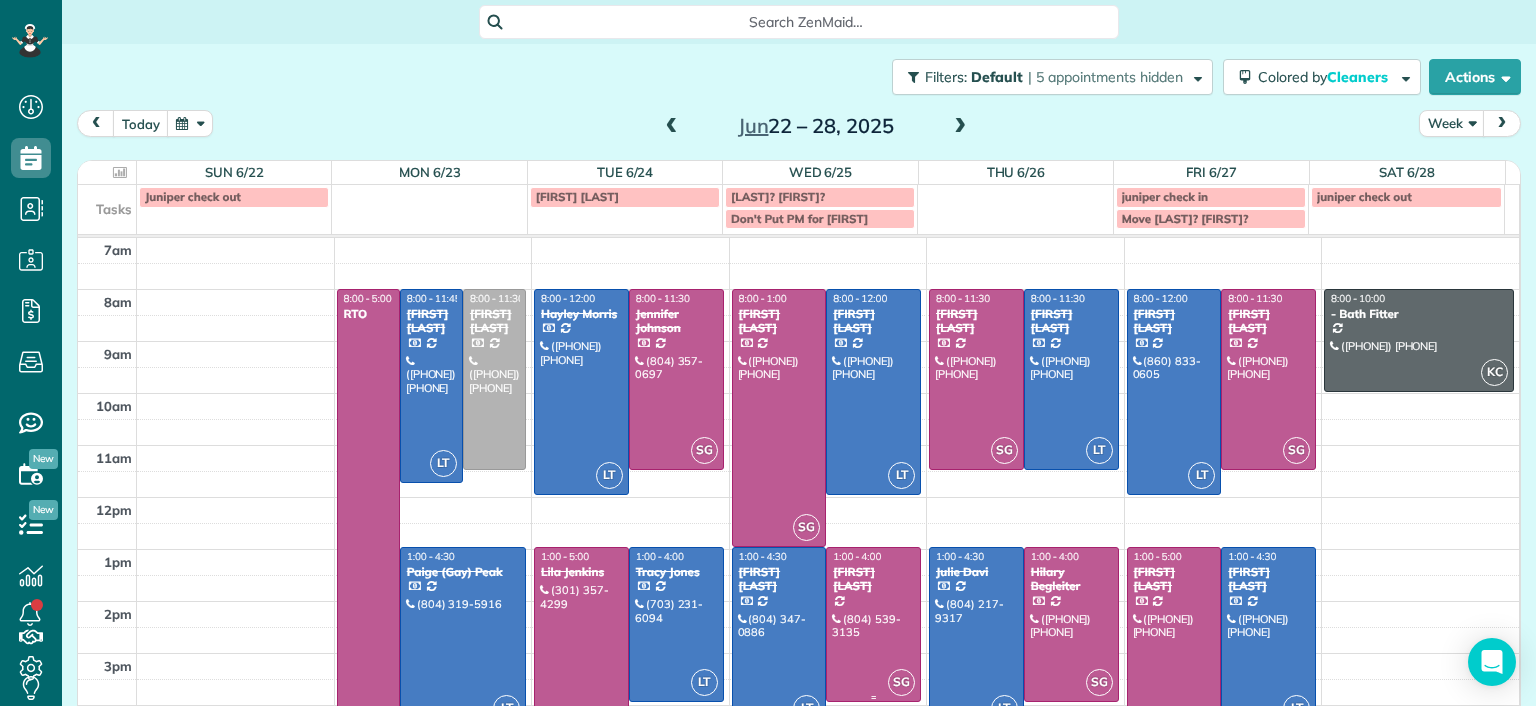 click at bounding box center [873, 624] 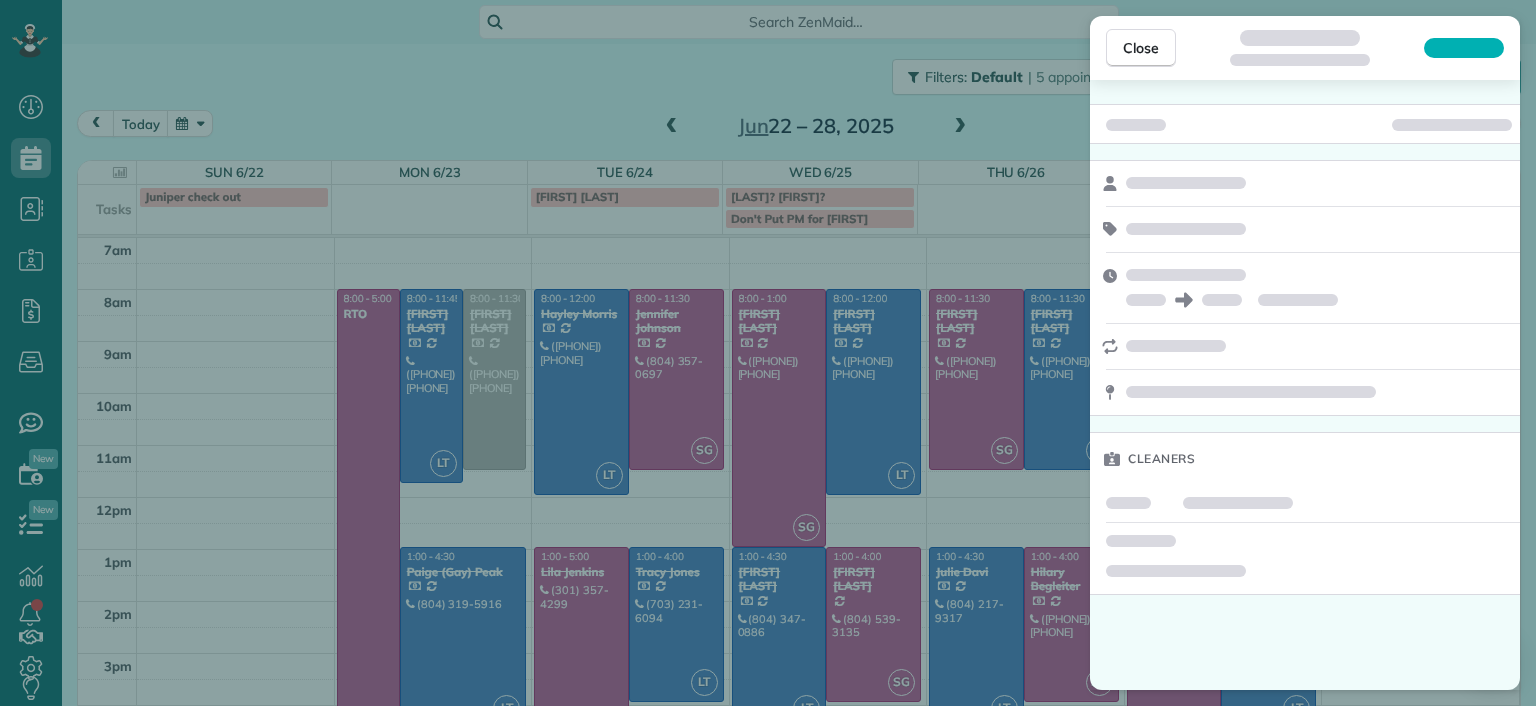 click on "Close   Cleaners" at bounding box center [768, 353] 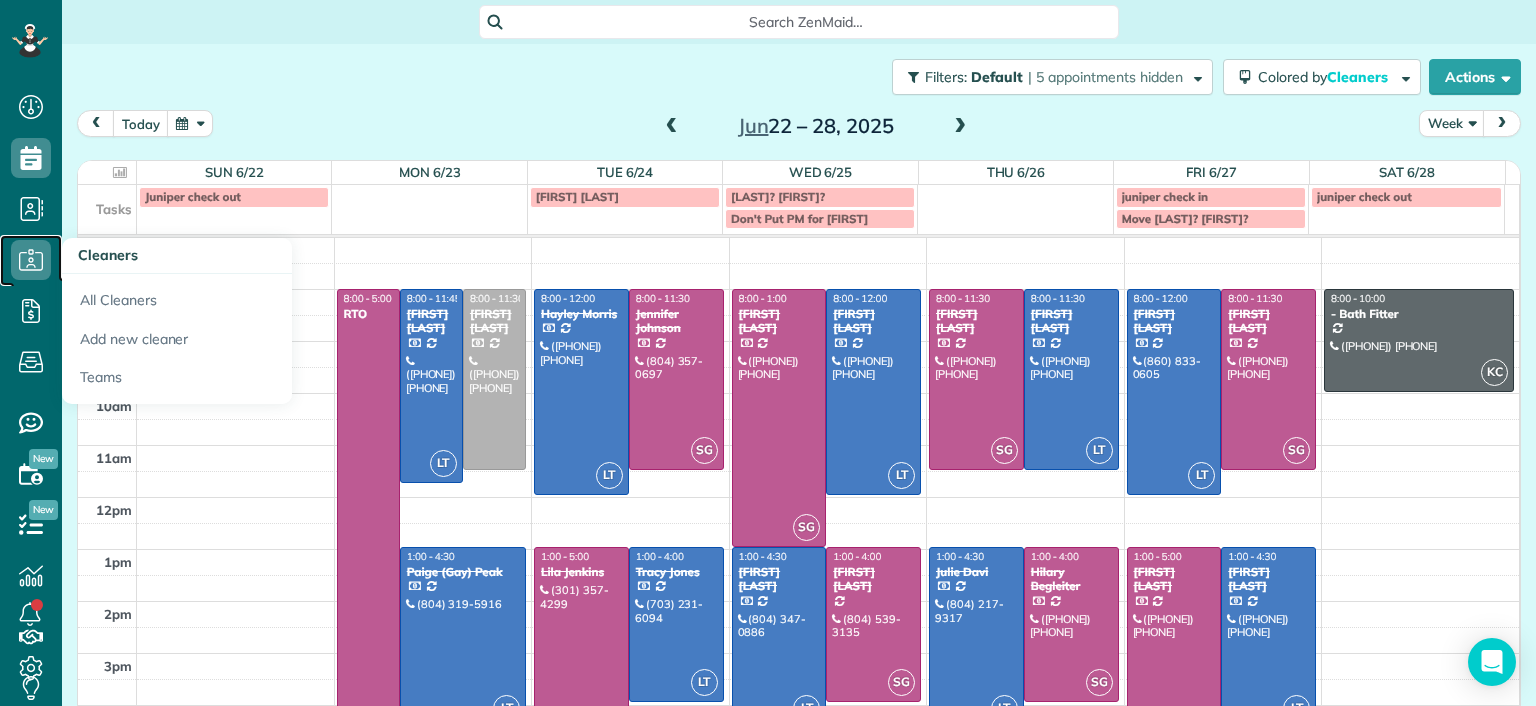 click 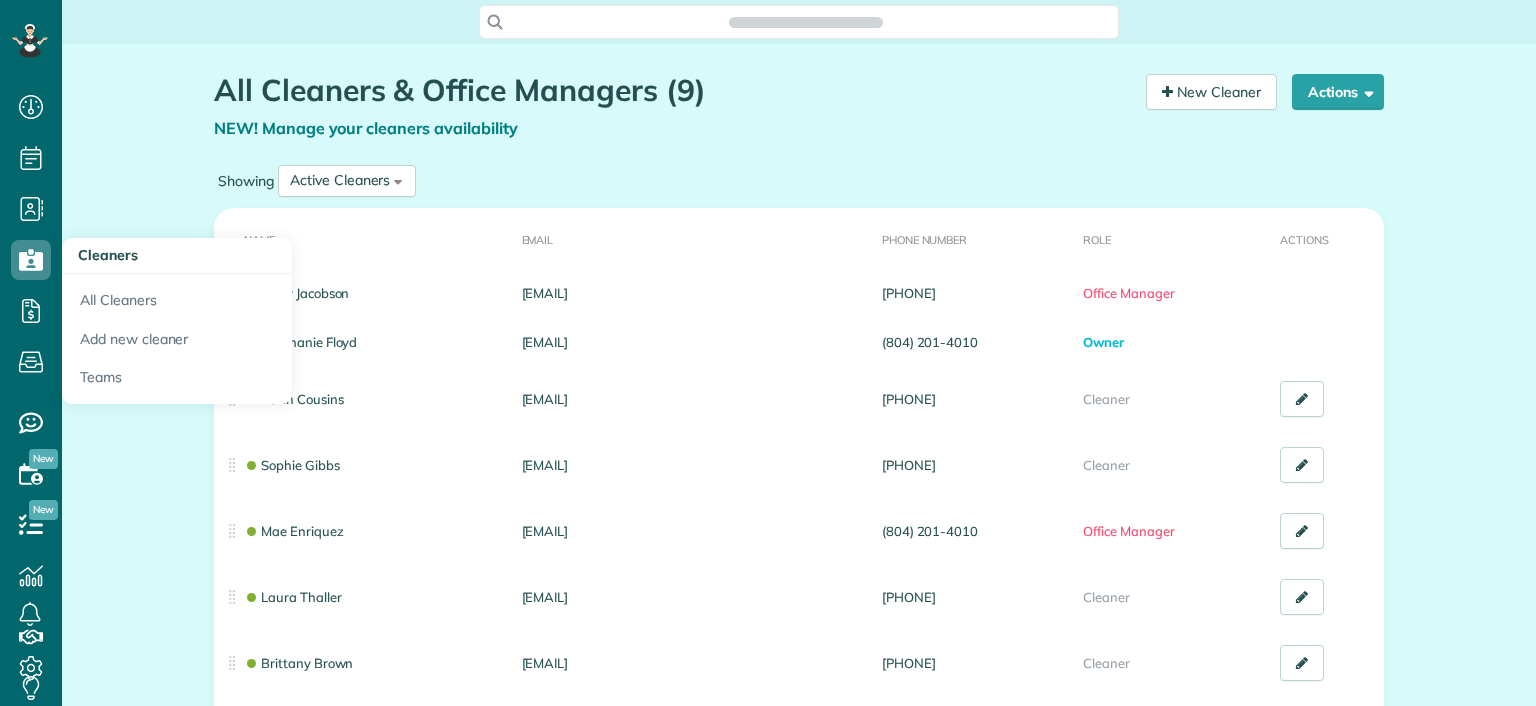 scroll, scrollTop: 0, scrollLeft: 0, axis: both 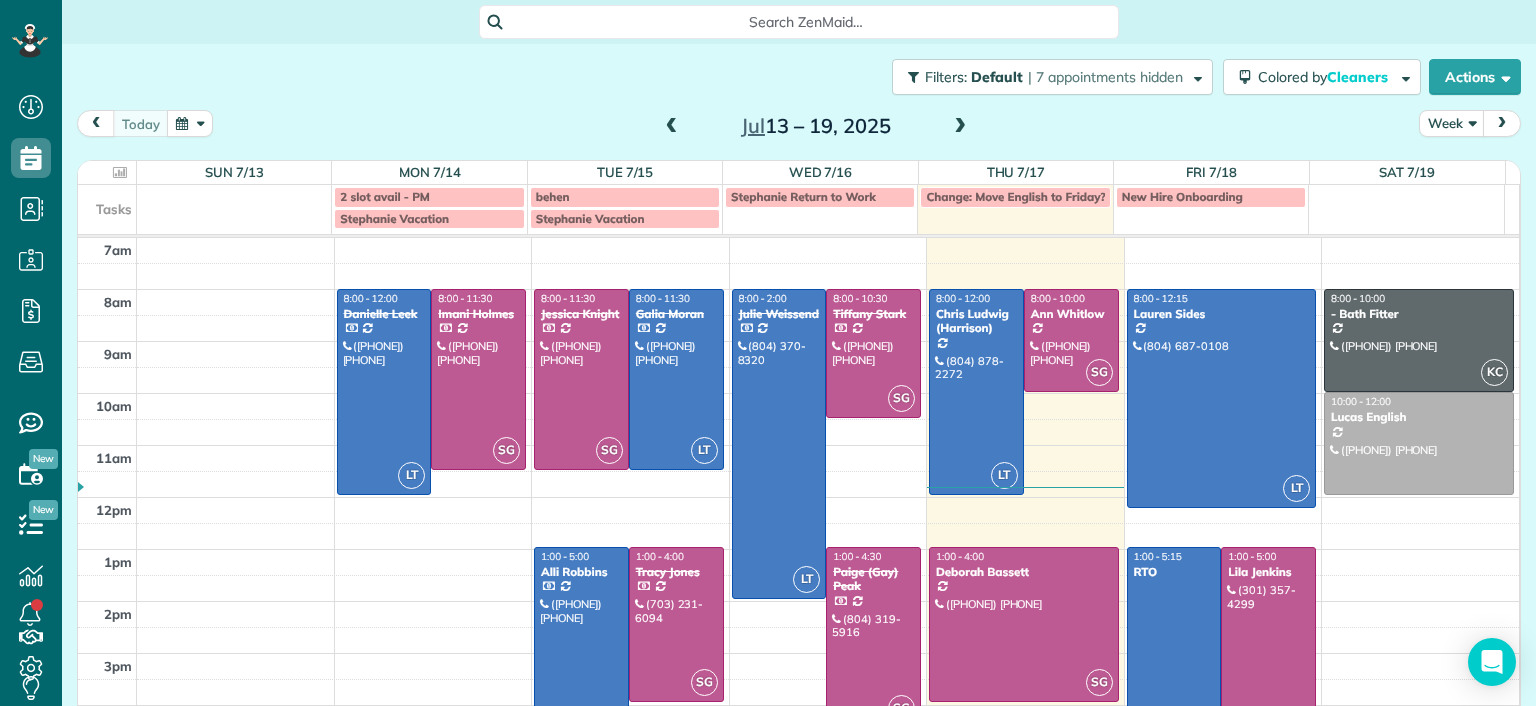 click at bounding box center (672, 127) 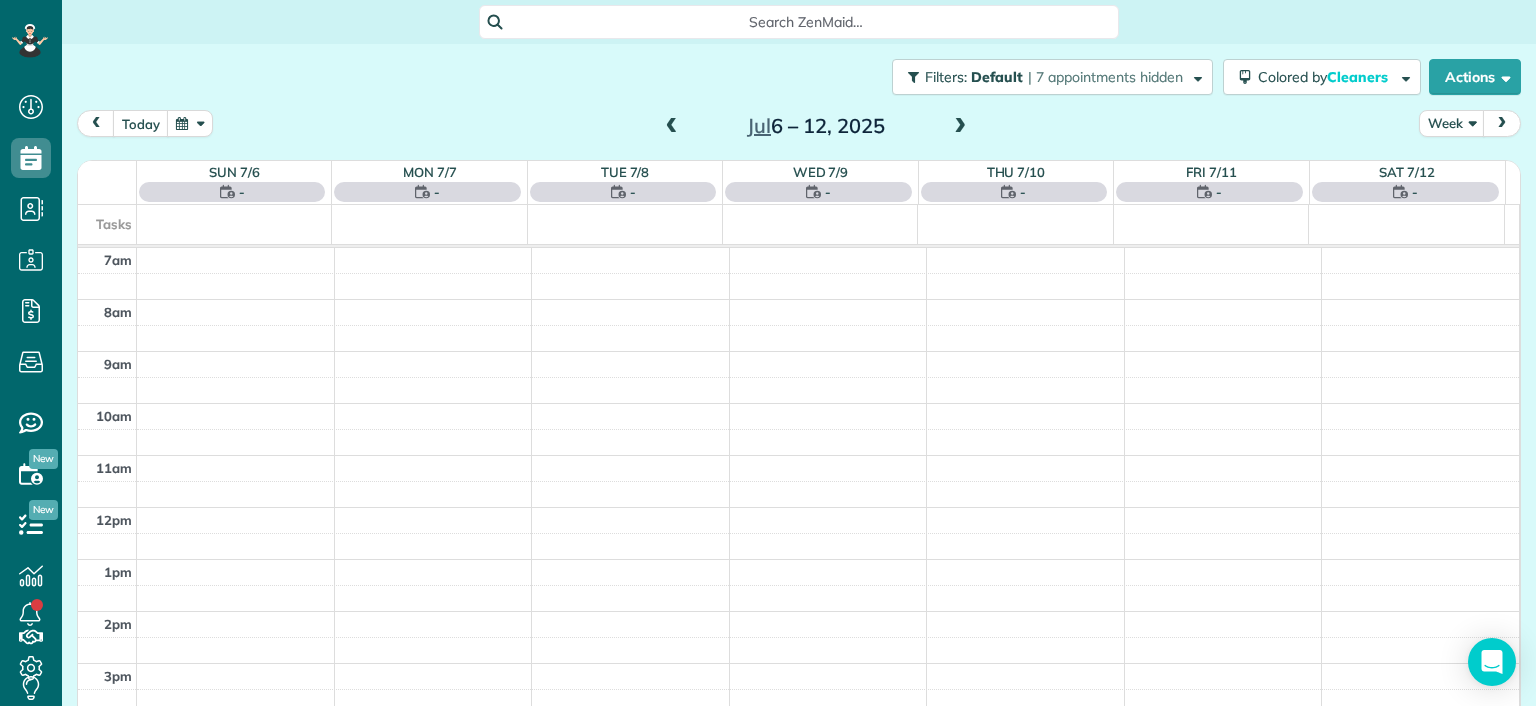click at bounding box center [672, 127] 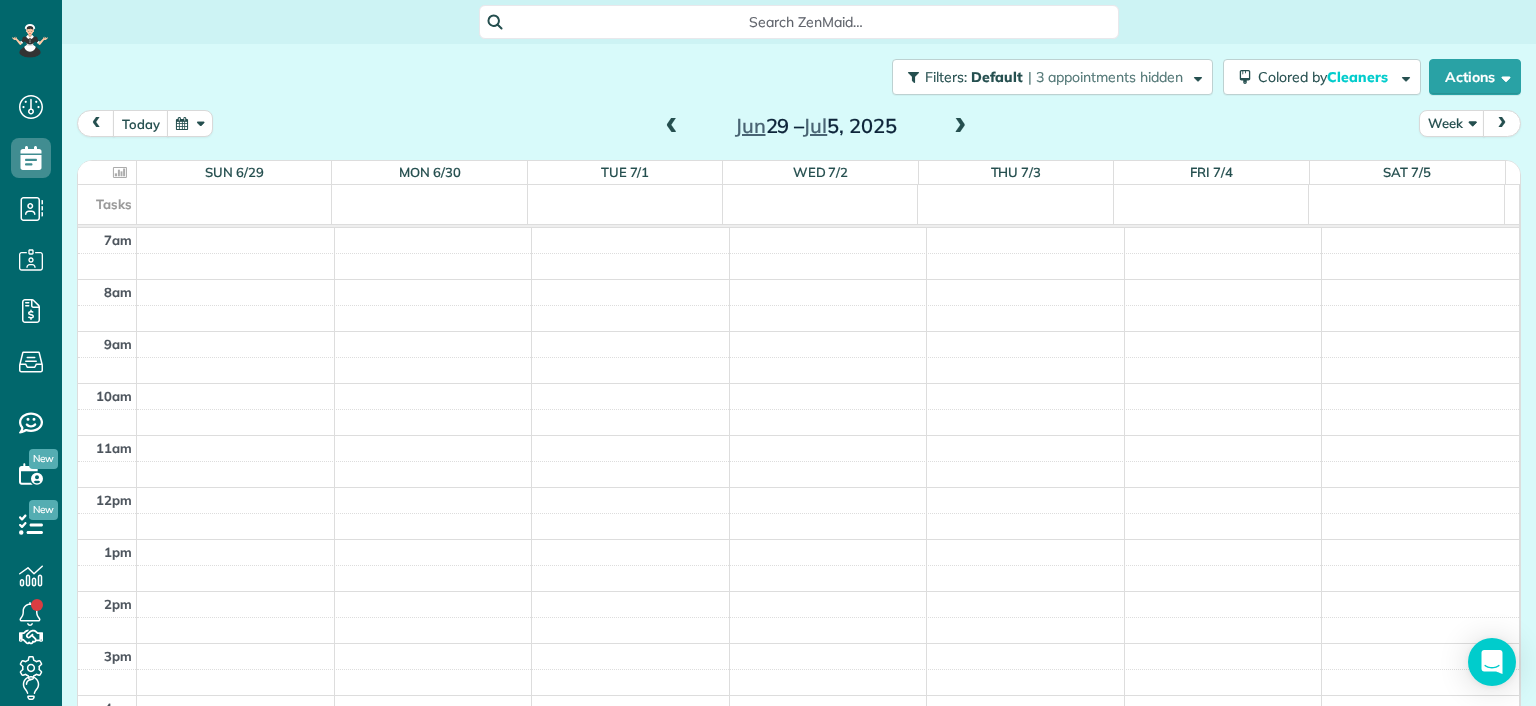 click at bounding box center [672, 127] 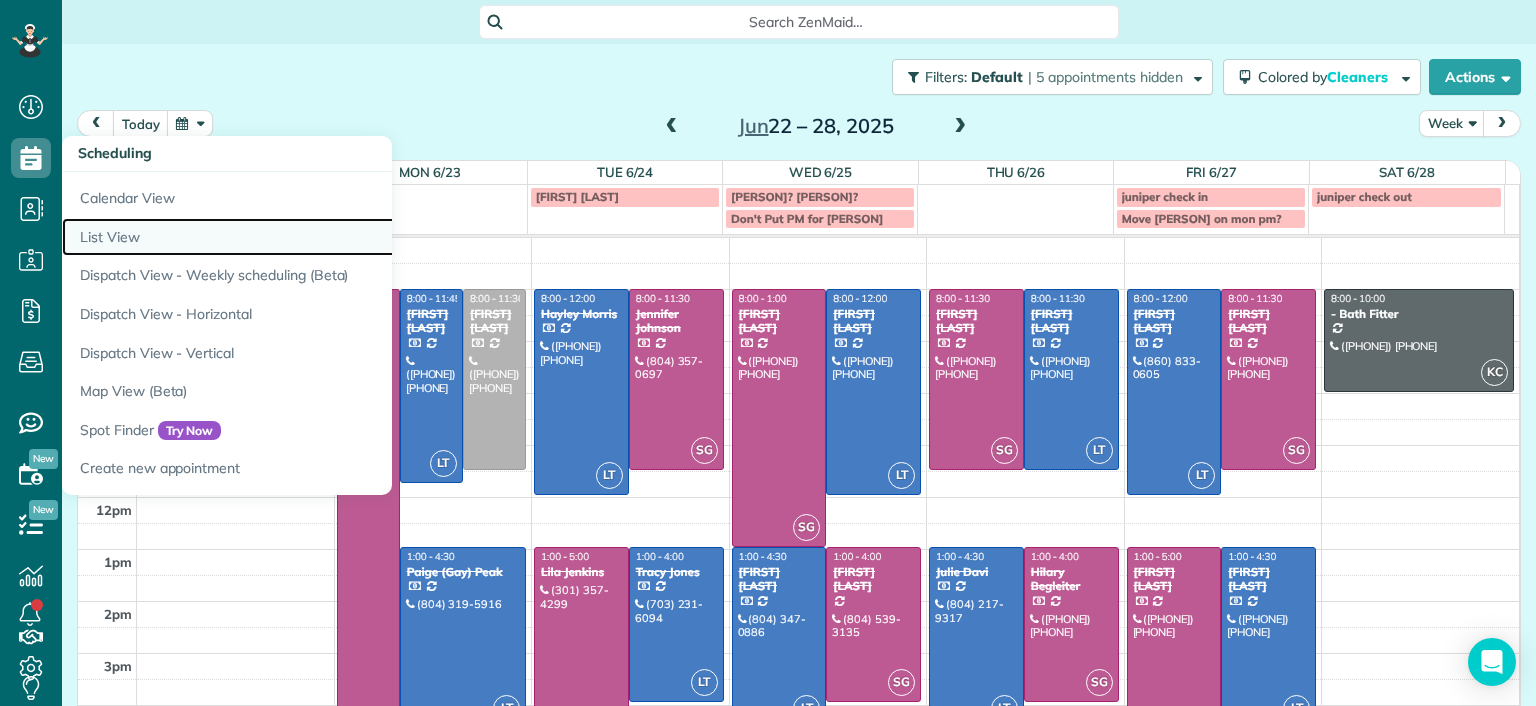click on "List View" at bounding box center [312, 237] 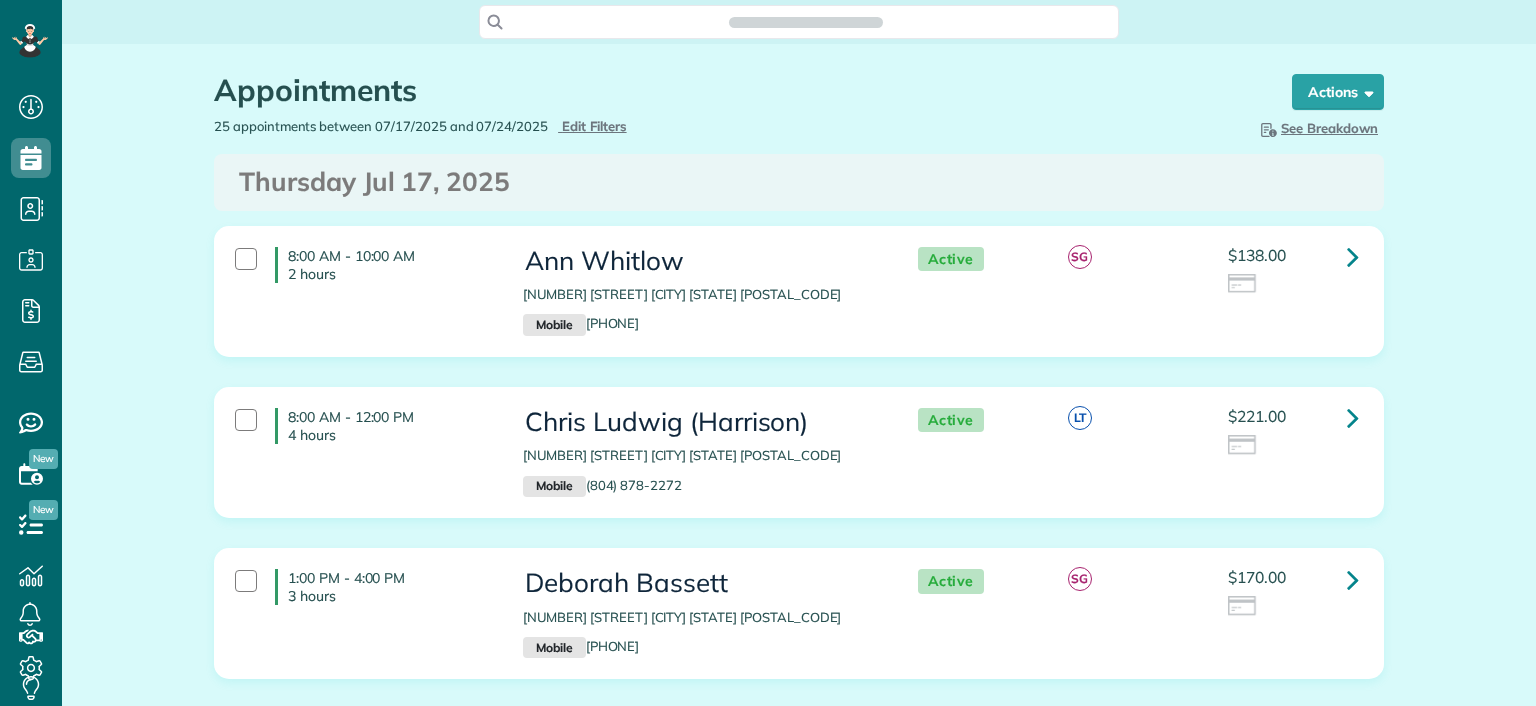 scroll, scrollTop: 0, scrollLeft: 0, axis: both 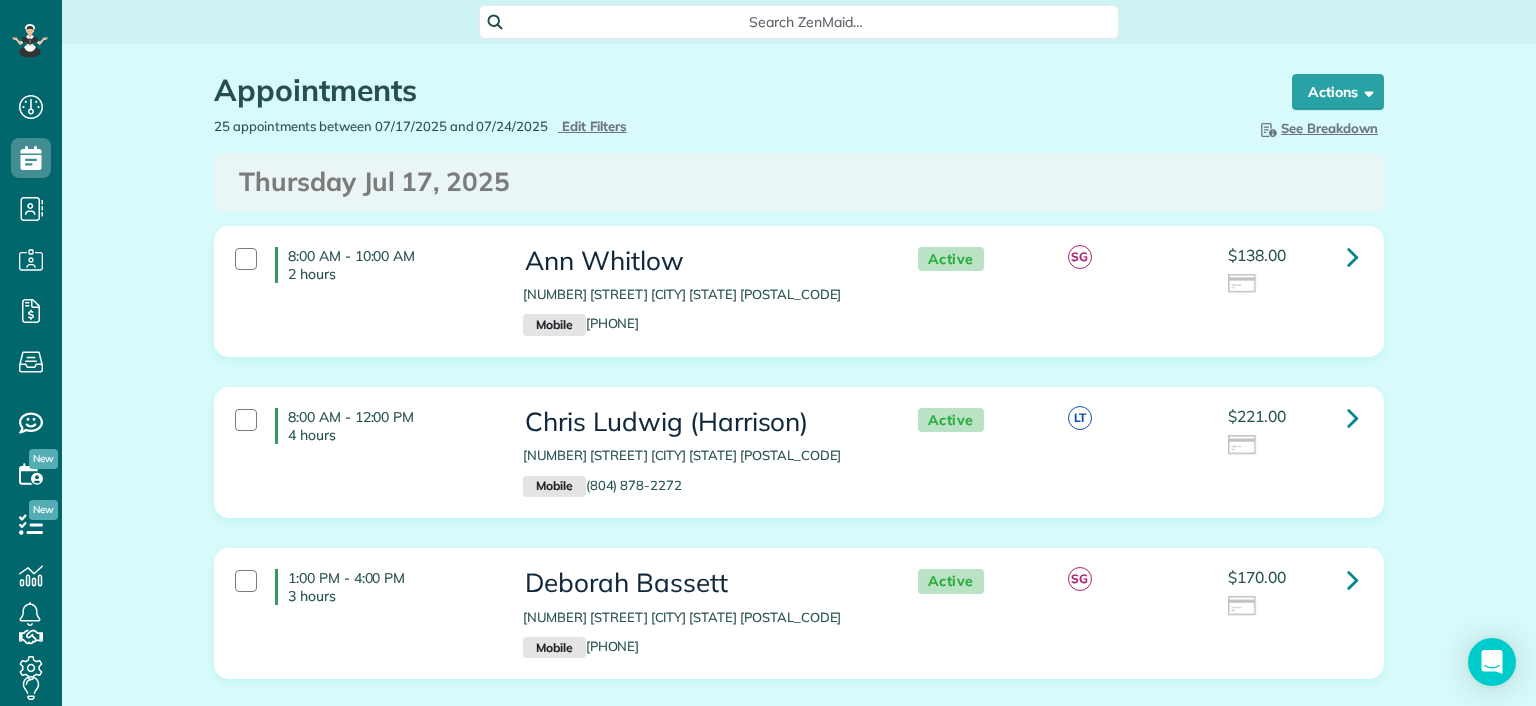 type on "**********" 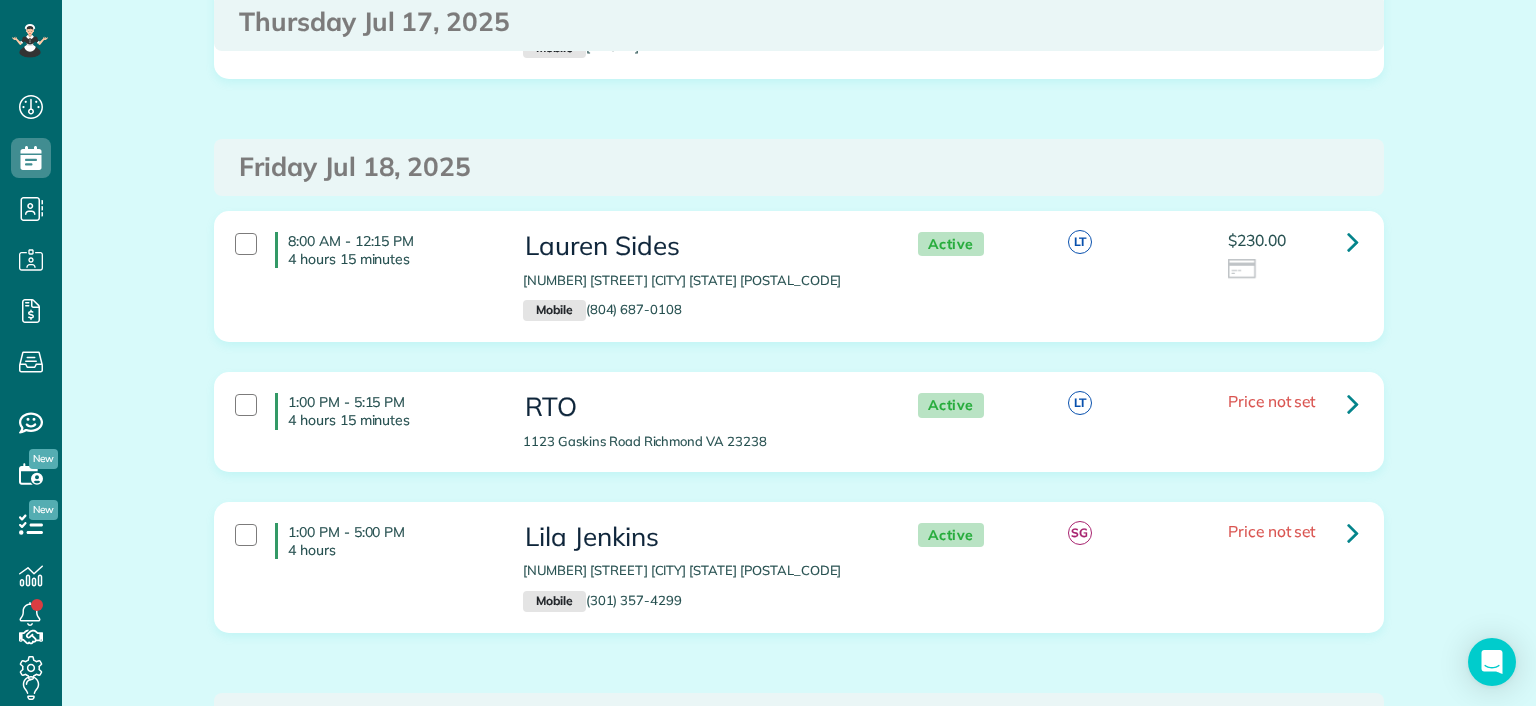 scroll, scrollTop: 0, scrollLeft: 0, axis: both 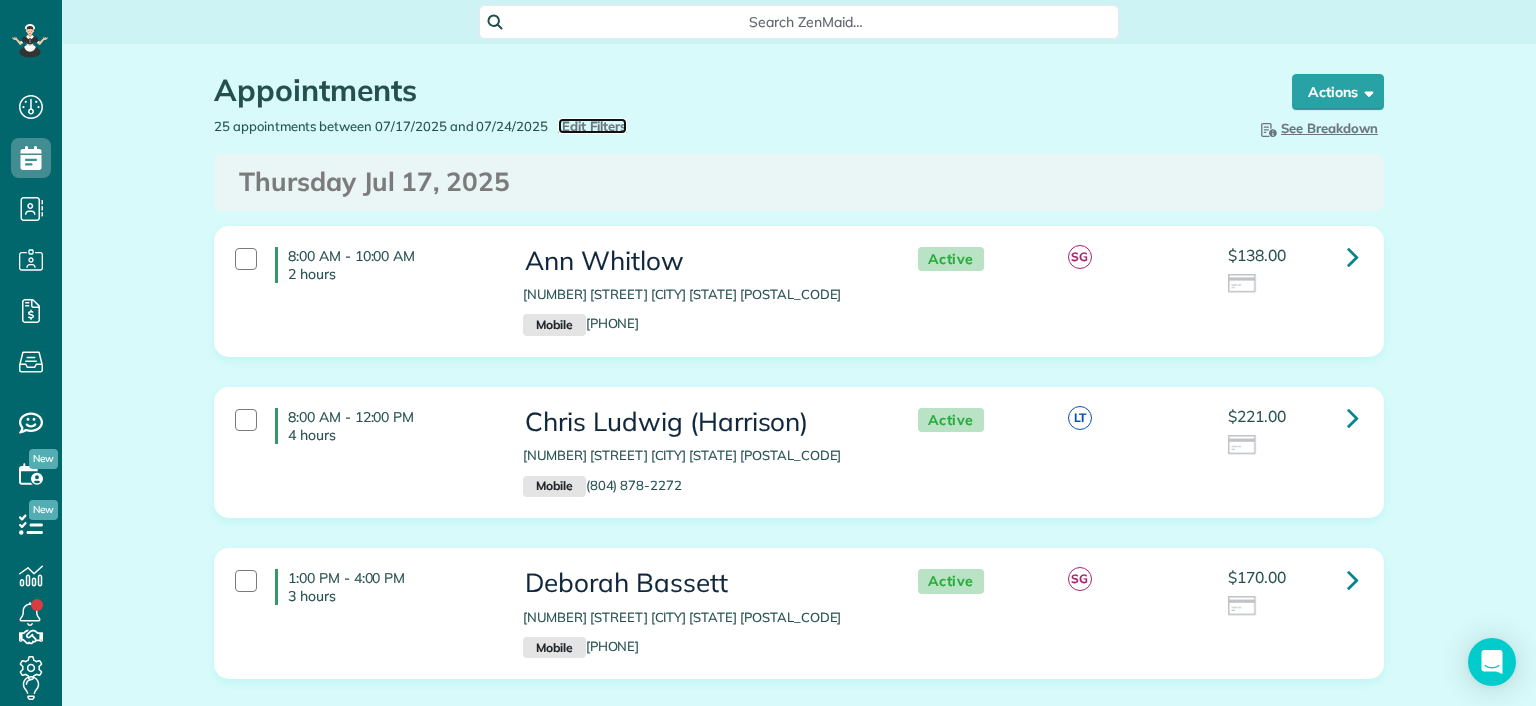 click on "Edit Filters" at bounding box center (594, 126) 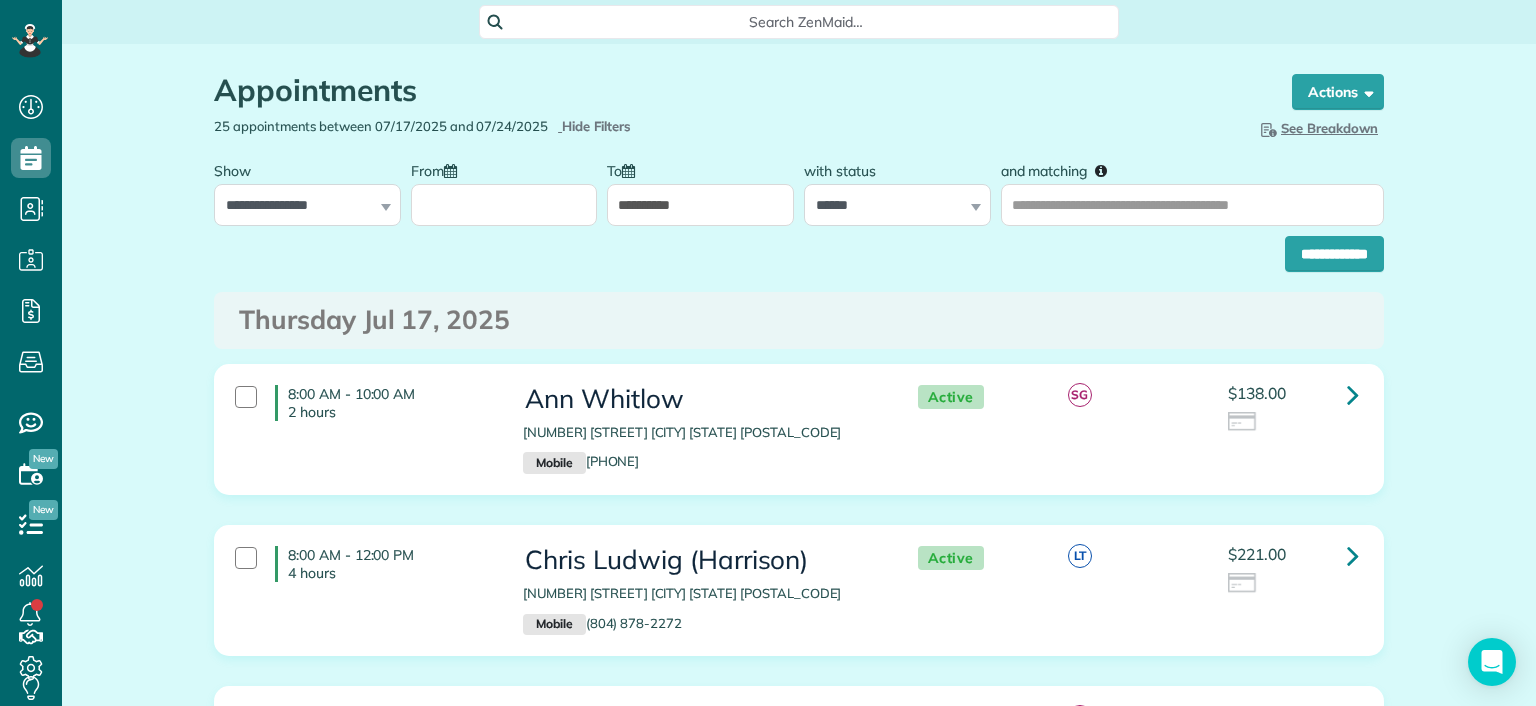 click on "From" at bounding box center [504, 205] 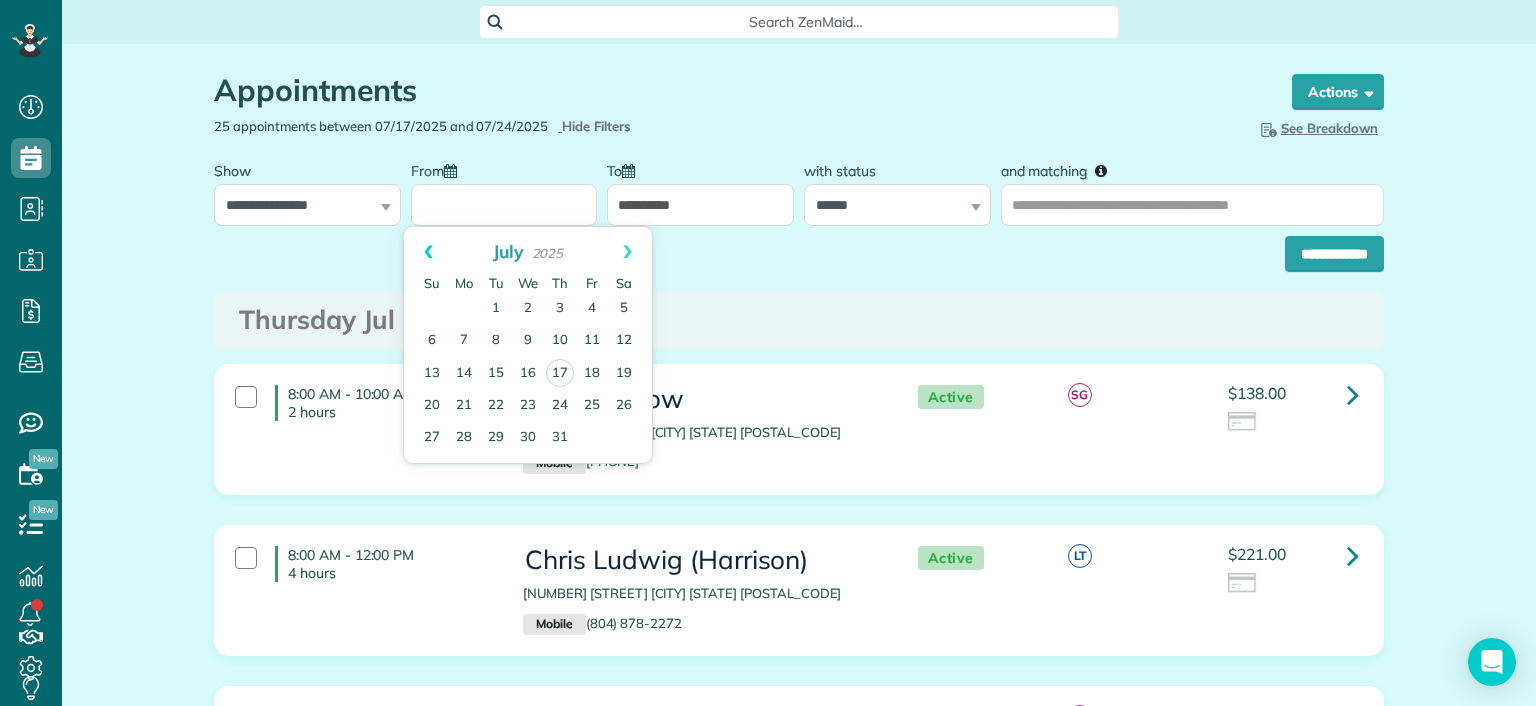 click on "Prev" at bounding box center [428, 252] 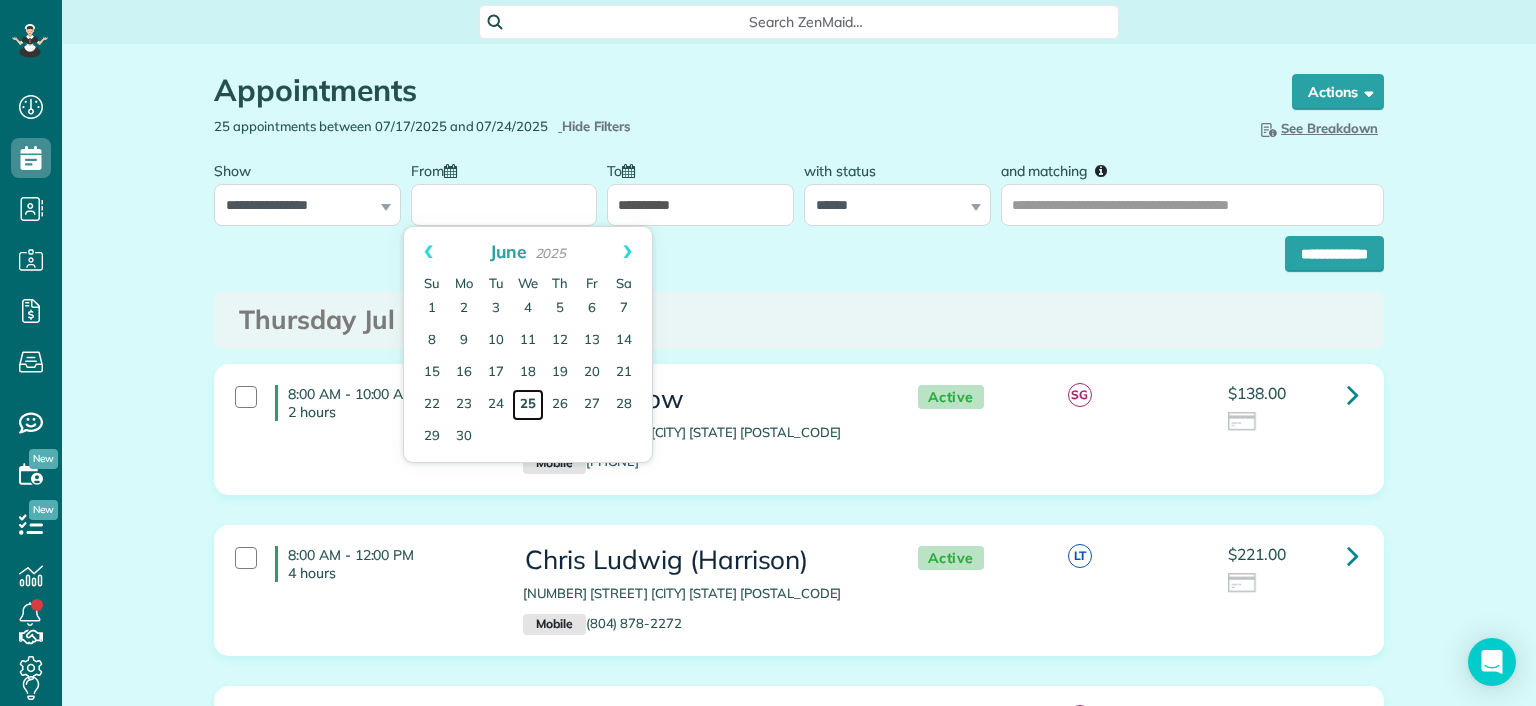 click on "25" at bounding box center (528, 405) 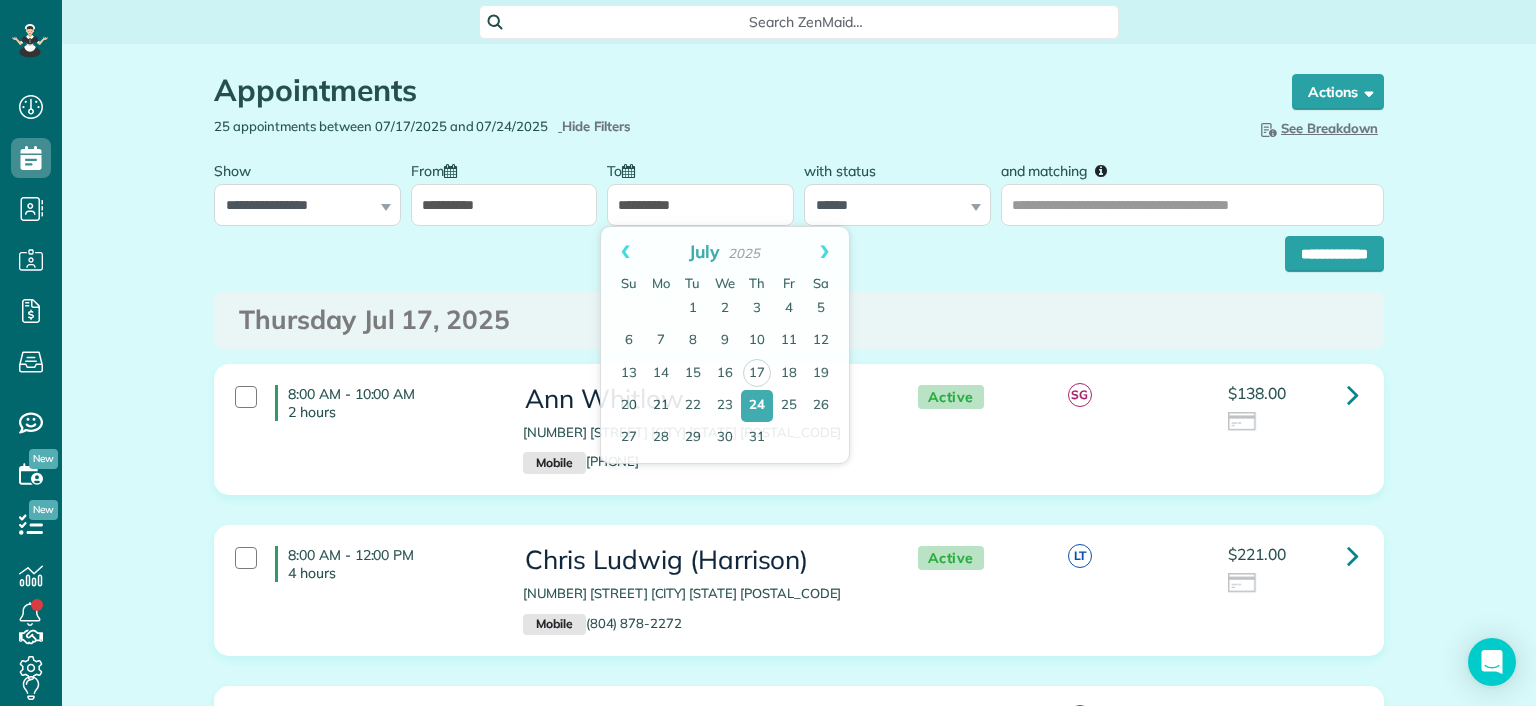 click on "**********" at bounding box center (700, 205) 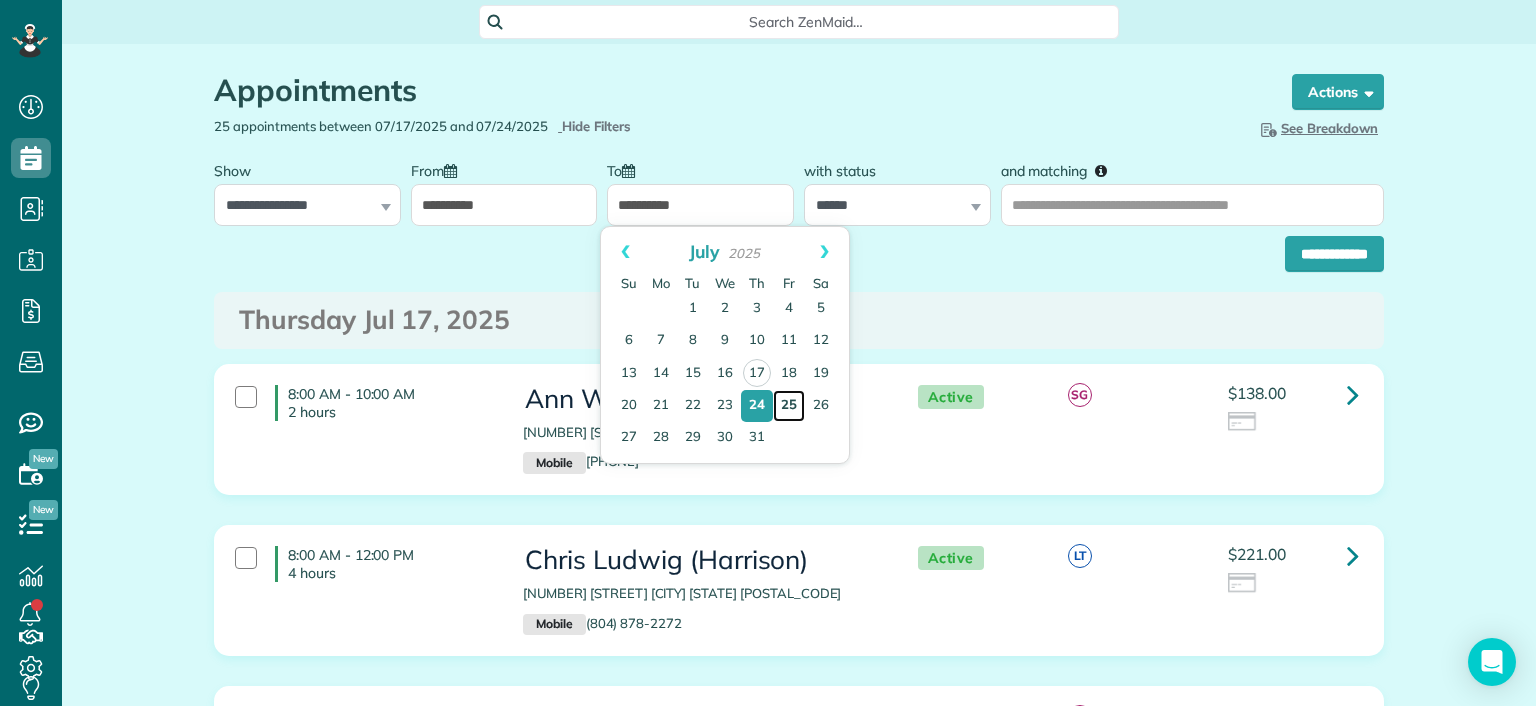 click on "25" at bounding box center (789, 406) 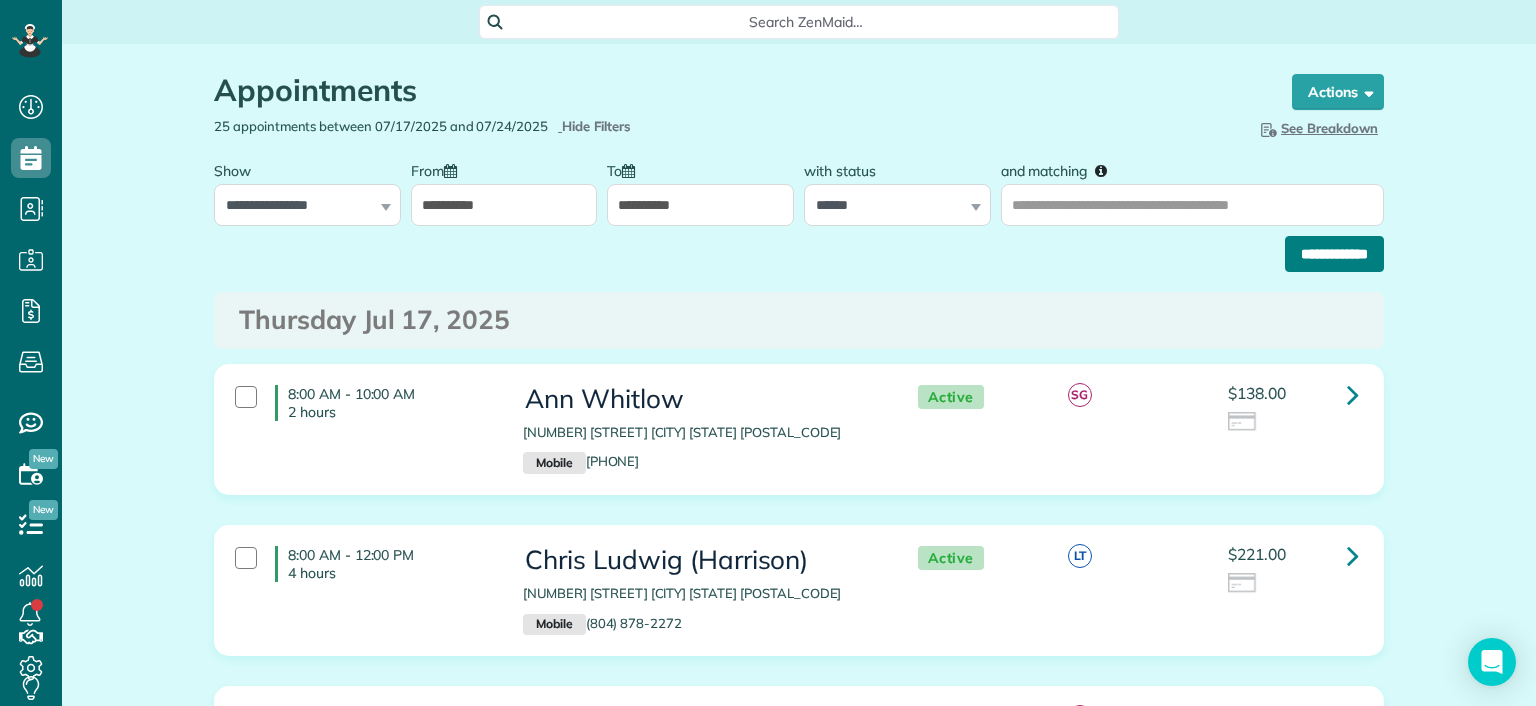 drag, startPoint x: 1317, startPoint y: 265, endPoint x: 604, endPoint y: 167, distance: 719.7034 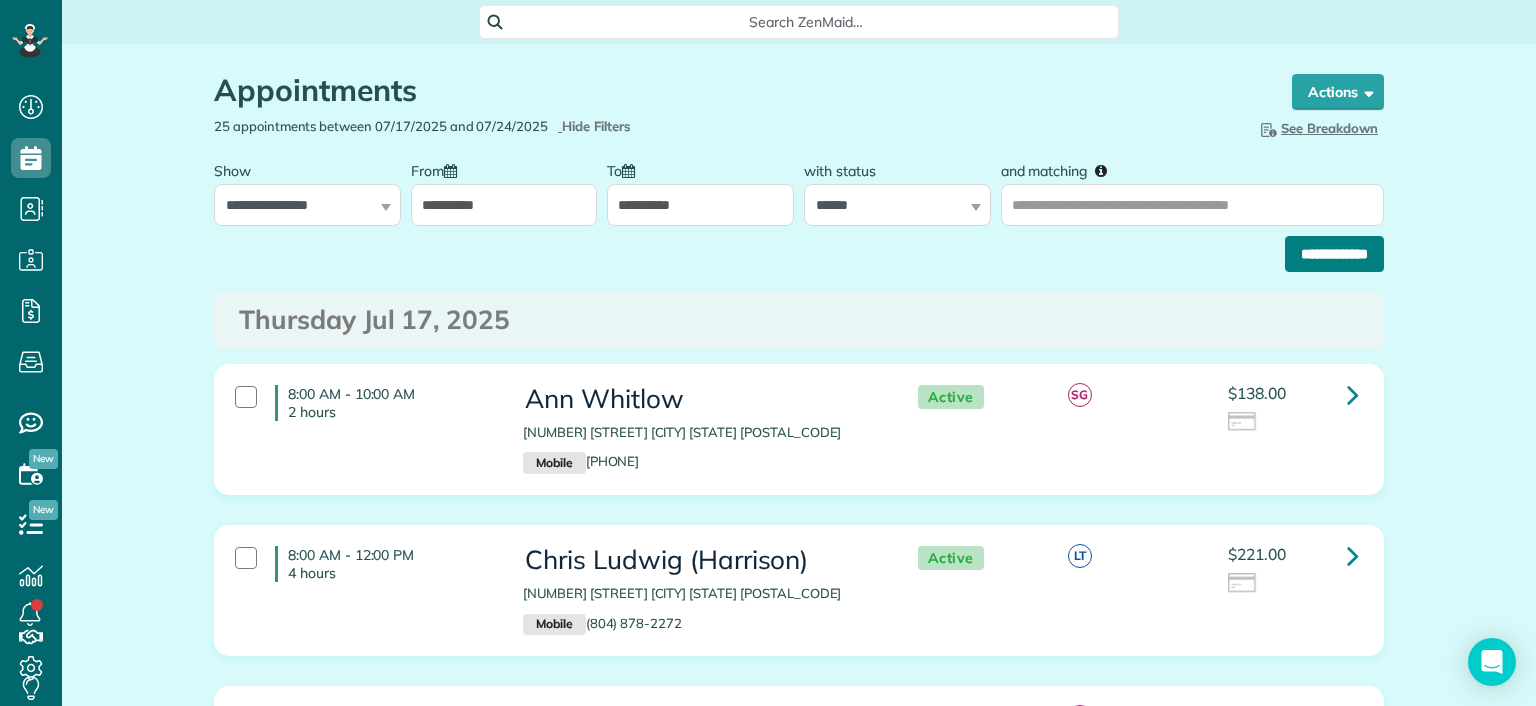 click on "**********" at bounding box center (799, 211) 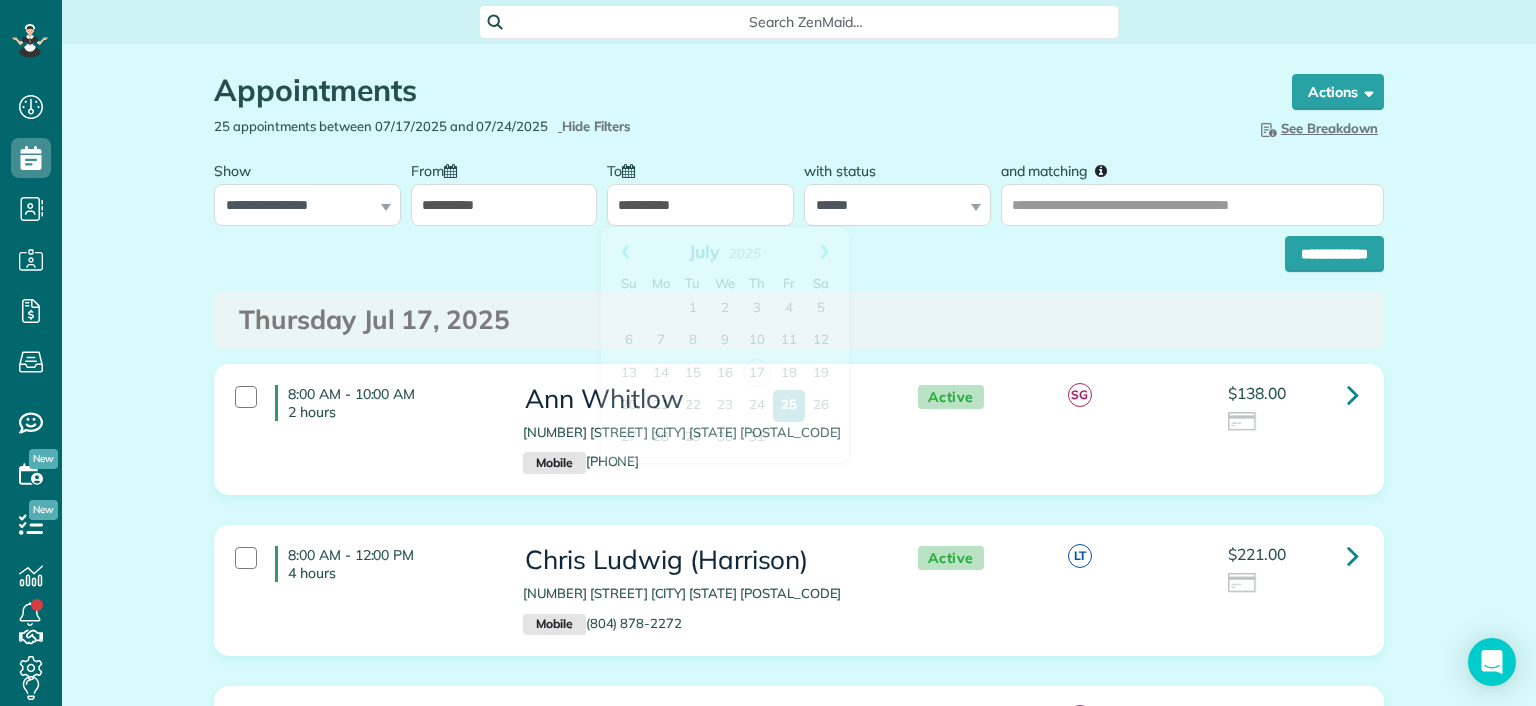 click on "**********" at bounding box center (700, 205) 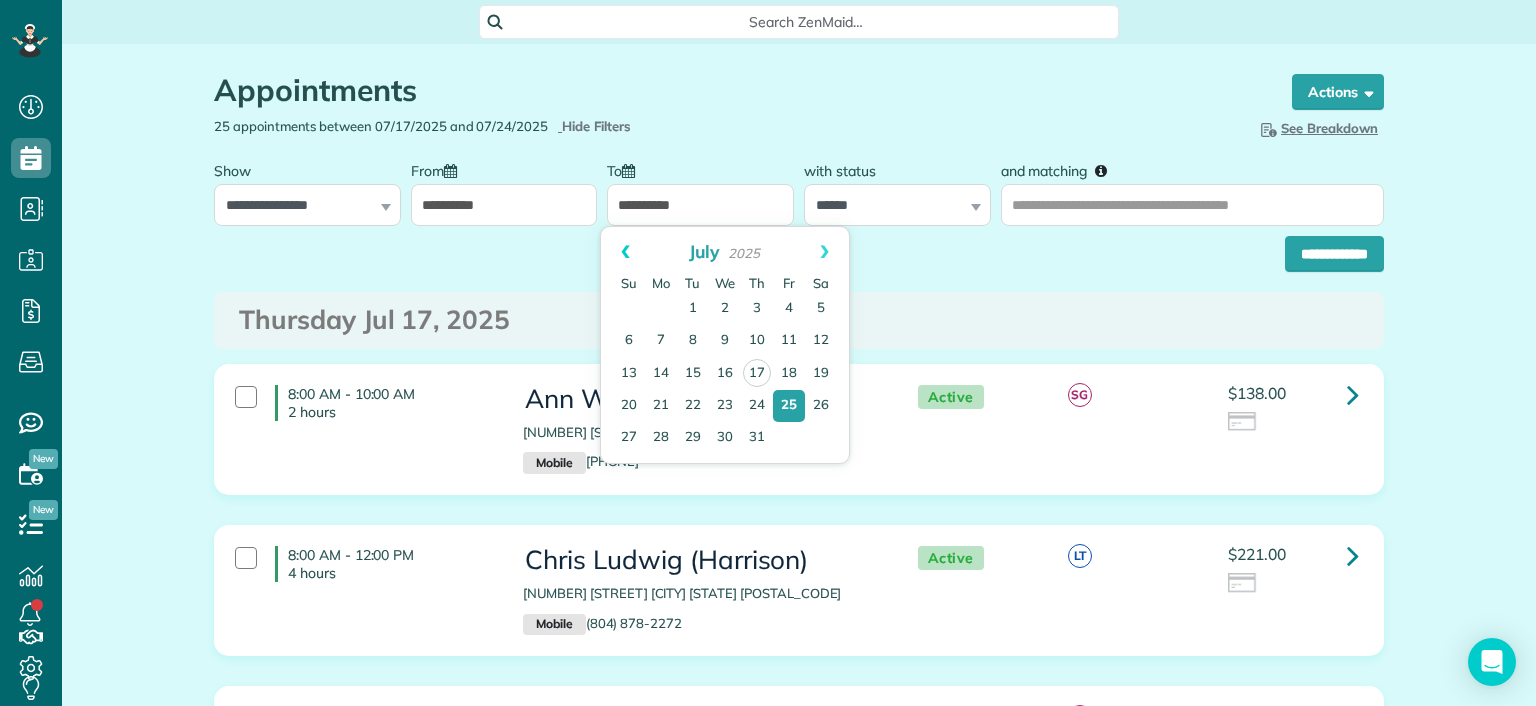 click on "Prev" at bounding box center (625, 252) 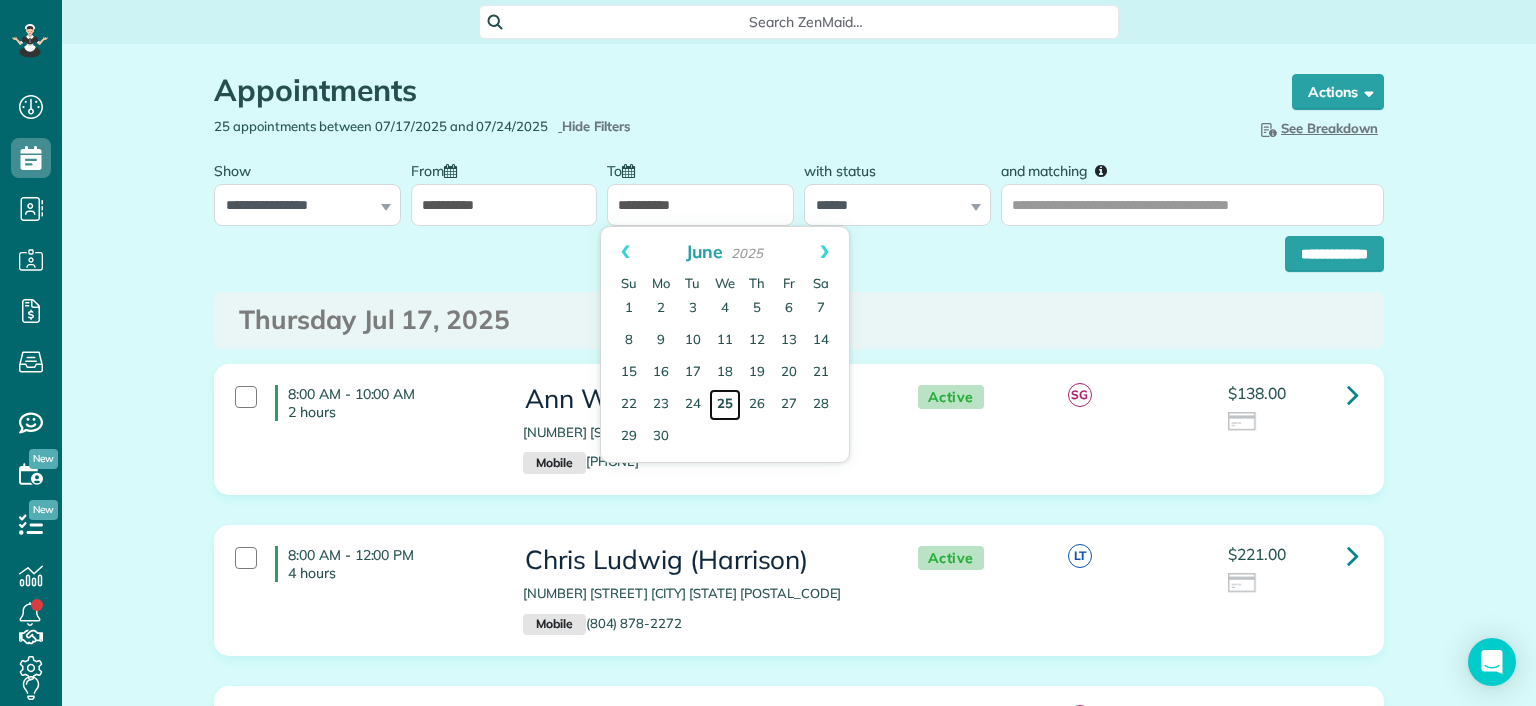 click on "25" at bounding box center (725, 405) 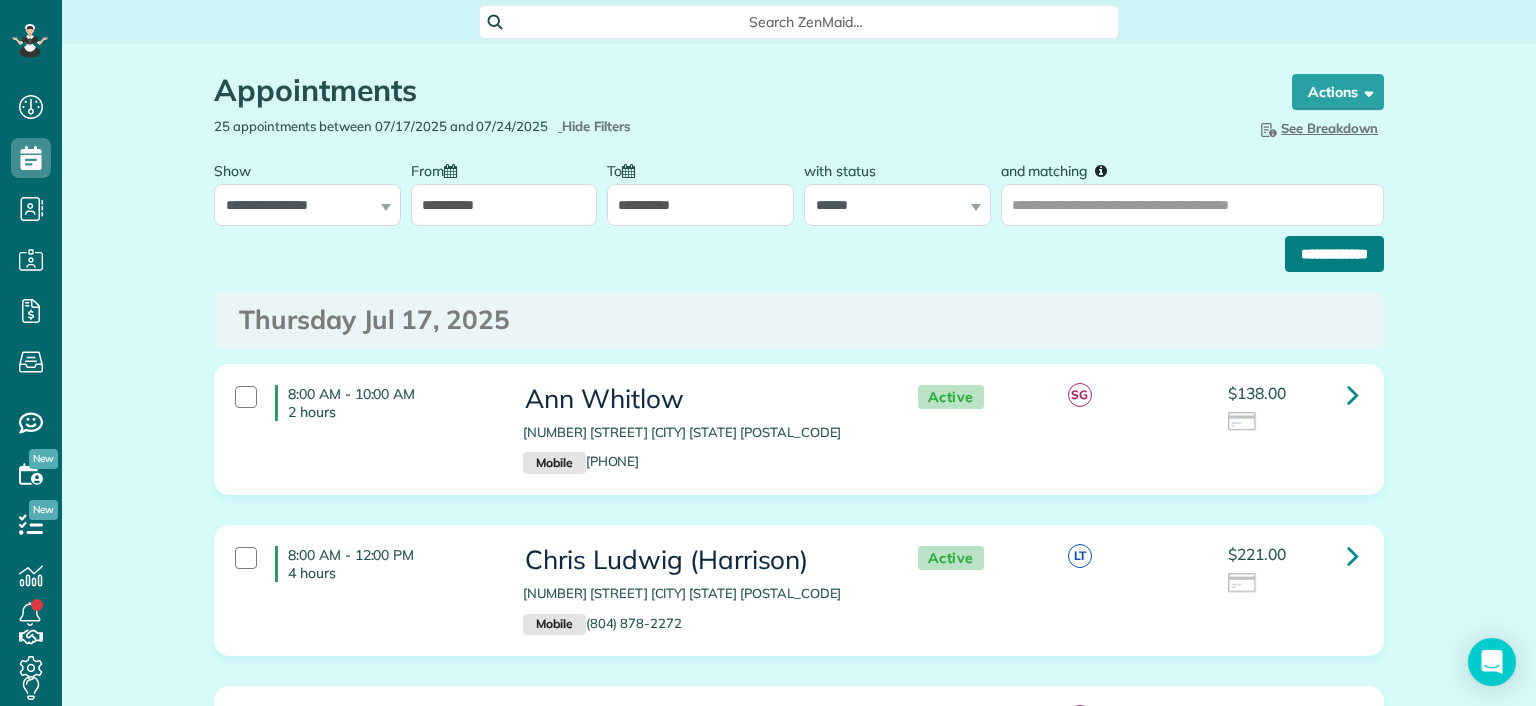 click on "**********" at bounding box center [1334, 254] 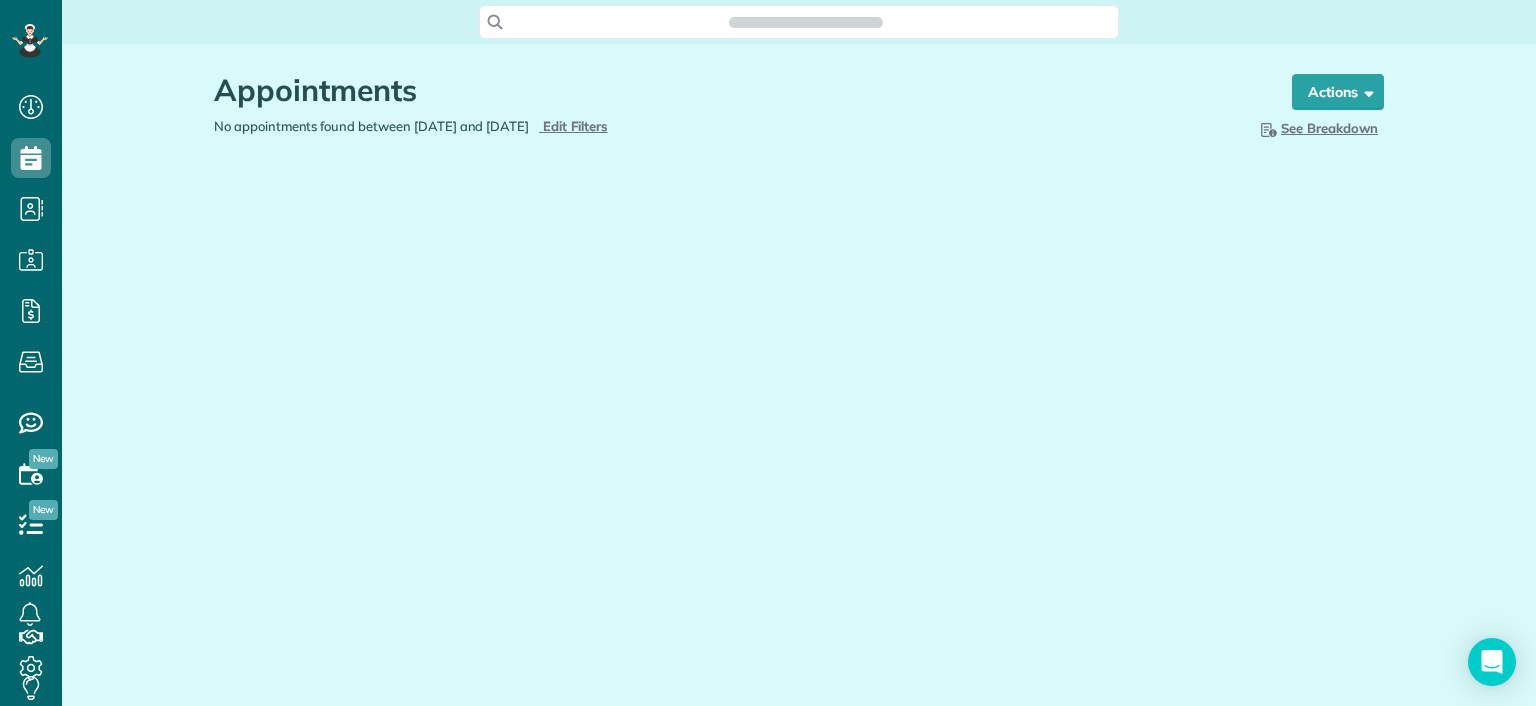 scroll, scrollTop: 0, scrollLeft: 0, axis: both 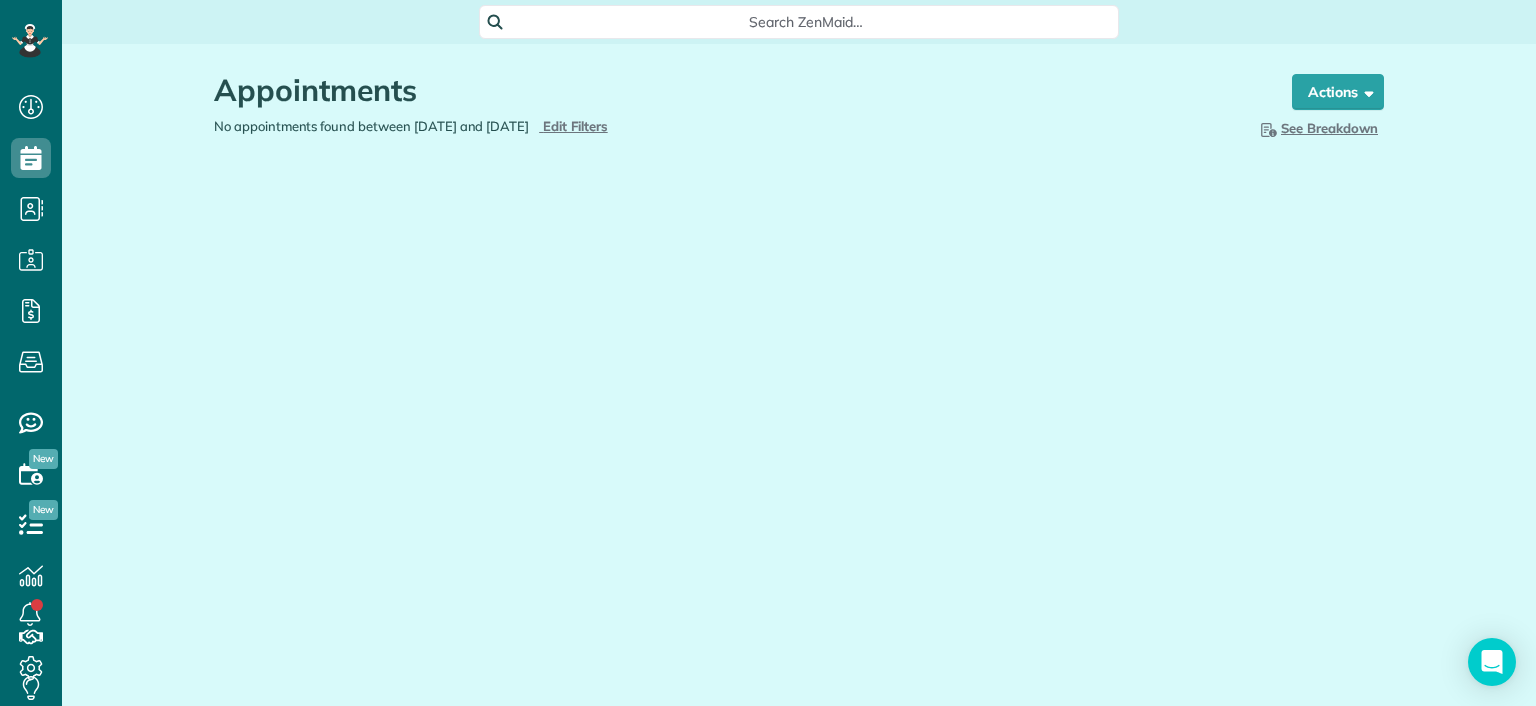 type on "**********" 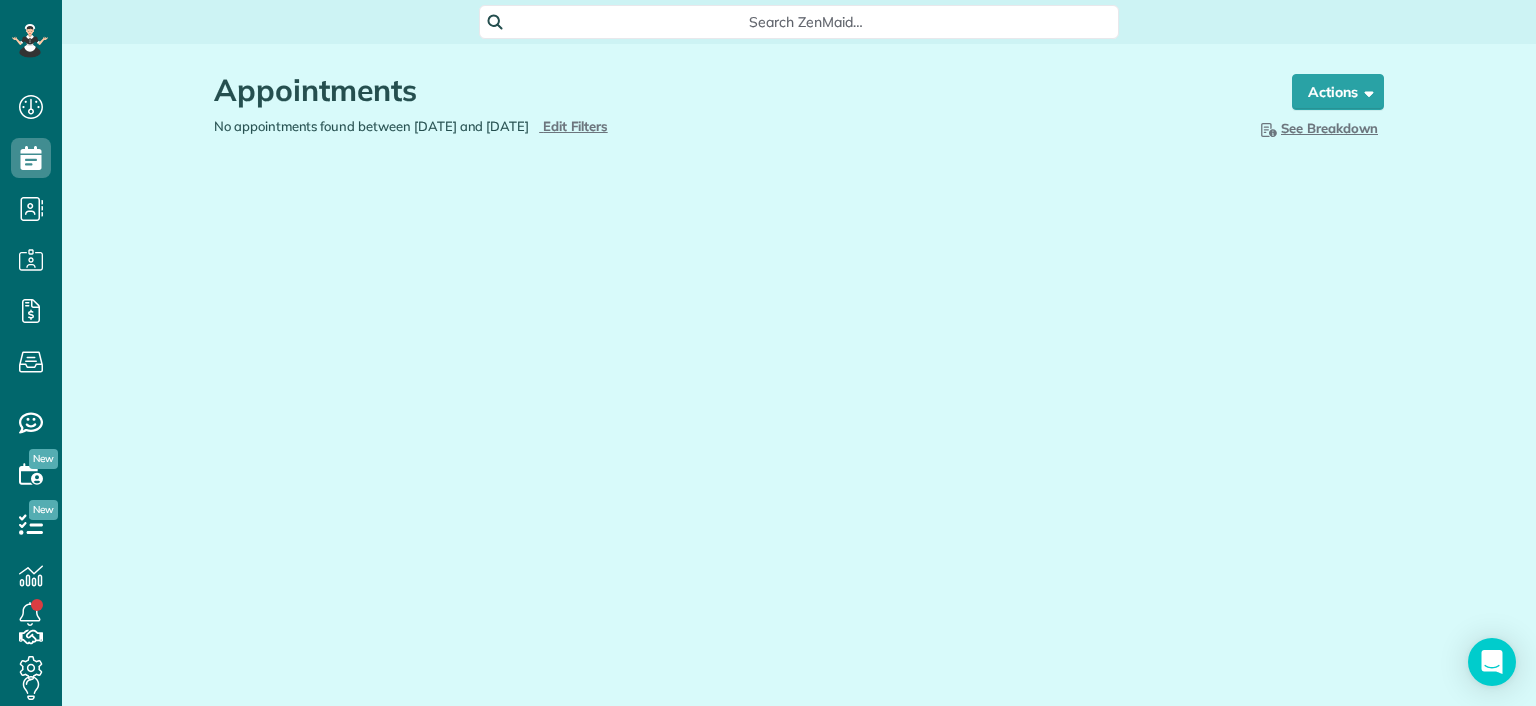 type on "**********" 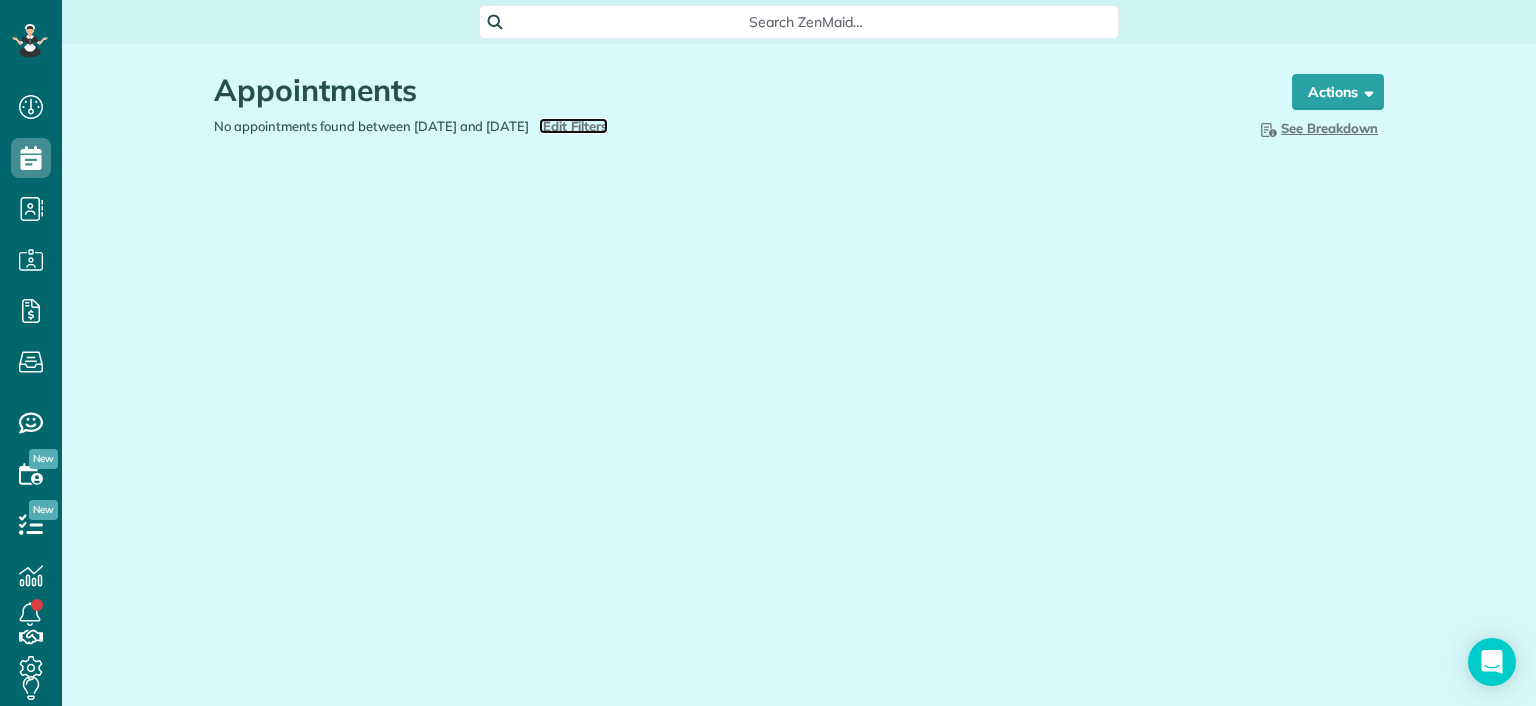 click on "Edit Filters" at bounding box center [575, 126] 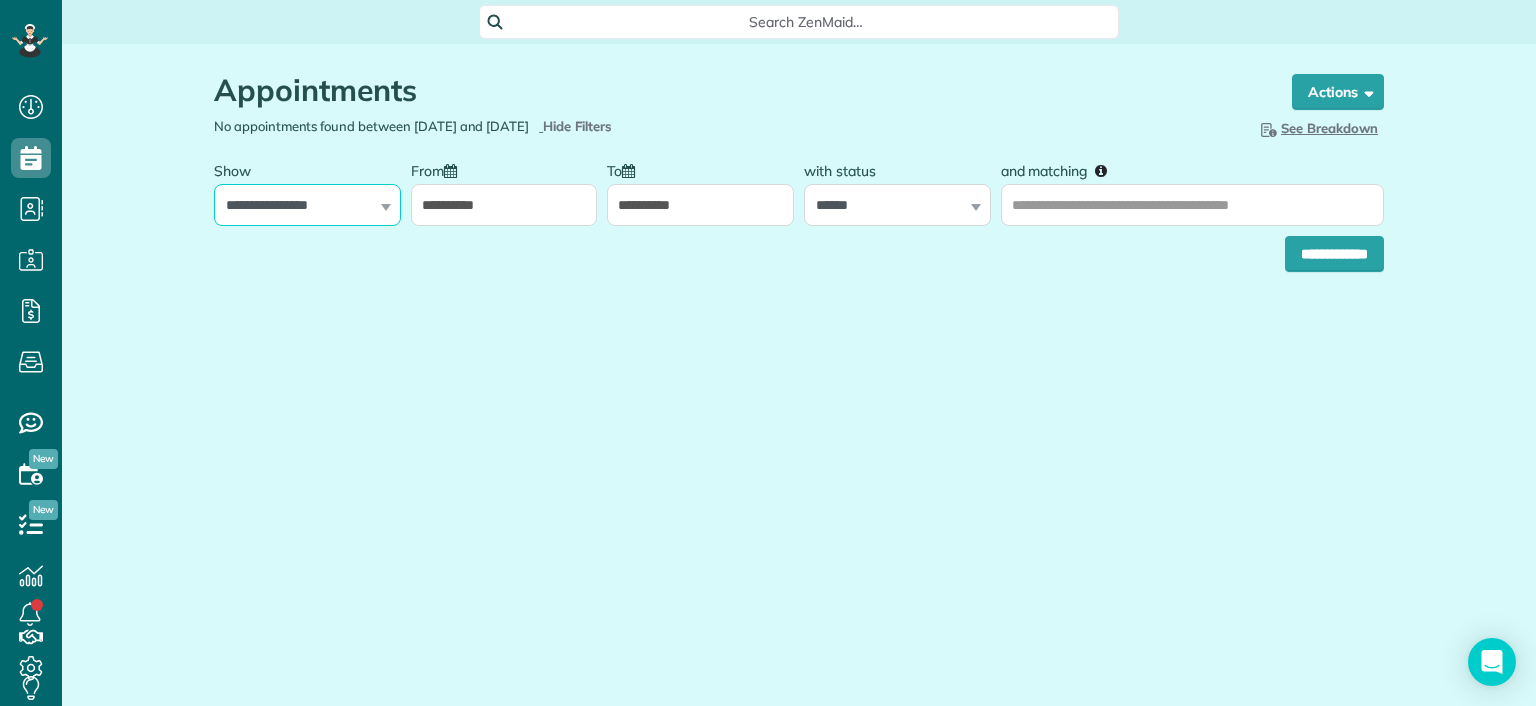 click on "**********" at bounding box center [307, 205] 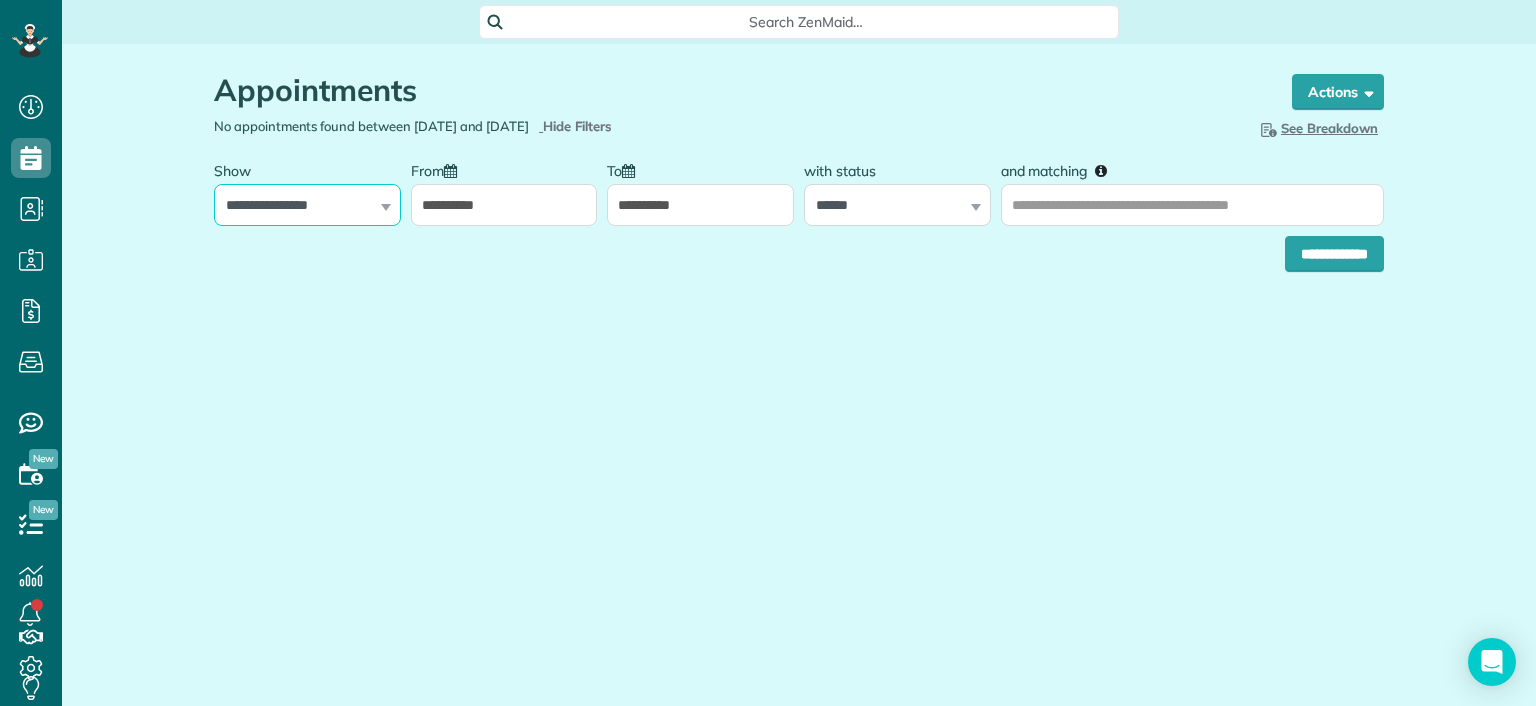 select on "**********" 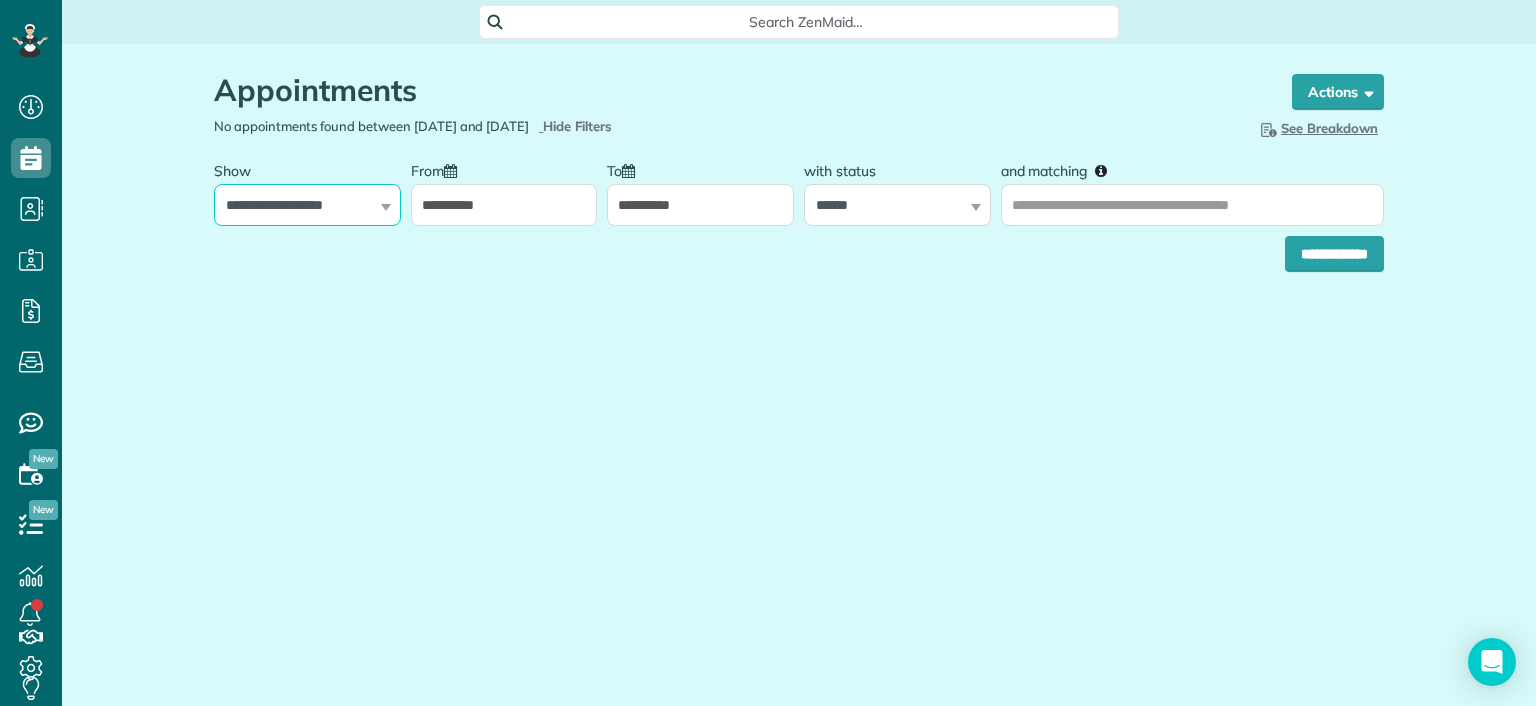 click on "**********" at bounding box center (307, 205) 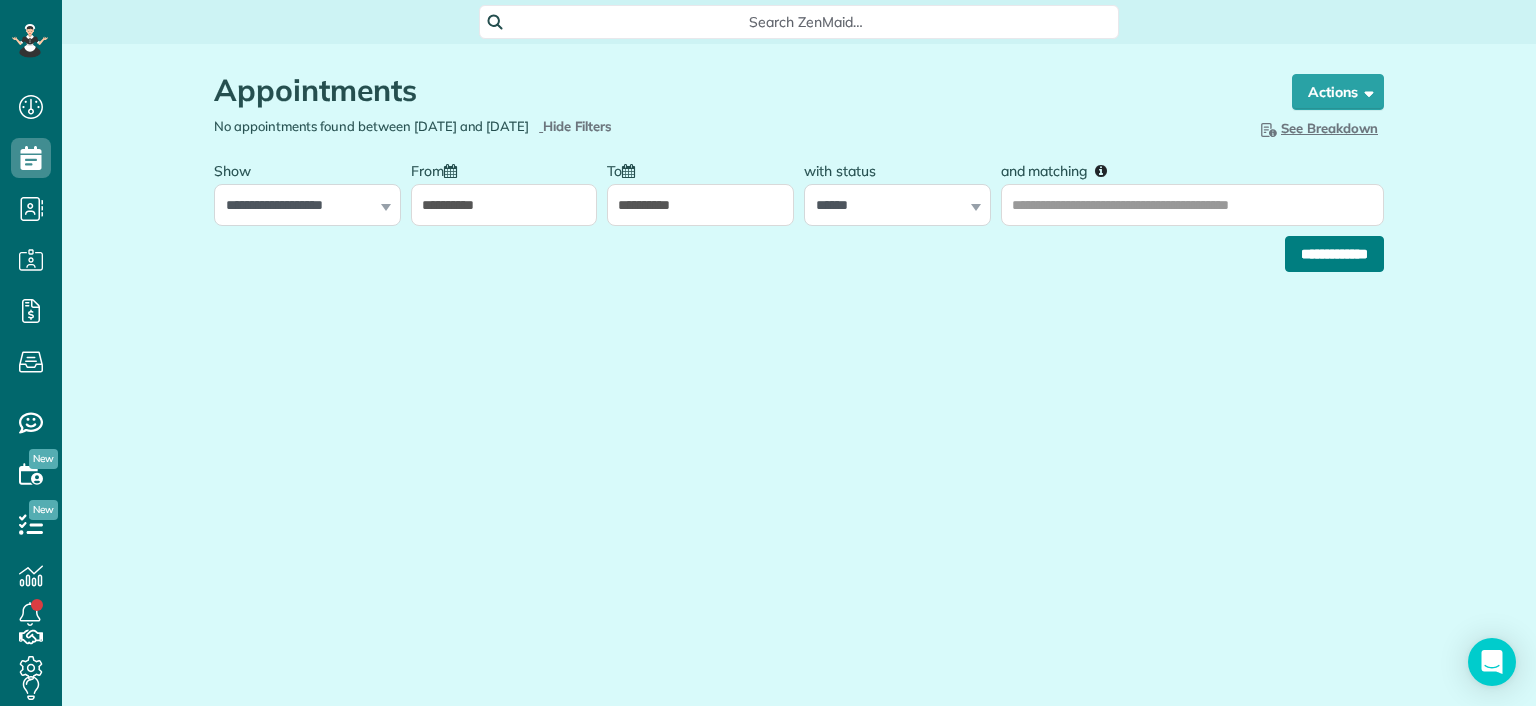 click on "**********" at bounding box center (1334, 254) 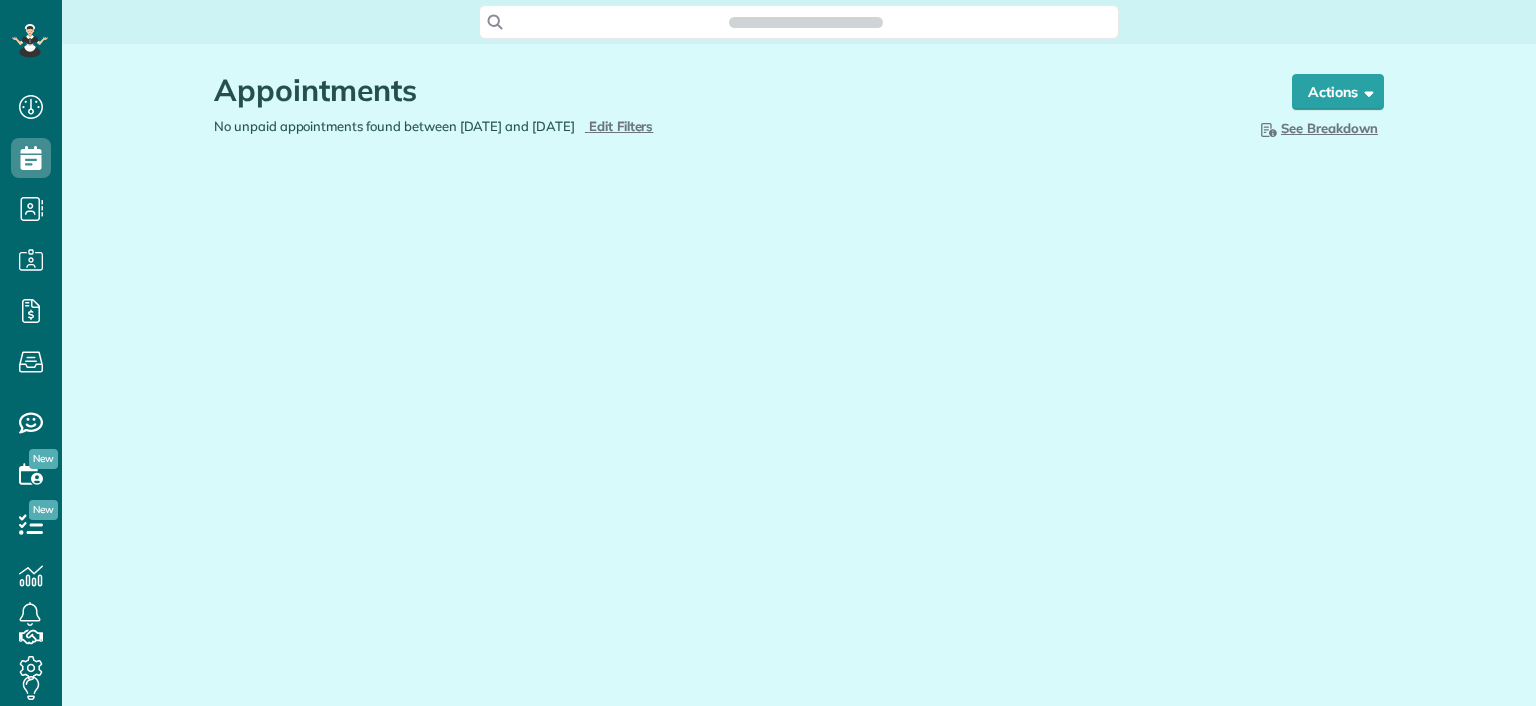 scroll, scrollTop: 0, scrollLeft: 0, axis: both 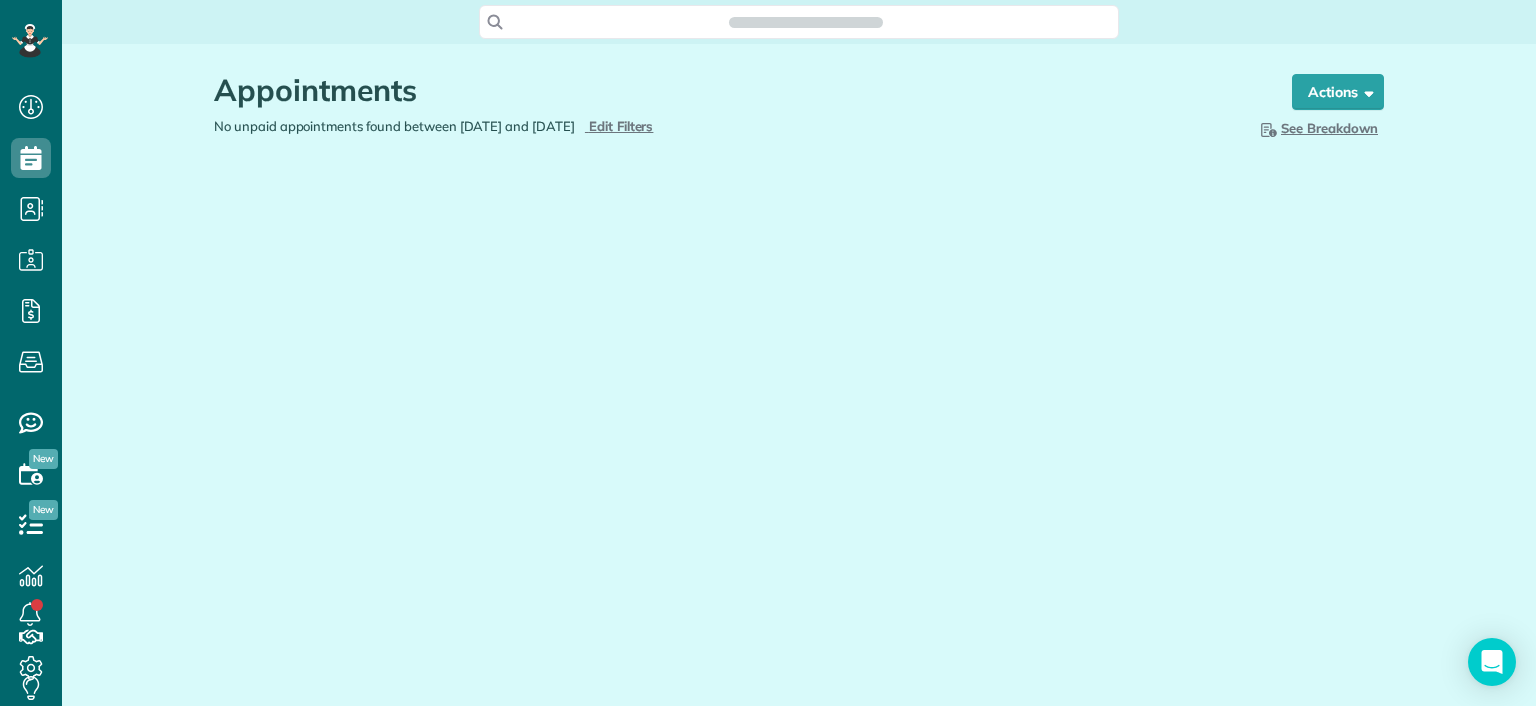 type on "**********" 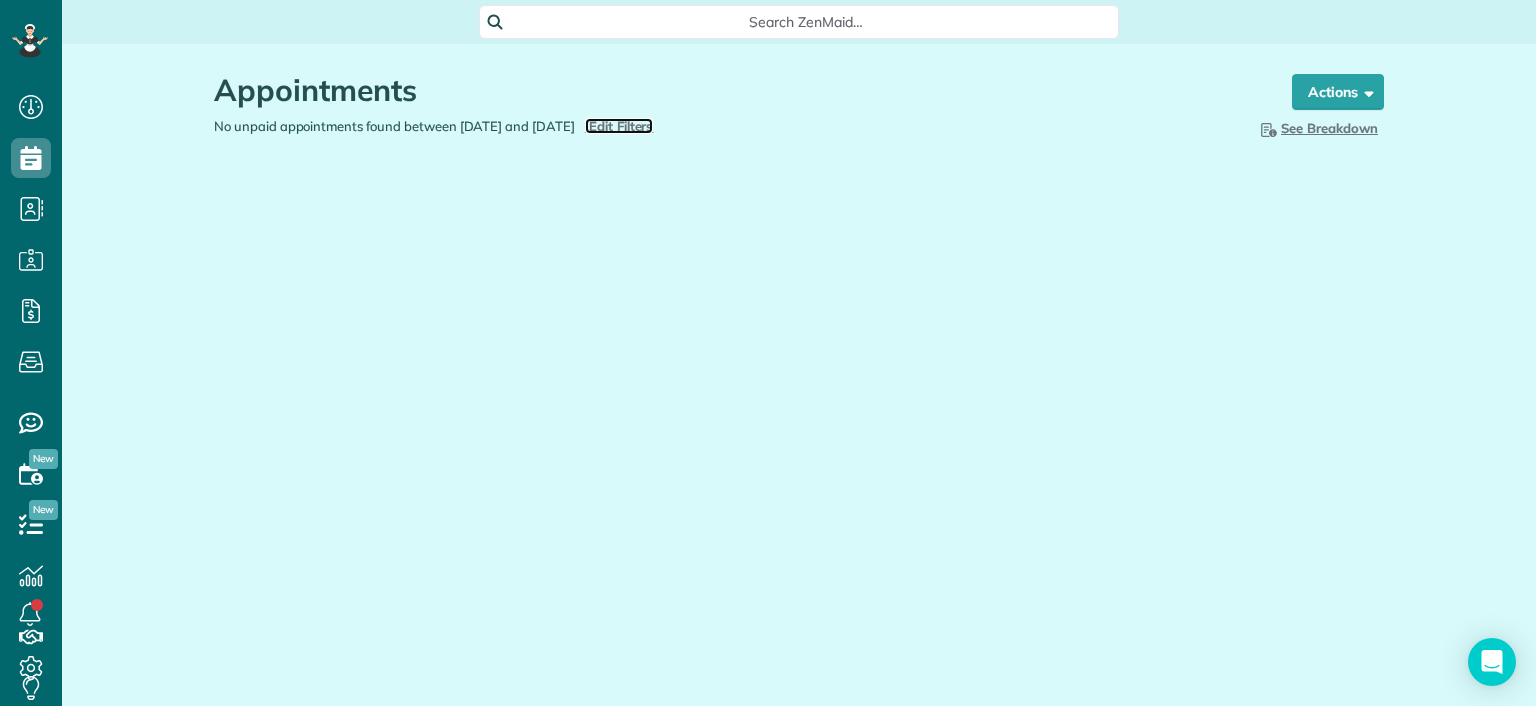 click on "Edit Filters" at bounding box center [621, 126] 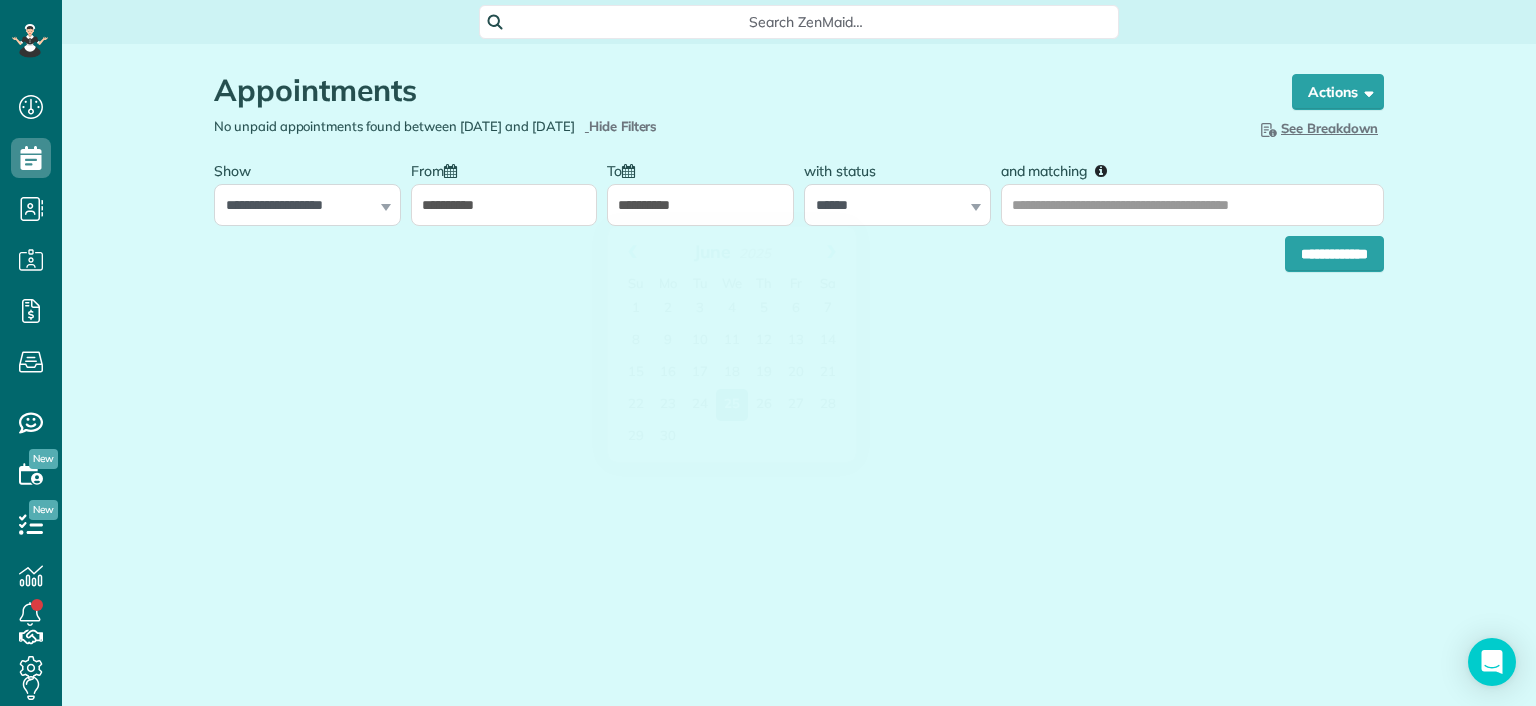 click on "**********" at bounding box center [700, 205] 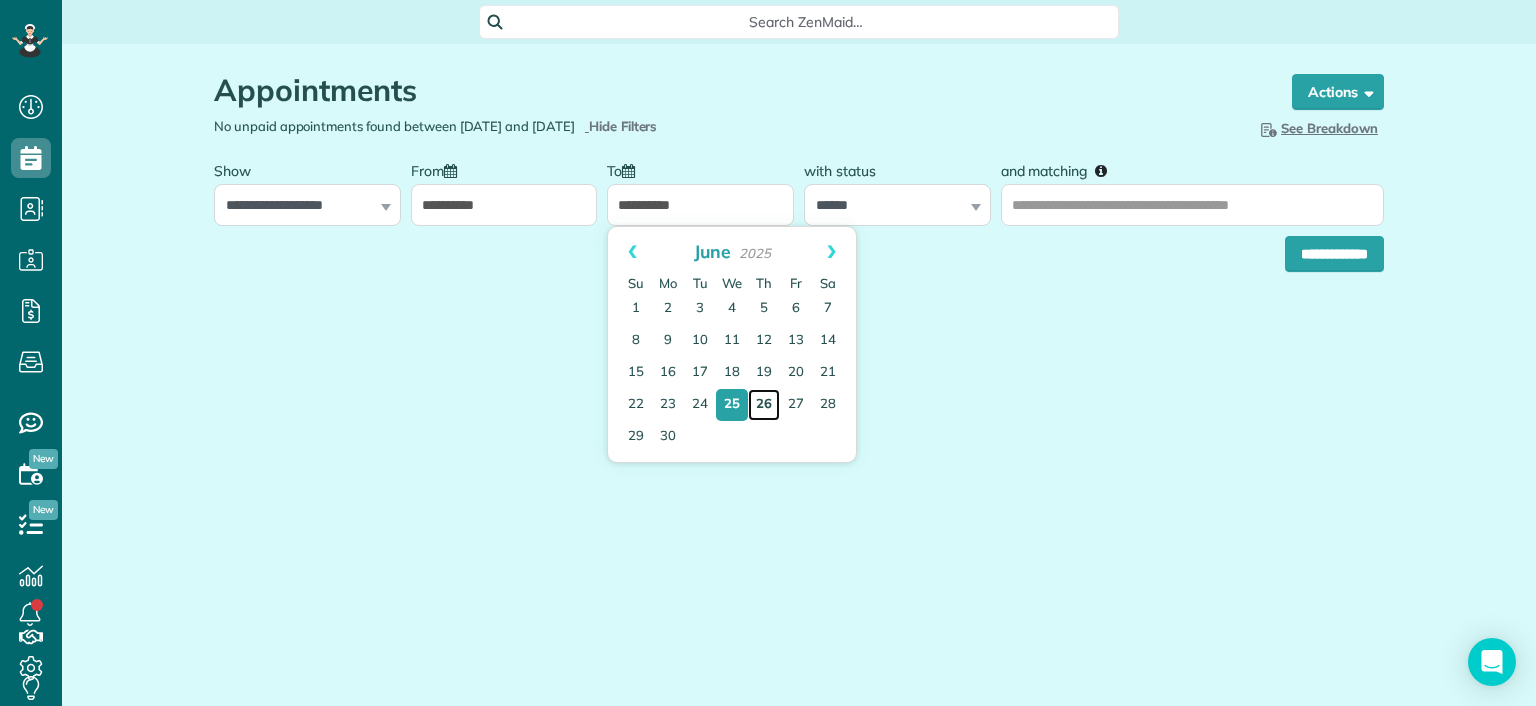 click on "26" at bounding box center [764, 405] 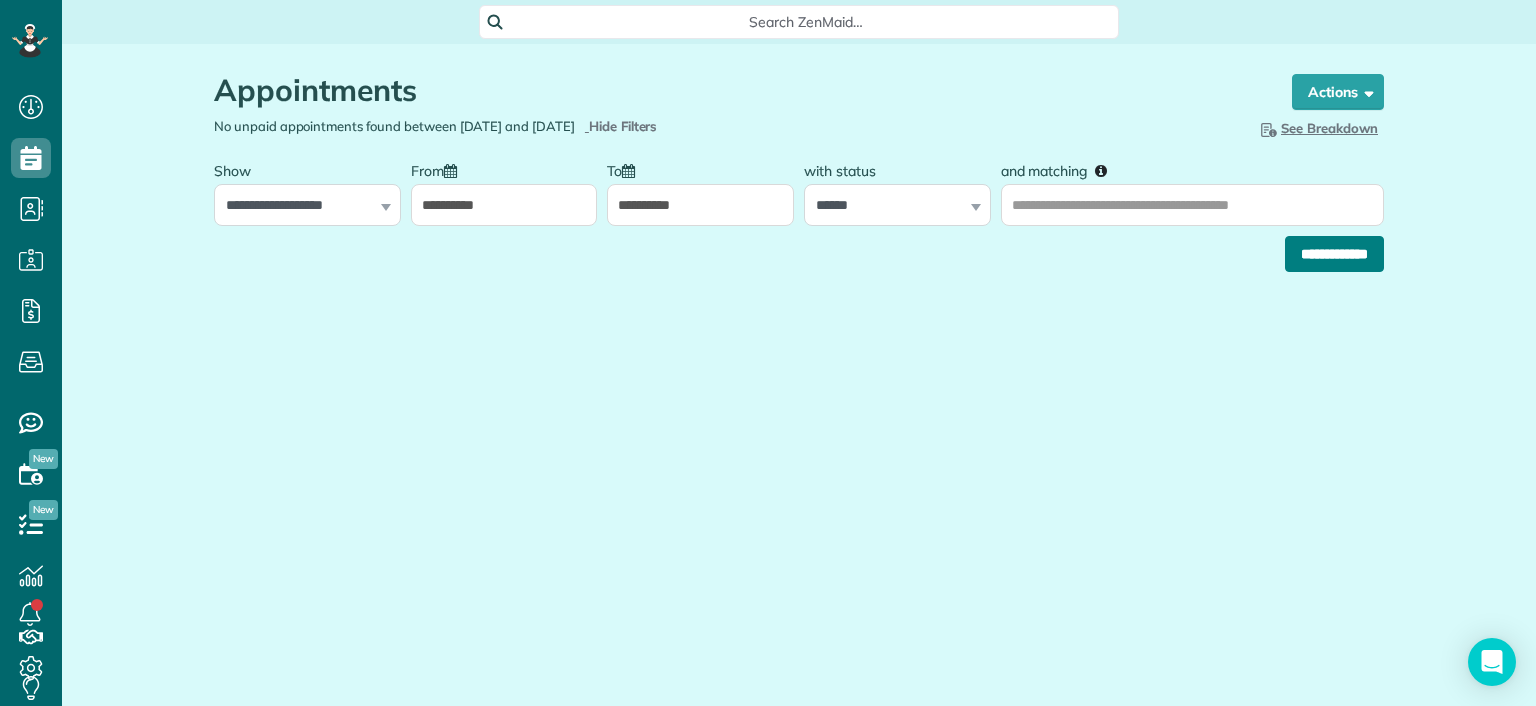 click on "**********" at bounding box center [1334, 254] 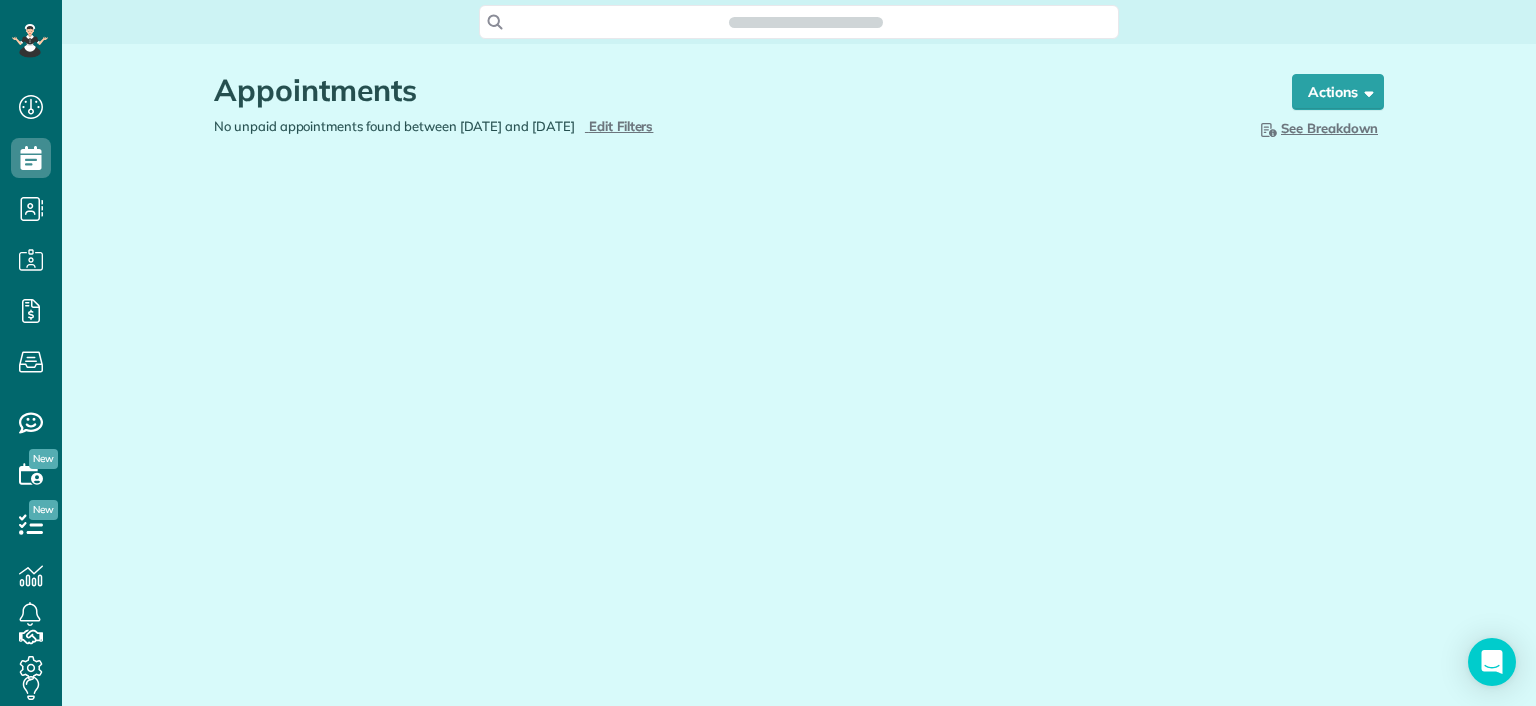scroll, scrollTop: 0, scrollLeft: 0, axis: both 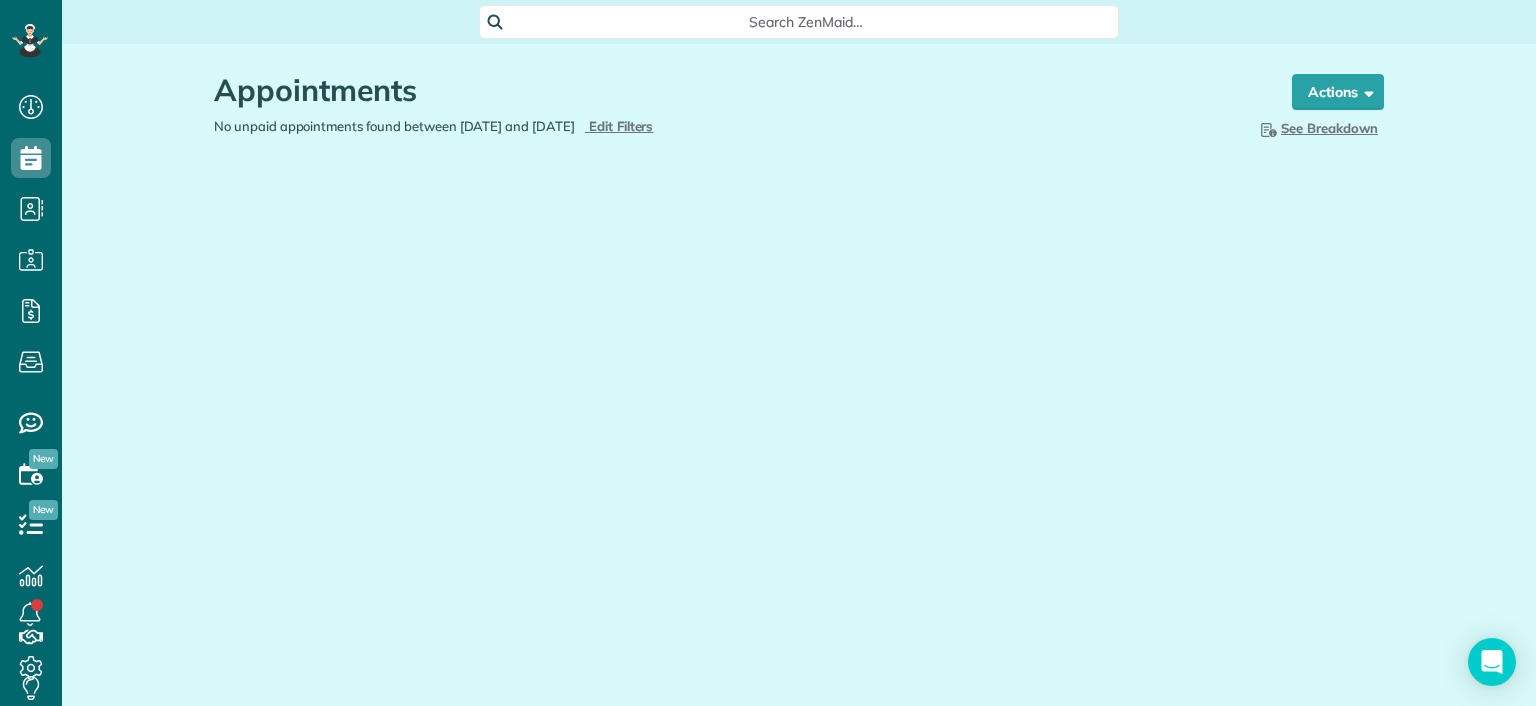 type on "**********" 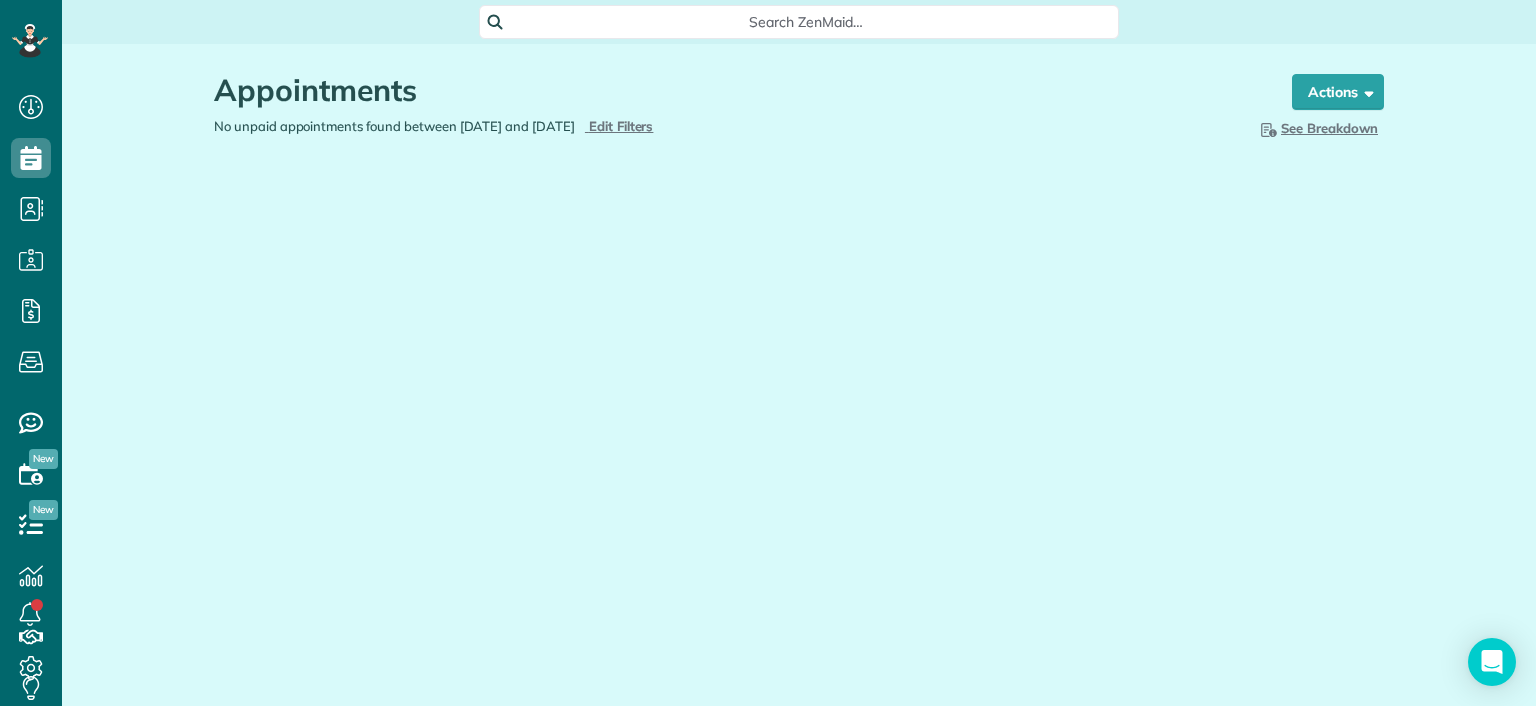 type on "**********" 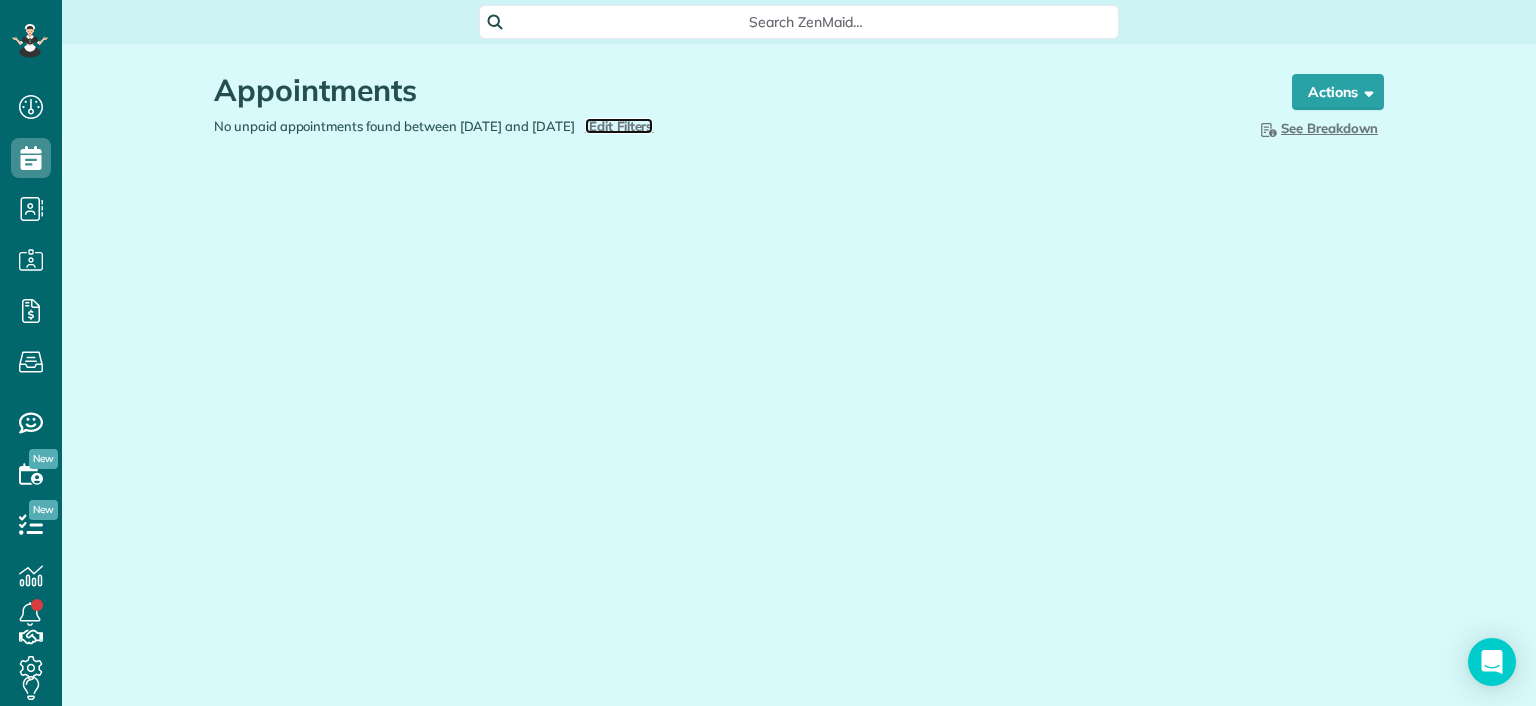 click on "Edit Filters" at bounding box center (621, 126) 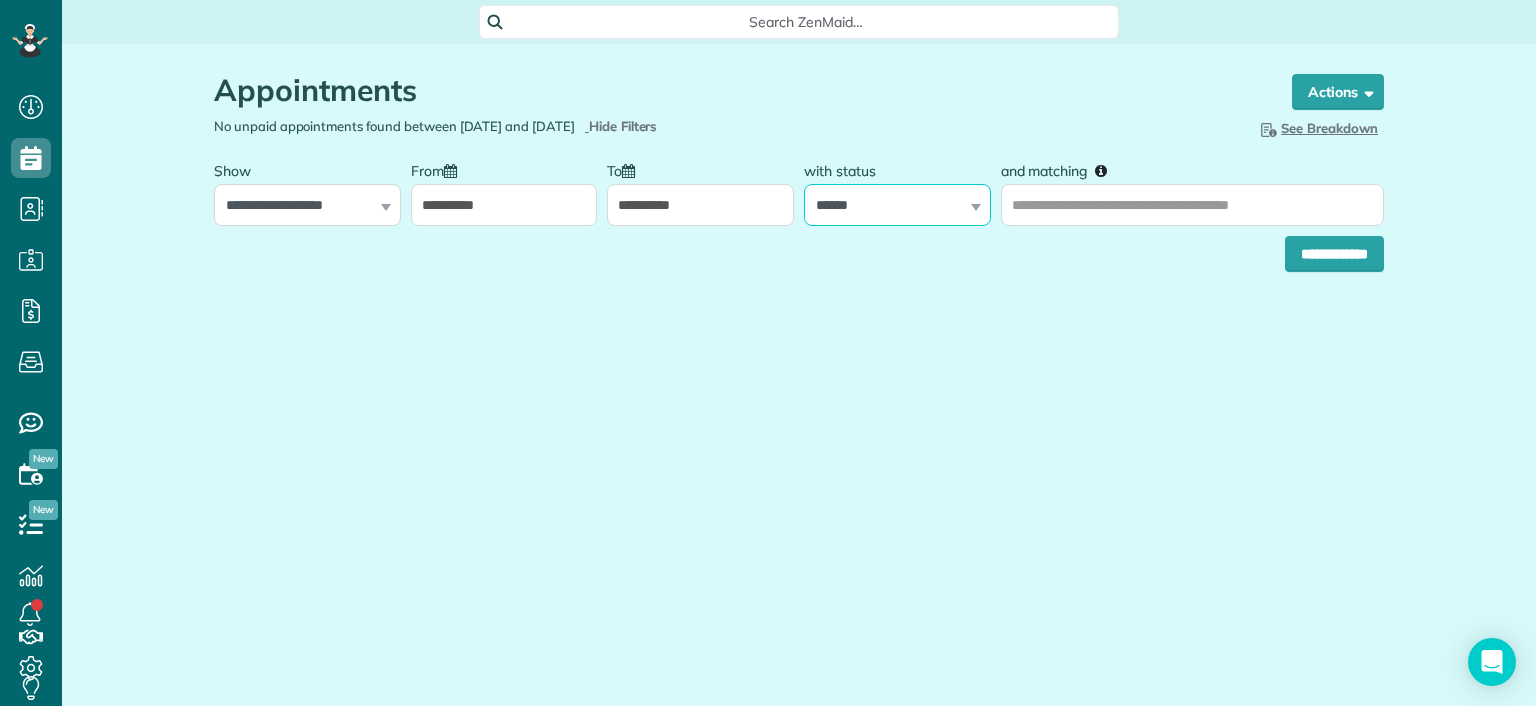 click on "**********" at bounding box center [897, 205] 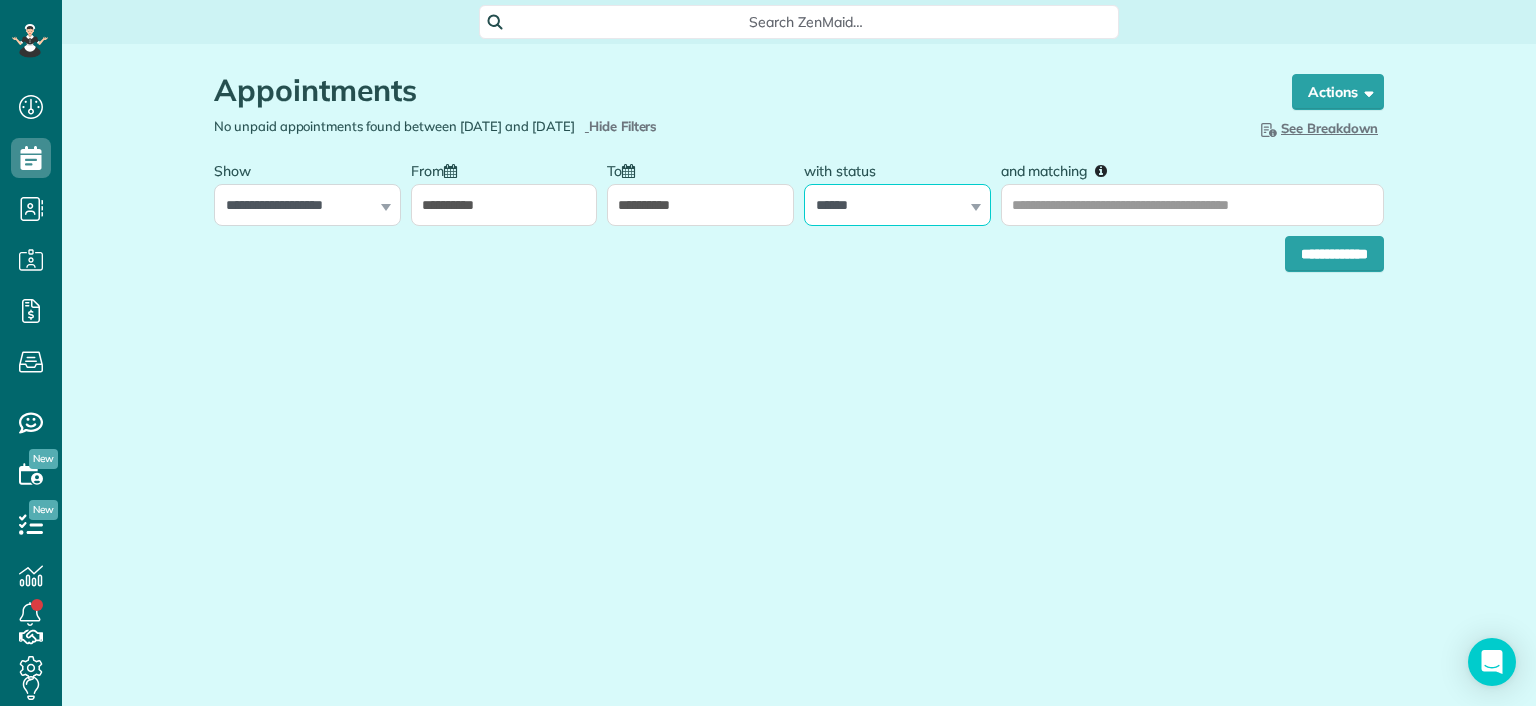 select on "*****" 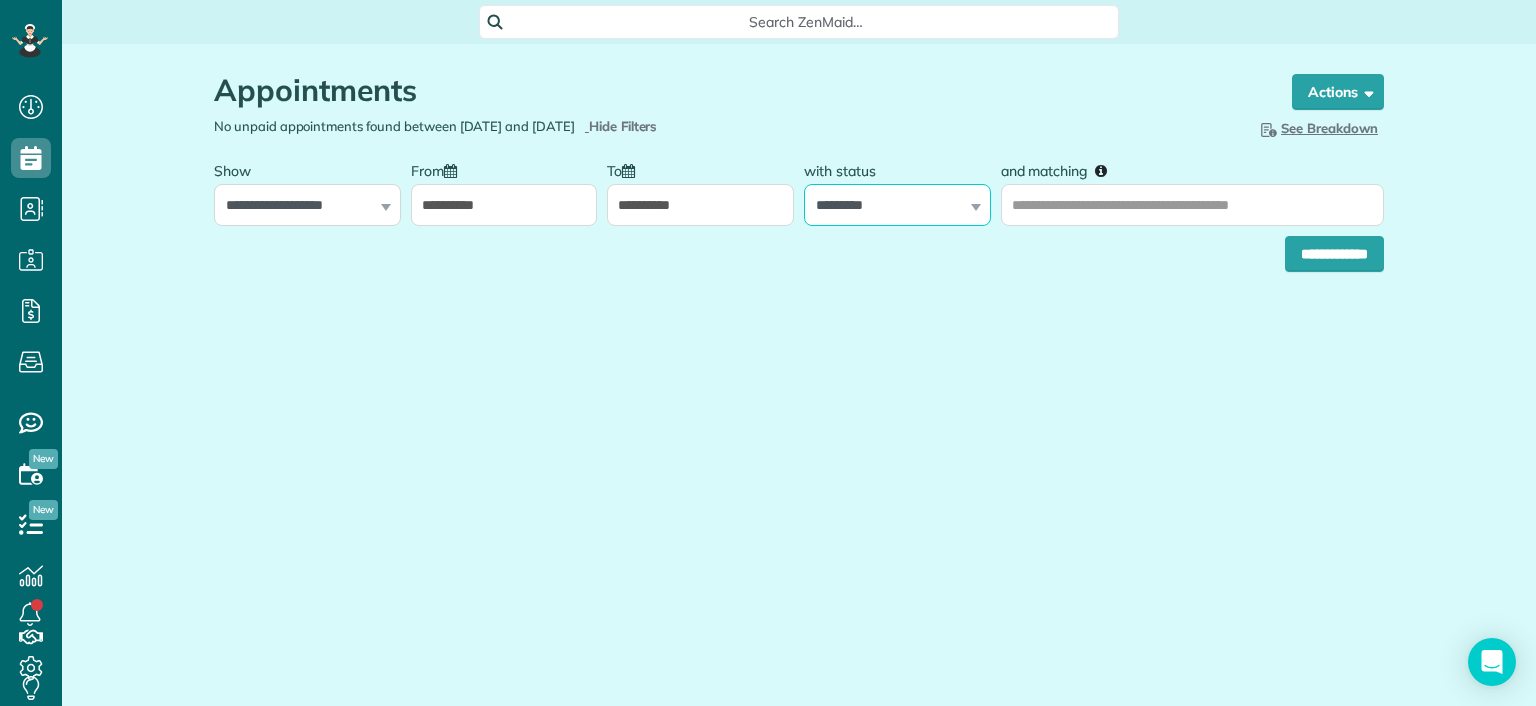 click on "**********" at bounding box center [897, 205] 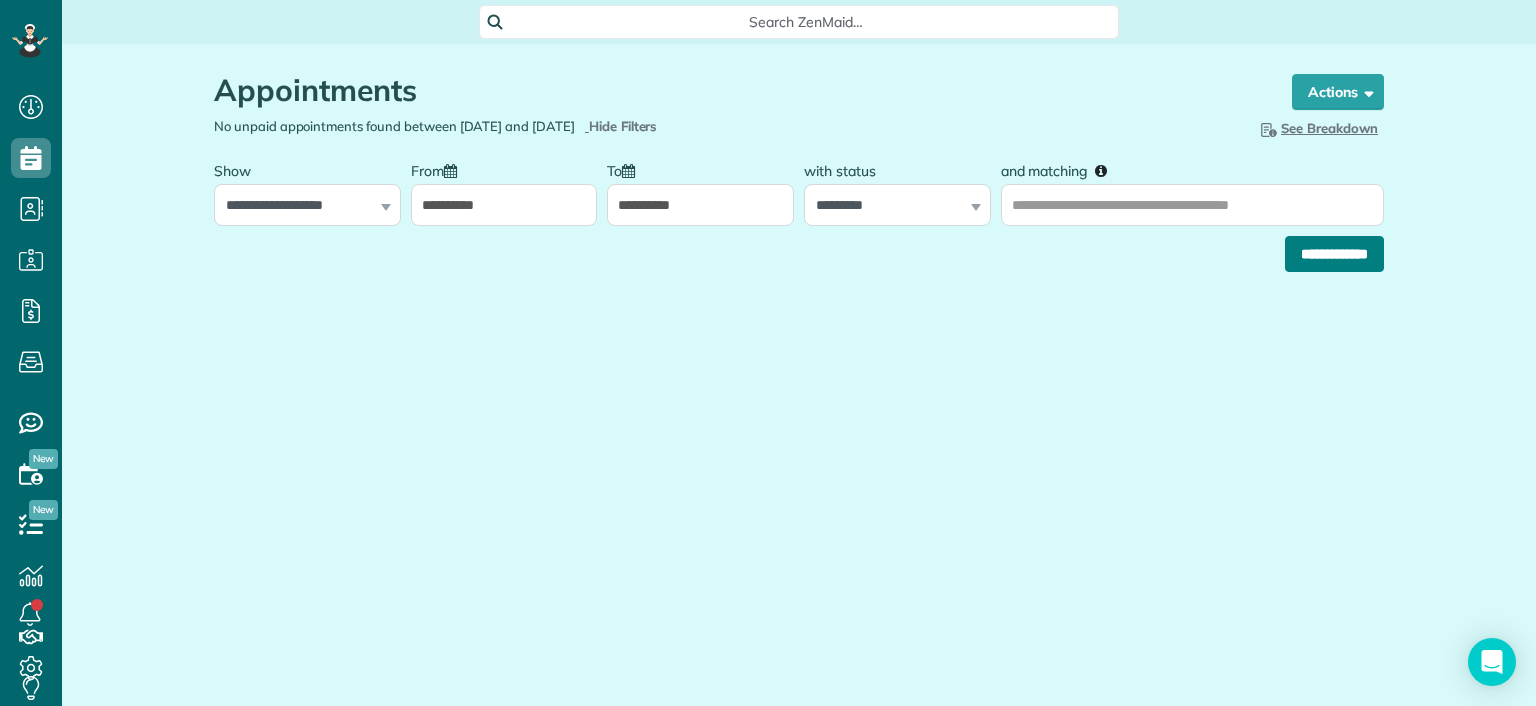 click on "**********" at bounding box center (1334, 254) 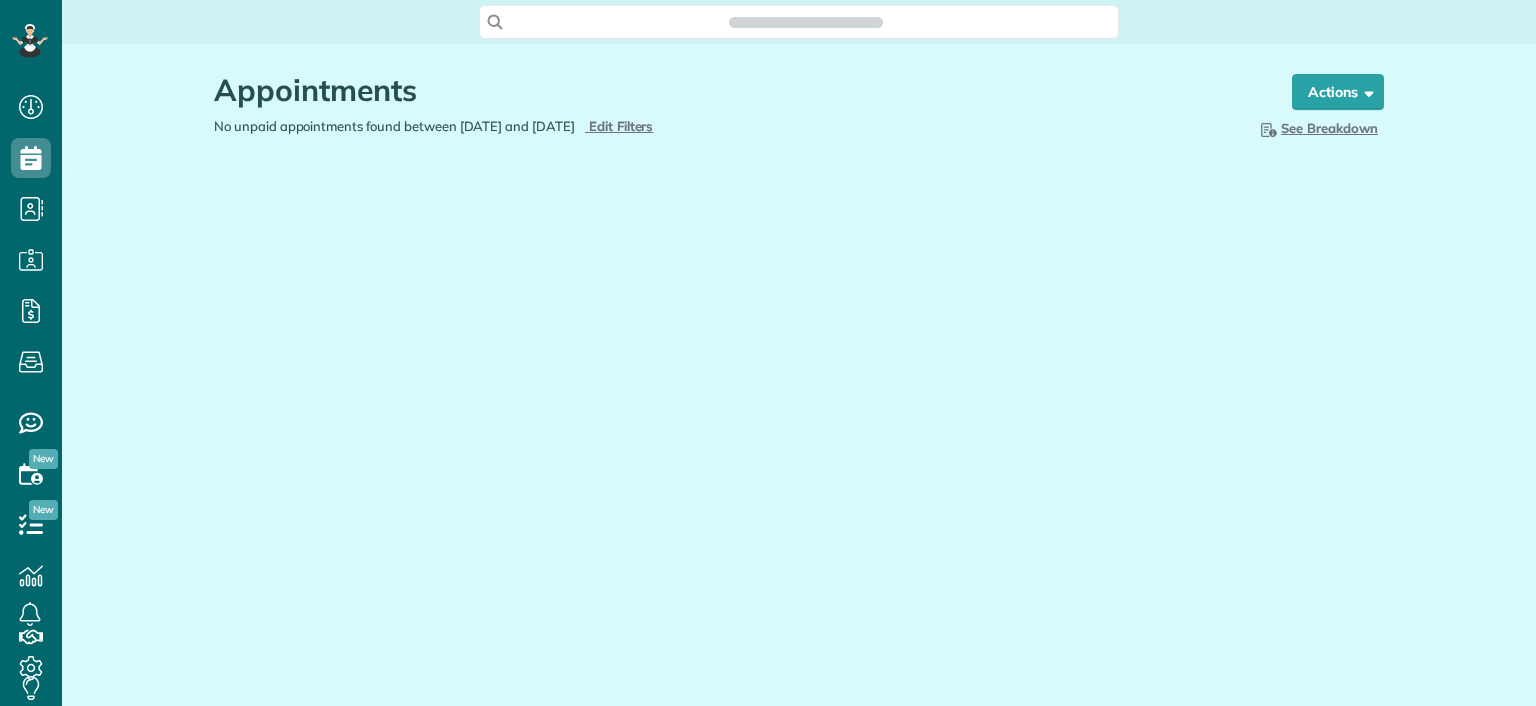 scroll, scrollTop: 0, scrollLeft: 0, axis: both 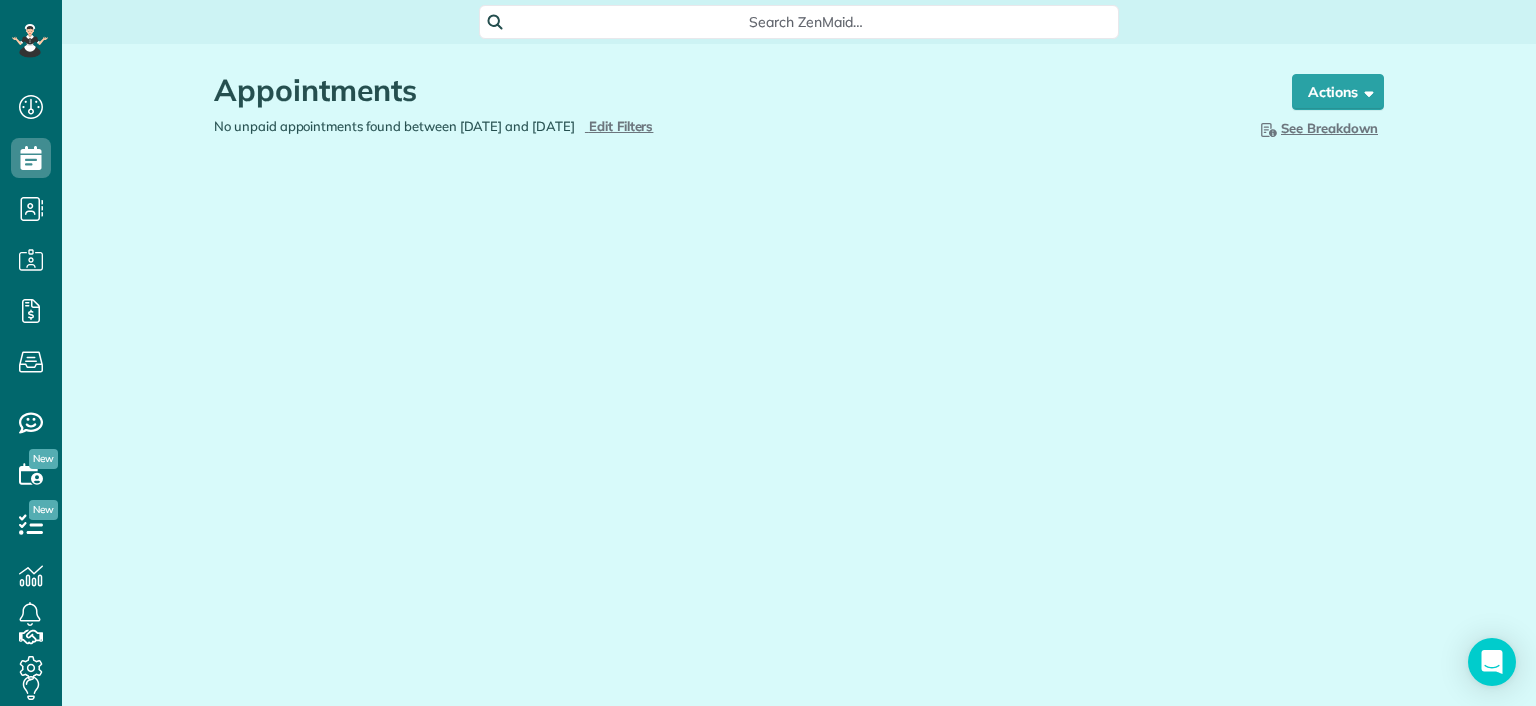 type on "**********" 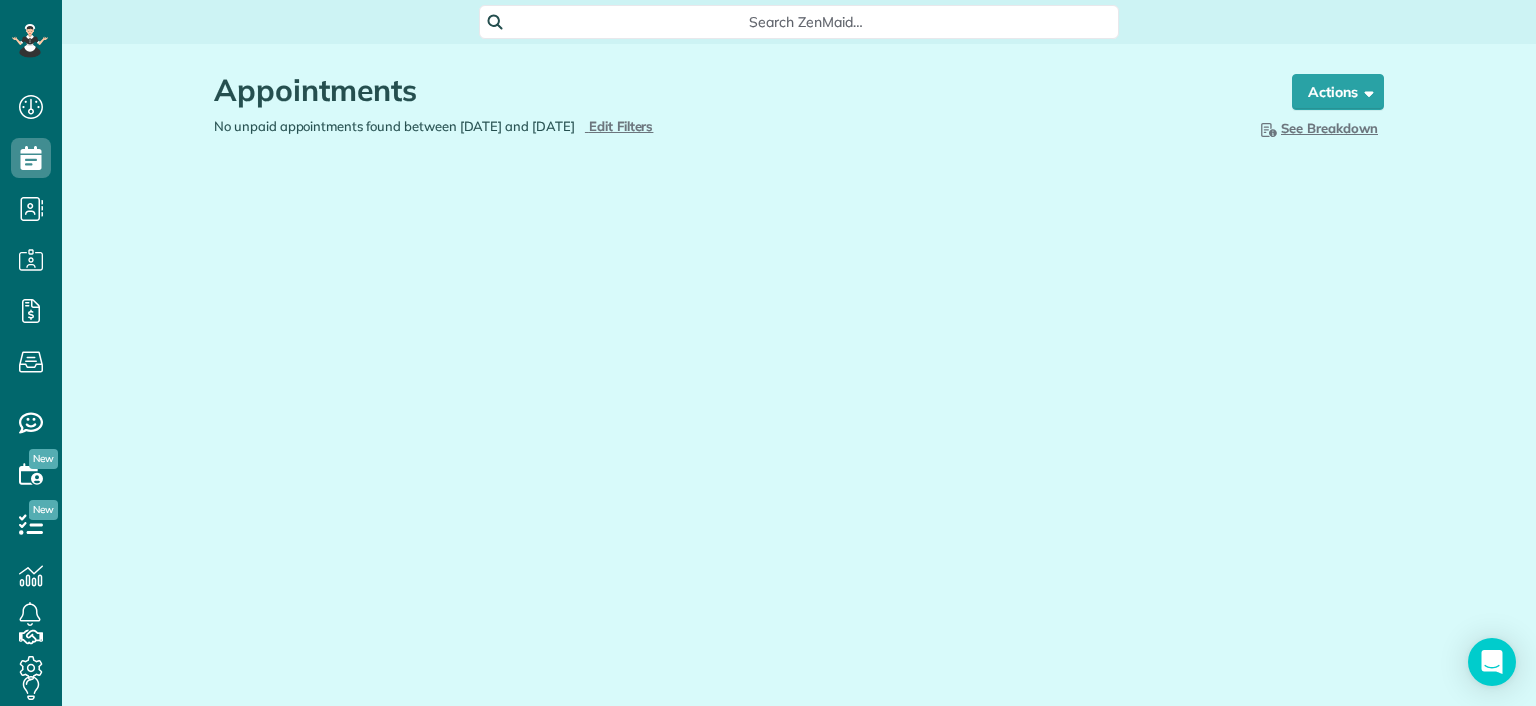 type on "**********" 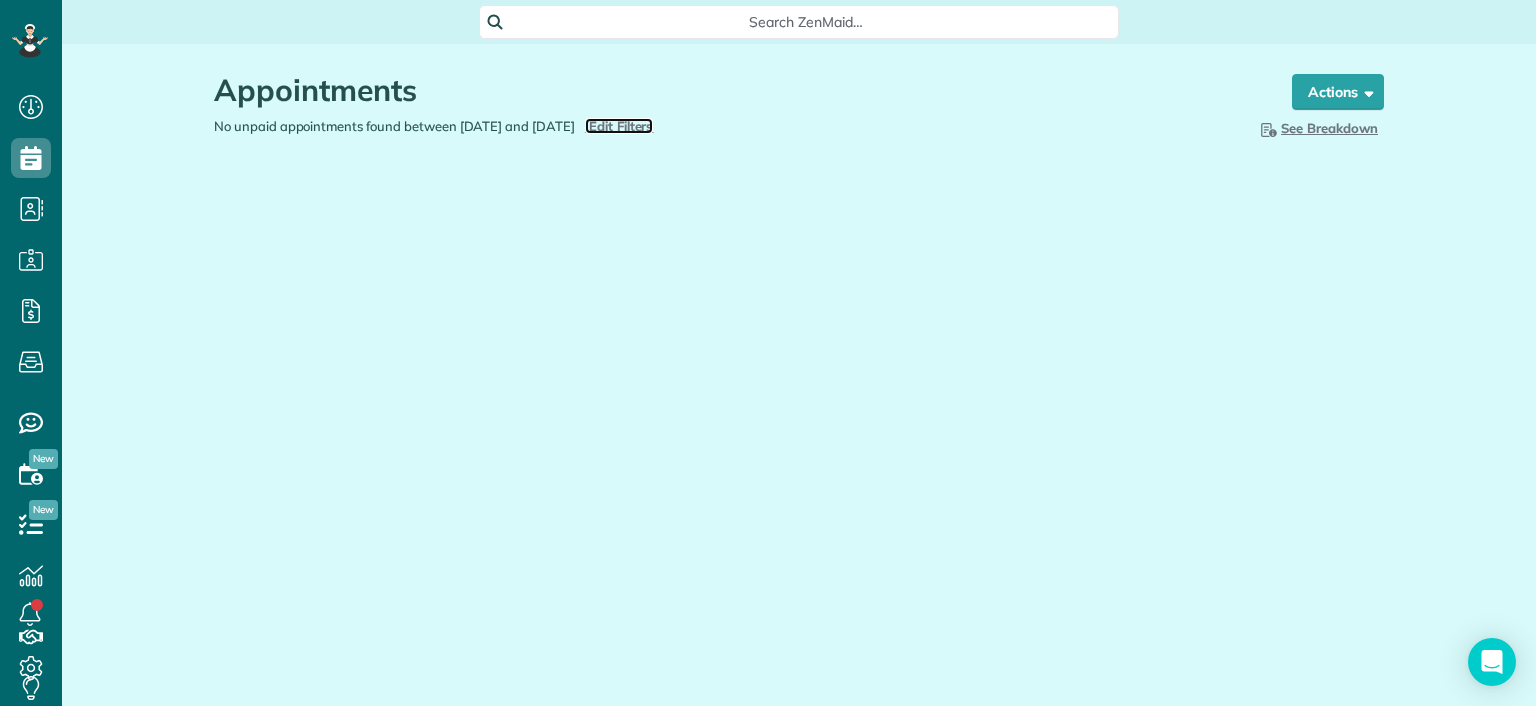 click on "Edit Filters" at bounding box center (621, 126) 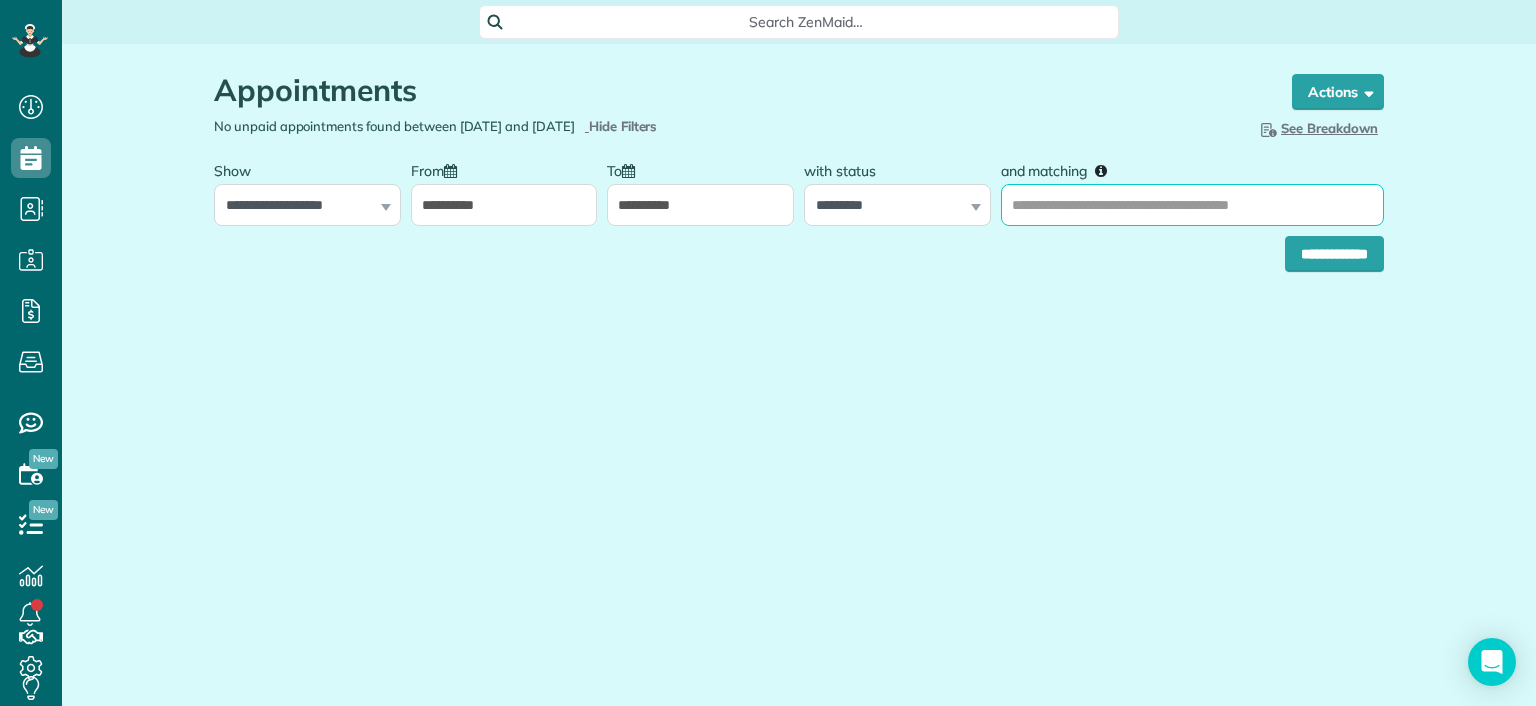 click on "and matching" at bounding box center (1192, 205) 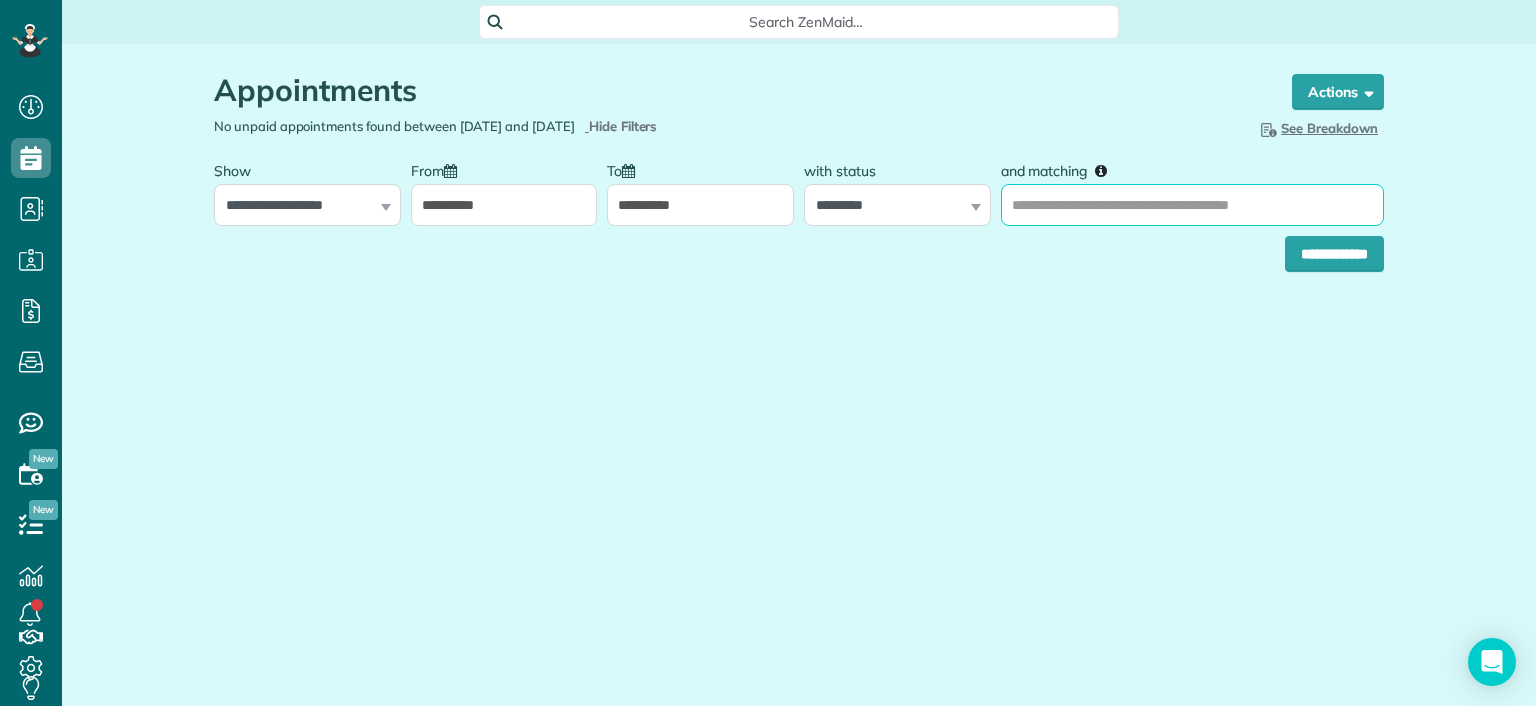 type on "******" 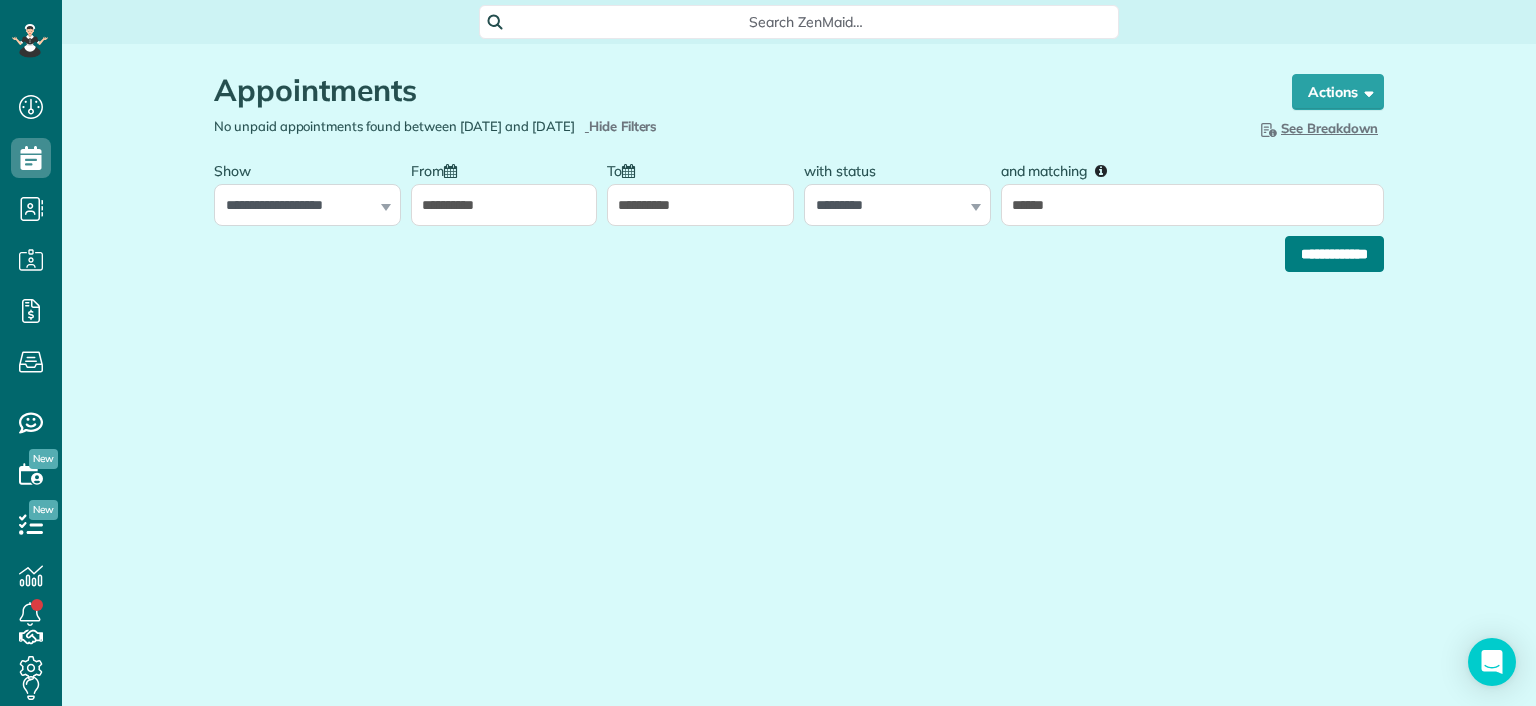 click on "**********" at bounding box center (1334, 254) 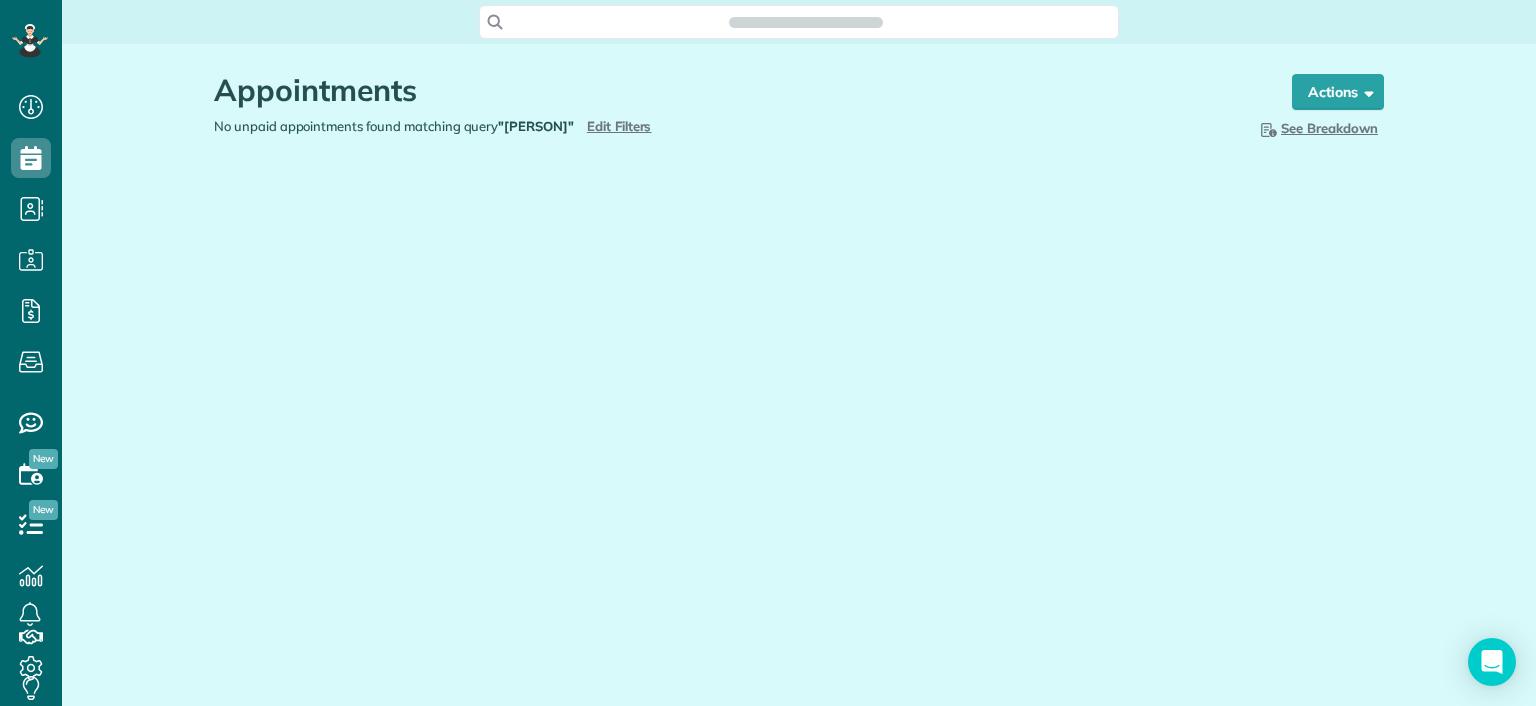scroll, scrollTop: 0, scrollLeft: 0, axis: both 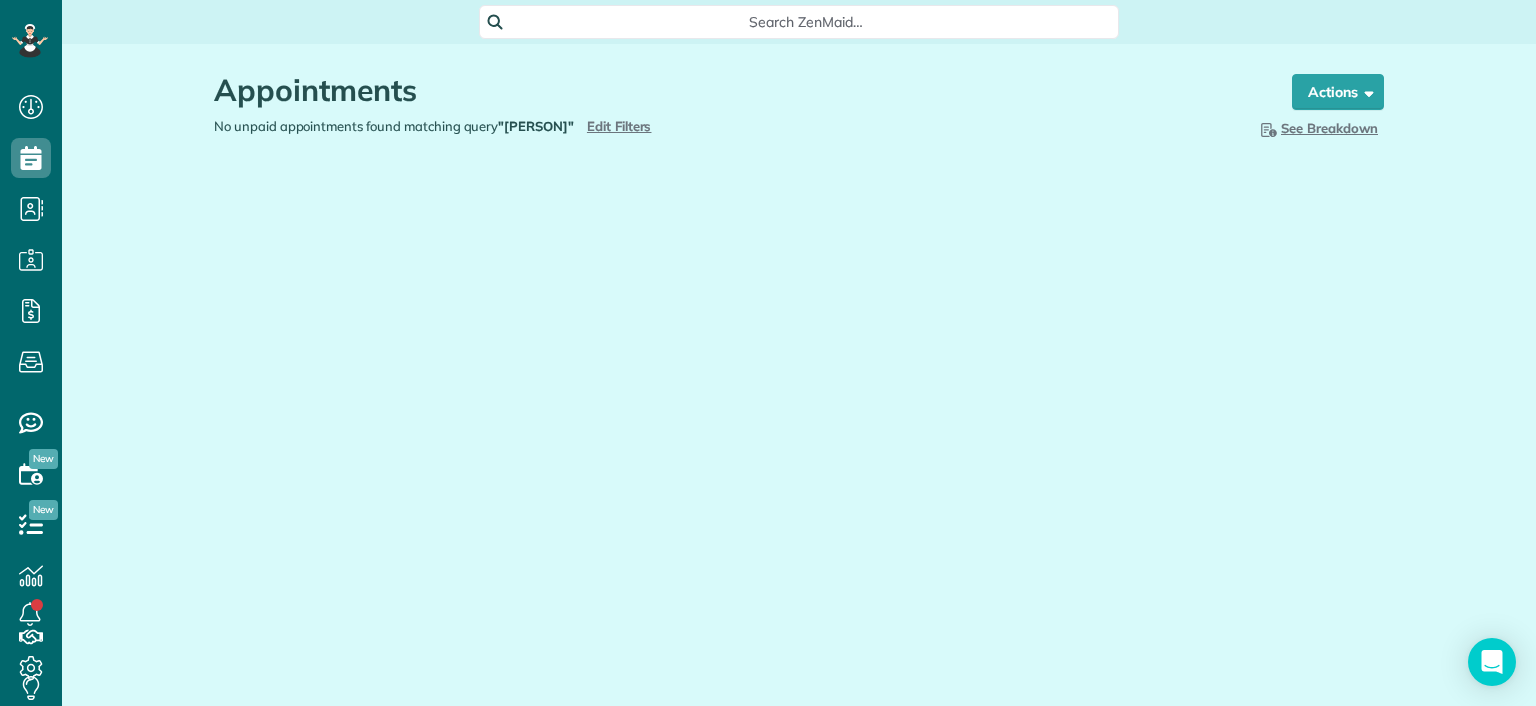 click on "See Breakdown" at bounding box center [1317, 128] 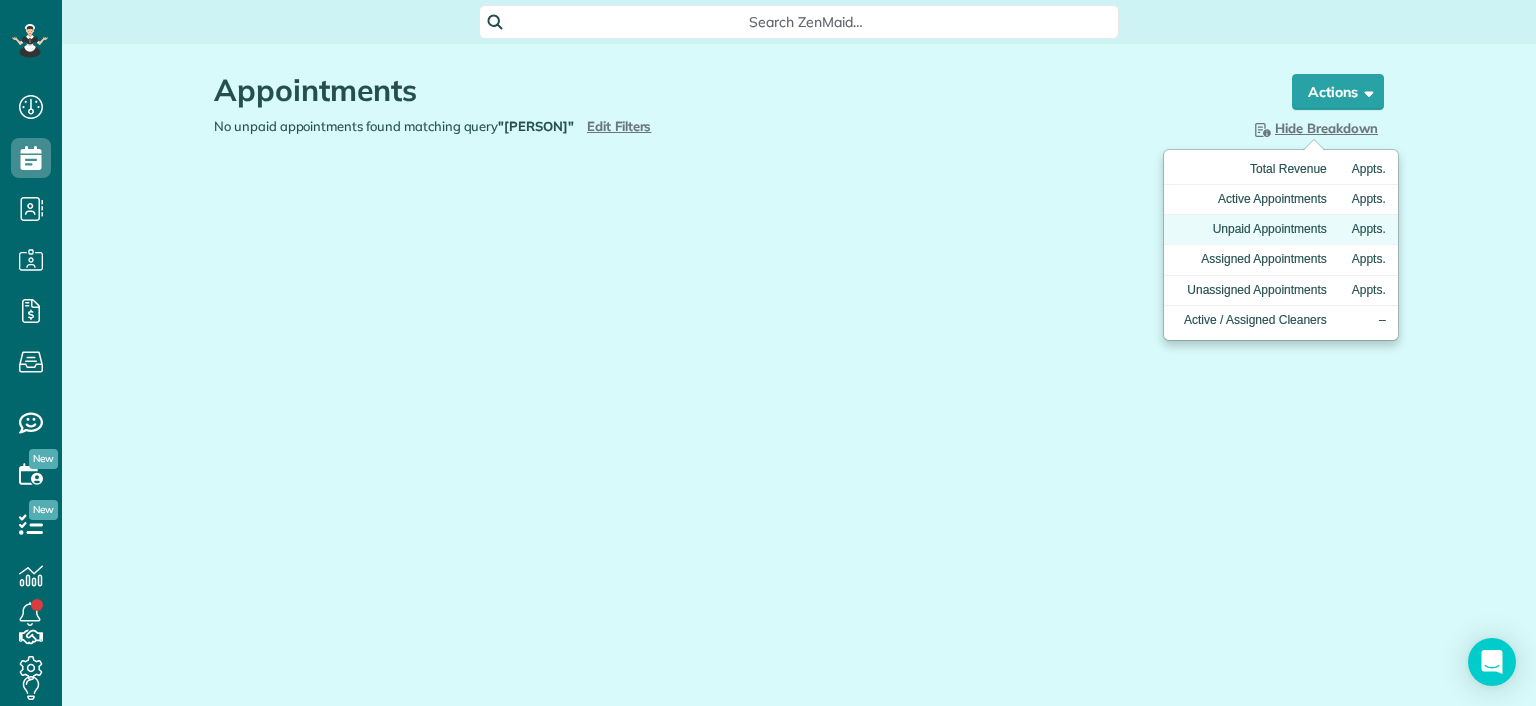 click on "Unpaid Appointments" at bounding box center [1251, 230] 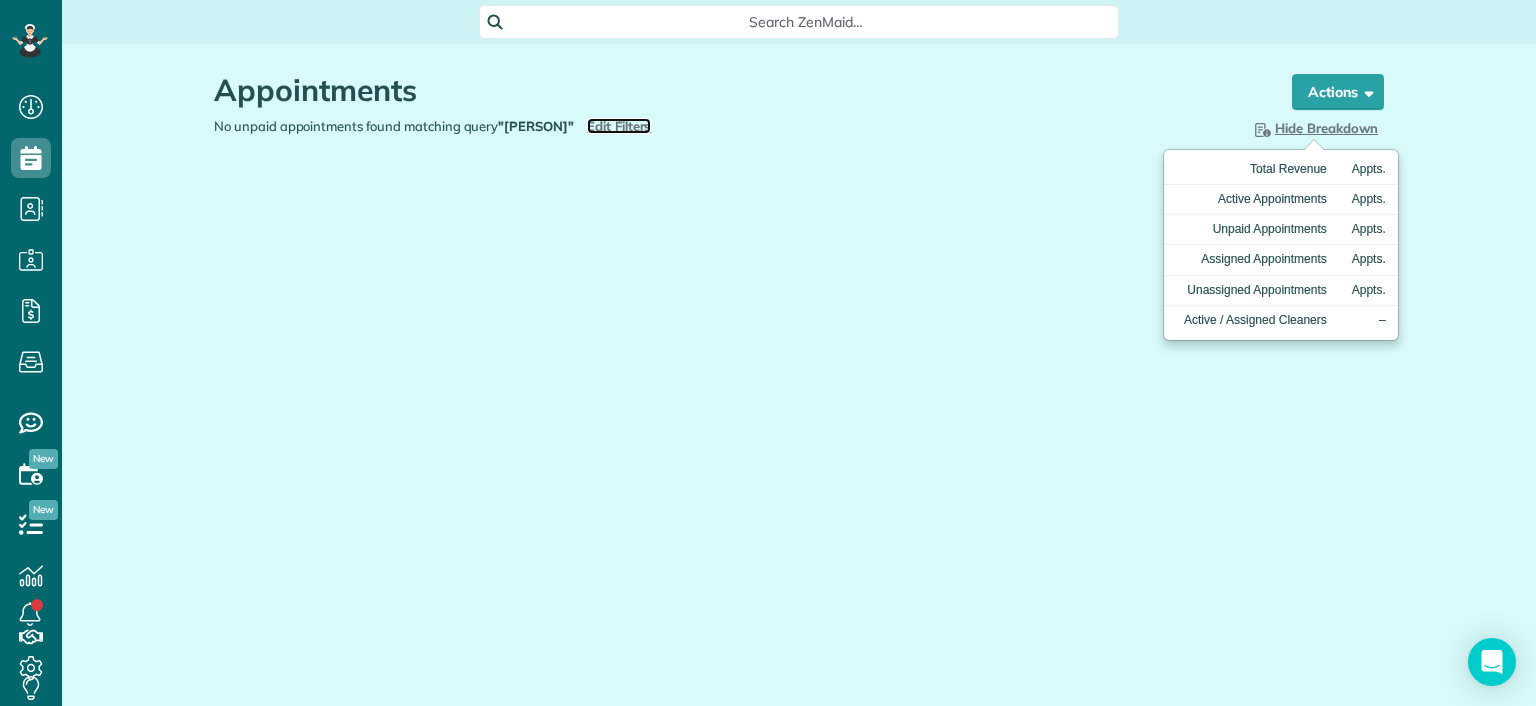 click on "Edit Filters" at bounding box center (619, 126) 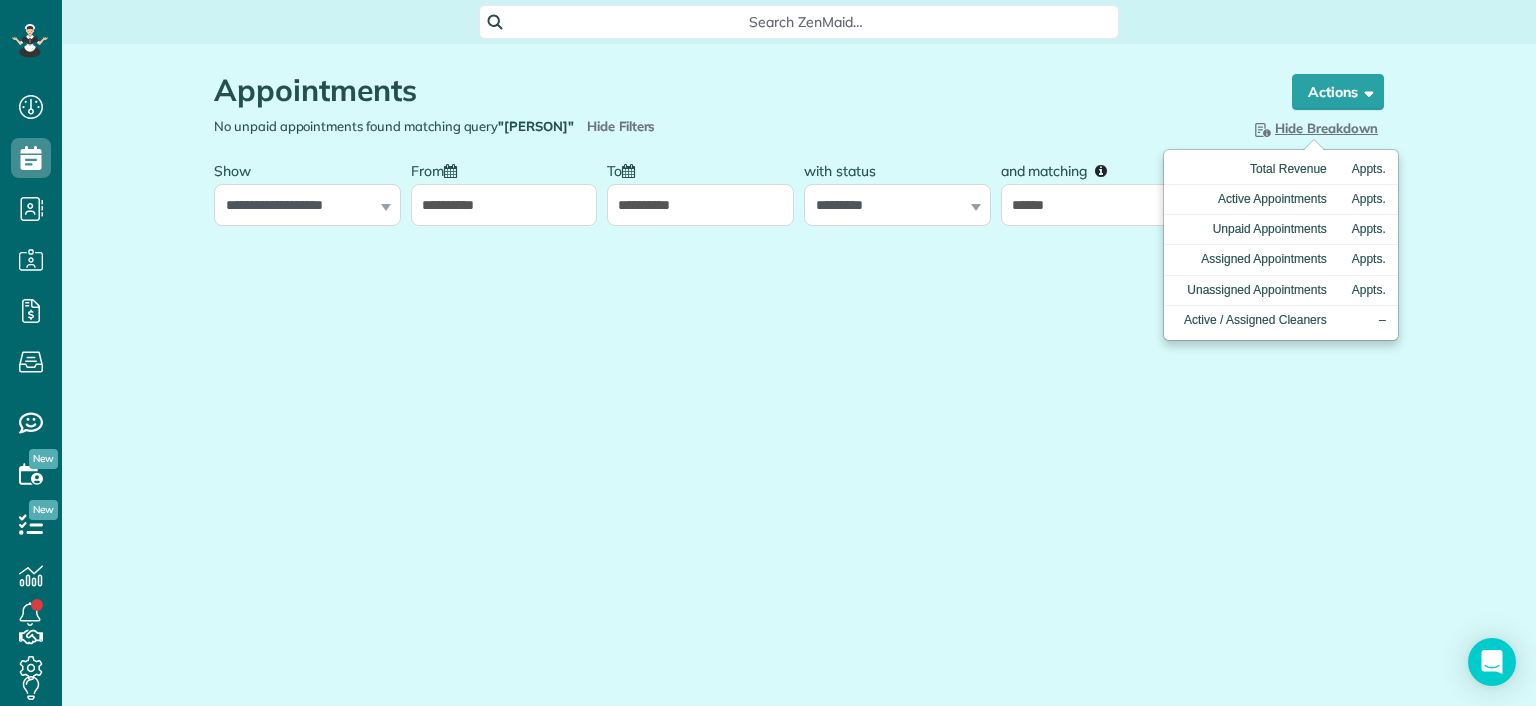 click on "**********" at bounding box center (307, 188) 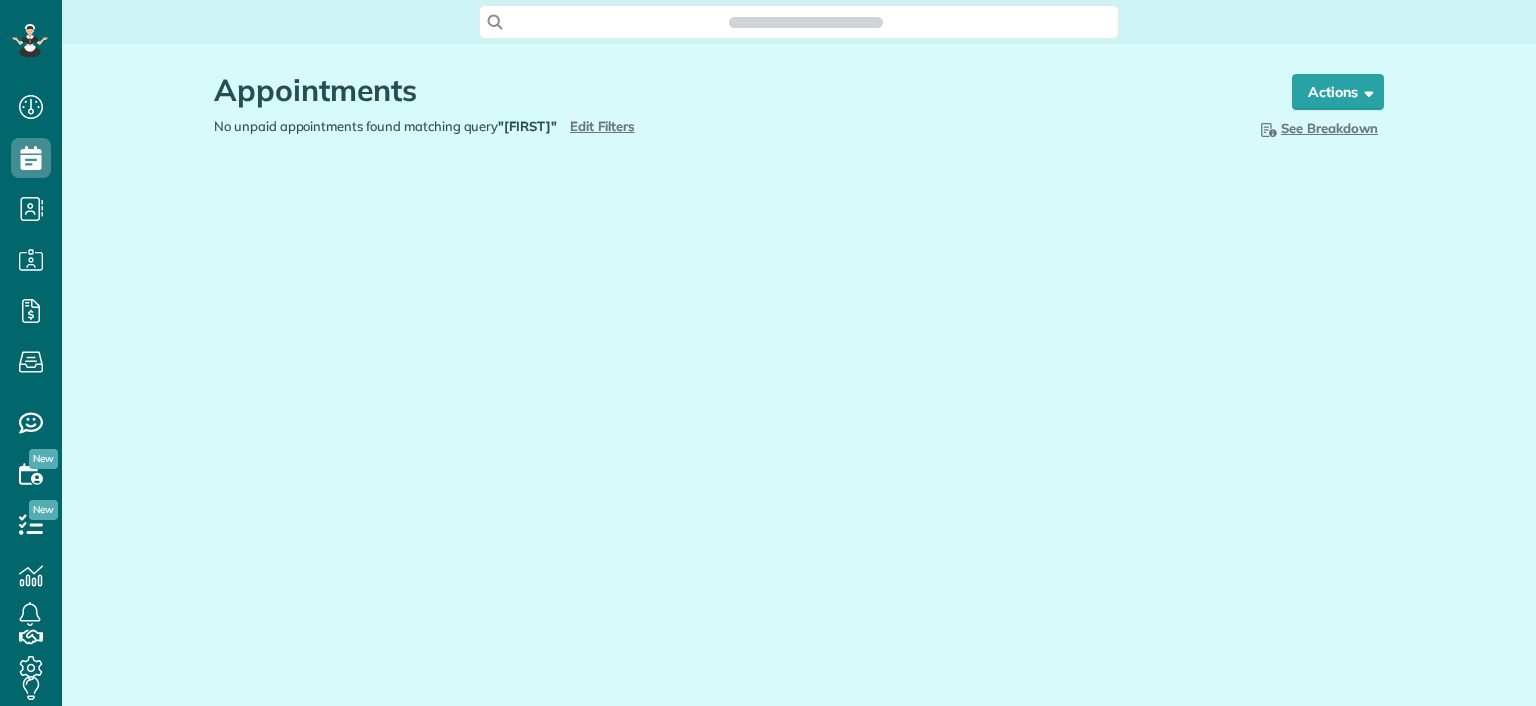 scroll, scrollTop: 0, scrollLeft: 0, axis: both 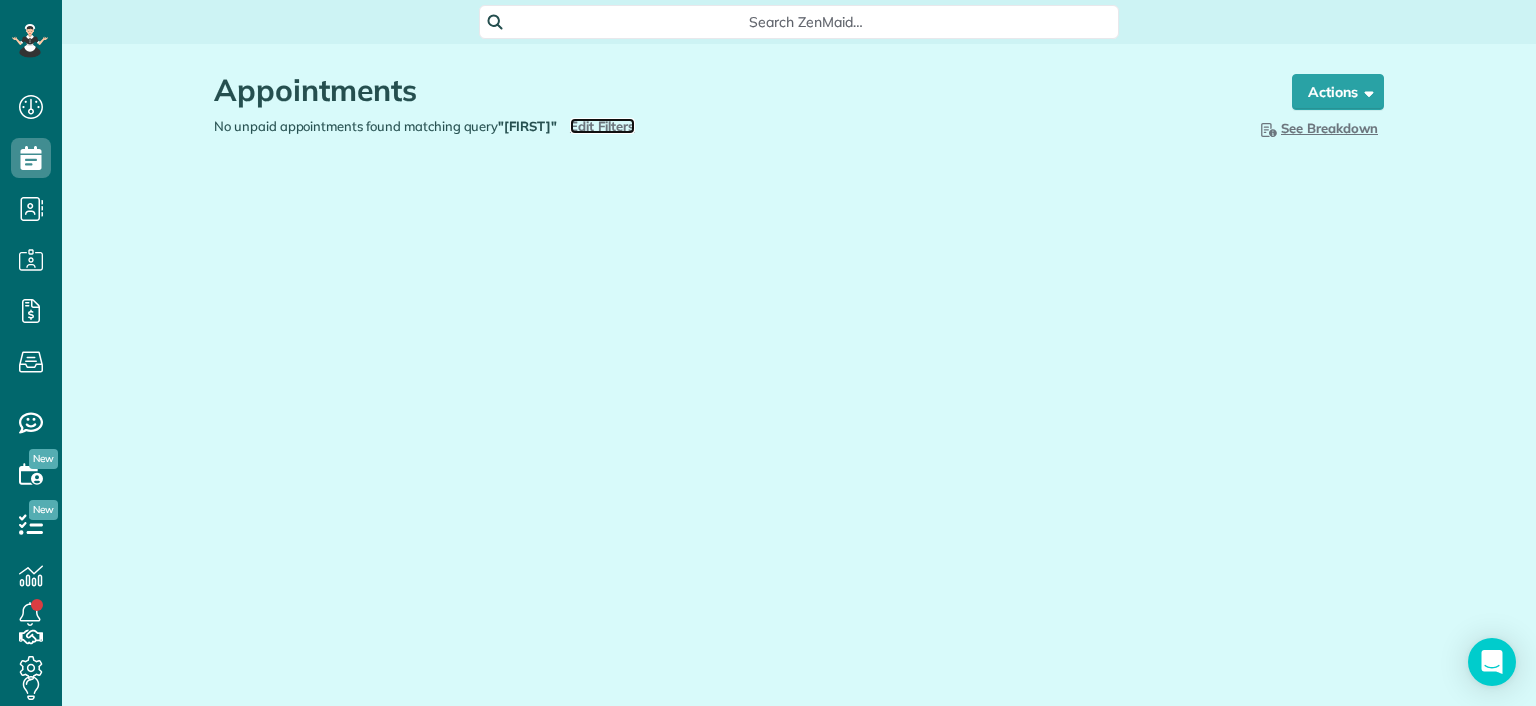 click on "Edit Filters" at bounding box center [602, 126] 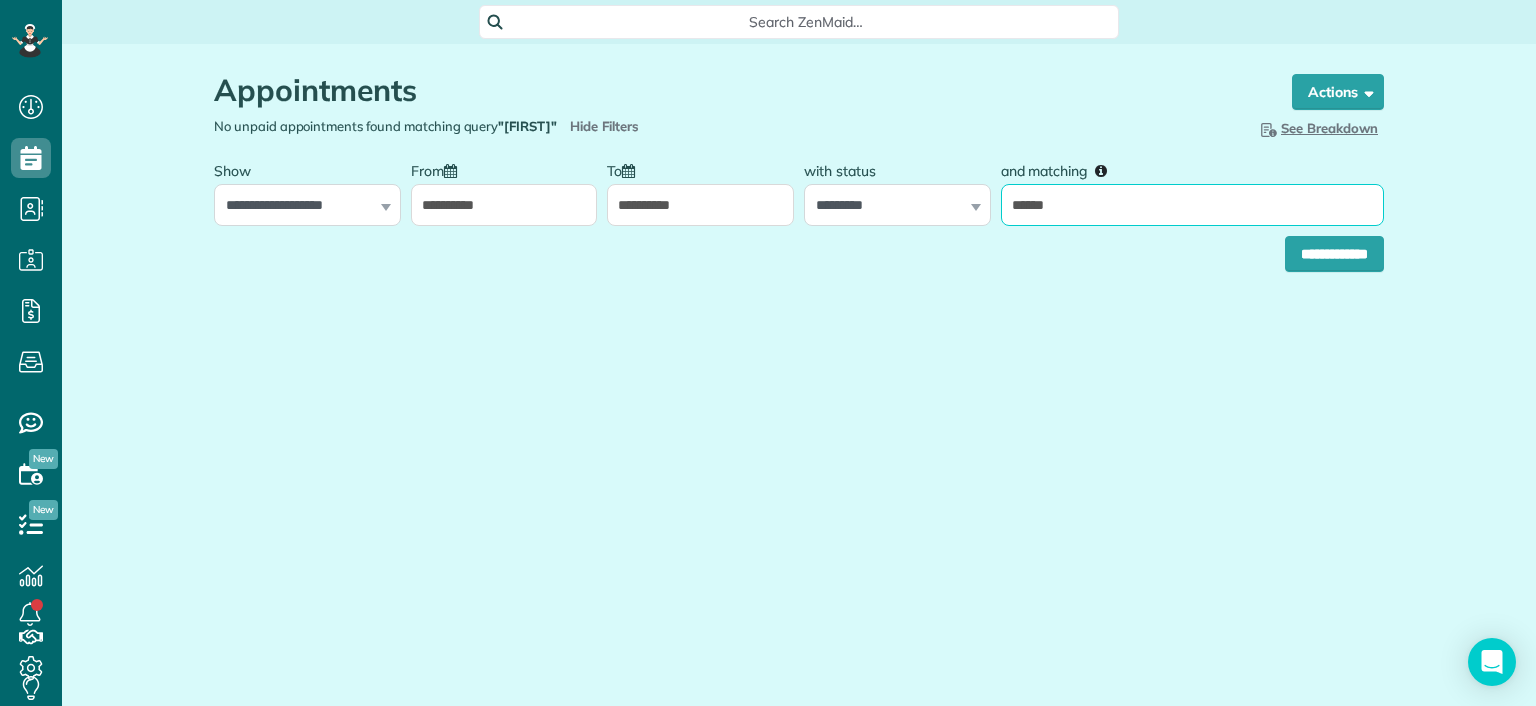 drag, startPoint x: 1099, startPoint y: 213, endPoint x: 869, endPoint y: 172, distance: 233.62576 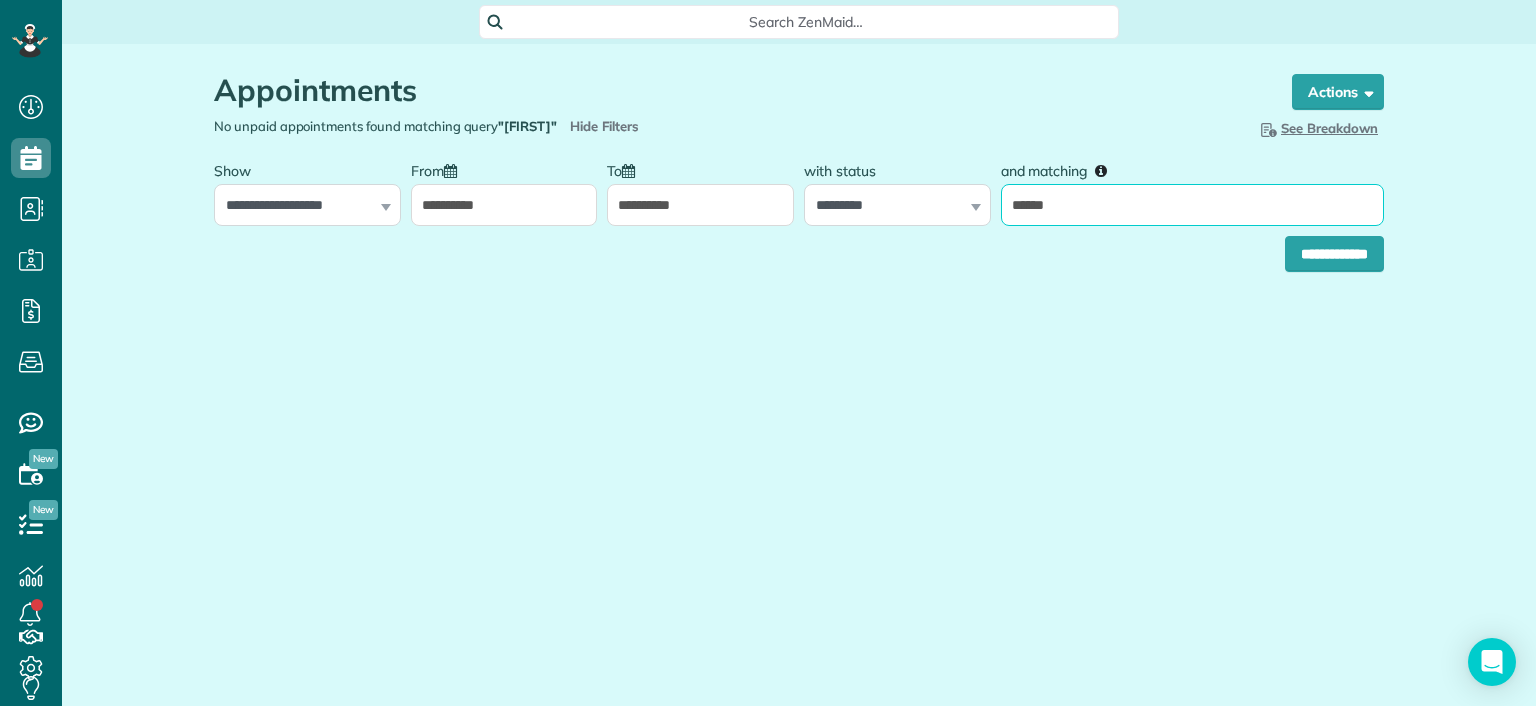 click on "**********" at bounding box center [799, 188] 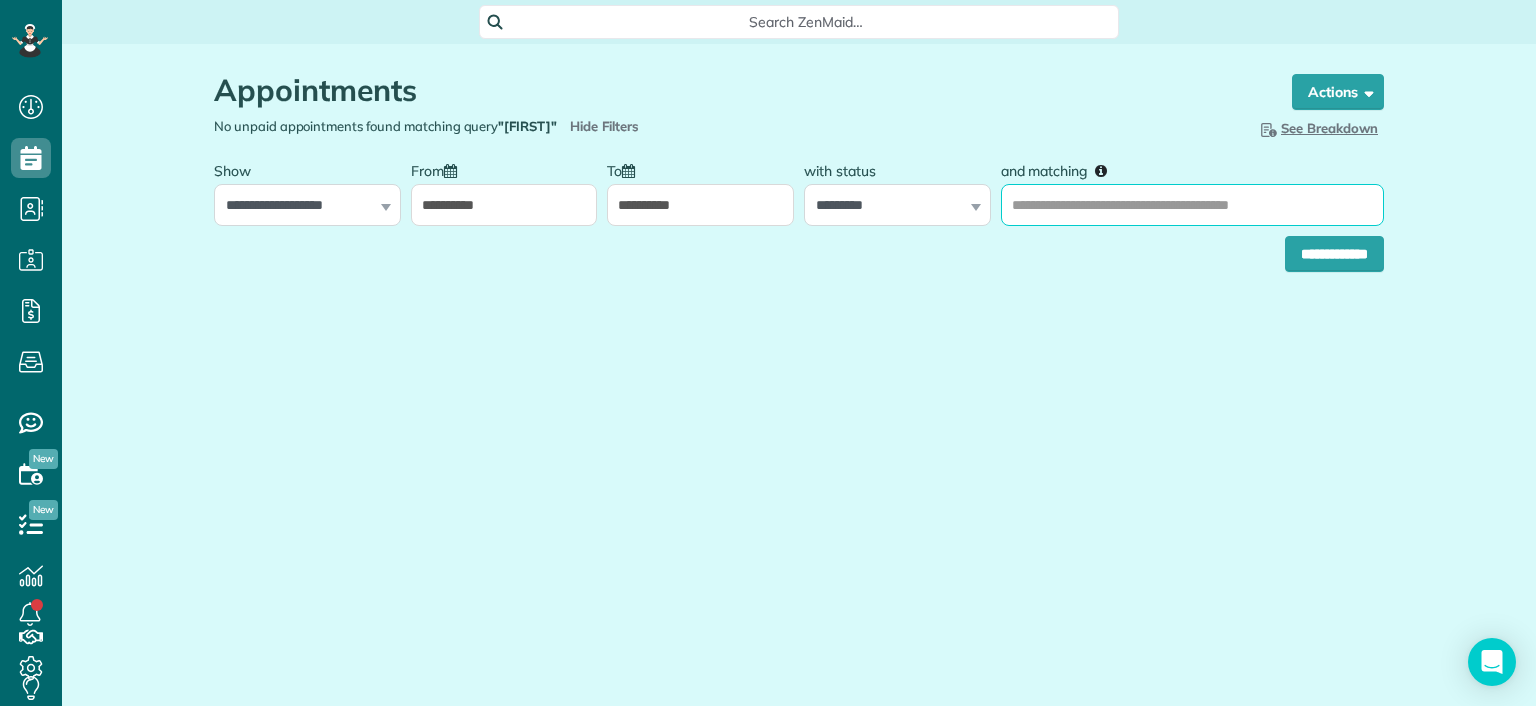 type 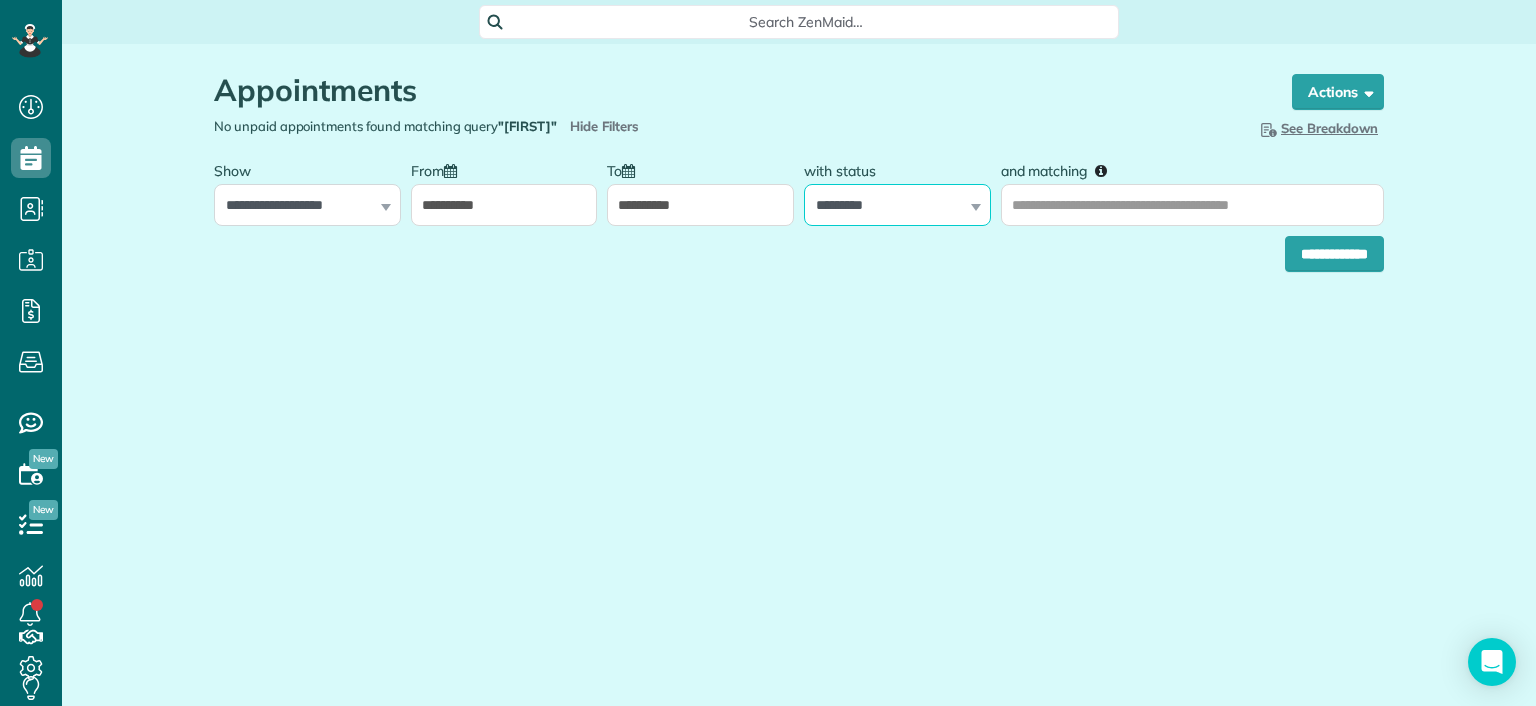 click on "**********" at bounding box center [897, 205] 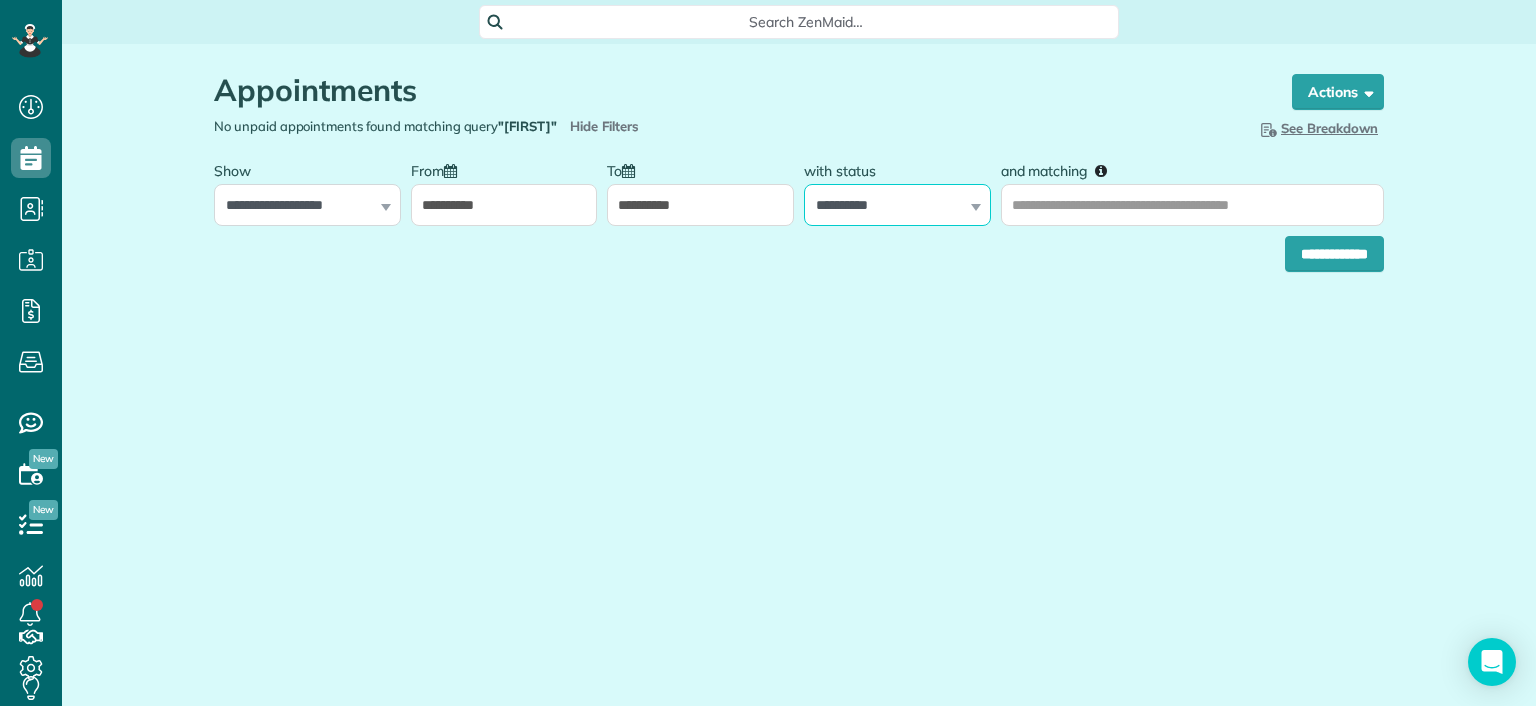 click on "**********" at bounding box center (897, 205) 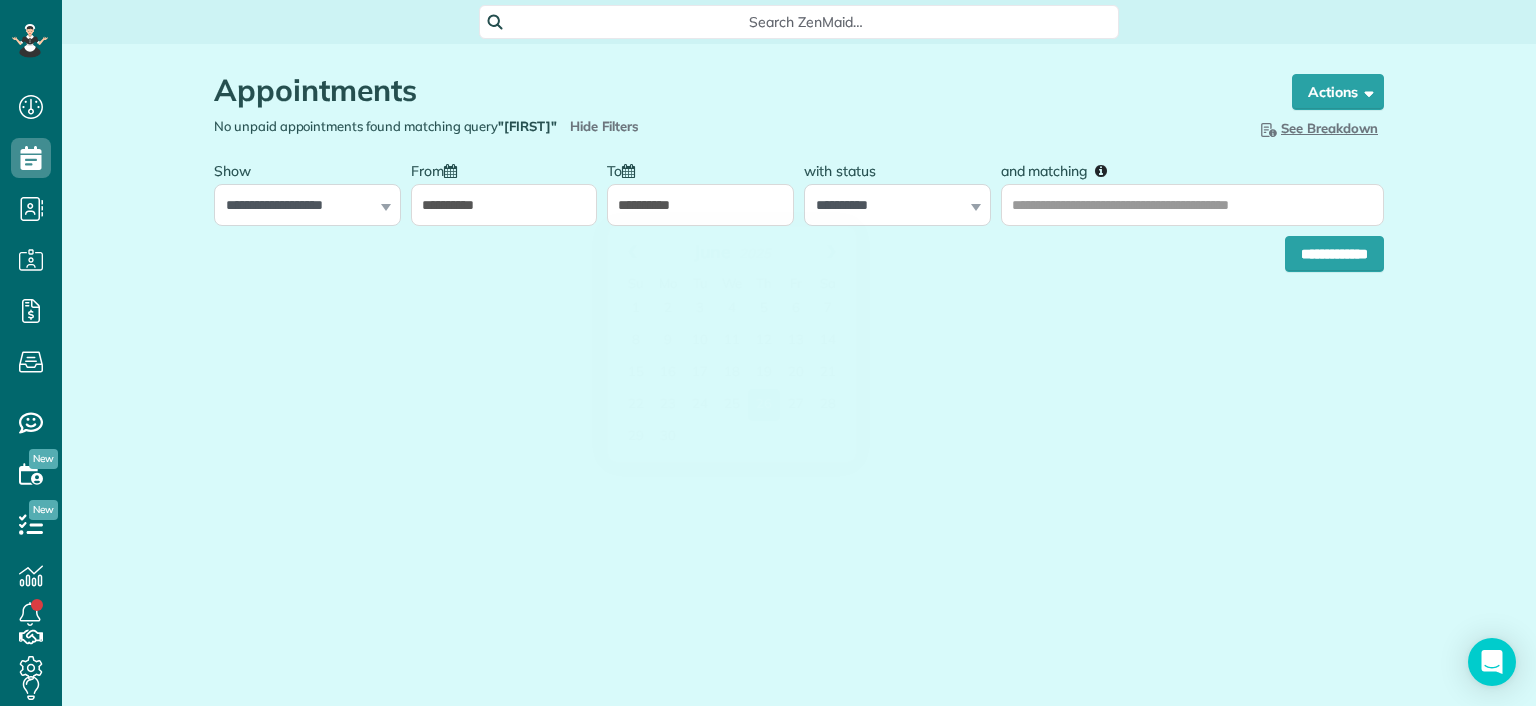 click on "**********" at bounding box center [700, 205] 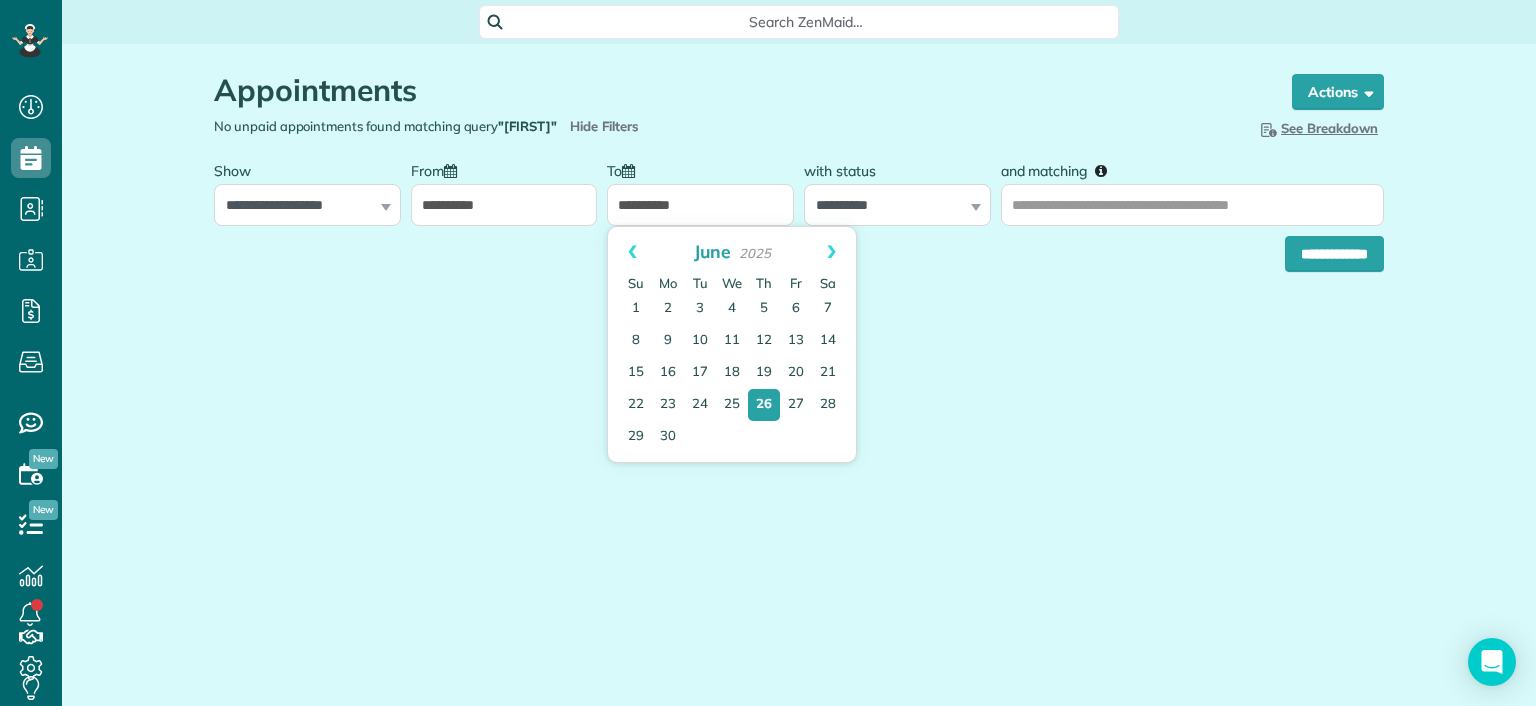 click on "Appointments
the List View [2 min]
Schedule Changes
Actions
Create Appointment
Create Task
Clock In/Out
Send Work Orders
Print Route Sheets
Today's Emails/Texts
Export data (Owner Only)..
Bulk Actions
Set status to: Active
Set status to: Lock Out" at bounding box center (799, 228) 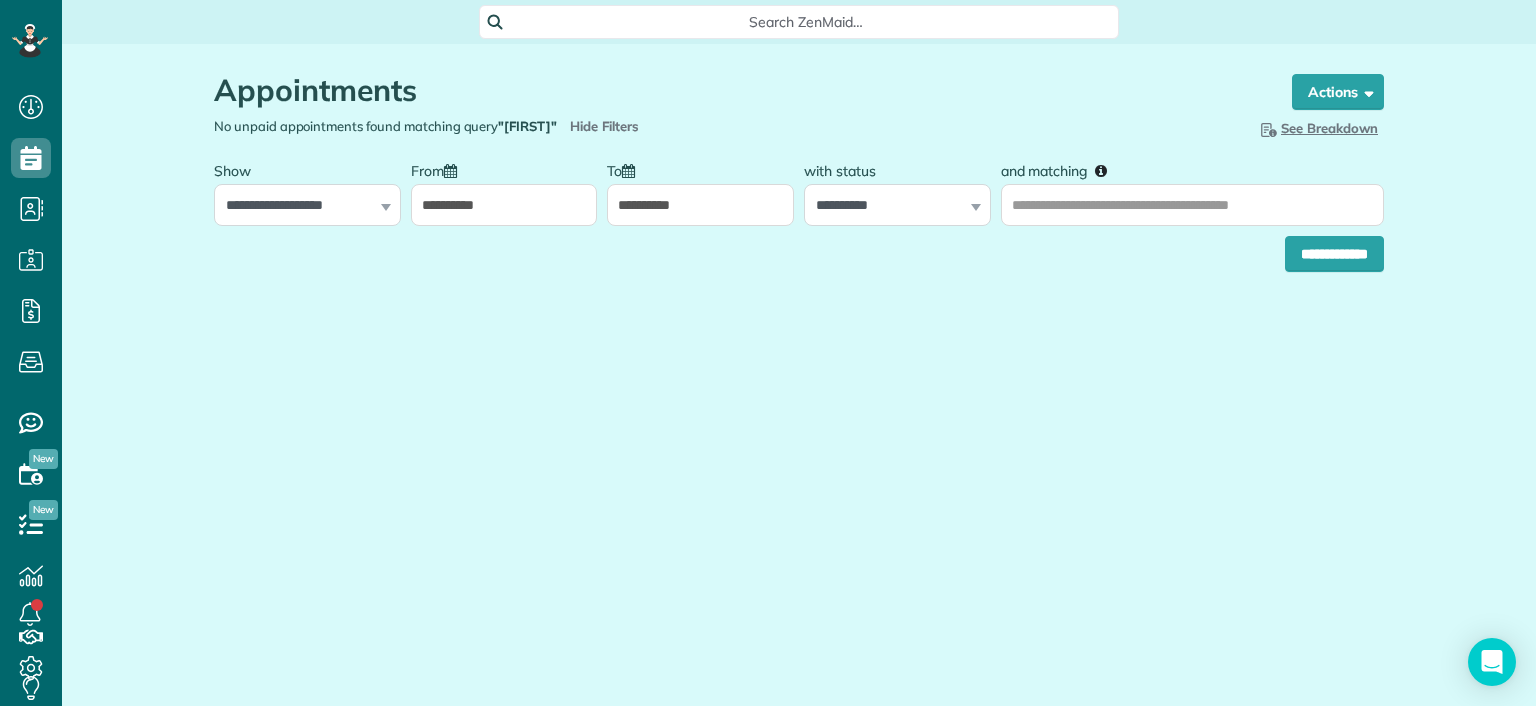 click on "**********" at bounding box center [799, 249] 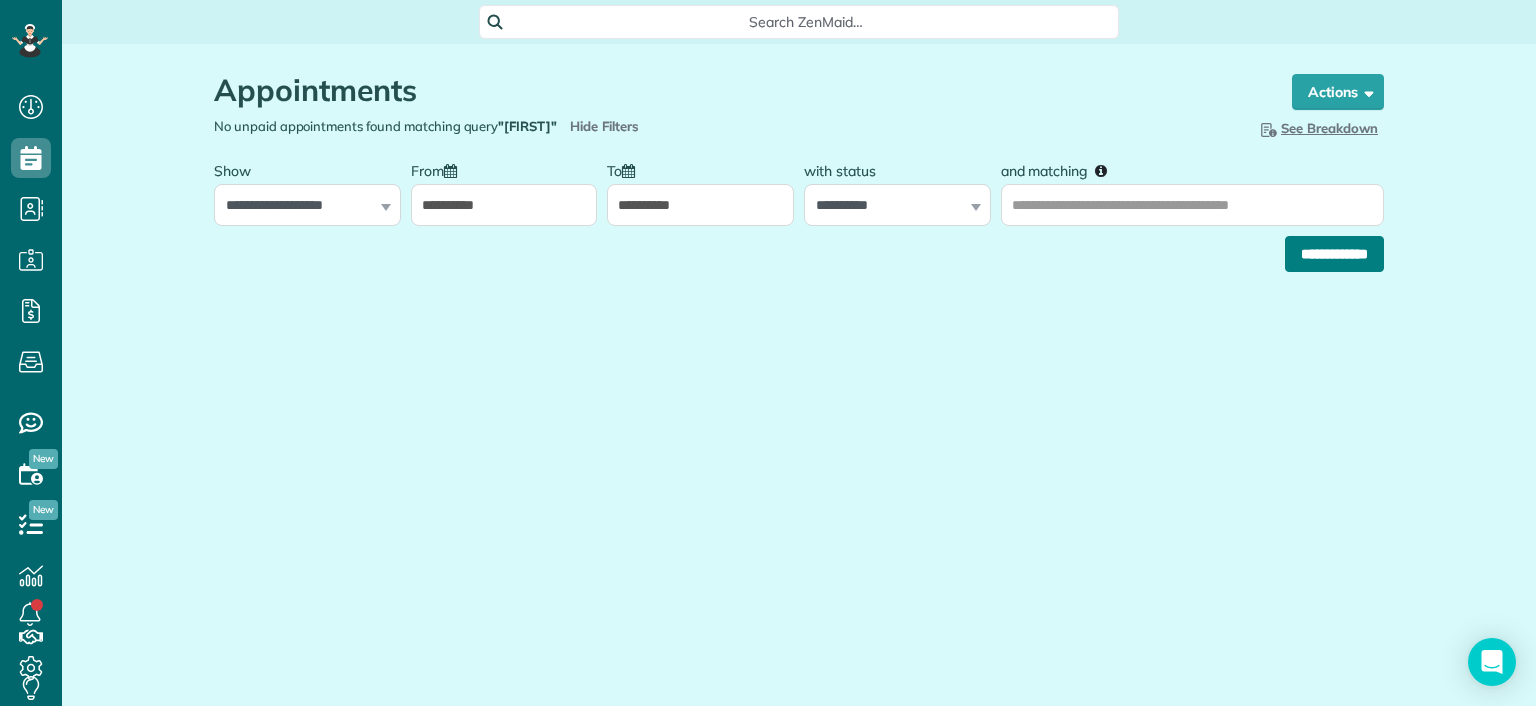 click on "**********" at bounding box center (1334, 254) 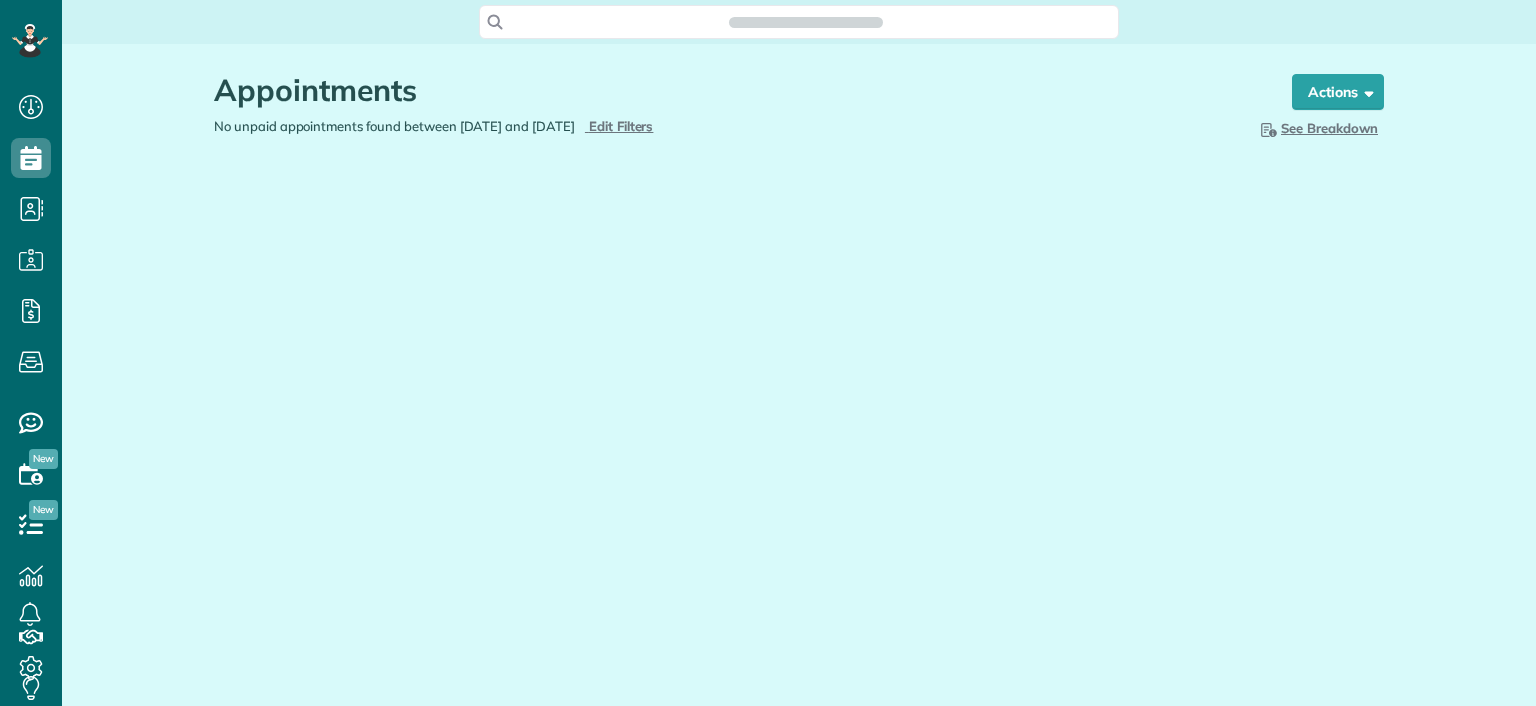 scroll, scrollTop: 0, scrollLeft: 0, axis: both 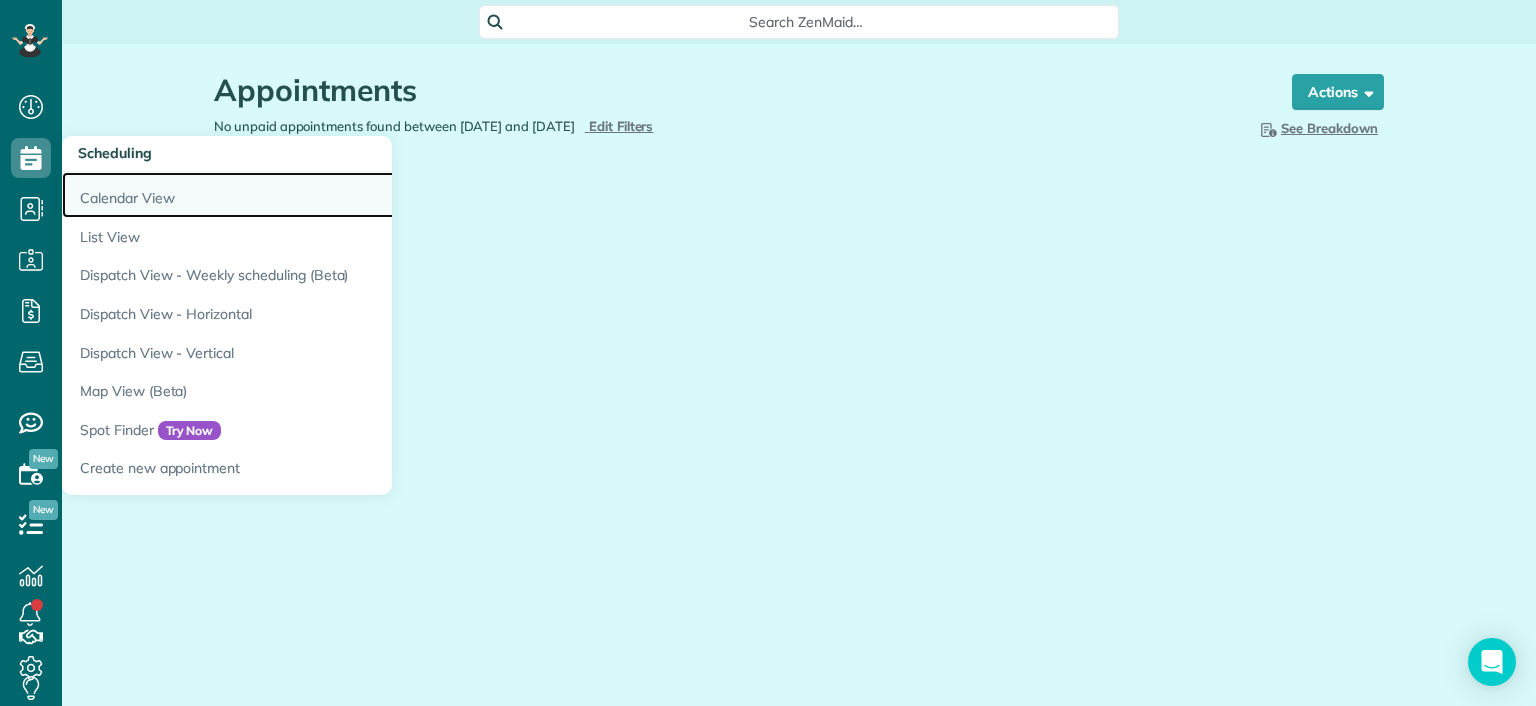 click on "Calendar View" at bounding box center (312, 195) 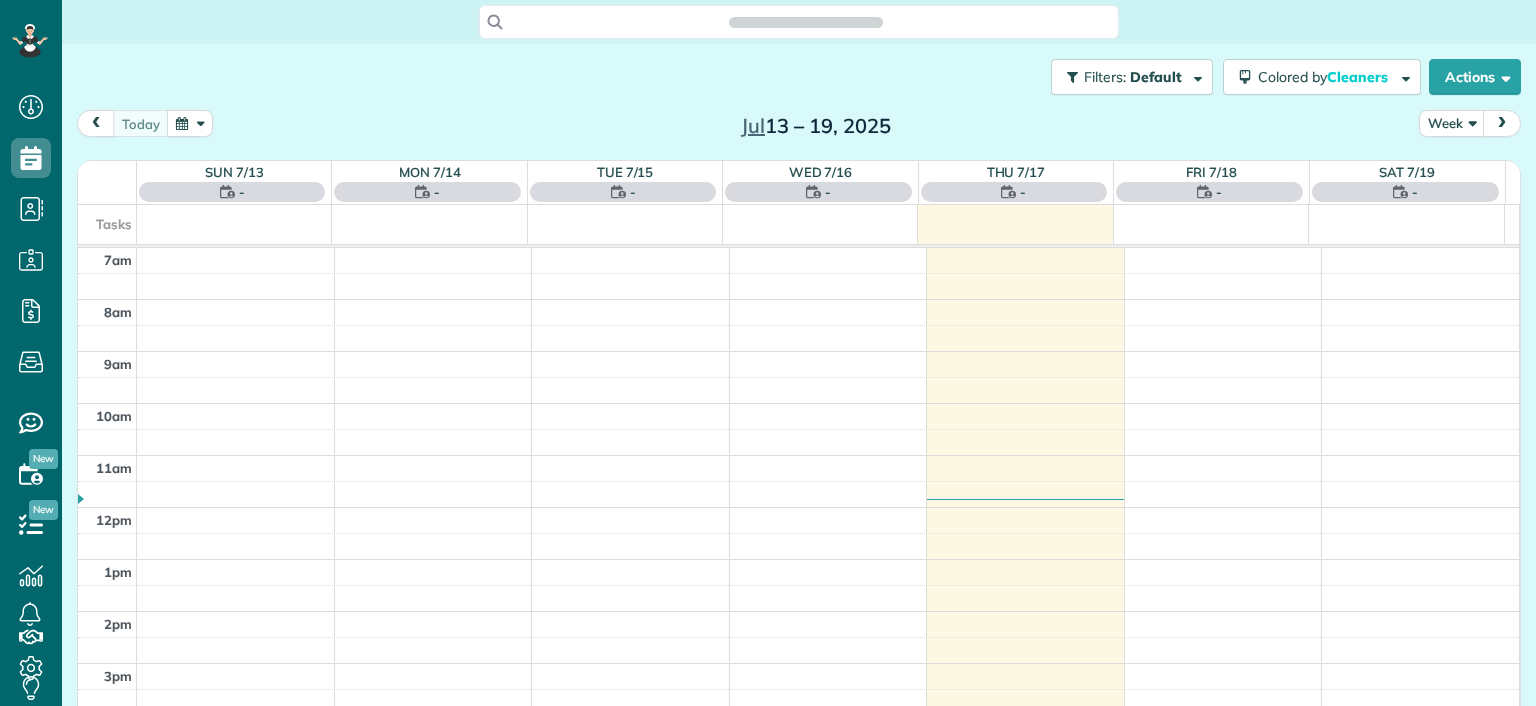 scroll, scrollTop: 0, scrollLeft: 0, axis: both 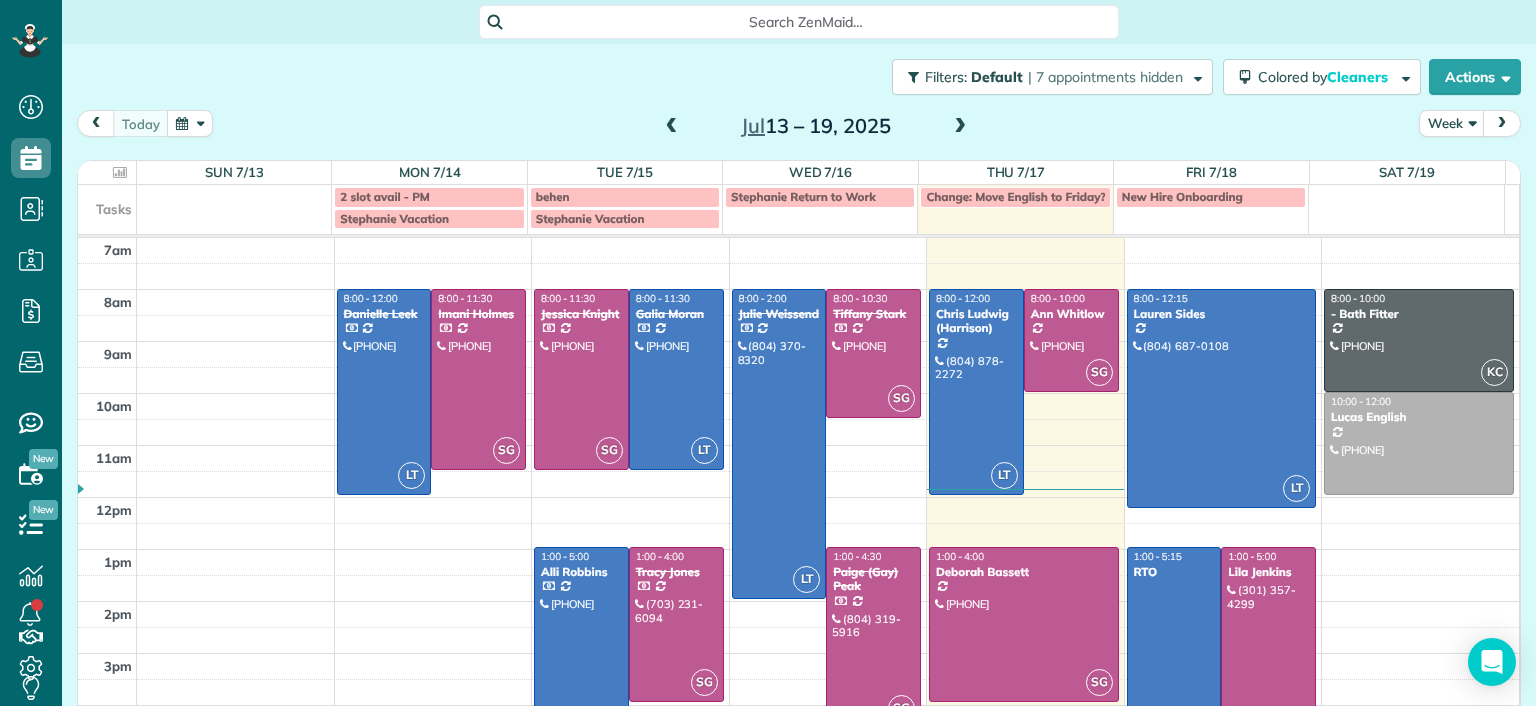 click at bounding box center [960, 127] 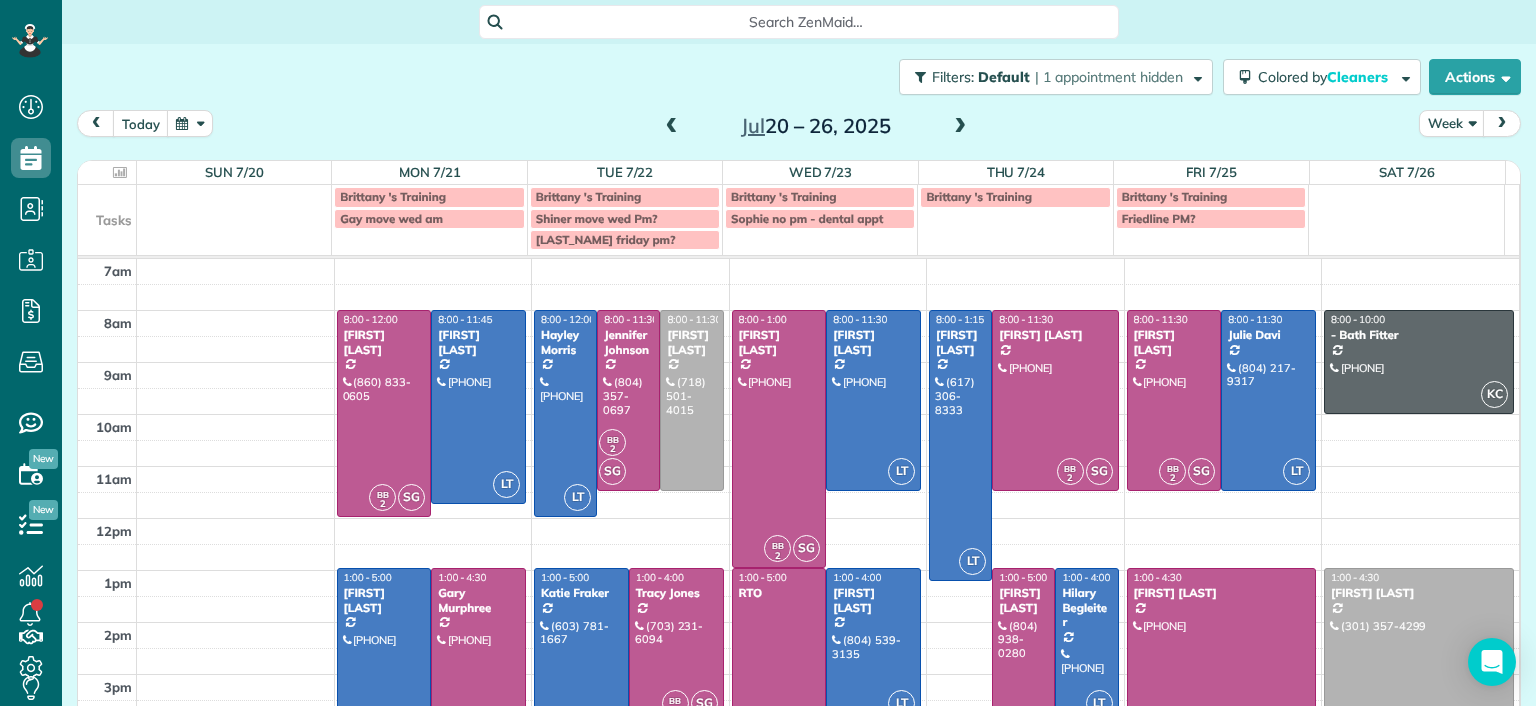 click at bounding box center (960, 127) 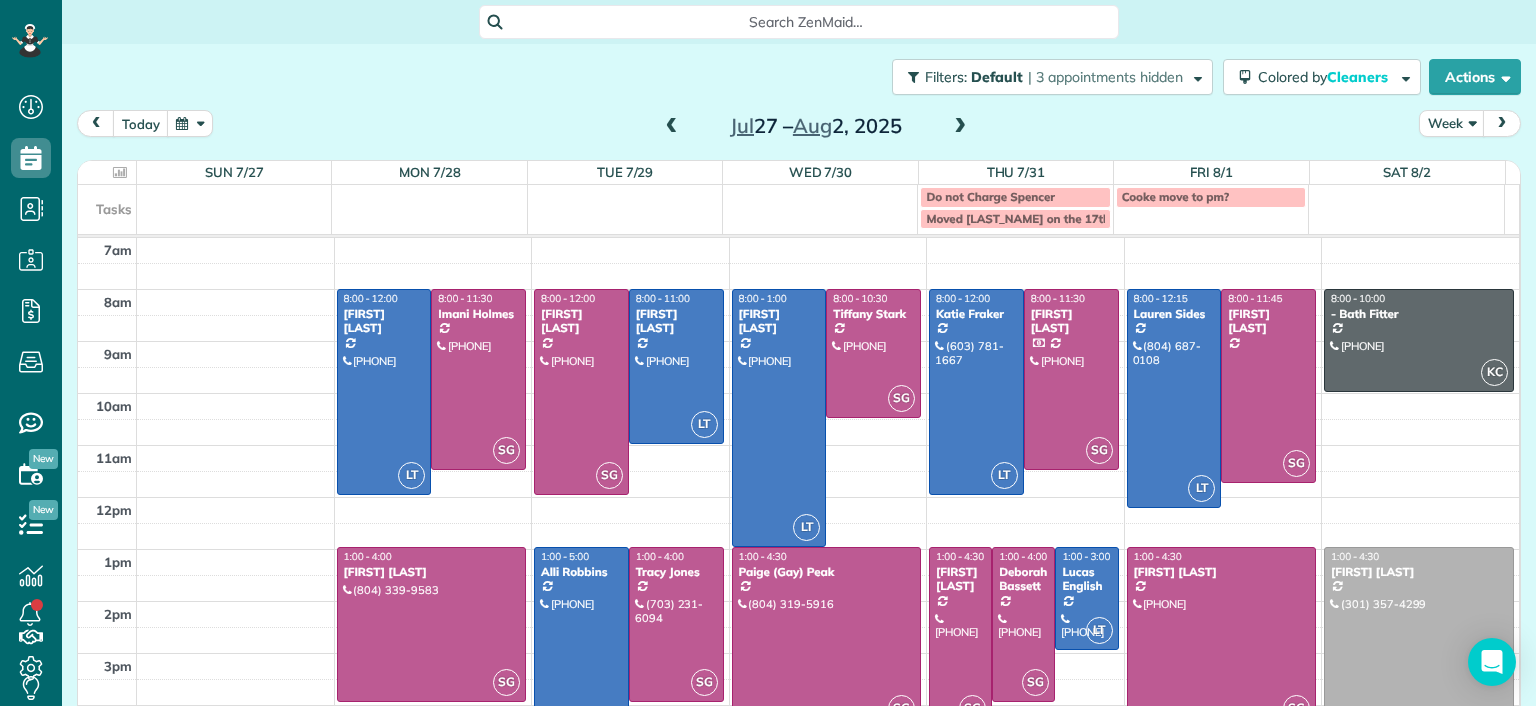 click at bounding box center [960, 127] 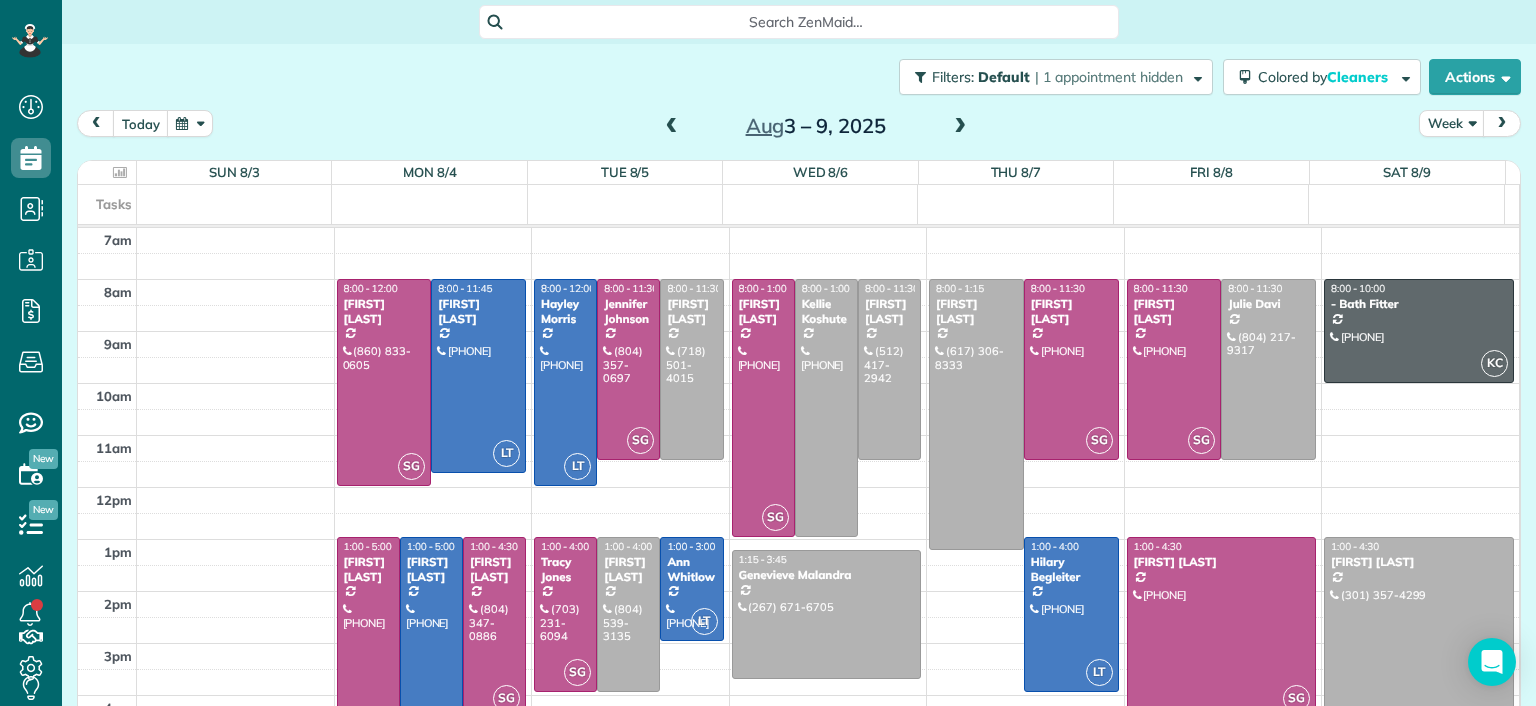 click at bounding box center [672, 127] 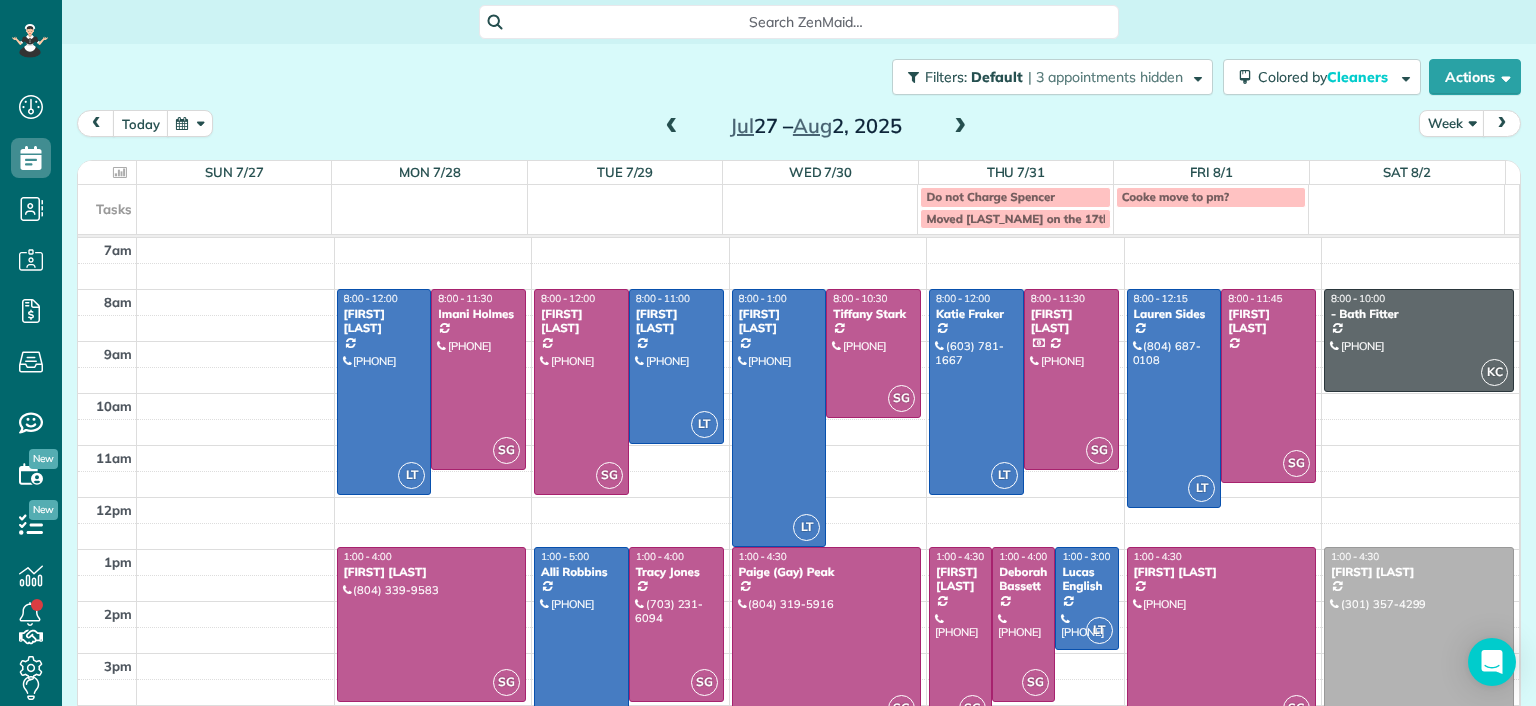 click at bounding box center (672, 127) 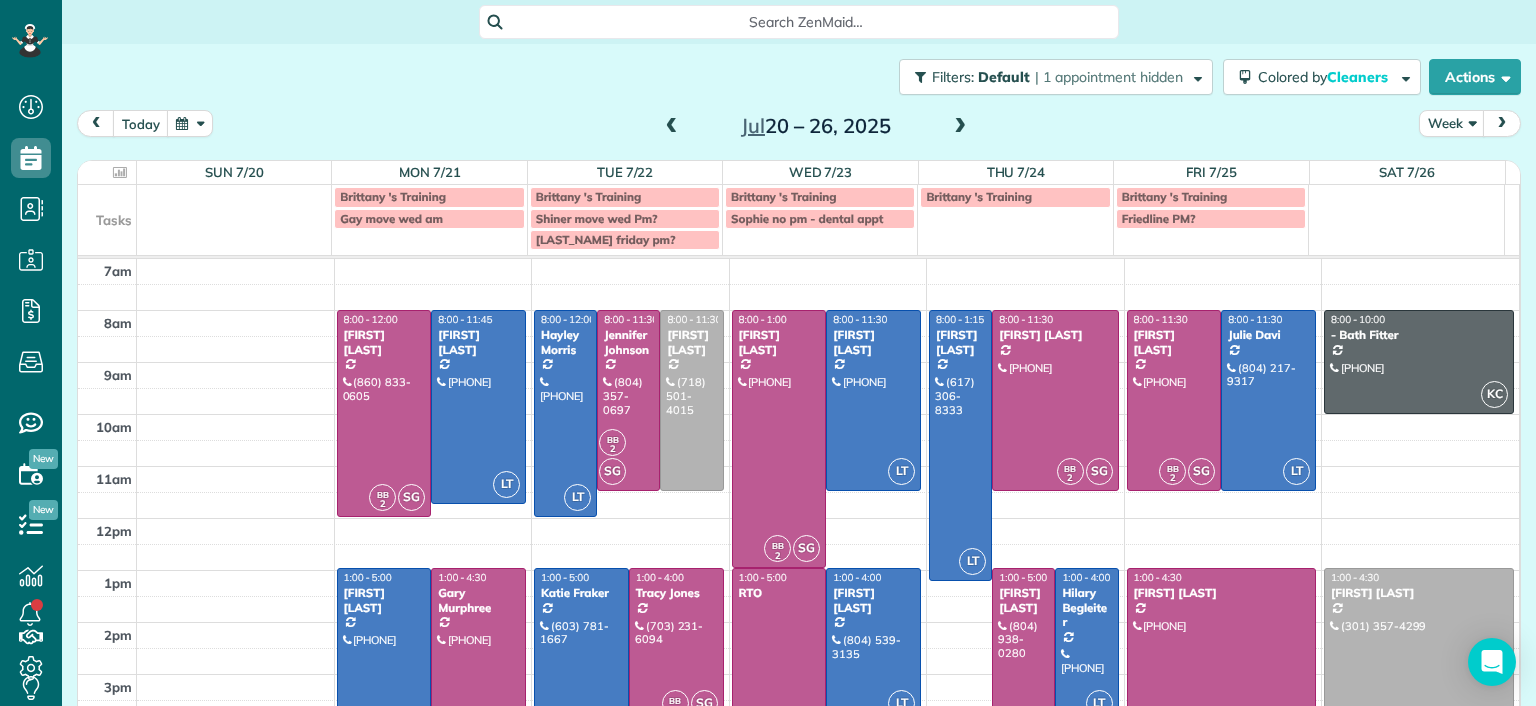 click at bounding box center (873, 645) 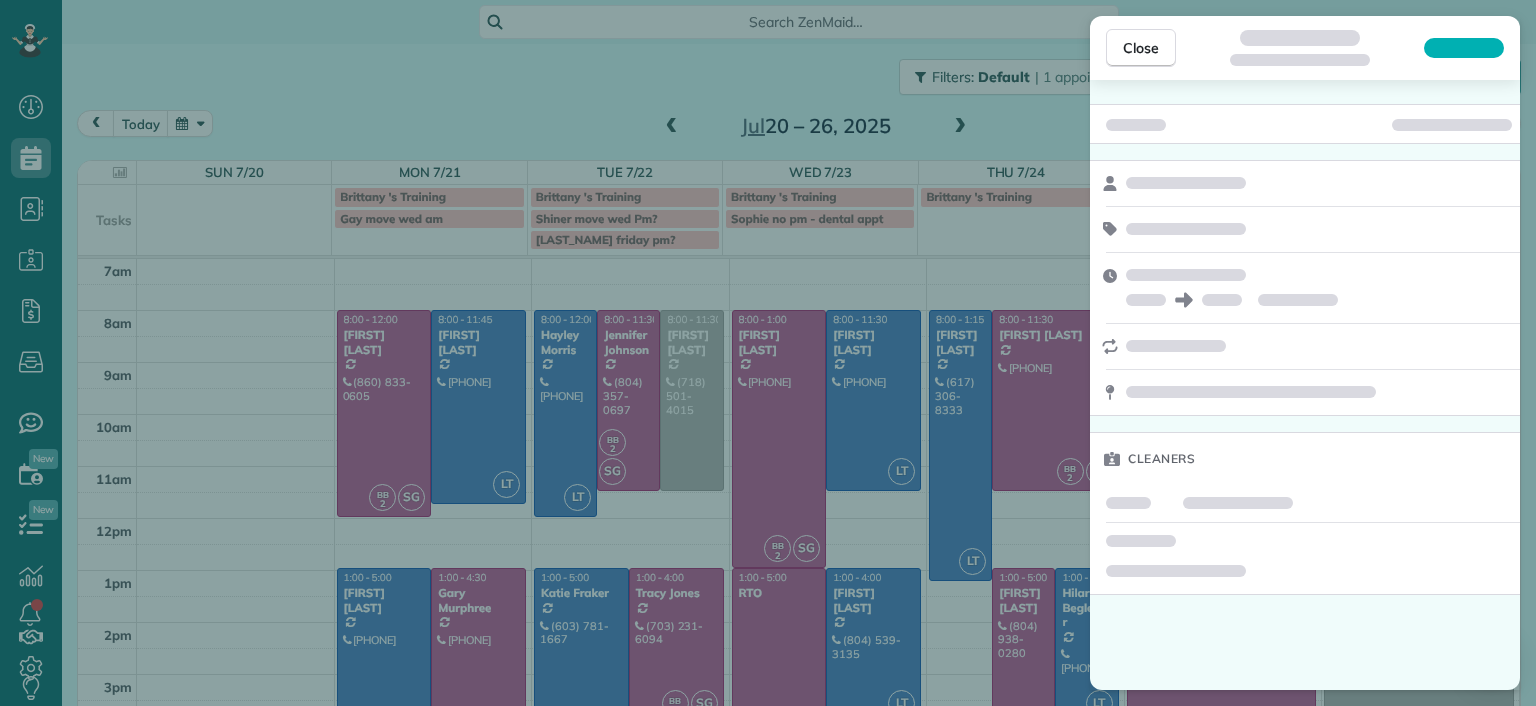 click on "Close   Cleaners" at bounding box center (768, 353) 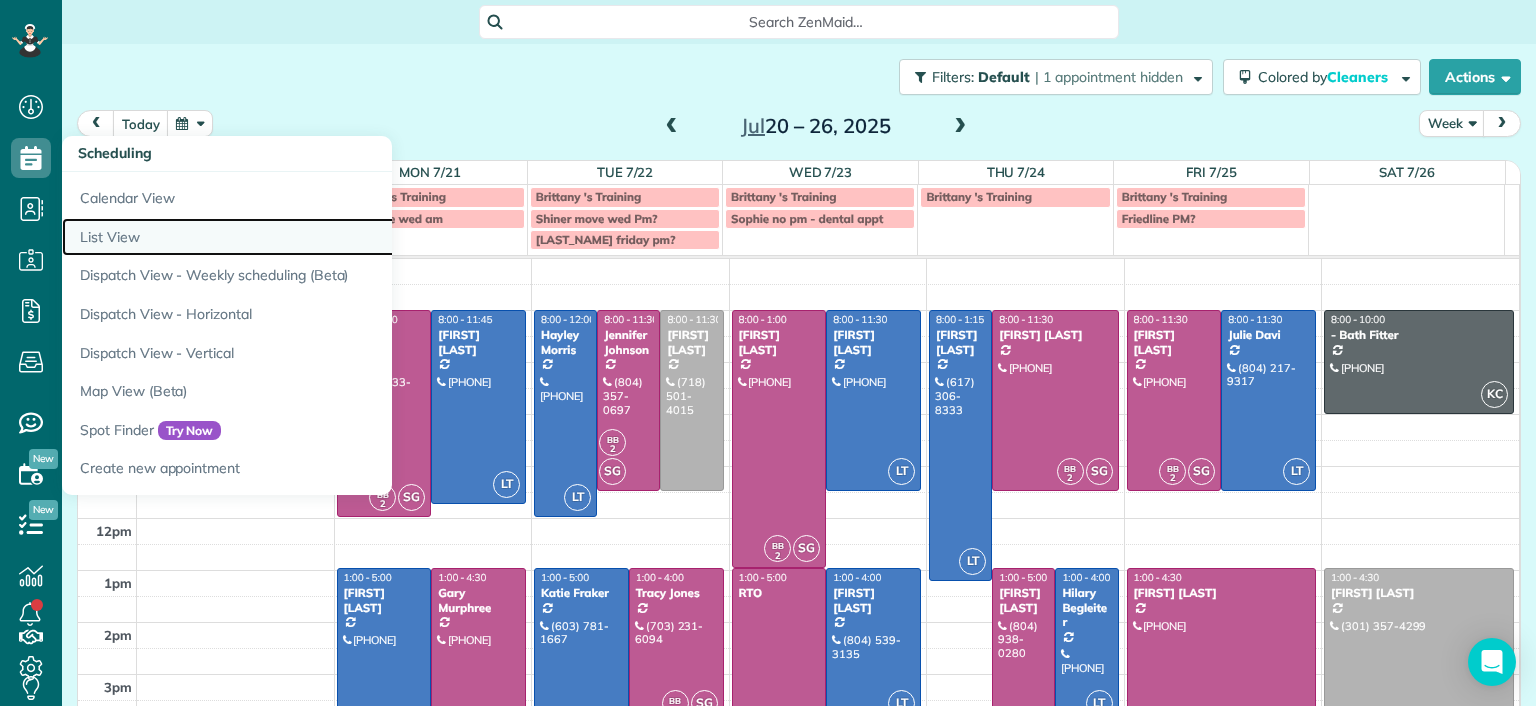 click on "List View" at bounding box center [312, 237] 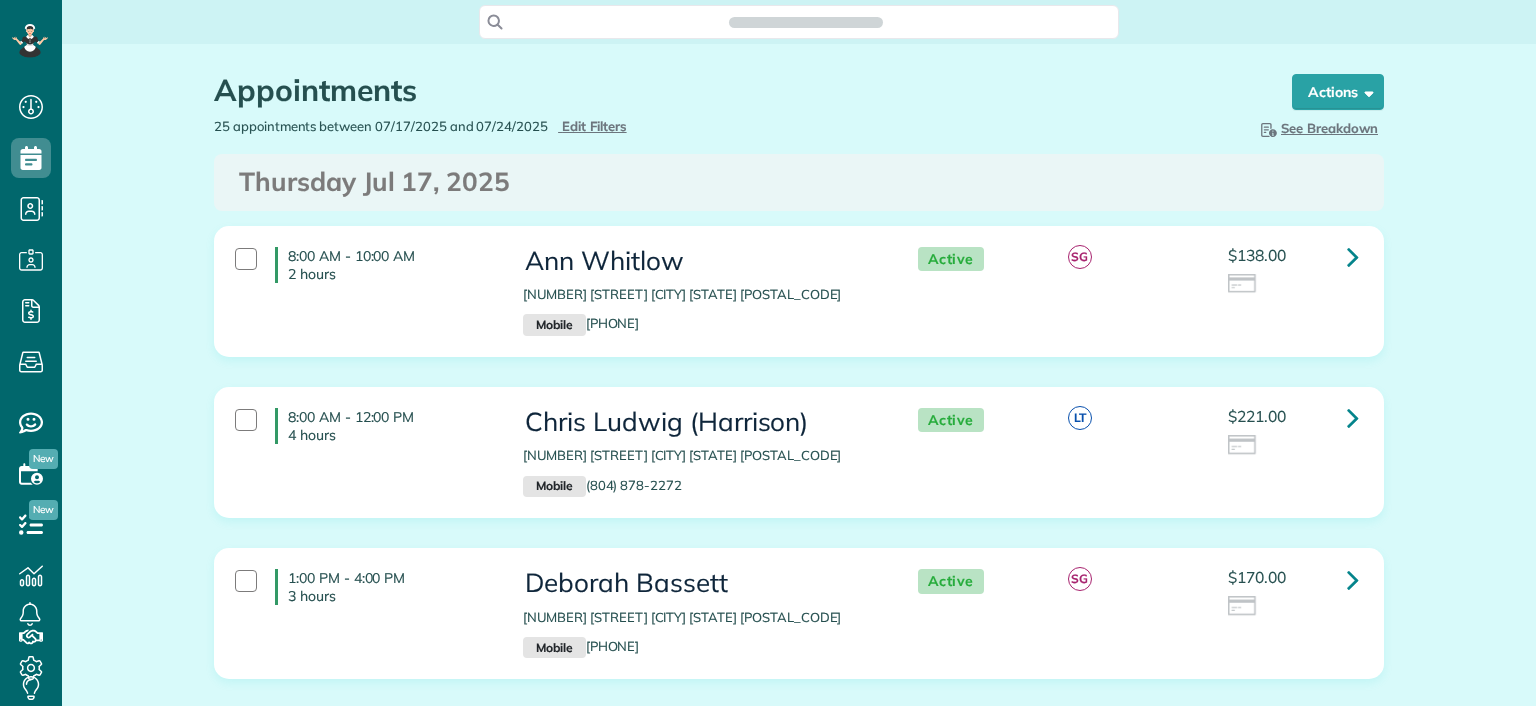 scroll, scrollTop: 0, scrollLeft: 0, axis: both 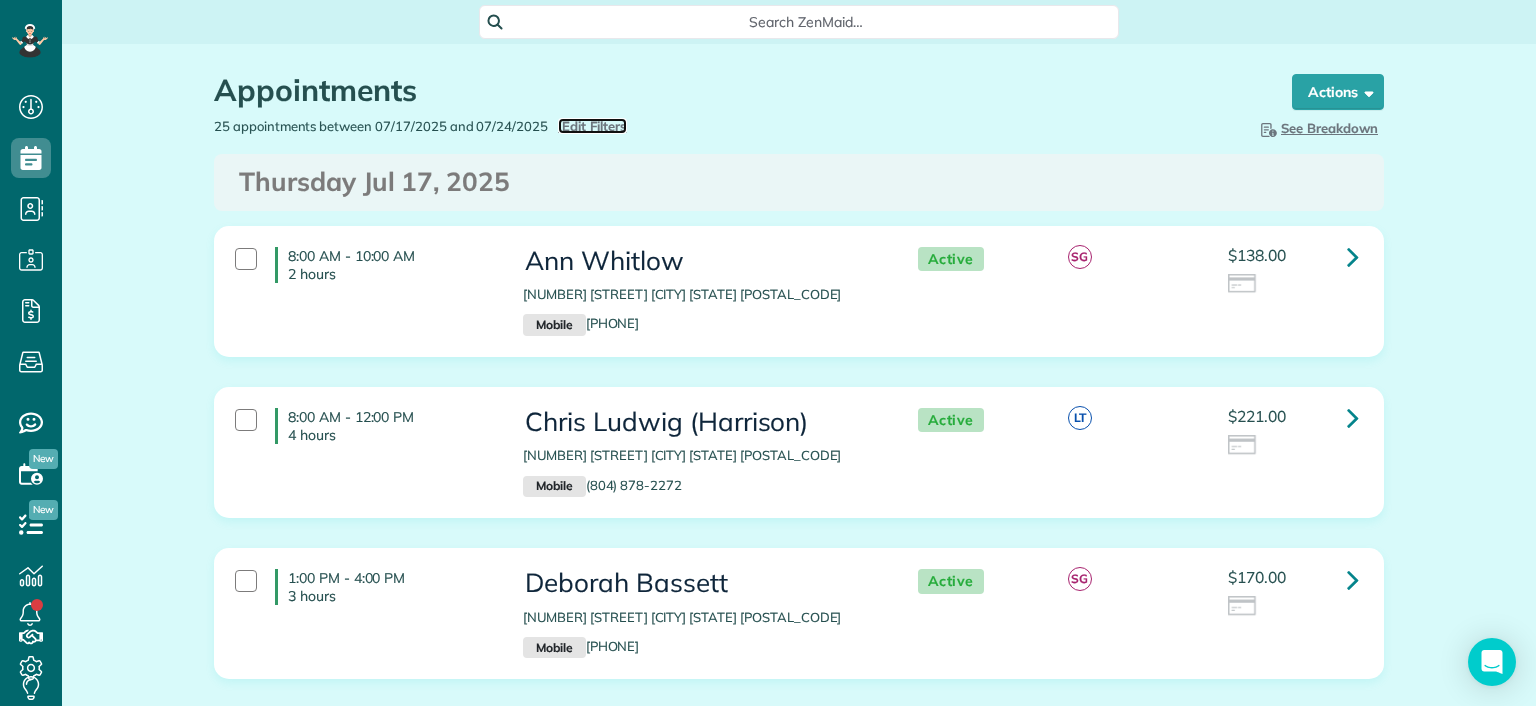 click on "Edit Filters" at bounding box center (594, 126) 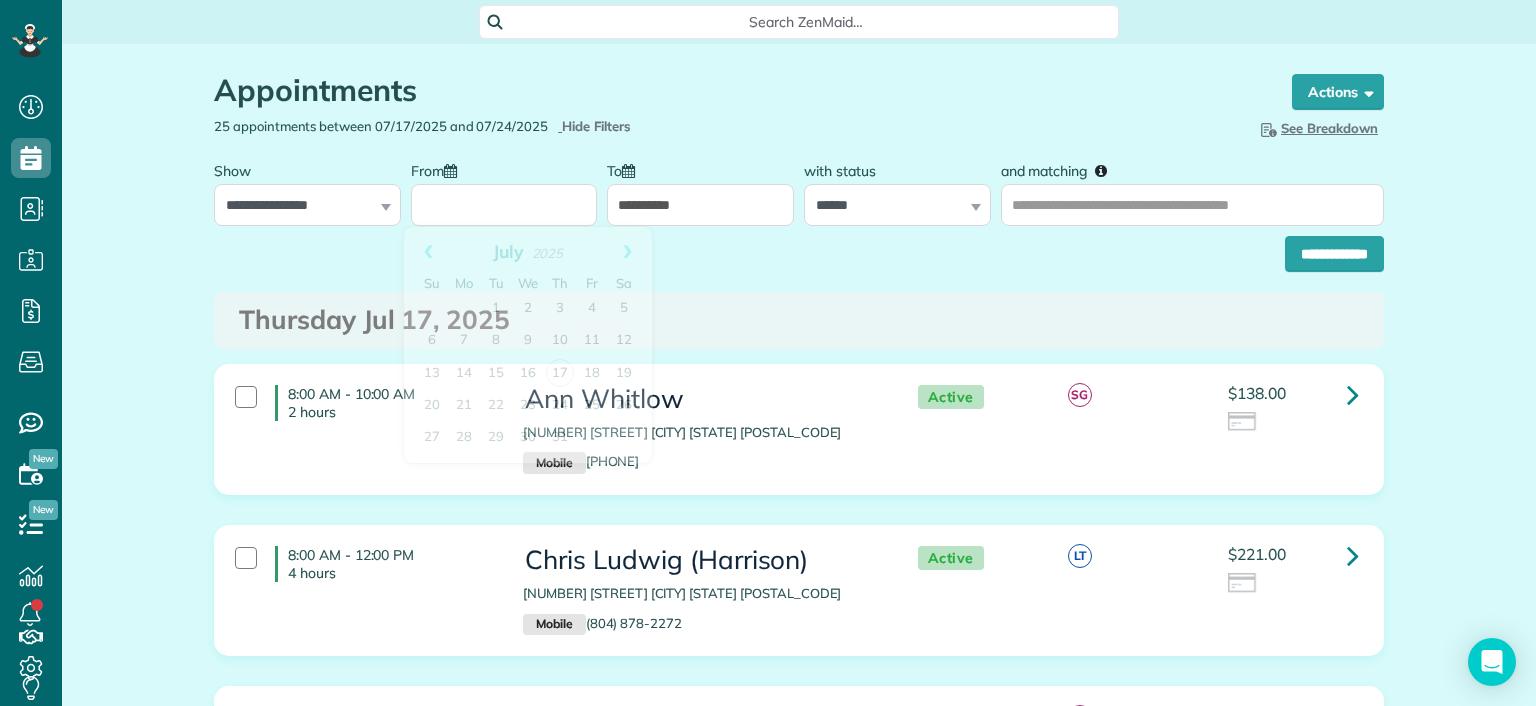 click on "From" at bounding box center [504, 205] 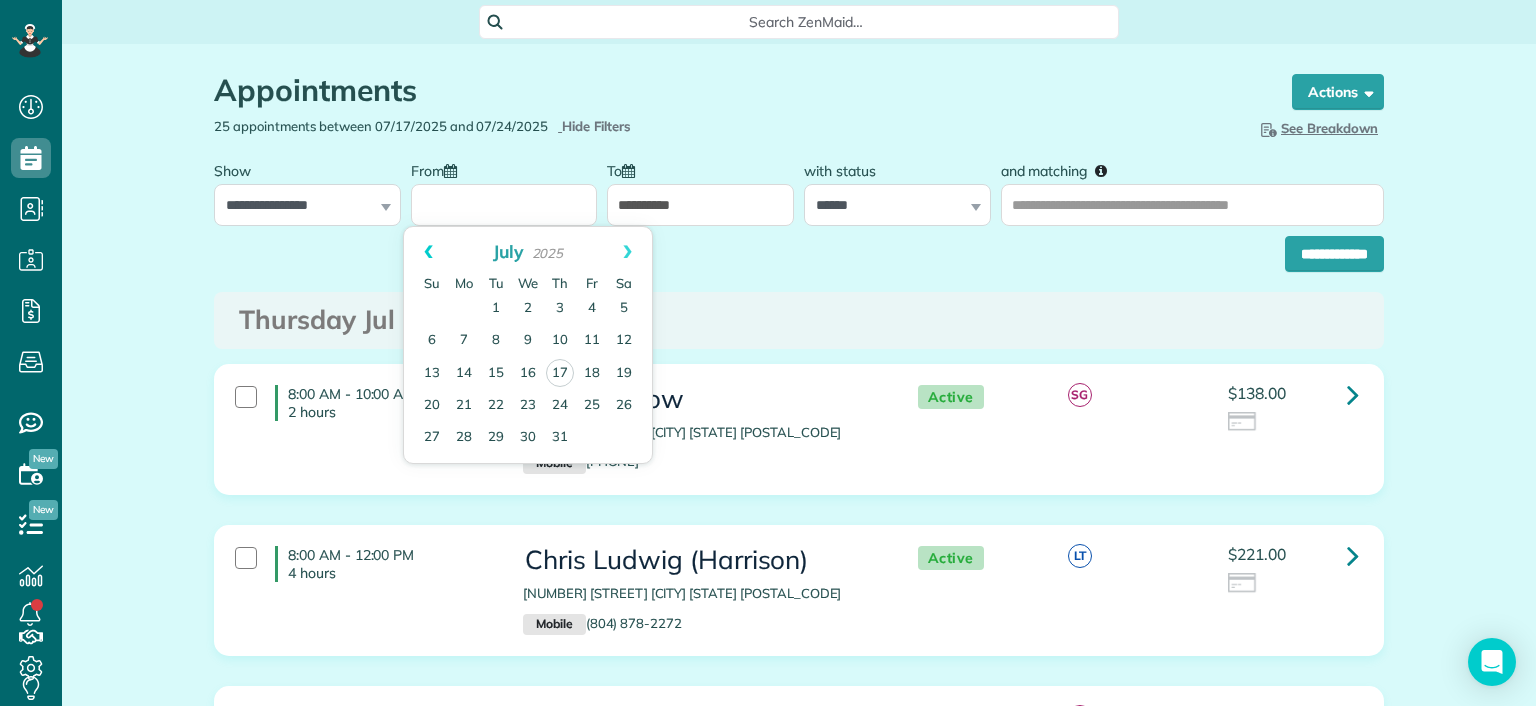 click on "Prev" at bounding box center (428, 252) 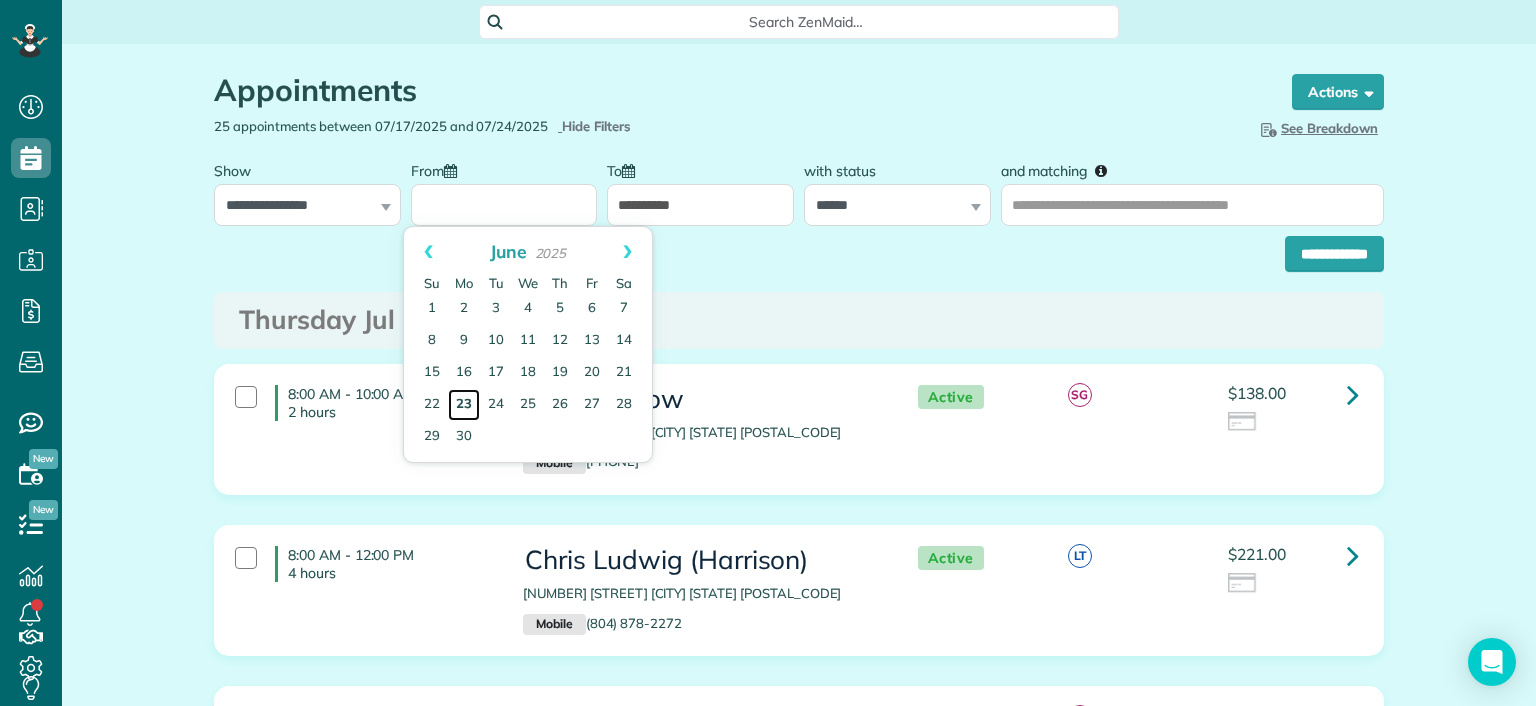 click on "23" at bounding box center (464, 405) 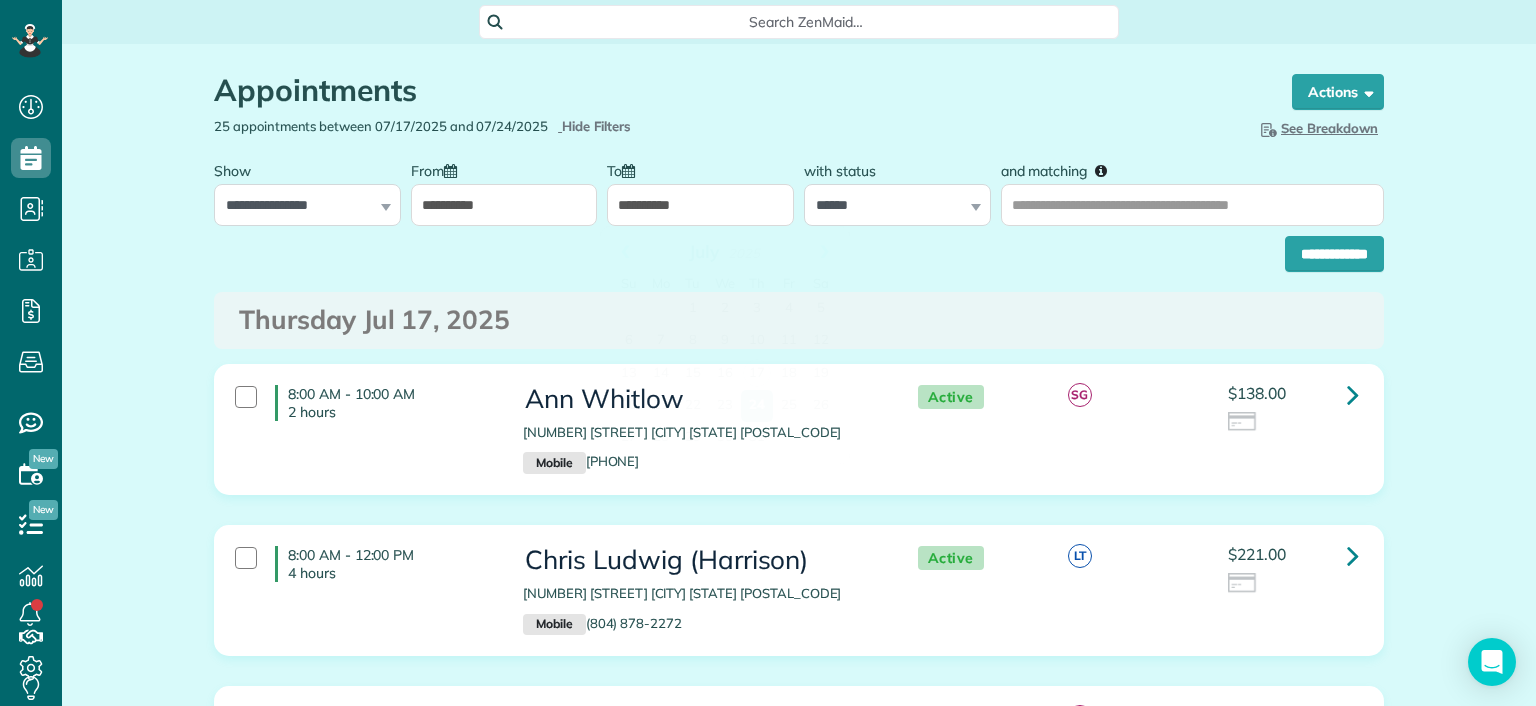 click on "**********" at bounding box center (700, 205) 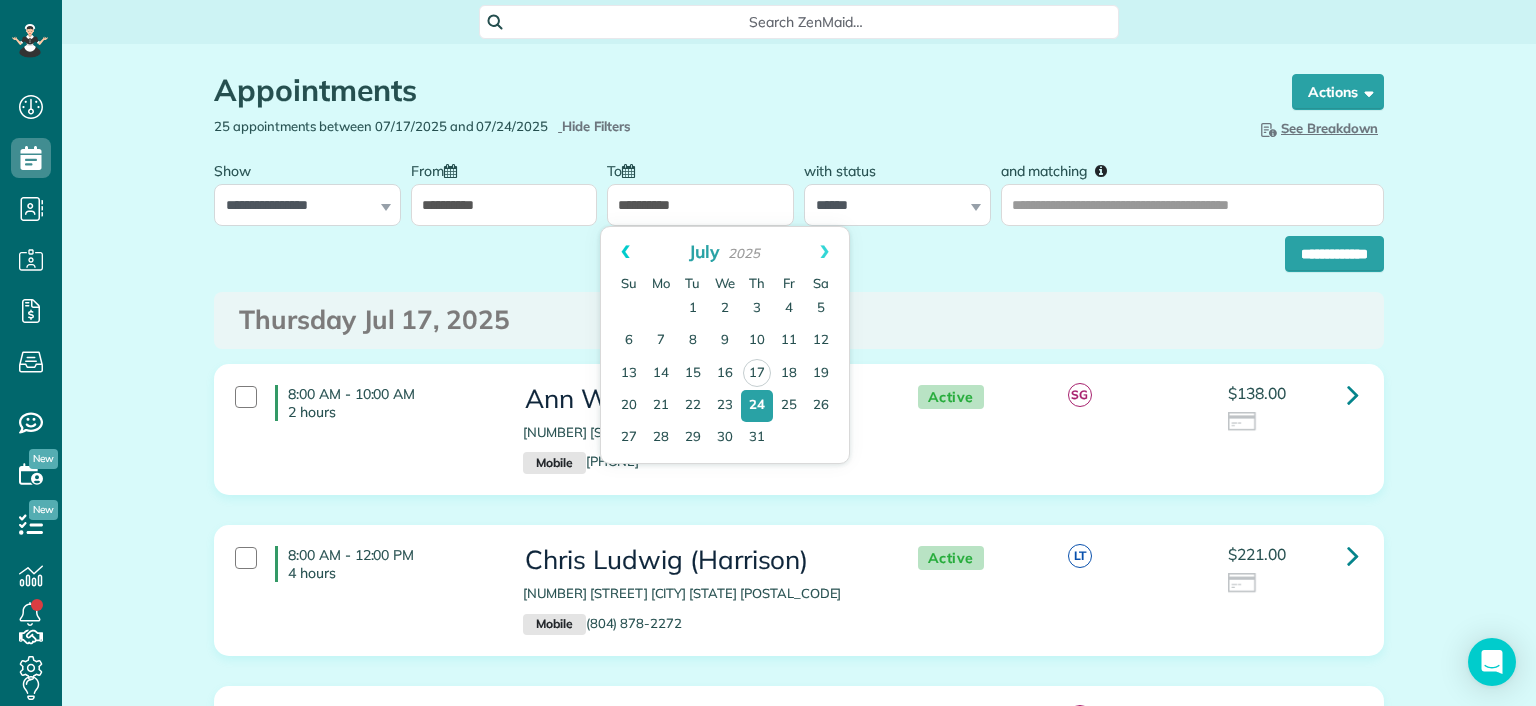 click on "Prev" at bounding box center (625, 252) 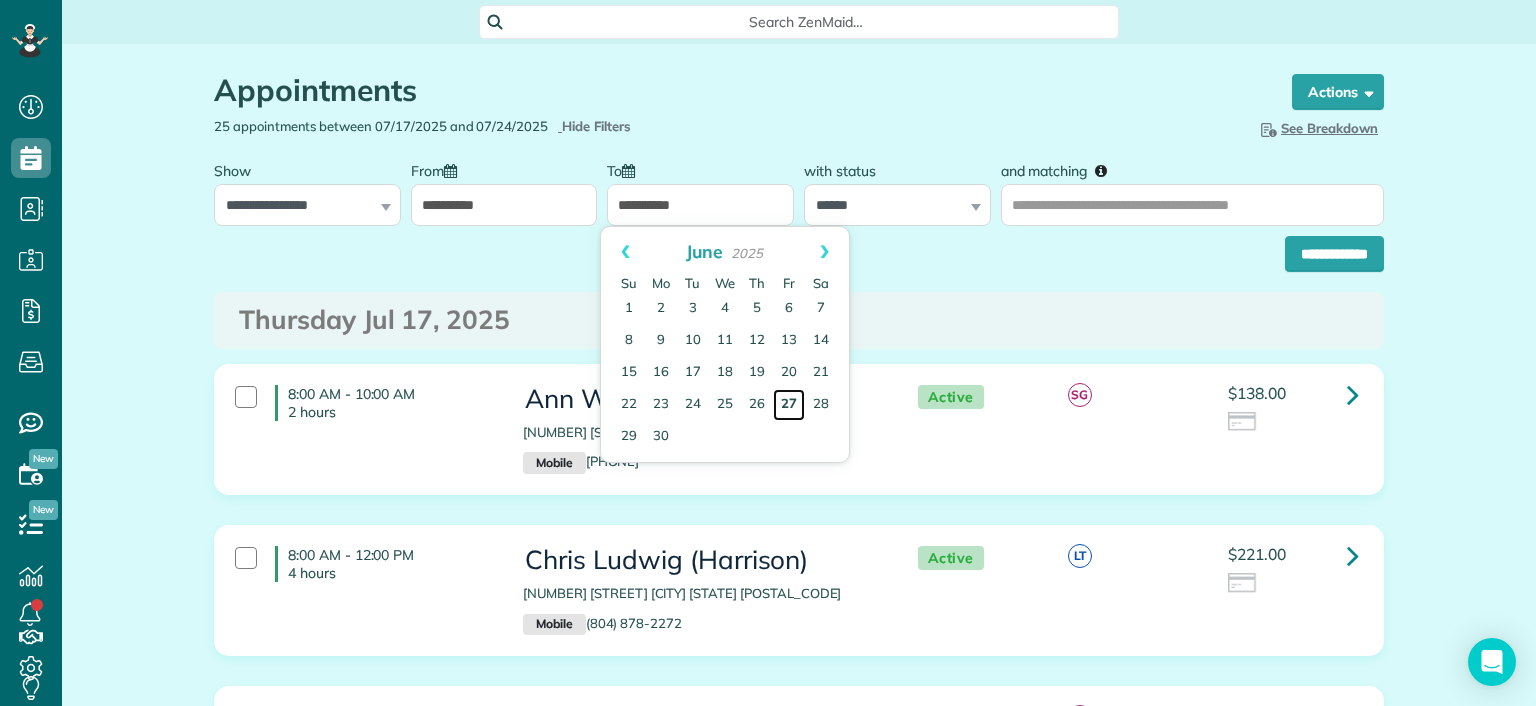 click on "27" at bounding box center (789, 405) 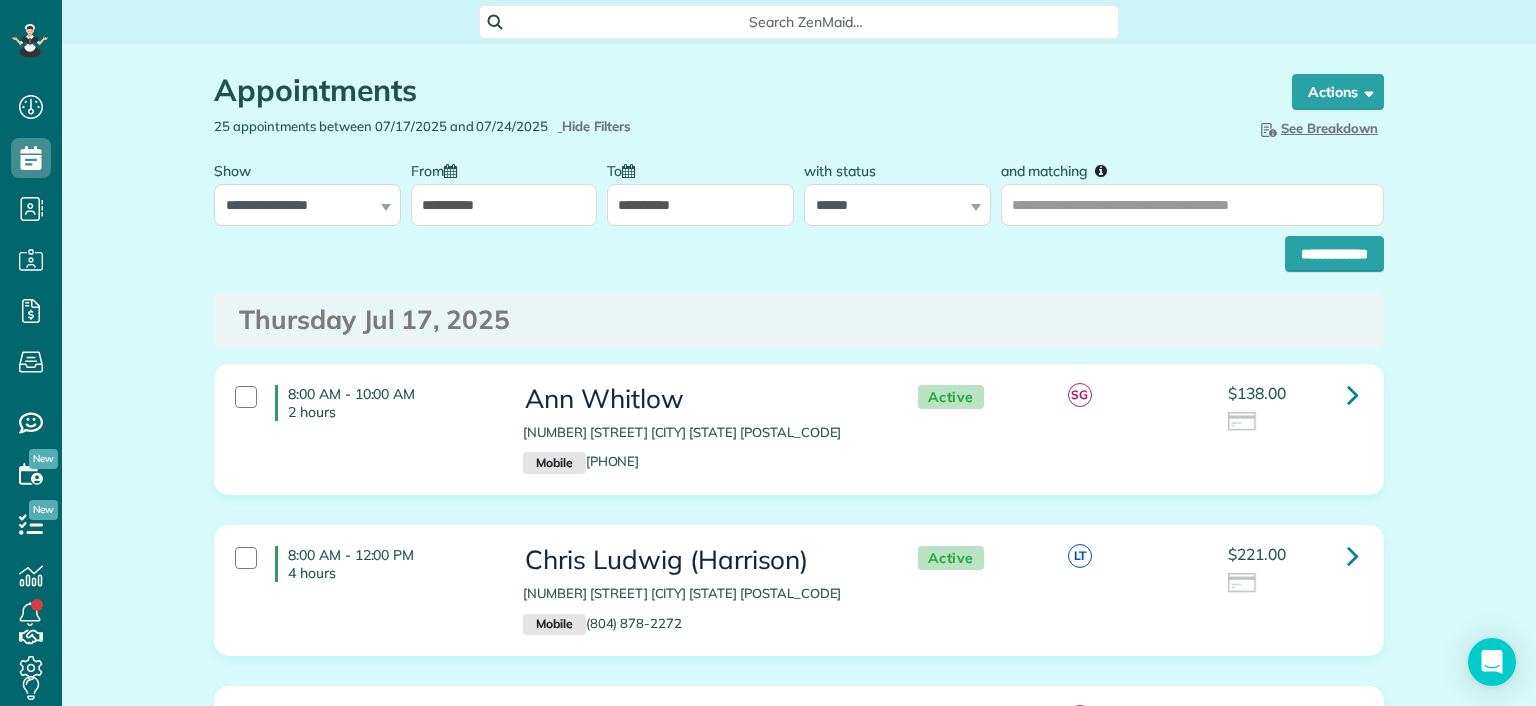 click on "Appointments
the List View [2 min]
Schedule Changes
Actions
Create Appointment
Create Task
Clock In/Out
Send Work Orders
Print Route Sheets
Today's Emails/Texts
Export data (Owner Only)..
Bulk Actions
Set status to: Active
Set status to: Lock Out" at bounding box center (799, 2646) 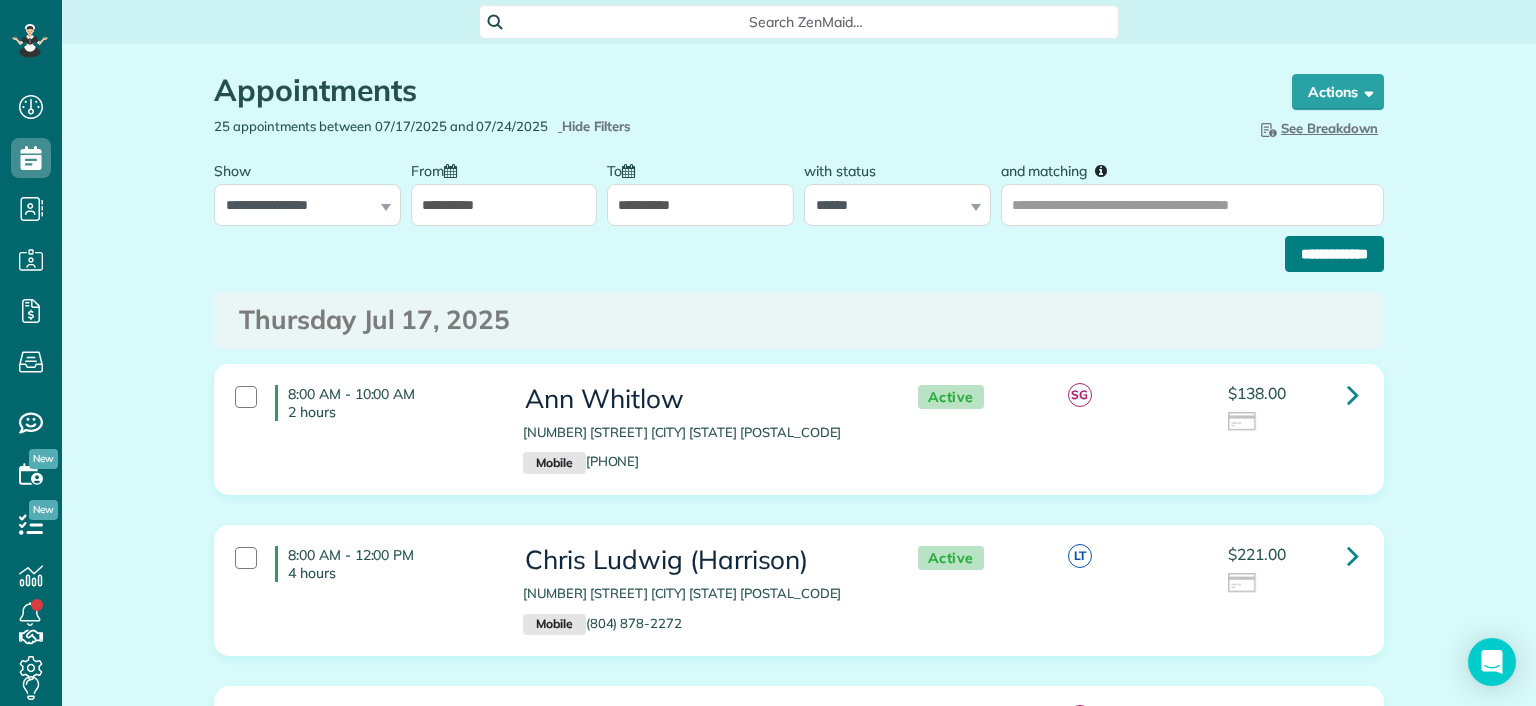 click on "**********" at bounding box center [1334, 254] 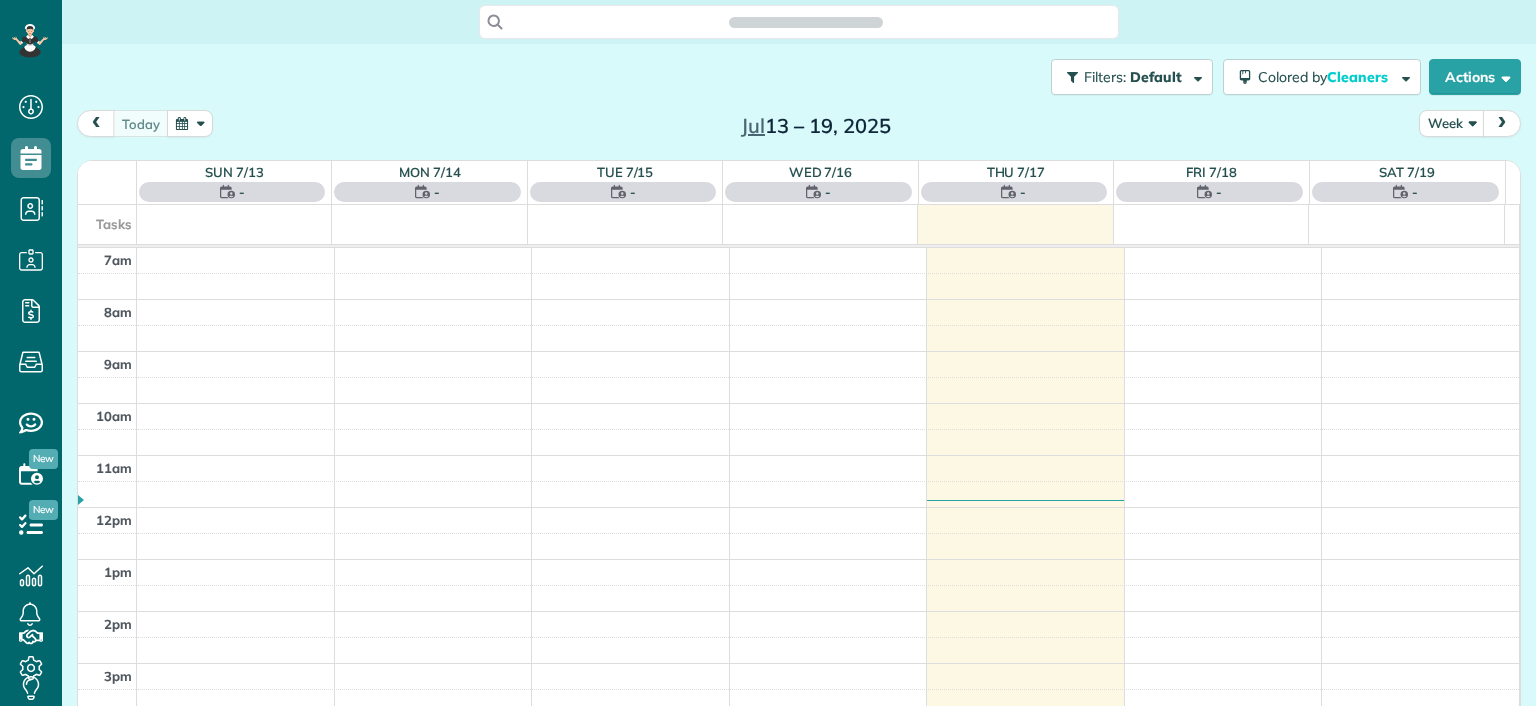 scroll, scrollTop: 0, scrollLeft: 0, axis: both 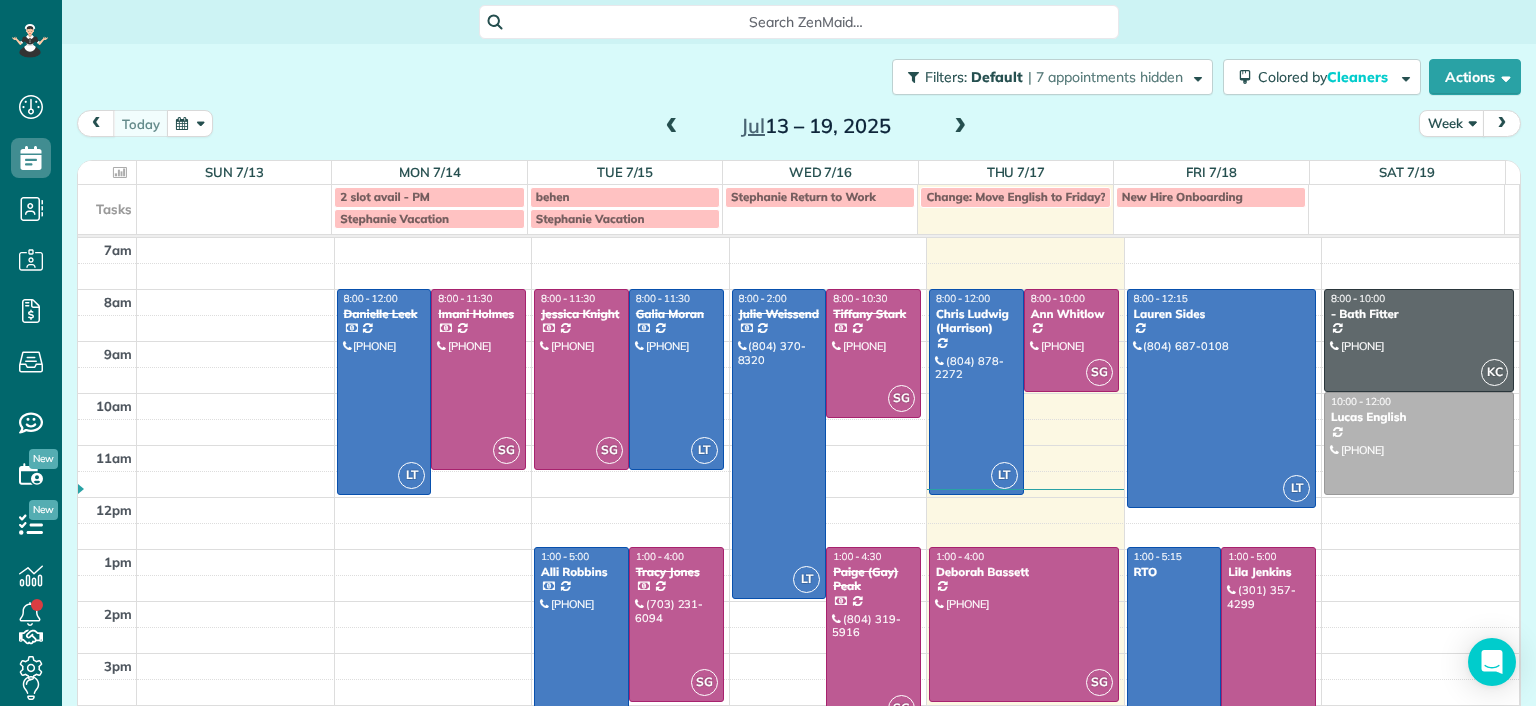 click at bounding box center [672, 127] 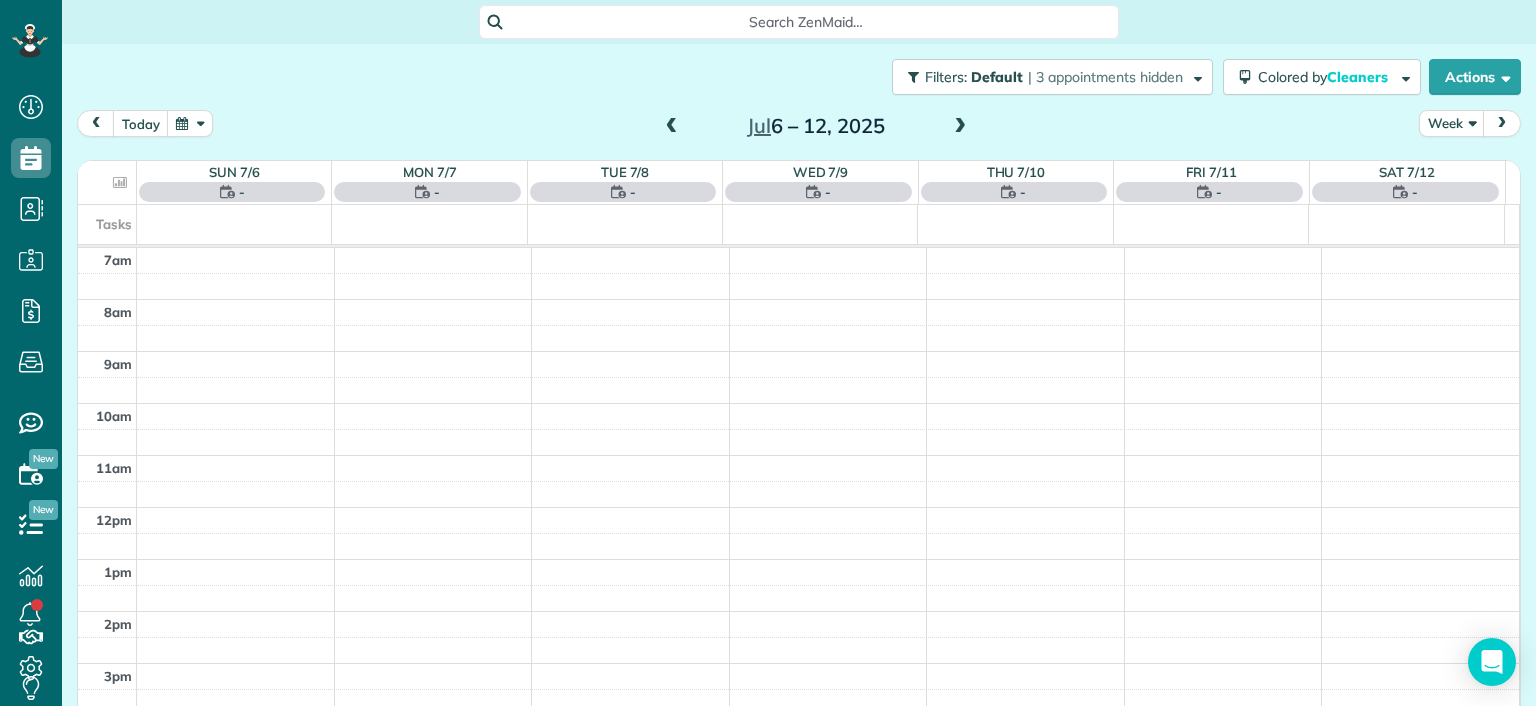 click at bounding box center (672, 127) 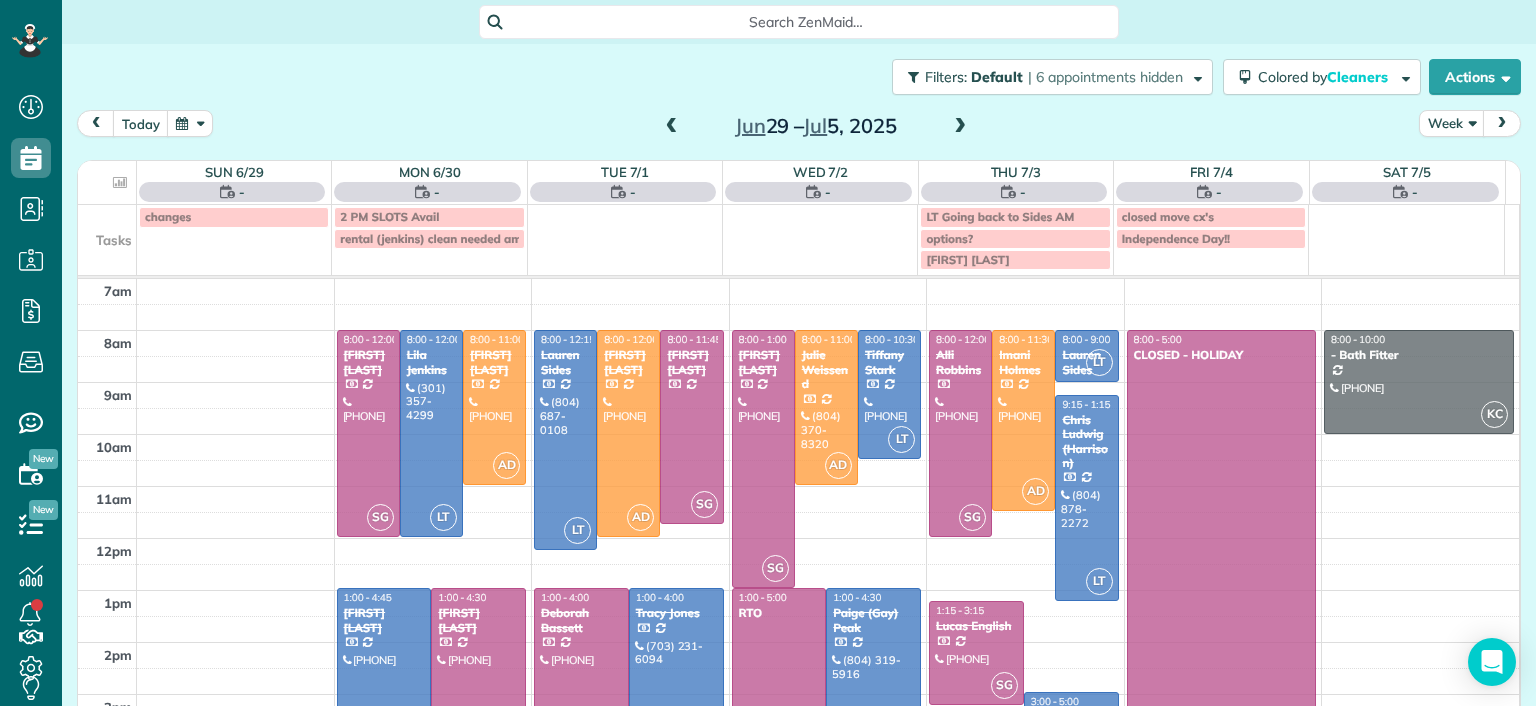click at bounding box center [672, 127] 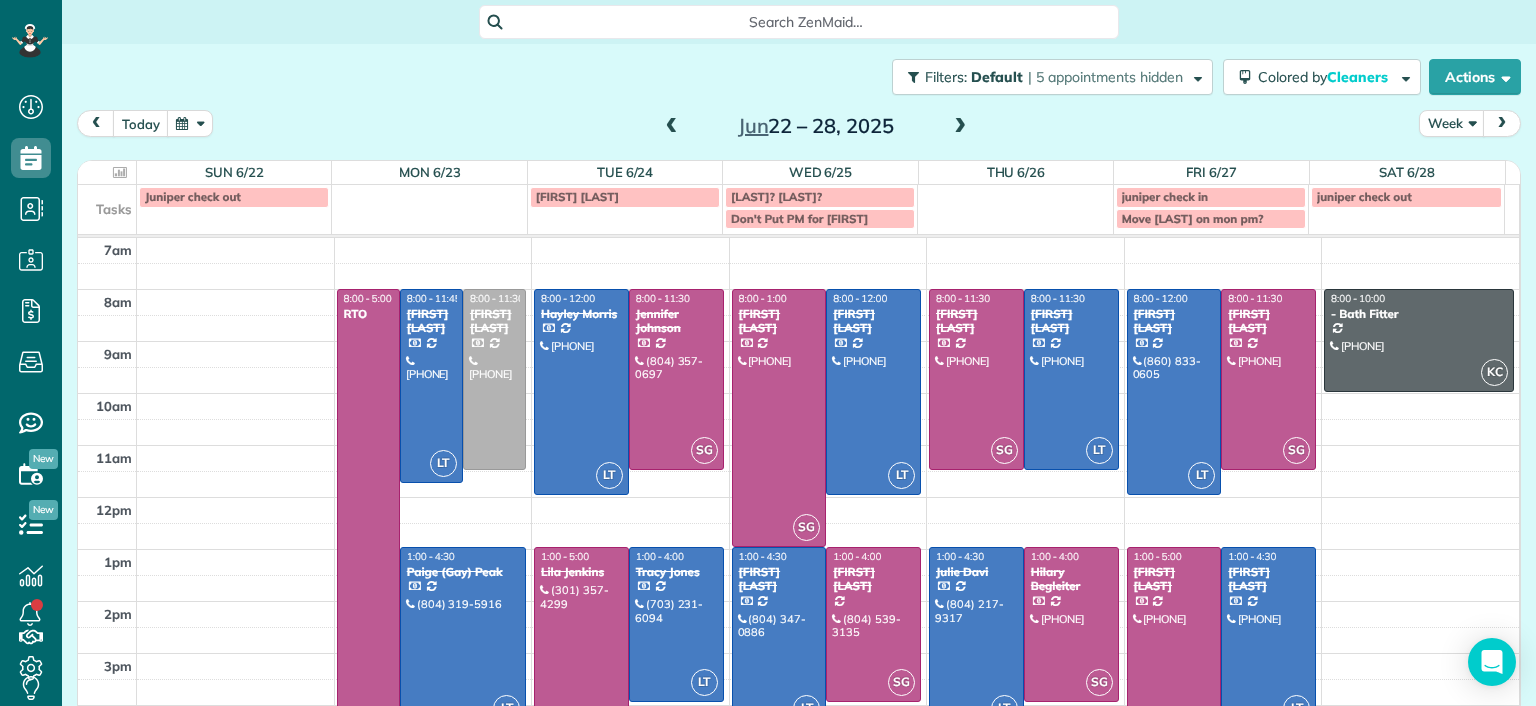 drag, startPoint x: 665, startPoint y: 123, endPoint x: 653, endPoint y: 121, distance: 12.165525 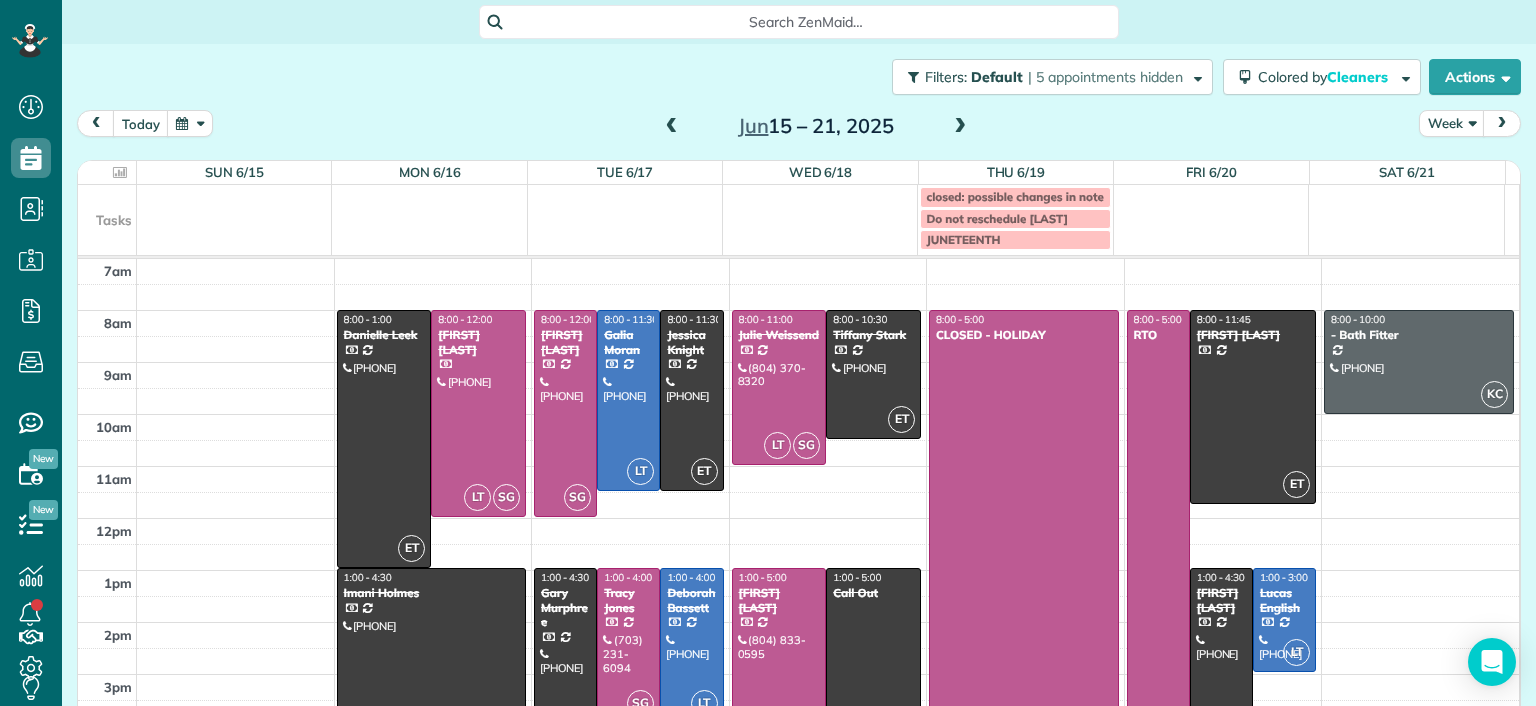 click at bounding box center (960, 127) 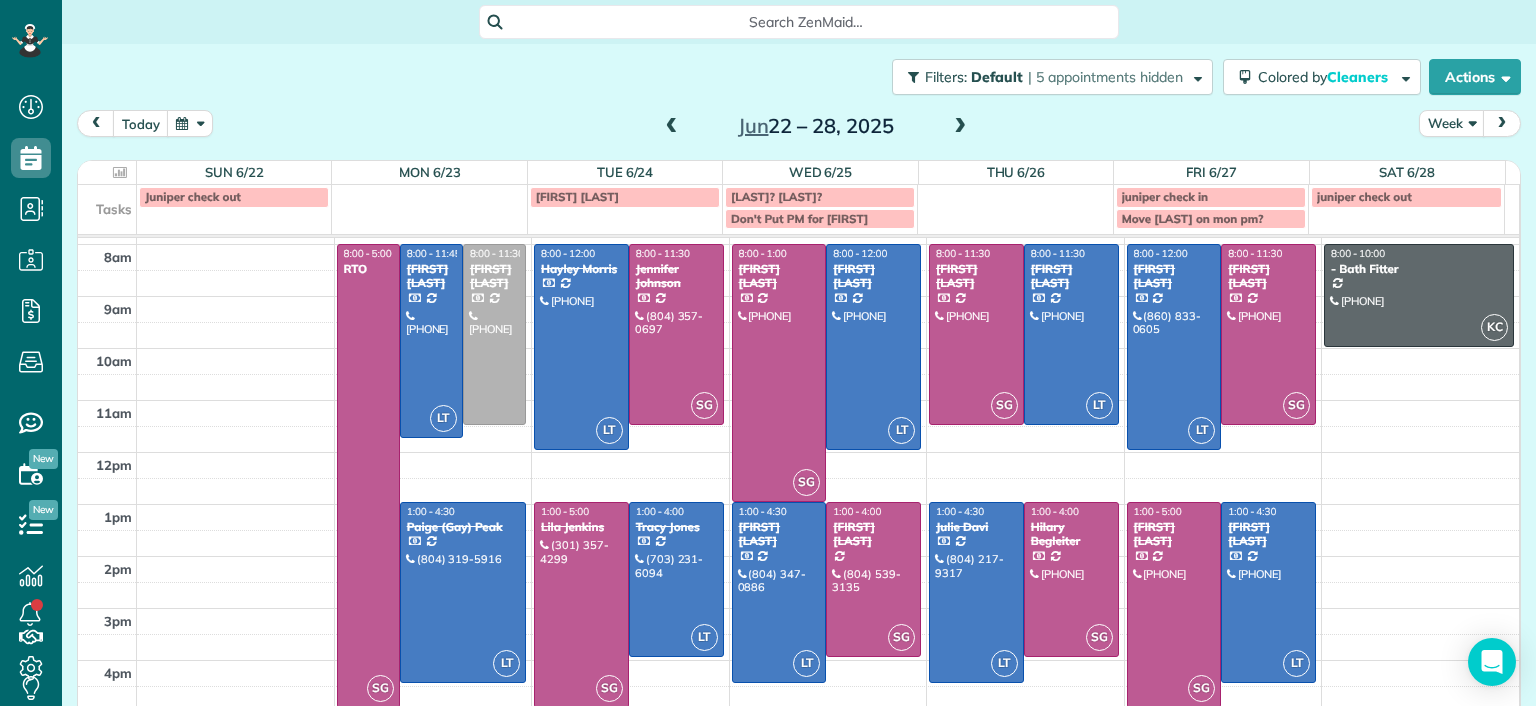 scroll, scrollTop: 0, scrollLeft: 0, axis: both 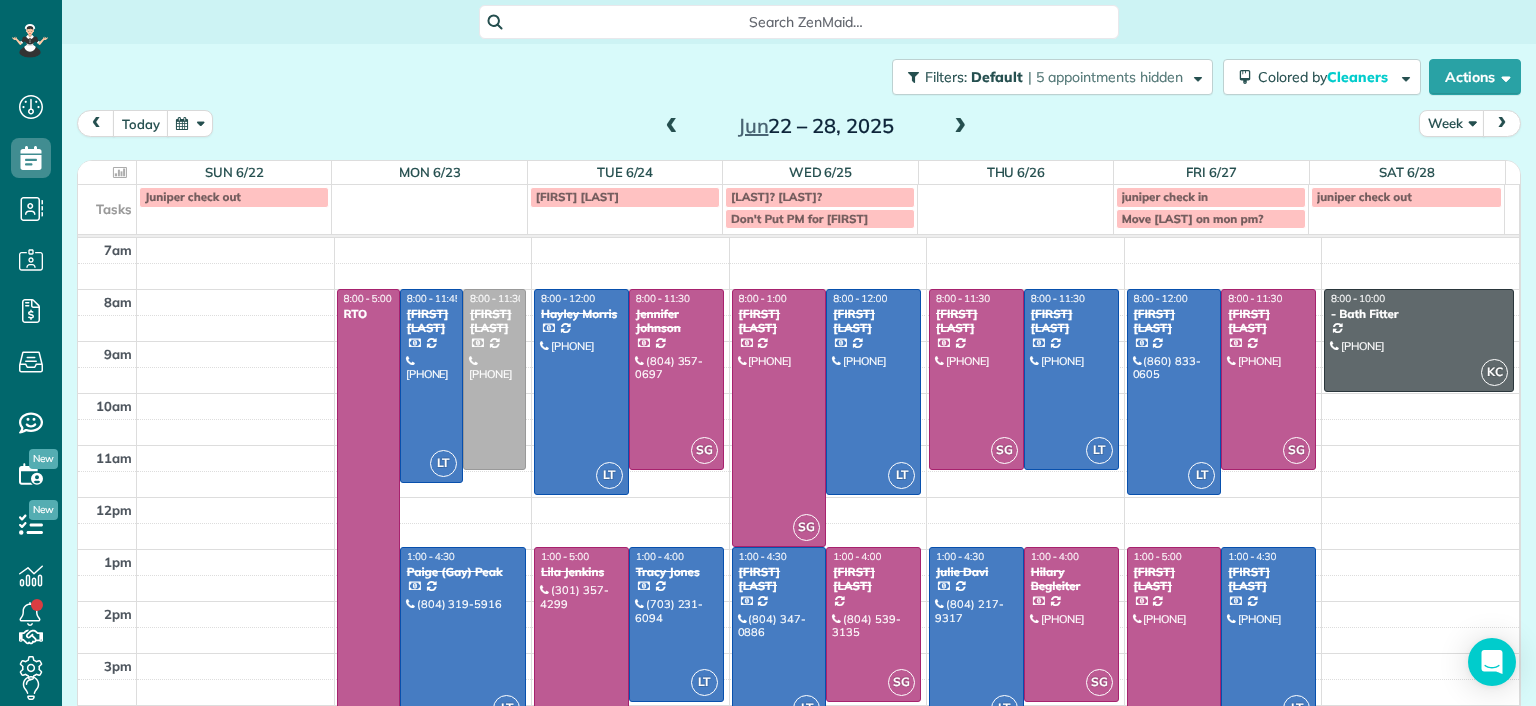 click at bounding box center (960, 127) 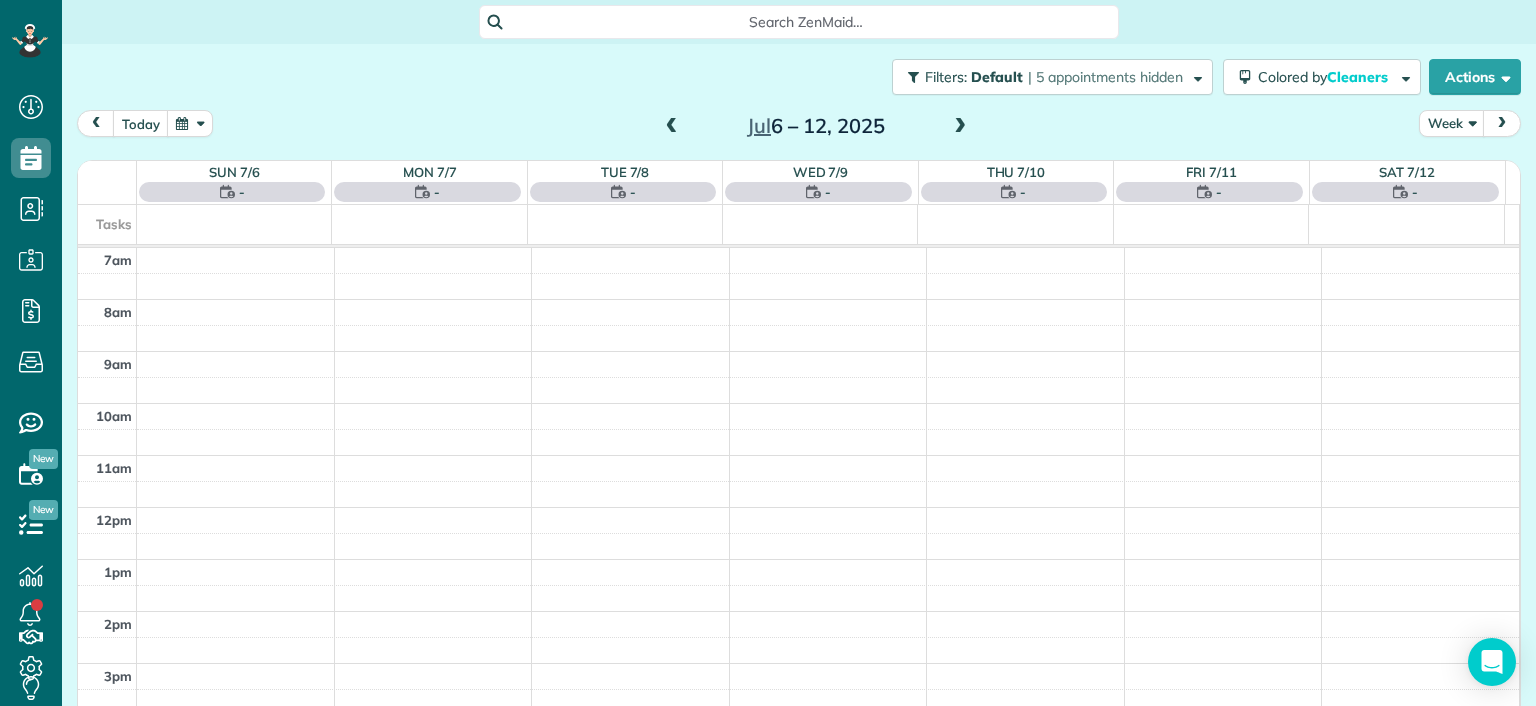 click at bounding box center [960, 127] 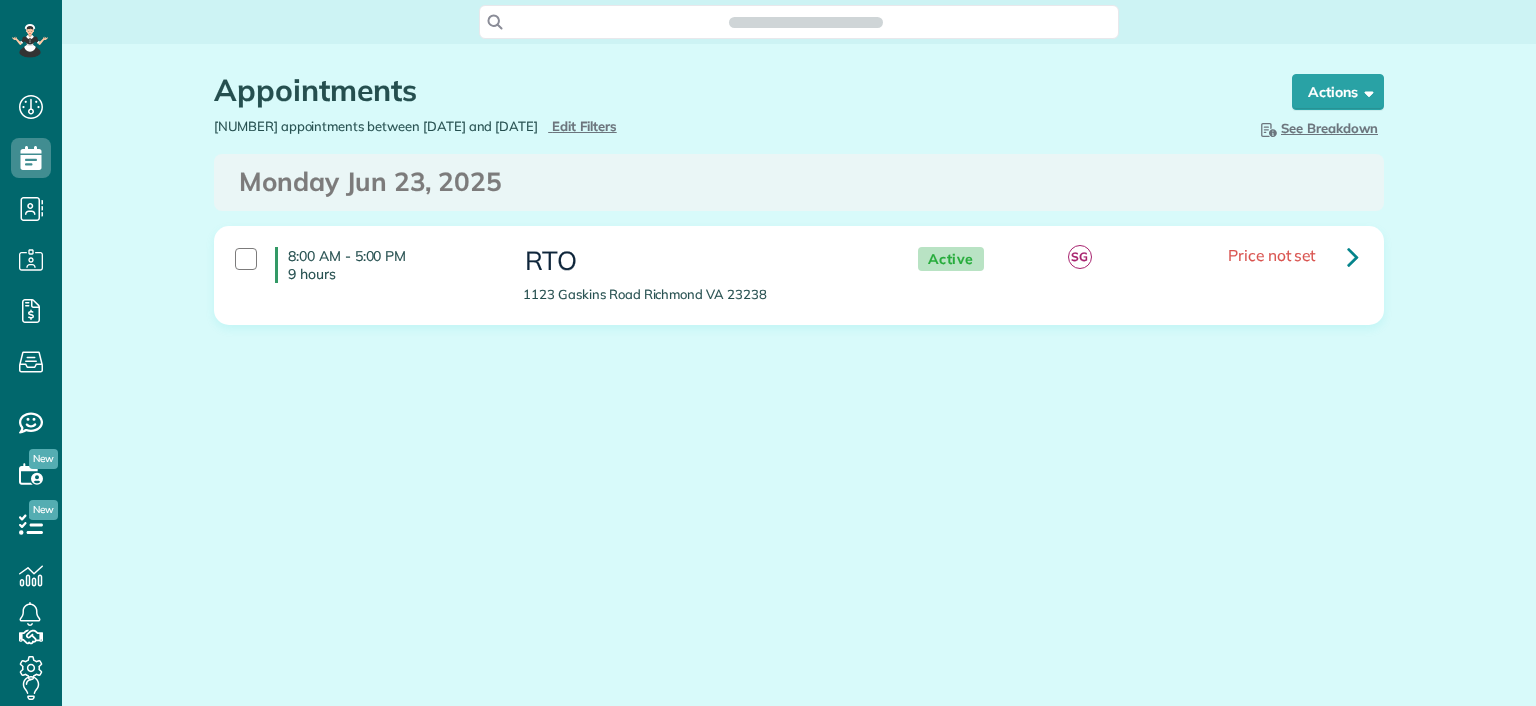 scroll, scrollTop: 0, scrollLeft: 0, axis: both 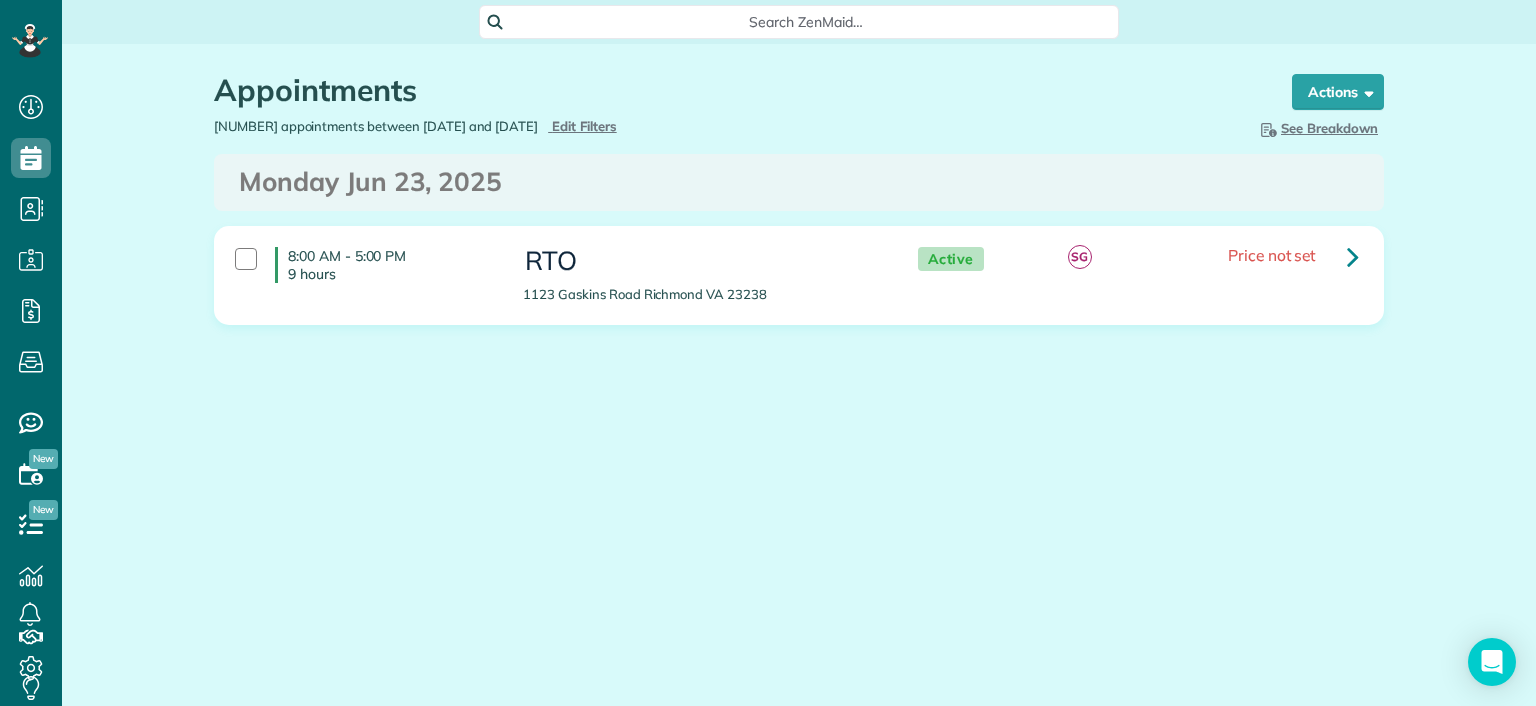type on "**********" 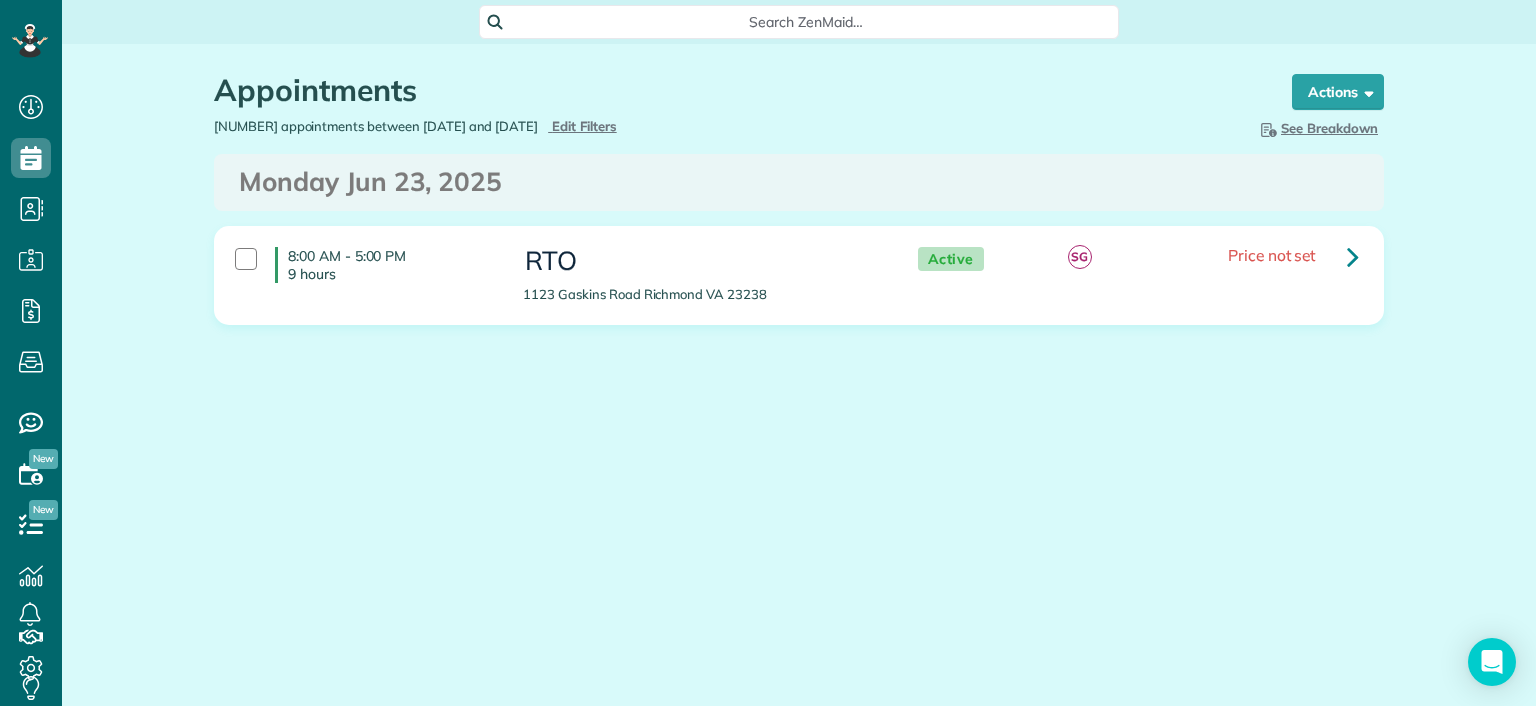 type on "**********" 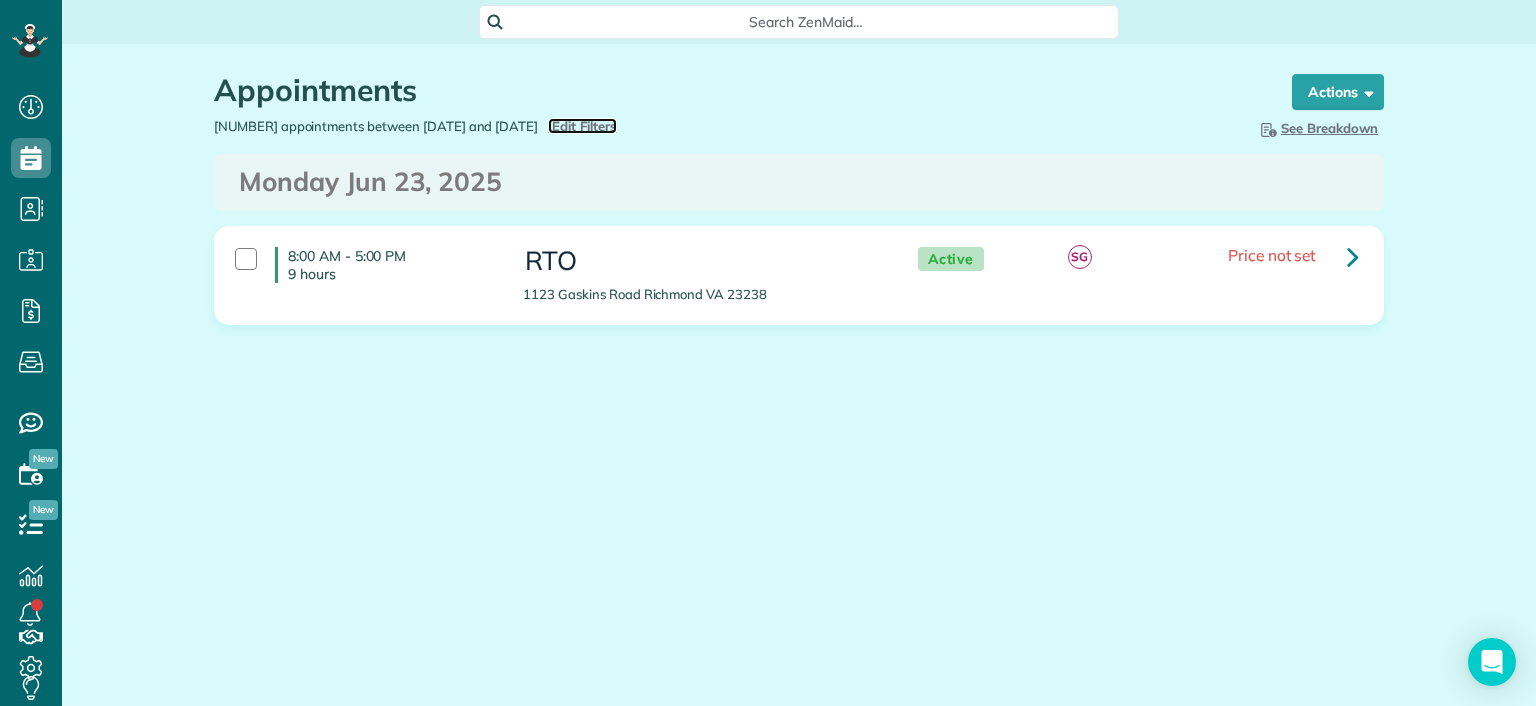 click on "Edit Filters" at bounding box center (584, 126) 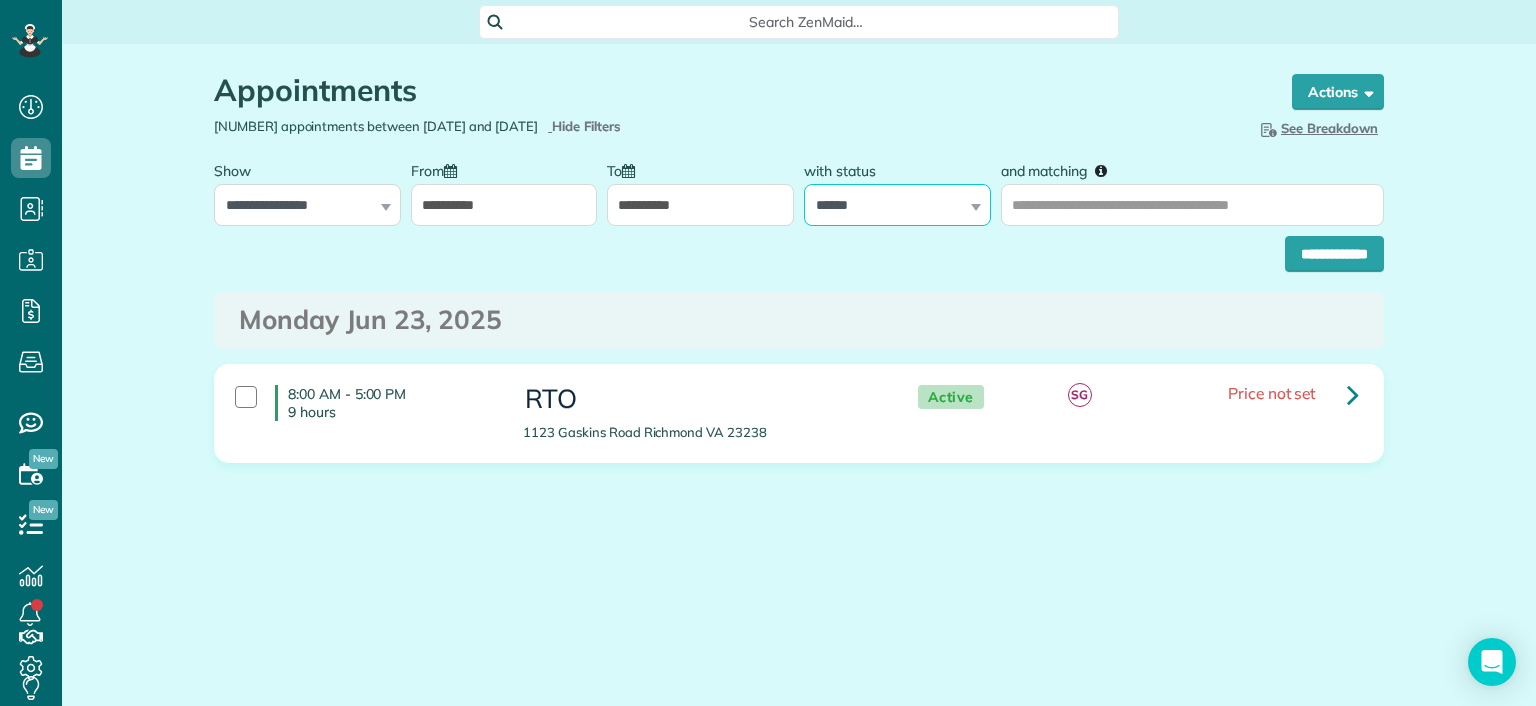 click on "**********" at bounding box center [897, 205] 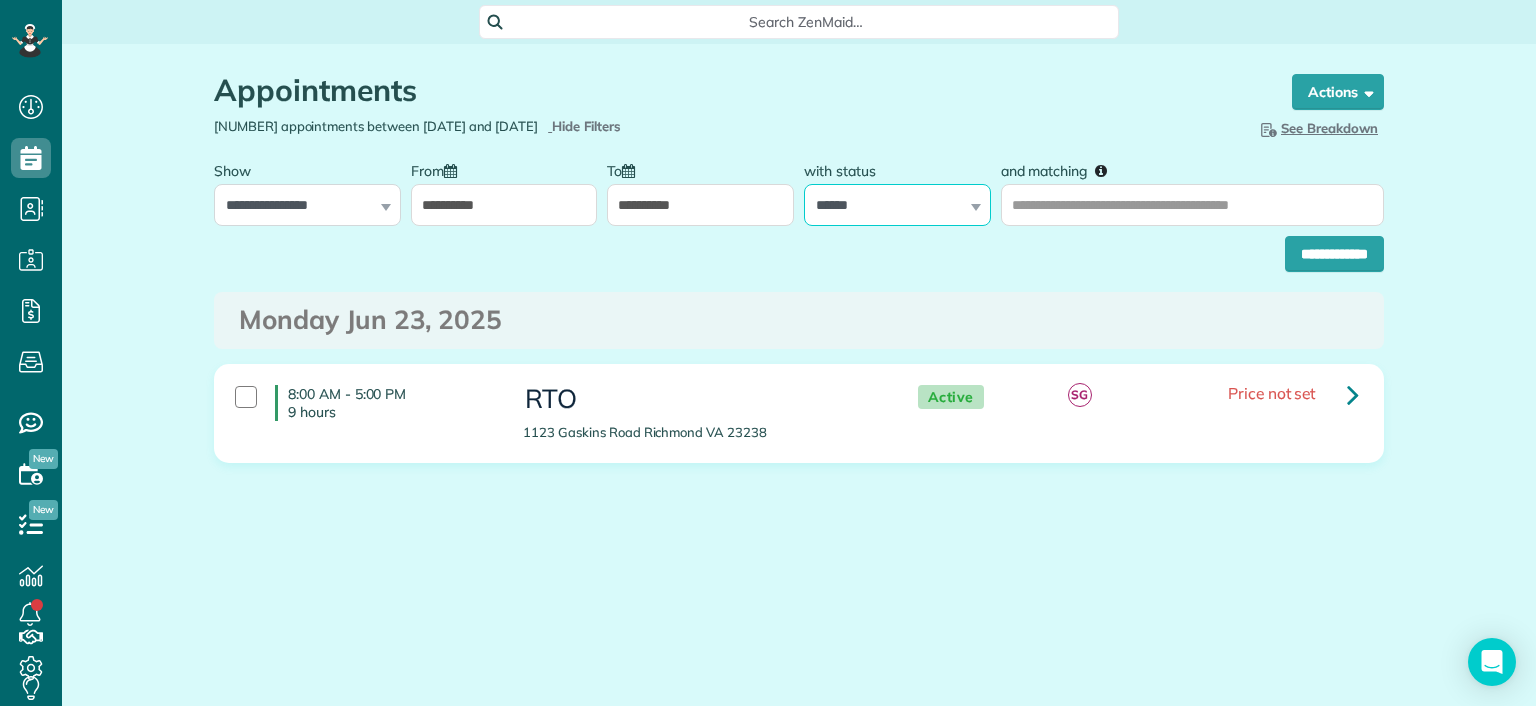 select on "*****" 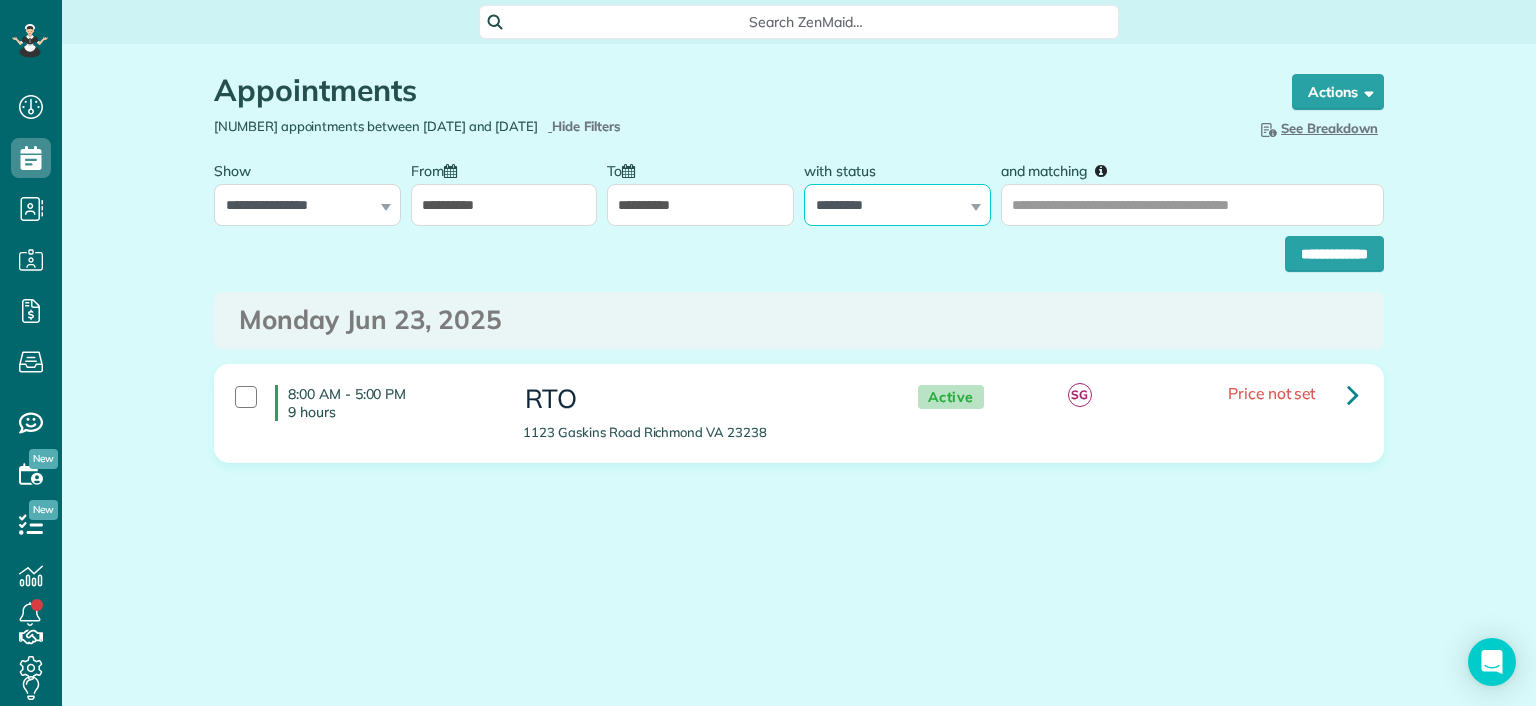 click on "**********" at bounding box center [897, 205] 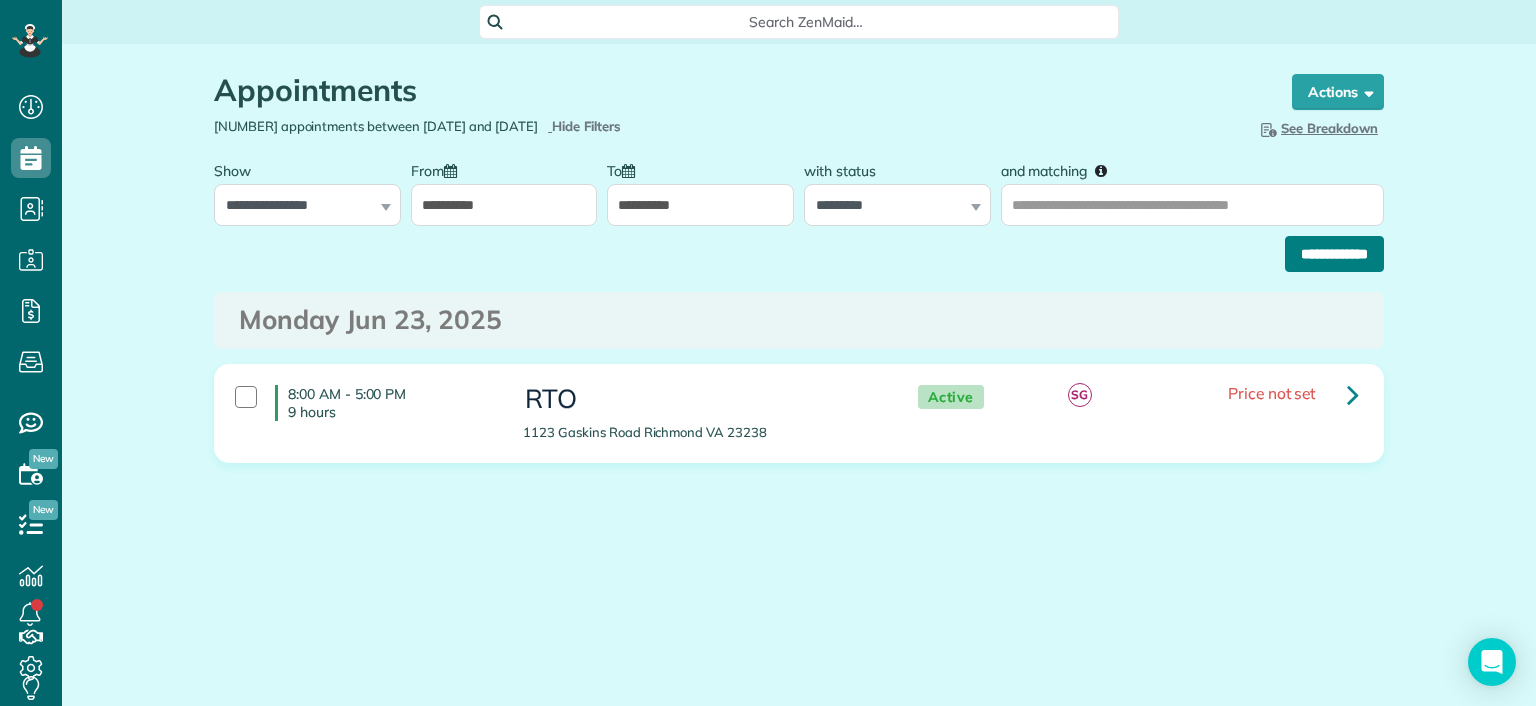 click on "**********" at bounding box center (1334, 254) 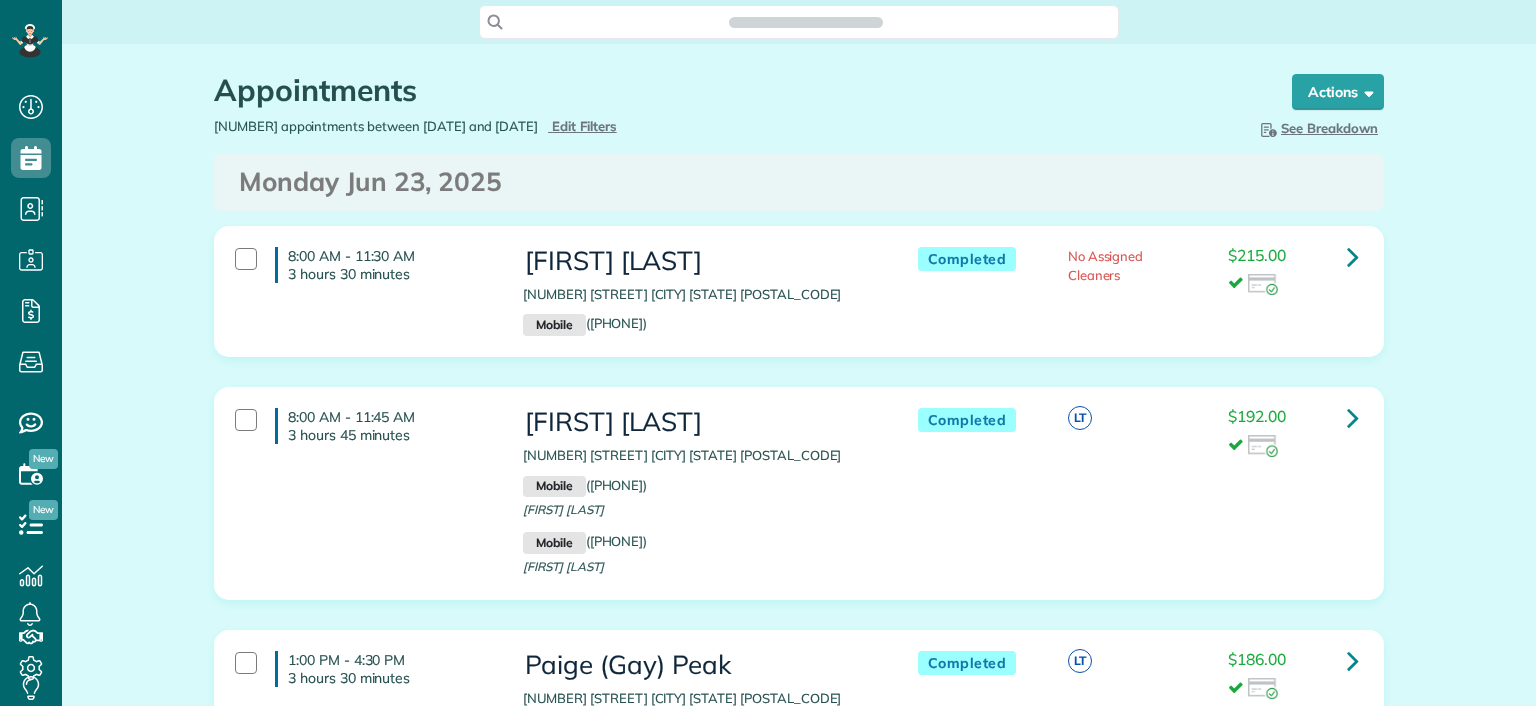 scroll, scrollTop: 0, scrollLeft: 0, axis: both 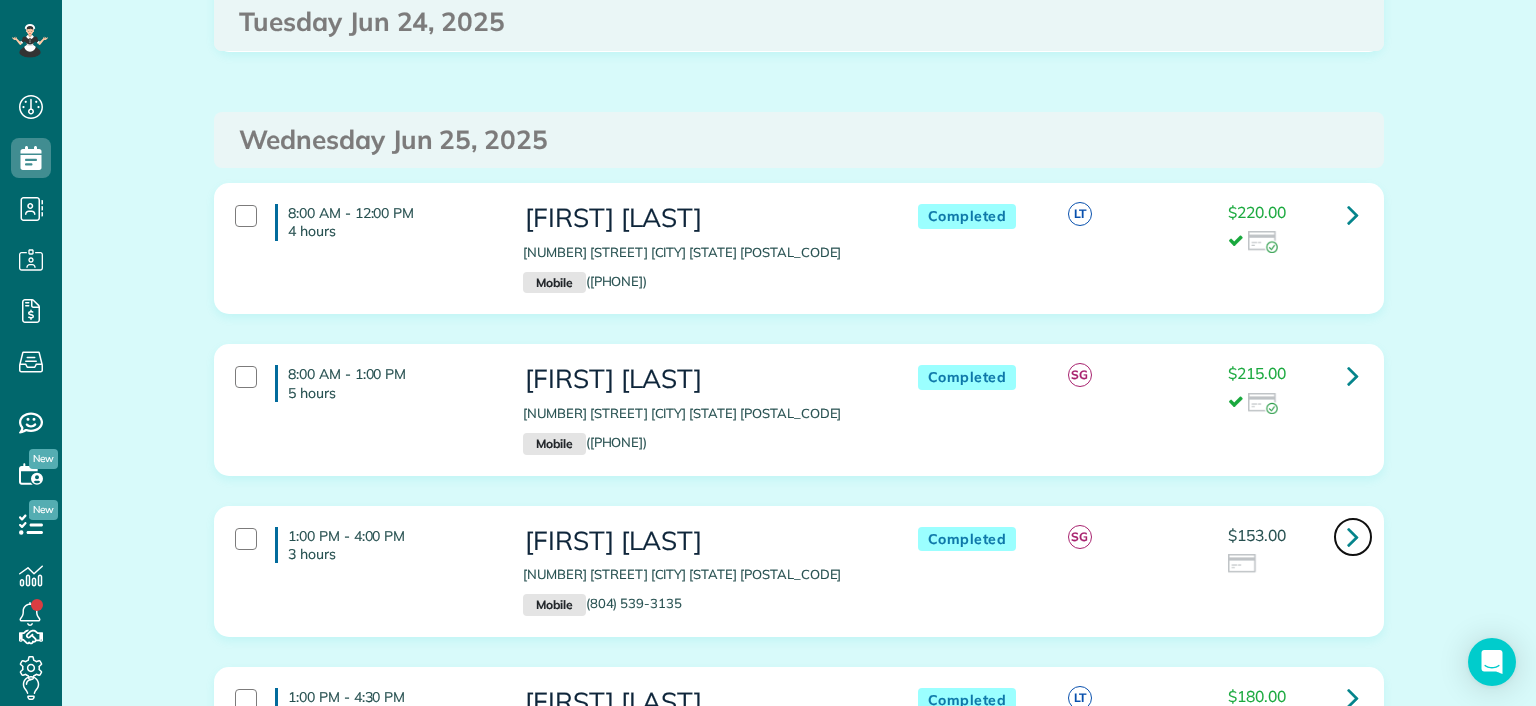 click at bounding box center [1353, 536] 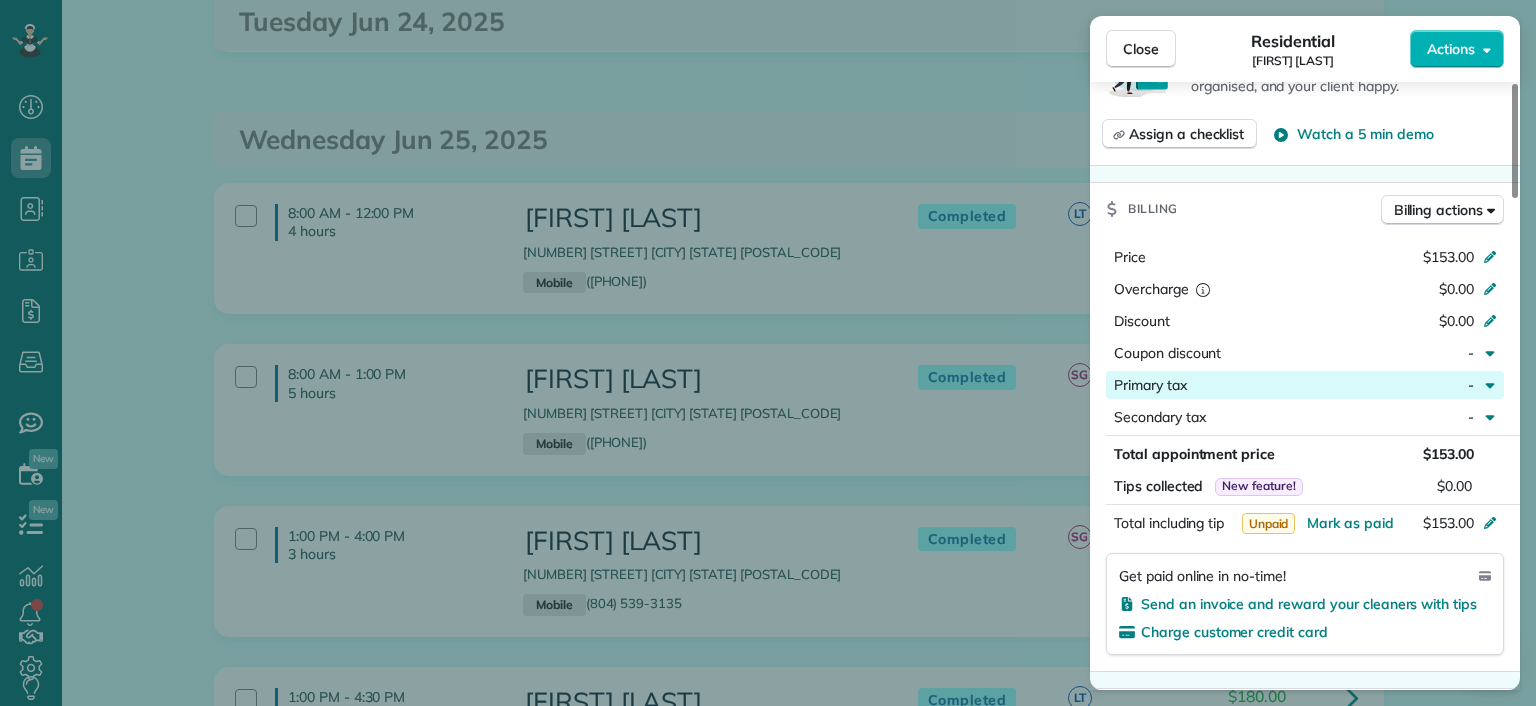 scroll, scrollTop: 800, scrollLeft: 0, axis: vertical 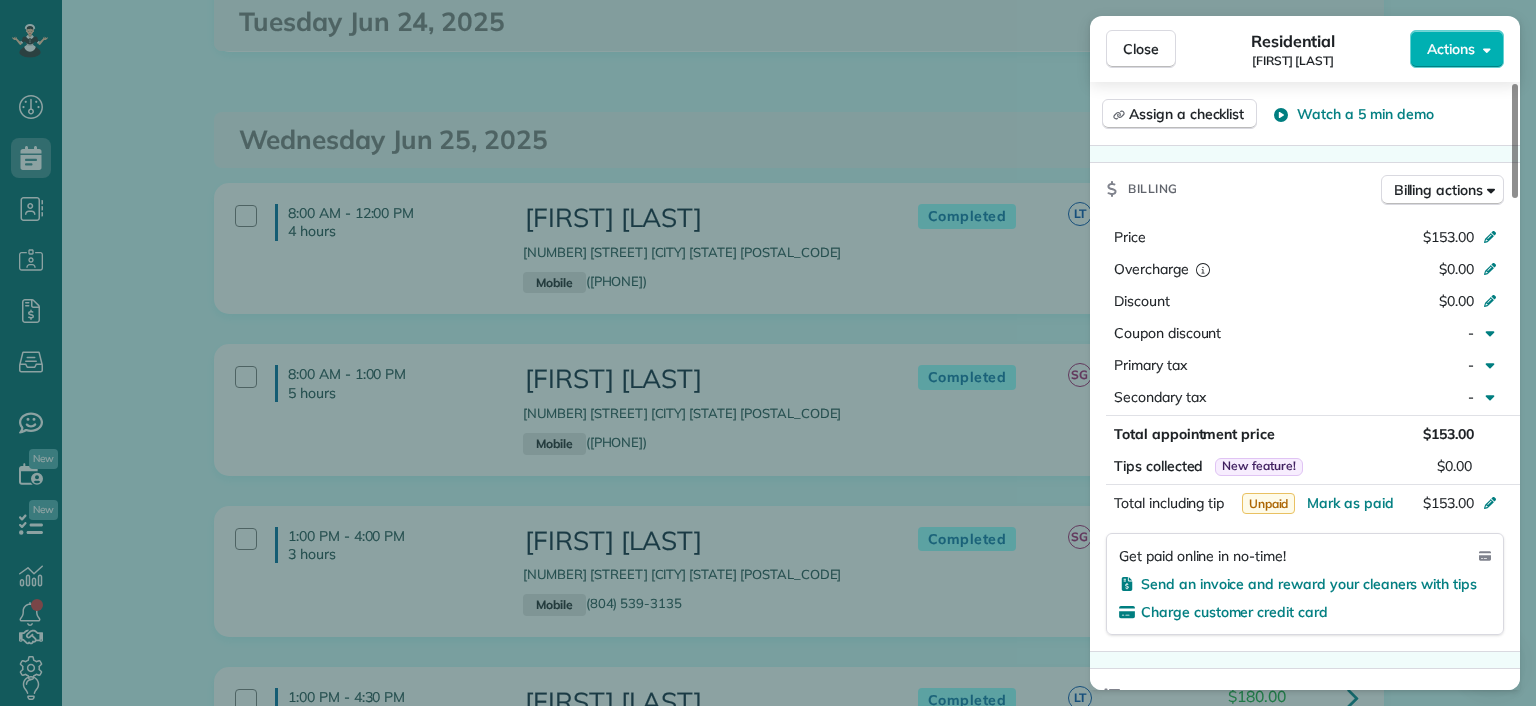 click on "Close Residential Karen Shiner Actions Status Completed Karen Shiner · Open profile Mobile (804) 539-3135 Copy kcshiner@gmail.com Copy View Details Residential Wednesday, June 25, 2025 1:00 PM 4:00 PM 3 hours and 0 minutes Repeats every 2 weeks Edit recurring service Previous (Jun 10) Next (Jul 08) 2611 Melbourne Drive Richmond VA 23225 Service was not rated yet Setup ratings Cleaners Time in and out Assign Invite Cleaners Sophie   Gibbs 1:00 PM 4:00 PM Checklist Try Now Keep this appointment up to your standards. Stay on top of every detail, keep your cleaners organised, and your client happy. Assign a checklist Watch a 5 min demo Billing Billing actions Price $153.00 Overcharge $0.00 Discount $0.00 Coupon discount - Primary tax - Secondary tax - Total appointment price $153.00 Tips collected New feature! $0.00 Unpaid Mark as paid Total including tip $153.00 Get paid online in no-time! Send an invoice and reward your cleaners with tips Charge customer credit card Appointment custom fields Man Hours - Notes" at bounding box center (768, 353) 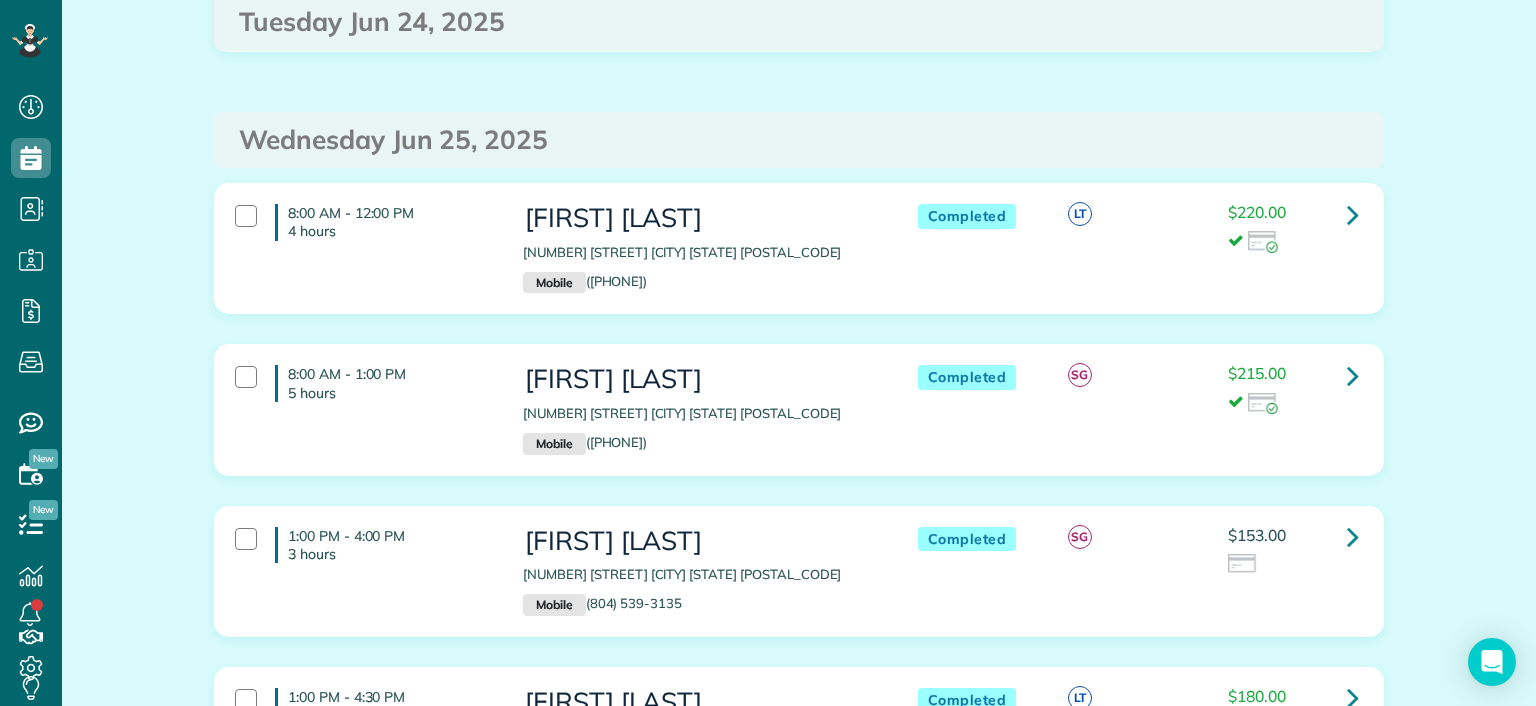 scroll, scrollTop: 1600, scrollLeft: 0, axis: vertical 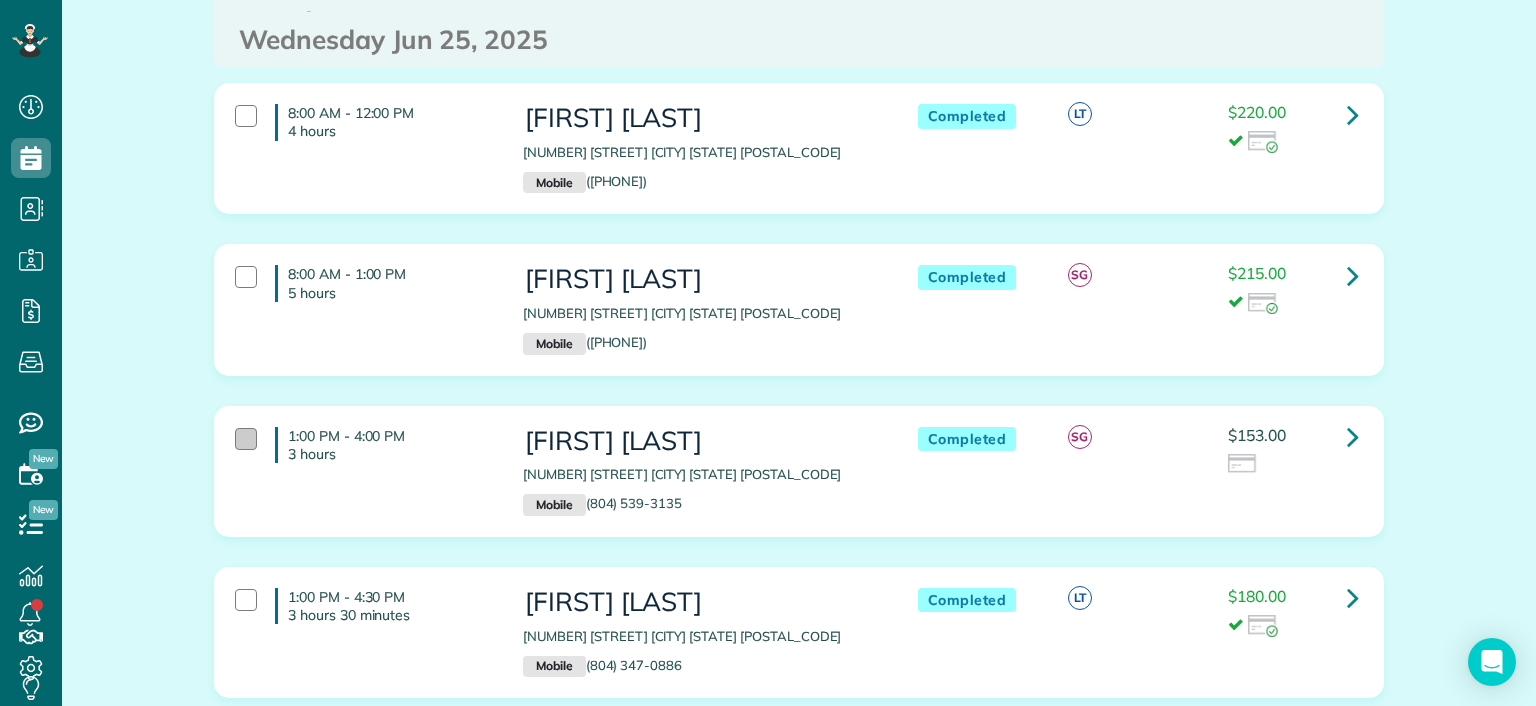 click at bounding box center (246, 439) 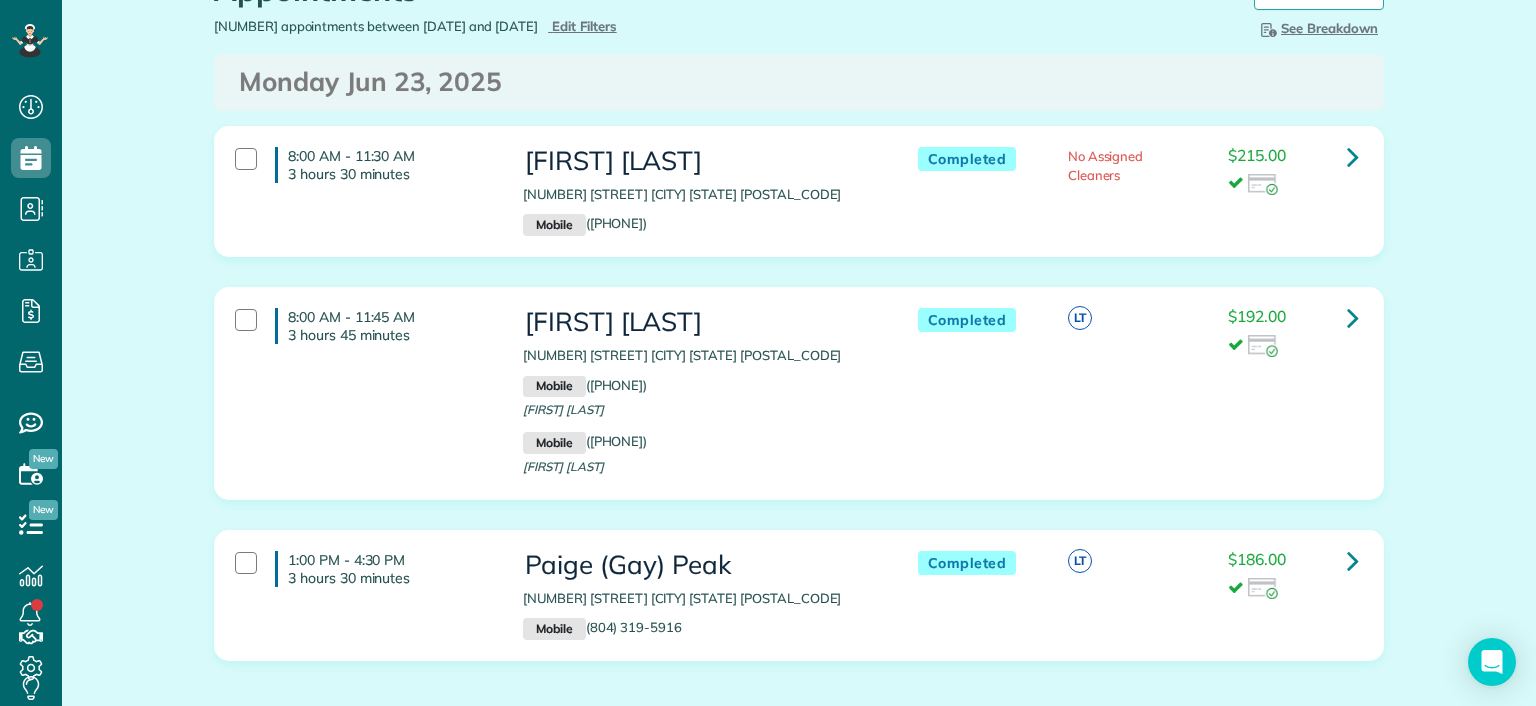 scroll, scrollTop: 0, scrollLeft: 0, axis: both 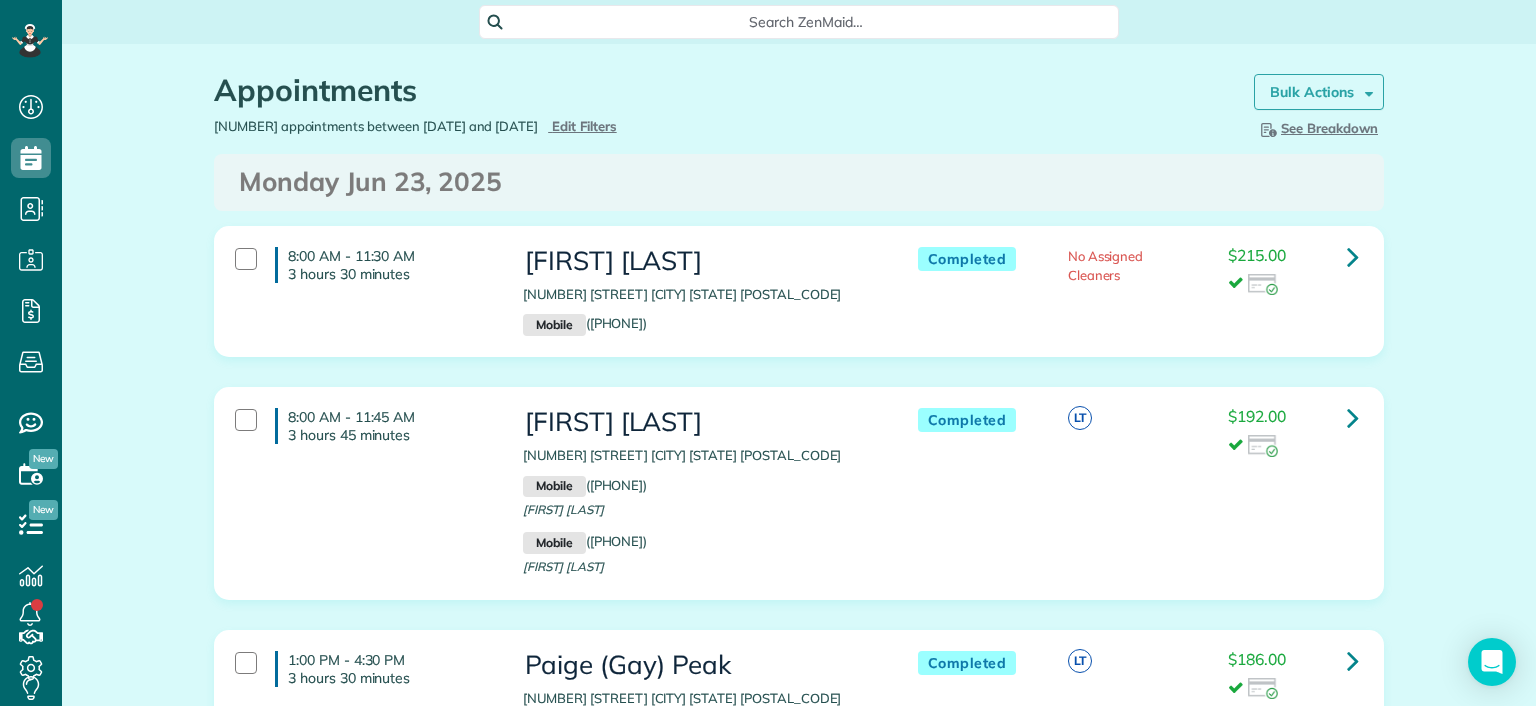 click on "Bulk Actions" at bounding box center (1319, 92) 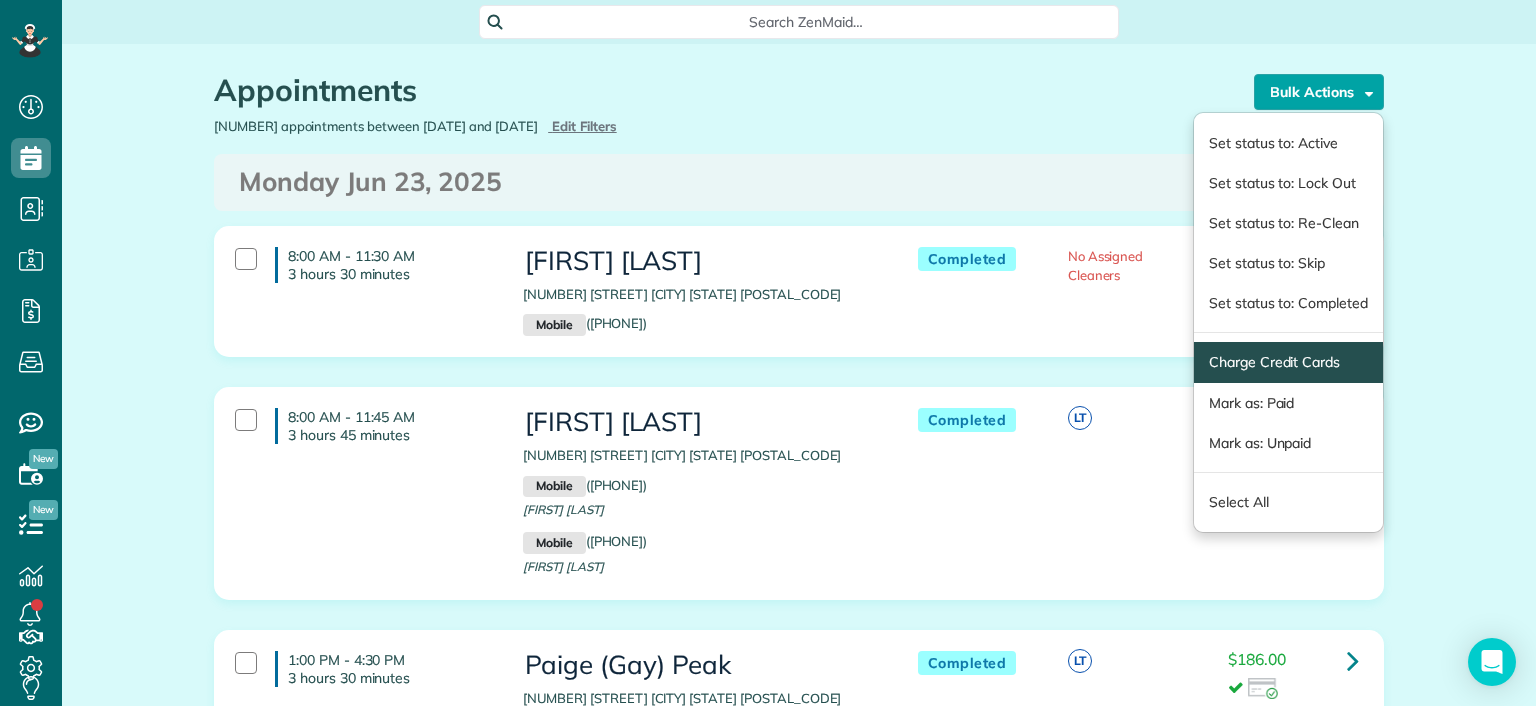 click on "Charge Credit Cards" at bounding box center (1288, 362) 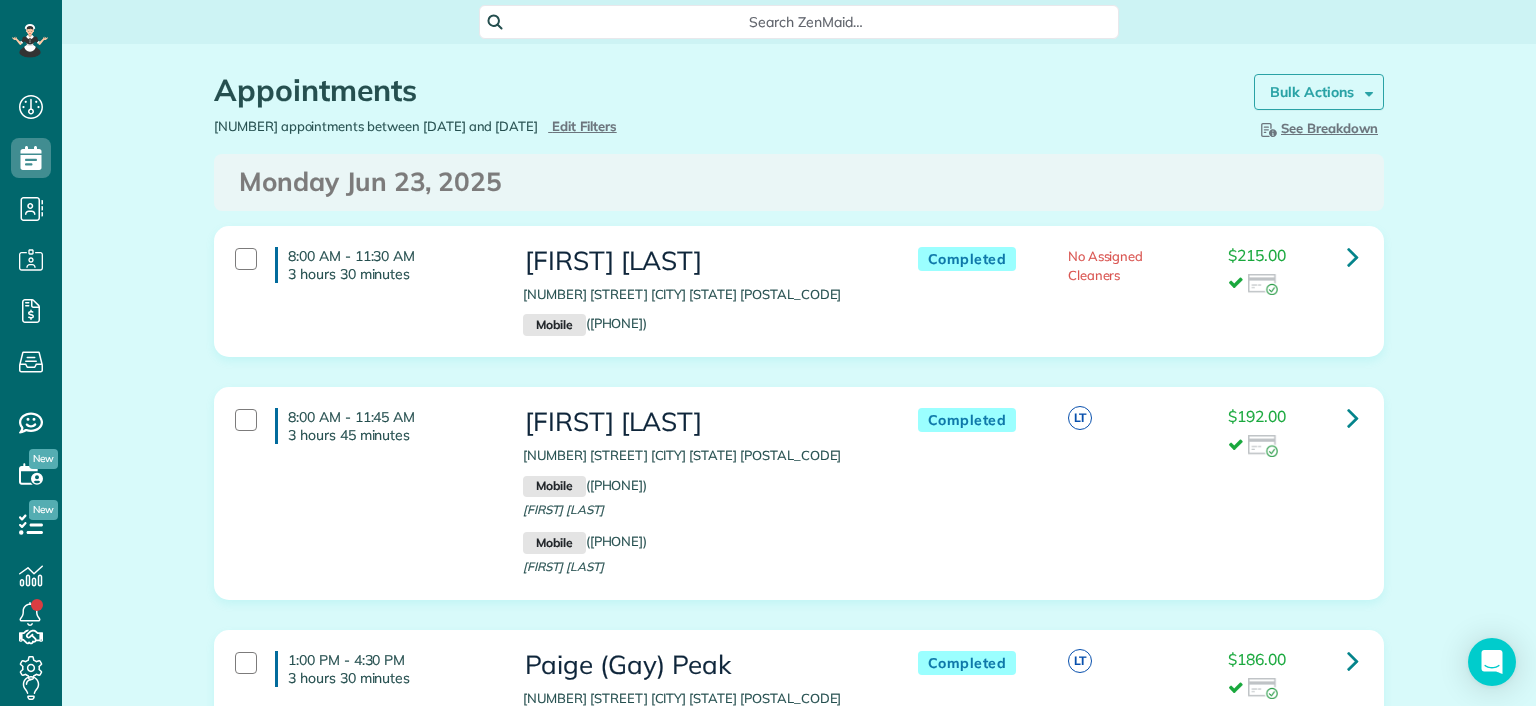 click on "Bulk Actions" at bounding box center (1319, 92) 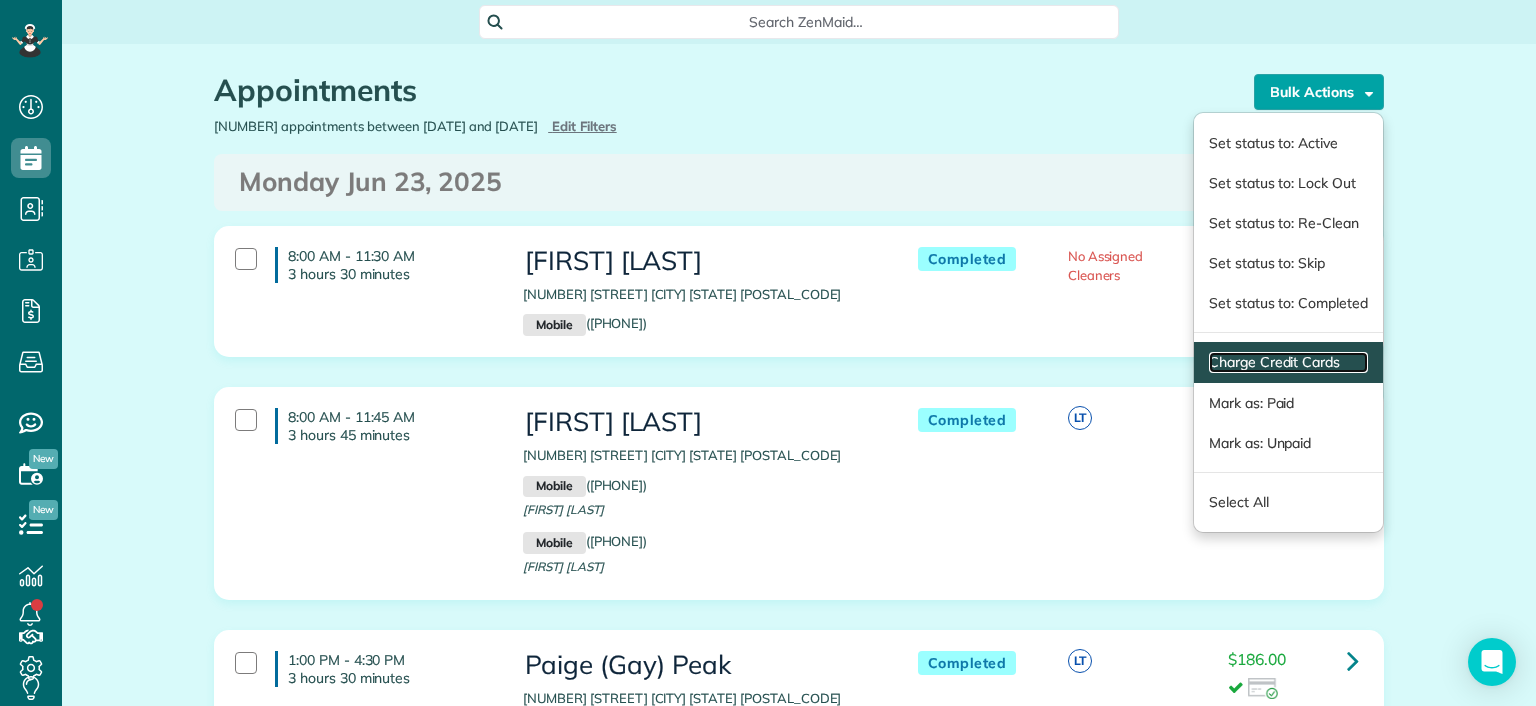 click on "Charge Credit Cards" at bounding box center [1288, 362] 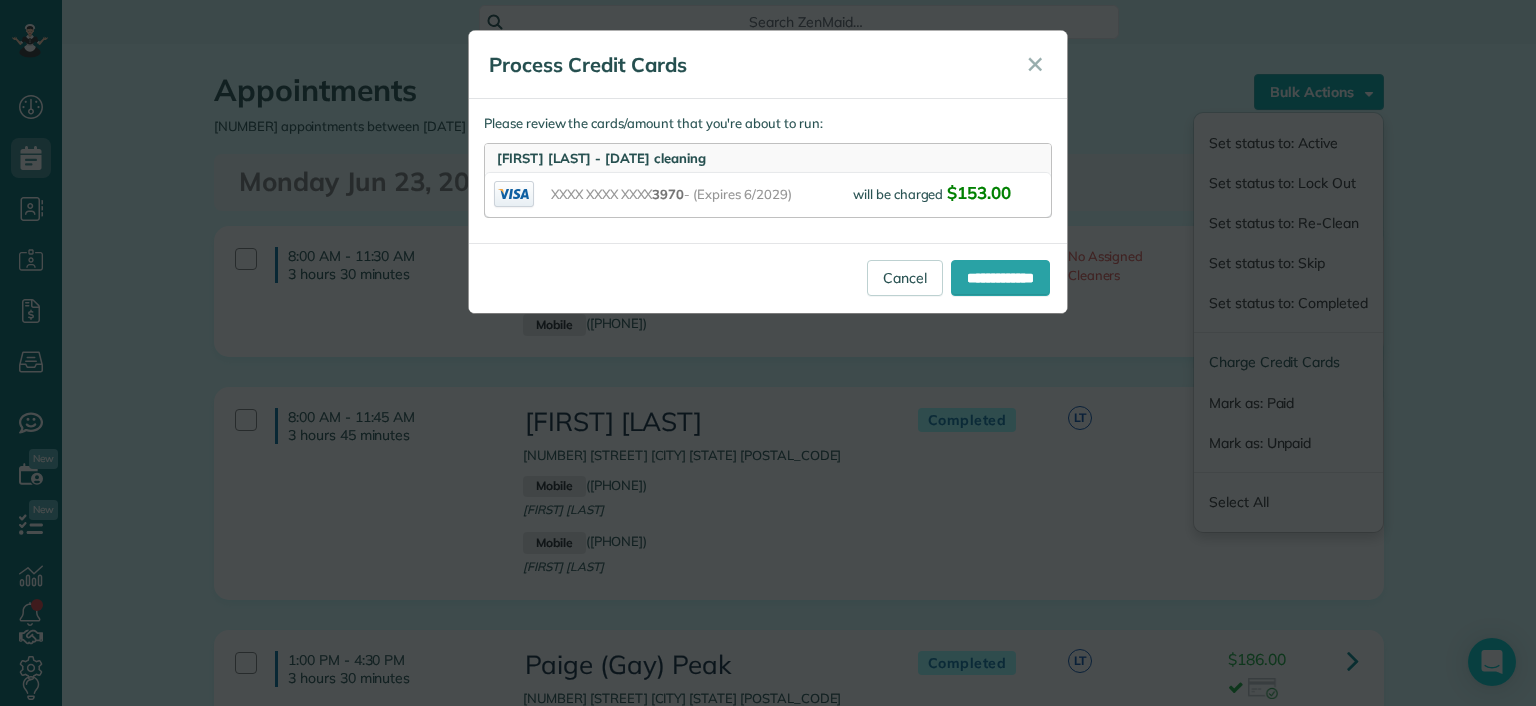 click on "Karen Shiner - Jun 25 cleaning" at bounding box center [768, 158] 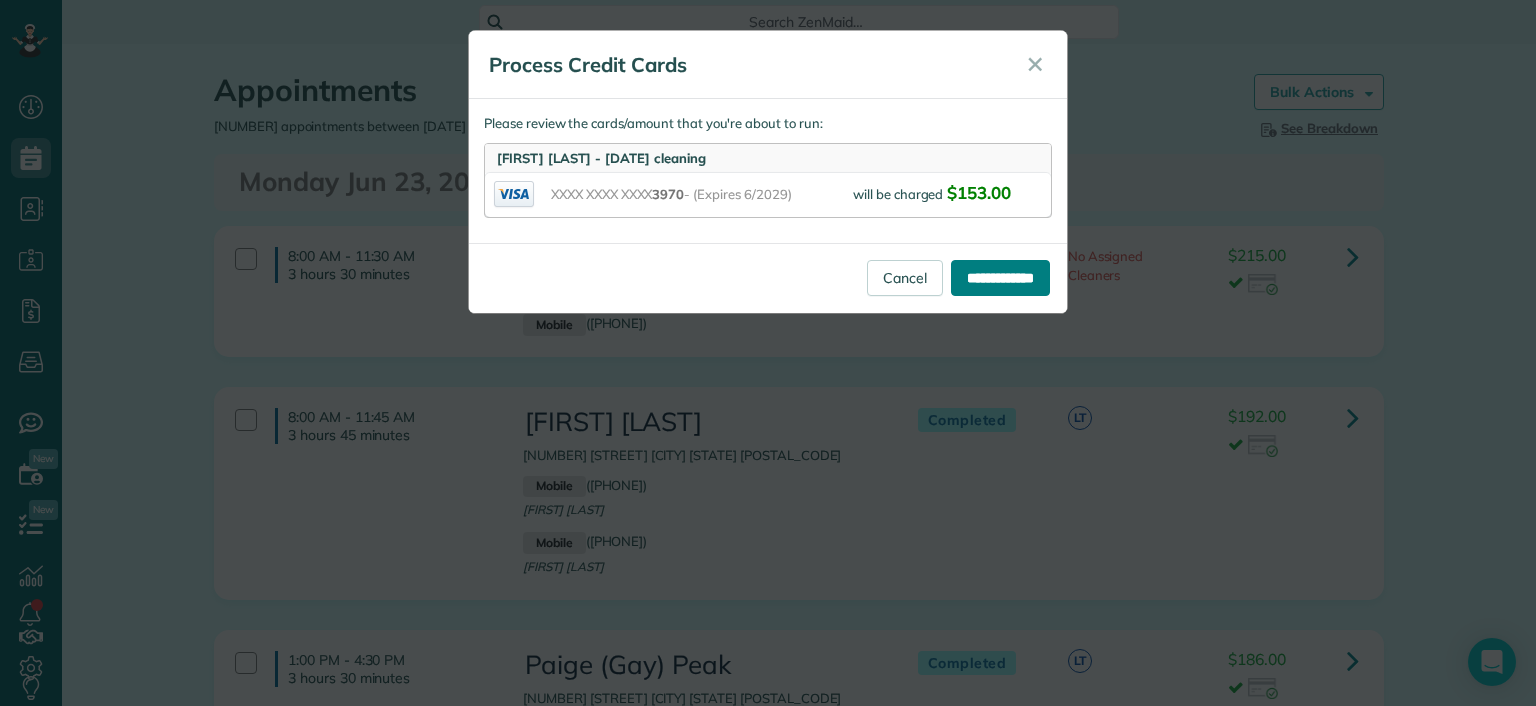 click on "**********" at bounding box center [1000, 278] 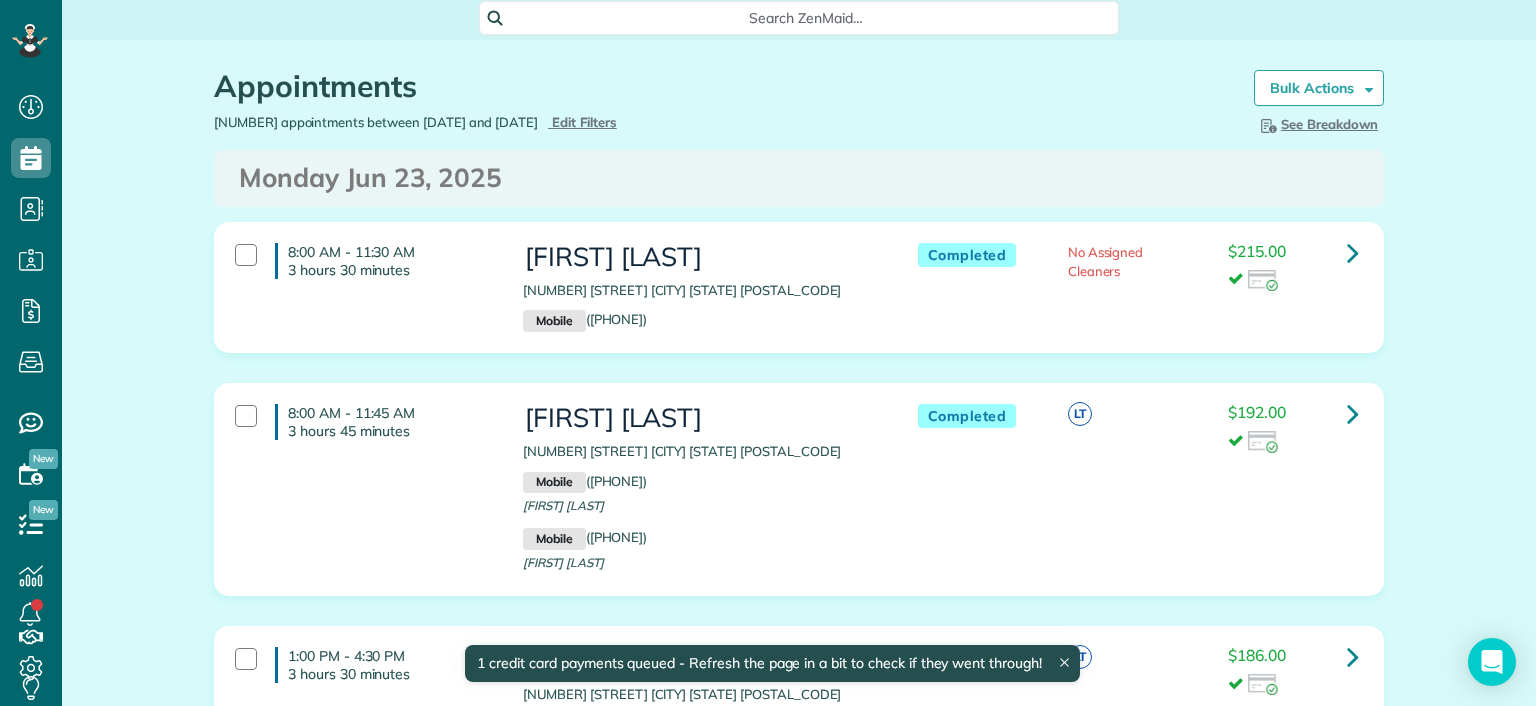 scroll, scrollTop: 0, scrollLeft: 0, axis: both 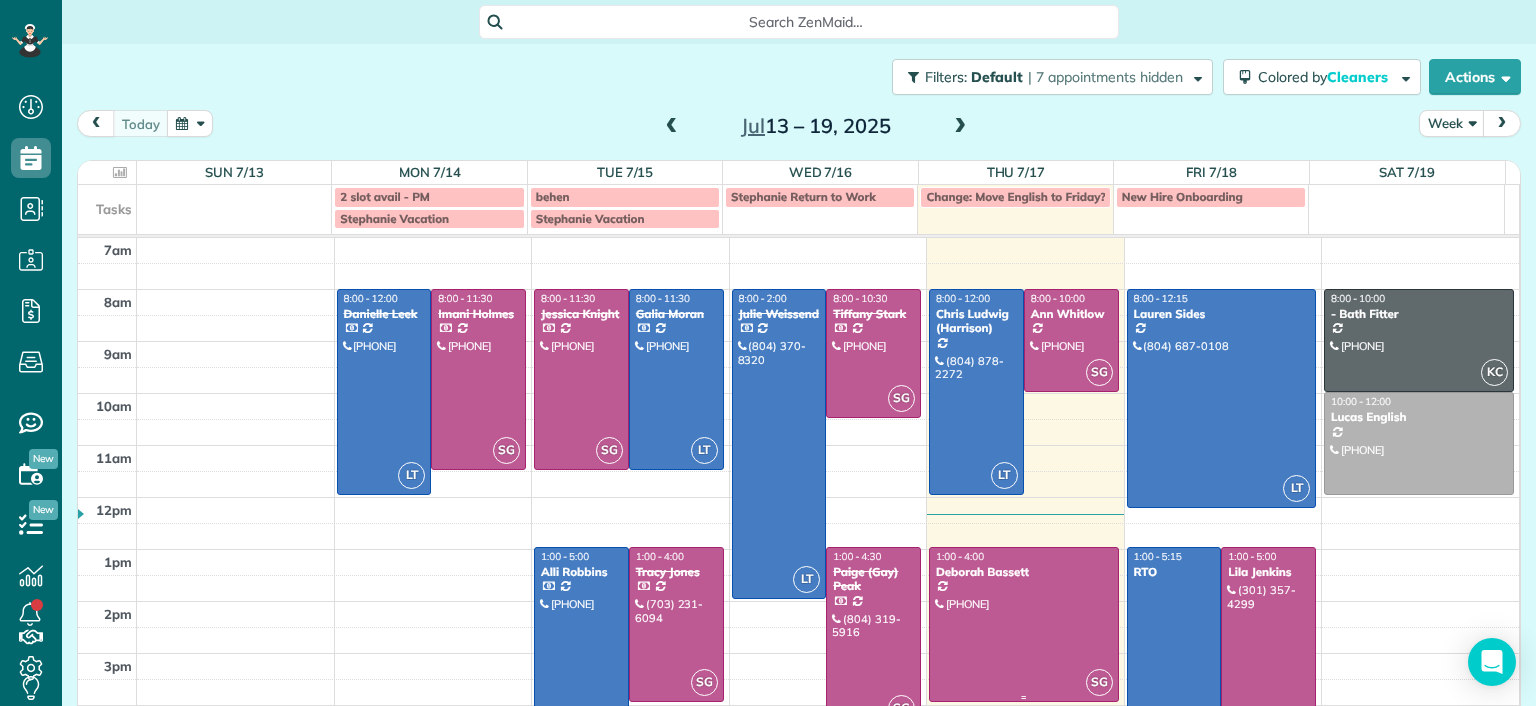 click at bounding box center [1024, 624] 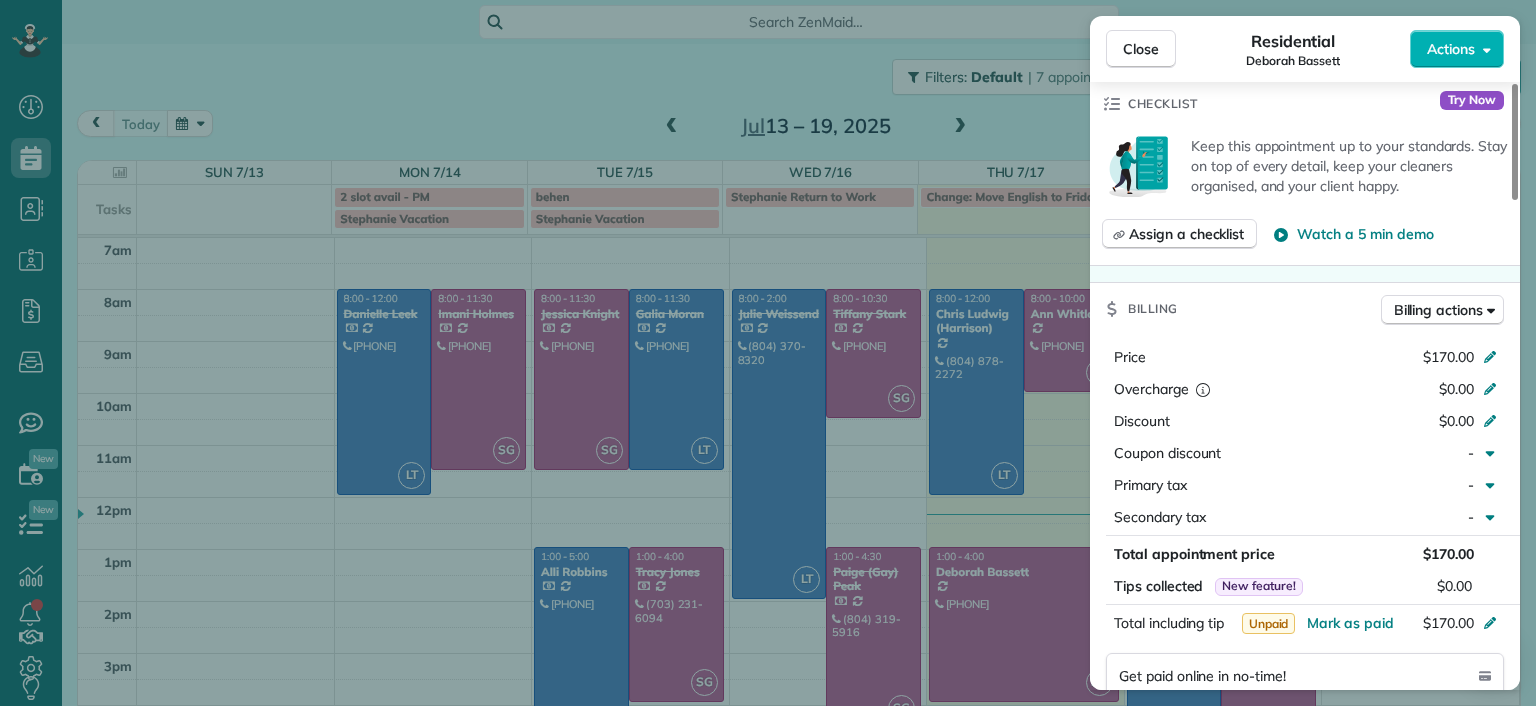 scroll, scrollTop: 800, scrollLeft: 0, axis: vertical 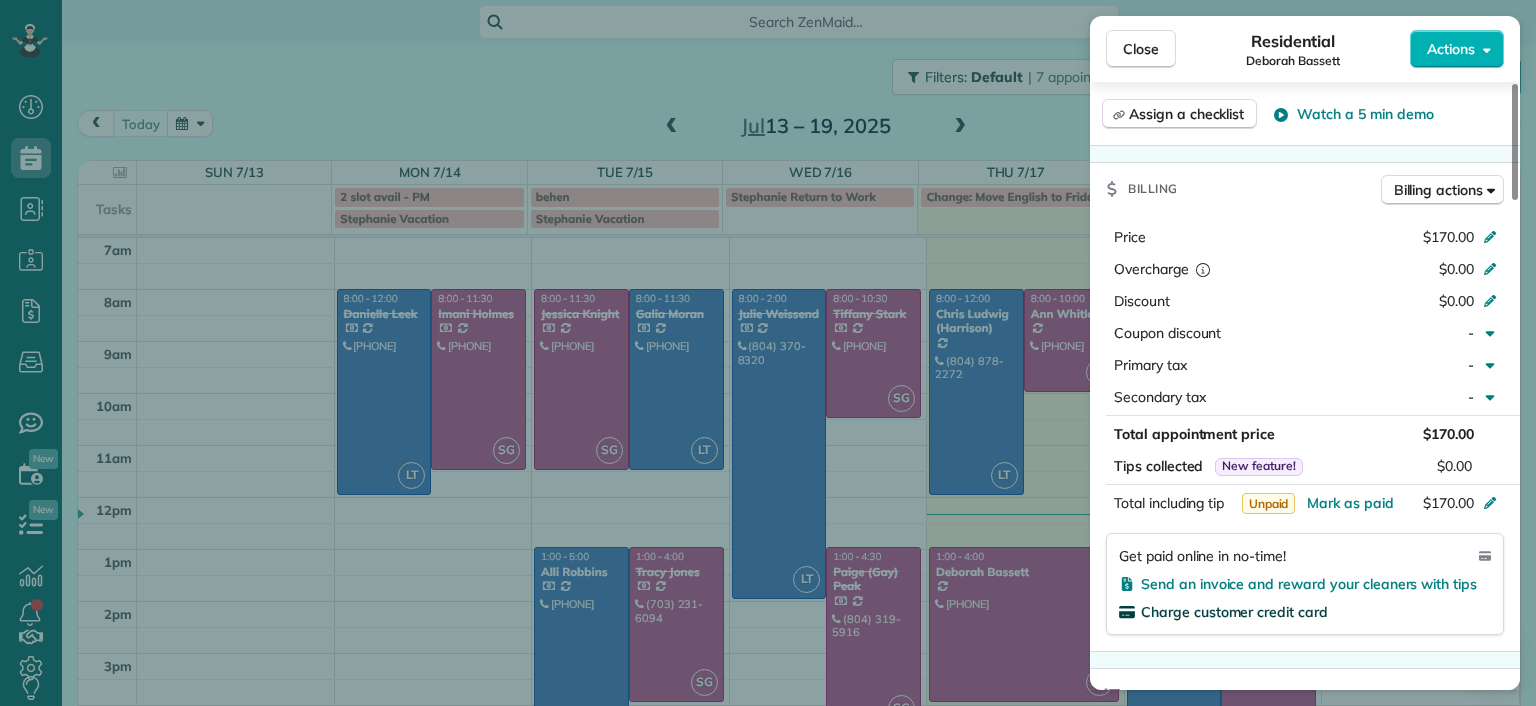click on "Charge customer credit card" at bounding box center (1234, 612) 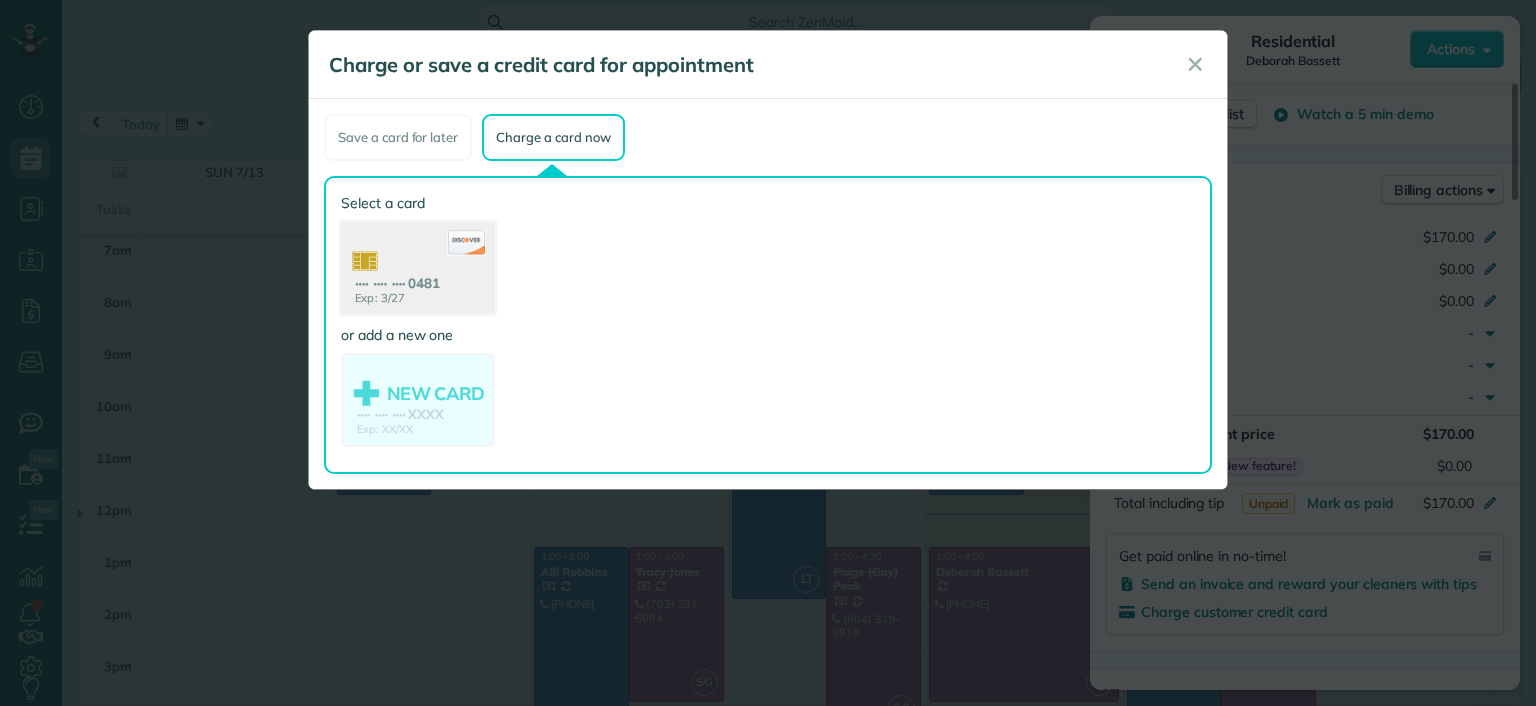click 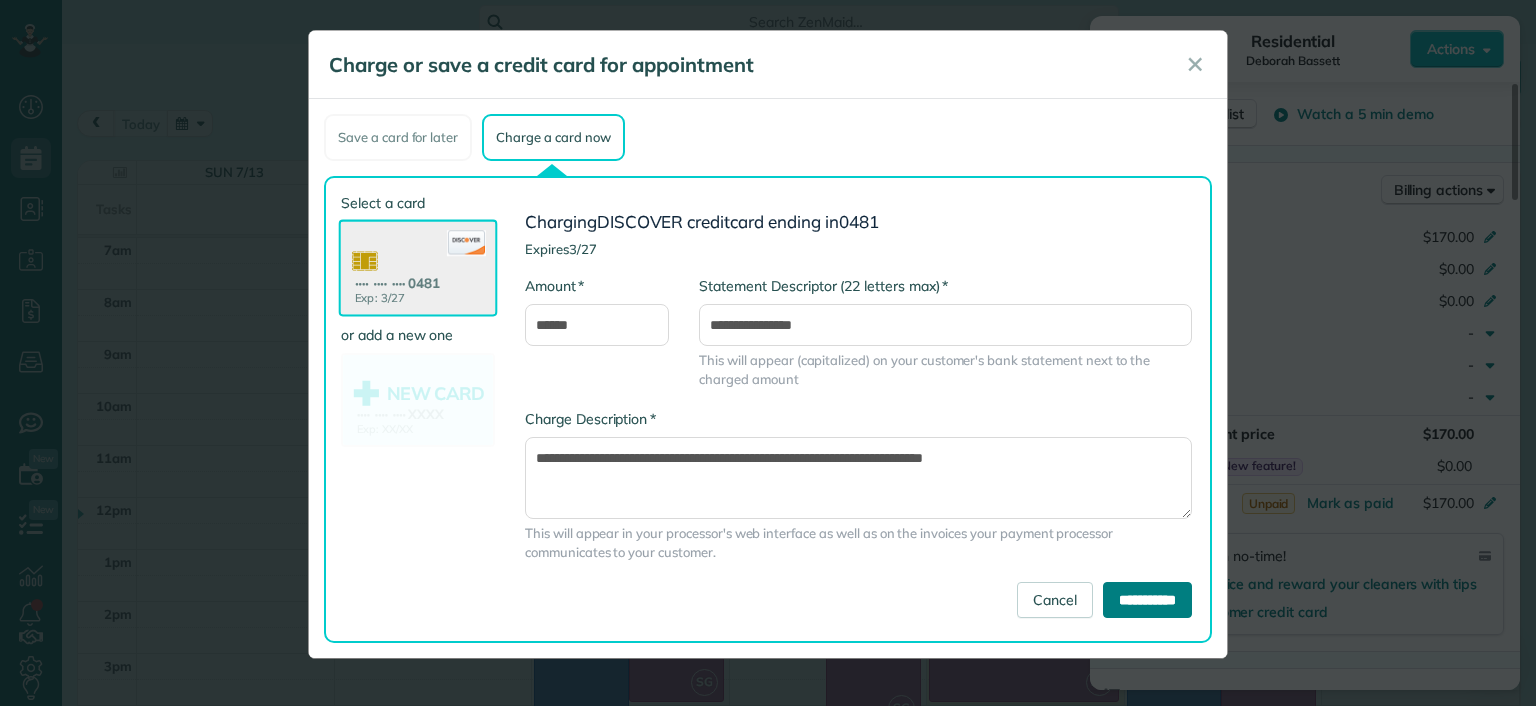 click on "**********" at bounding box center (1147, 600) 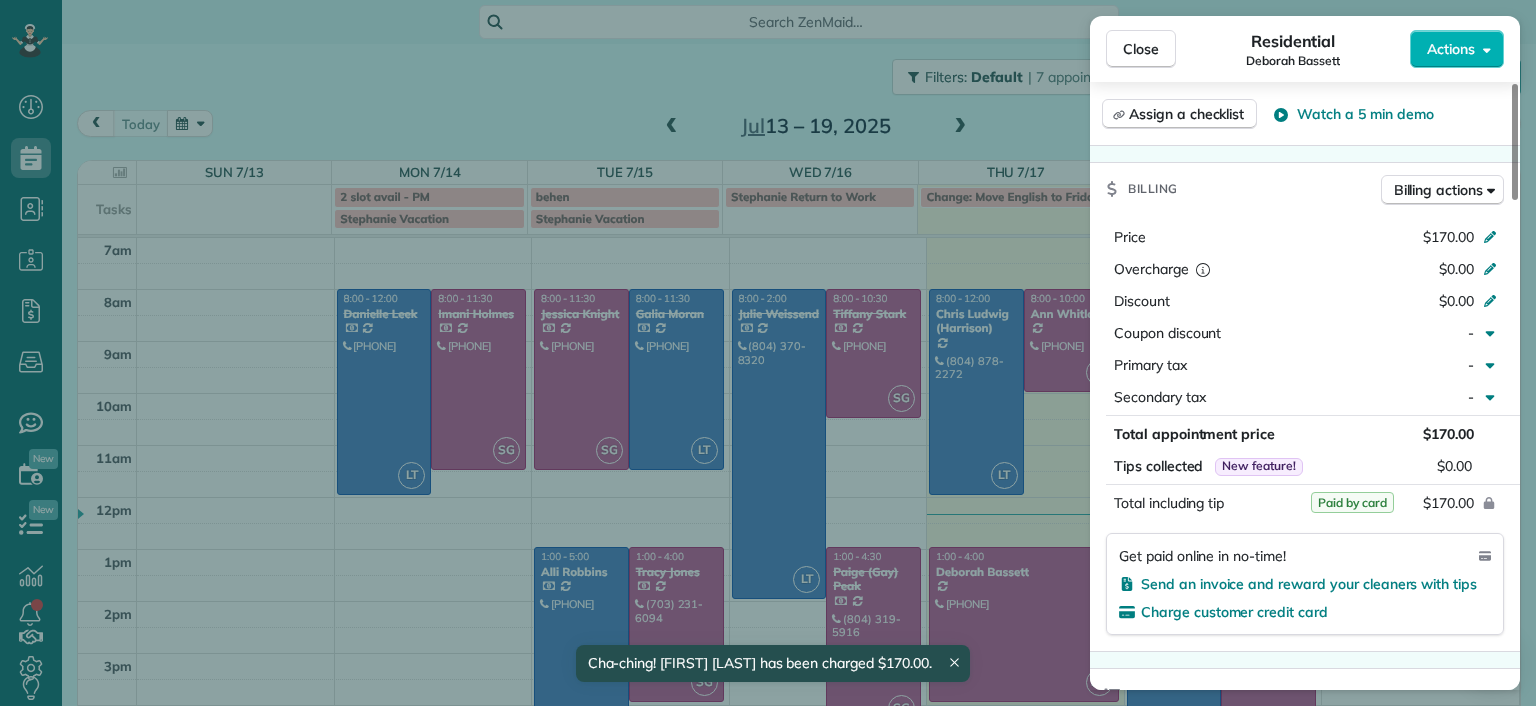 click on "Close Residential [FIRST] [LAST] Actions Status Active [FIRST] [LAST] · Open profile Mobile [PHONE] Copy [EMAIL] Copy View Details Residential Thursday, July 17, 2025 ( today ) 1:00 PM 4:00 PM 3 hours and 0 minutes Repeats every 2 weeks Edit recurring service Previous (Jul 01) Next (Jul 31) [NUMBER] [STREET] [CITY] [STATE] [POSTAL_CODE] Service was not rated yet Setup ratings Cleaners Time in and out Assign Invite Cleaners [FIRST] [LAST]   [LAST] 1:00 PM 4:00 PM Checklist Try Now Keep this appointment up to your standards. Stay on top of every detail, keep your cleaners organised, and your client happy. Assign a checklist Watch a 5 min demo Billing Billing actions Price $170.00 Overcharge $0.00 Discount $0.00 Coupon discount - Primary tax - Secondary tax - Total appointment price $170.00 Tips collected New feature! $0.00 Paid by card Total including tip $170.00 Get paid online in no-time! Send an invoice and reward your cleaners with tips Charge customer credit card Appointment custom fields Man Hours - 8" at bounding box center [768, 353] 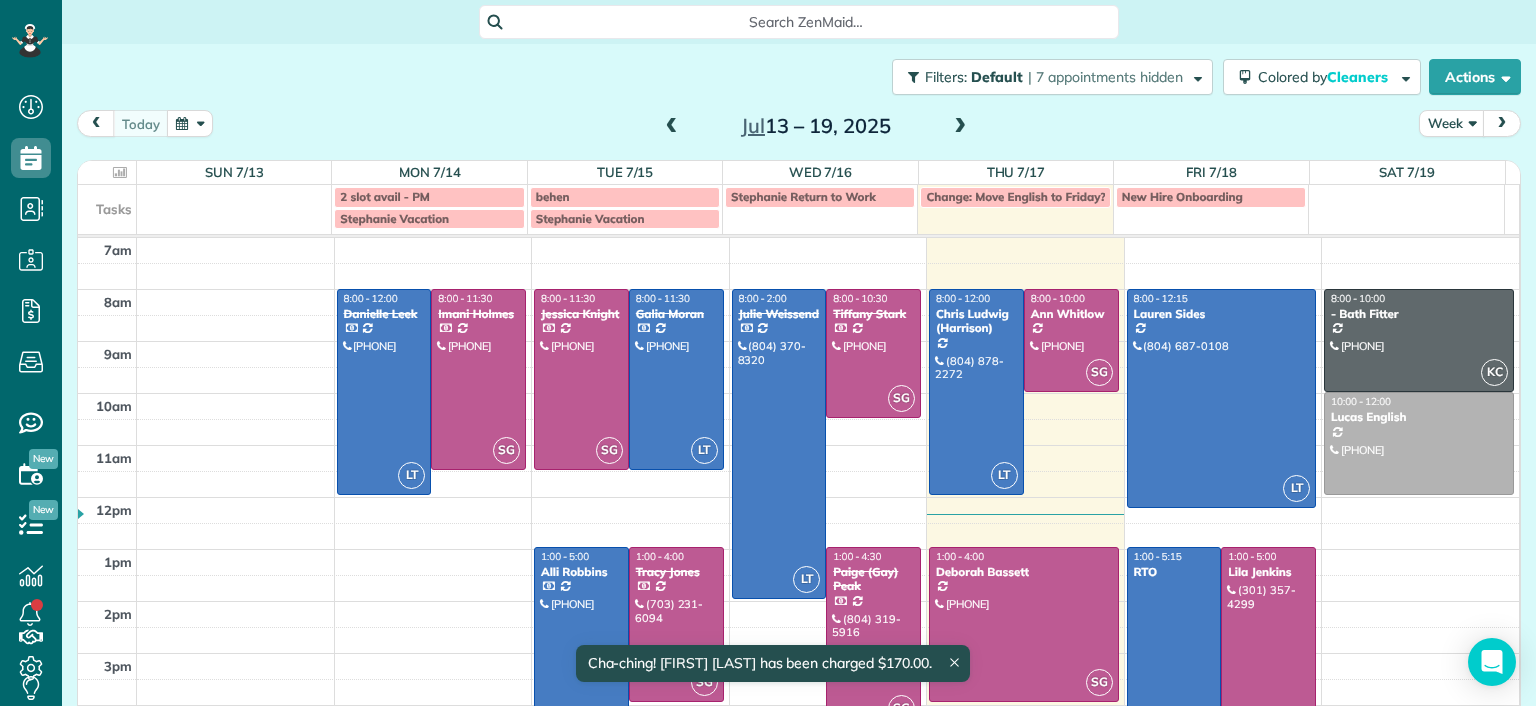 click at bounding box center (976, 392) 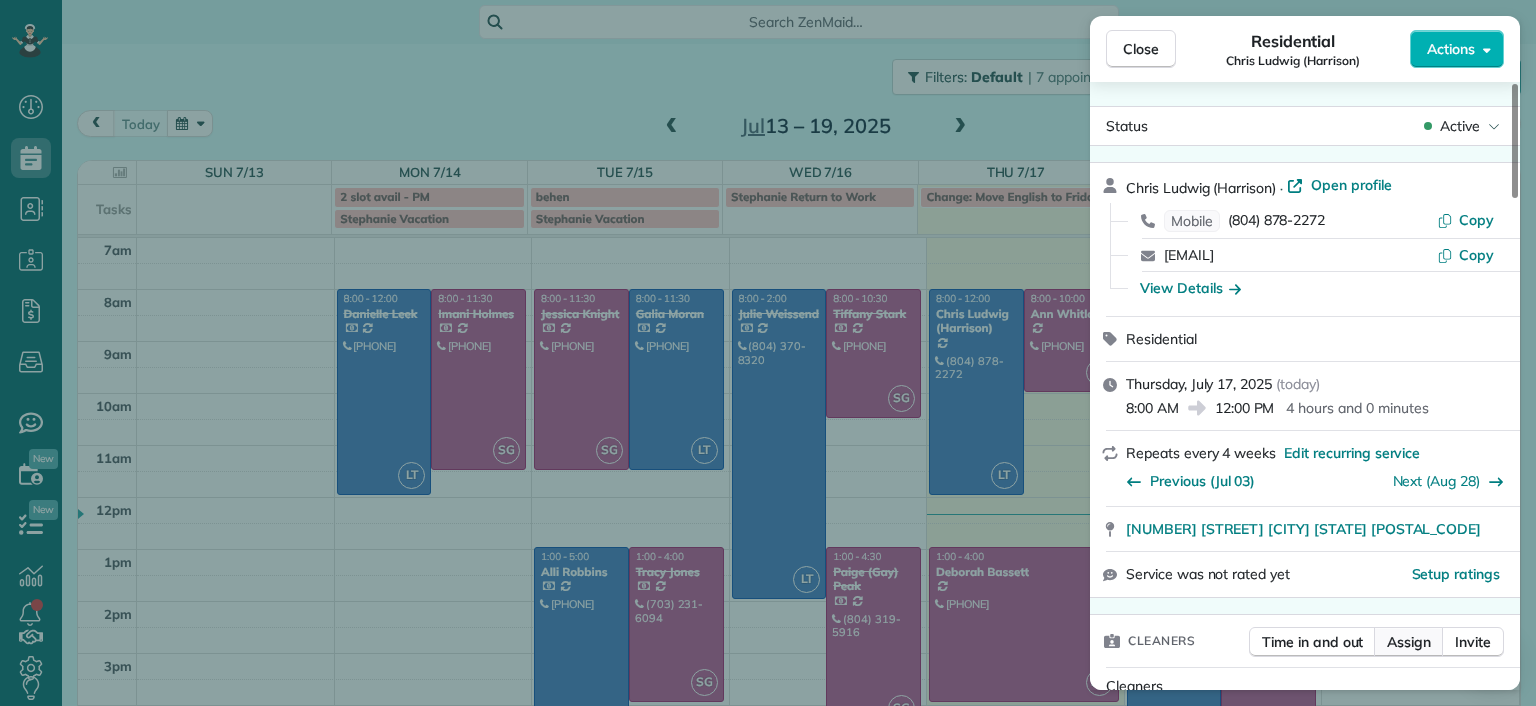 click on "Assign" at bounding box center [1409, 642] 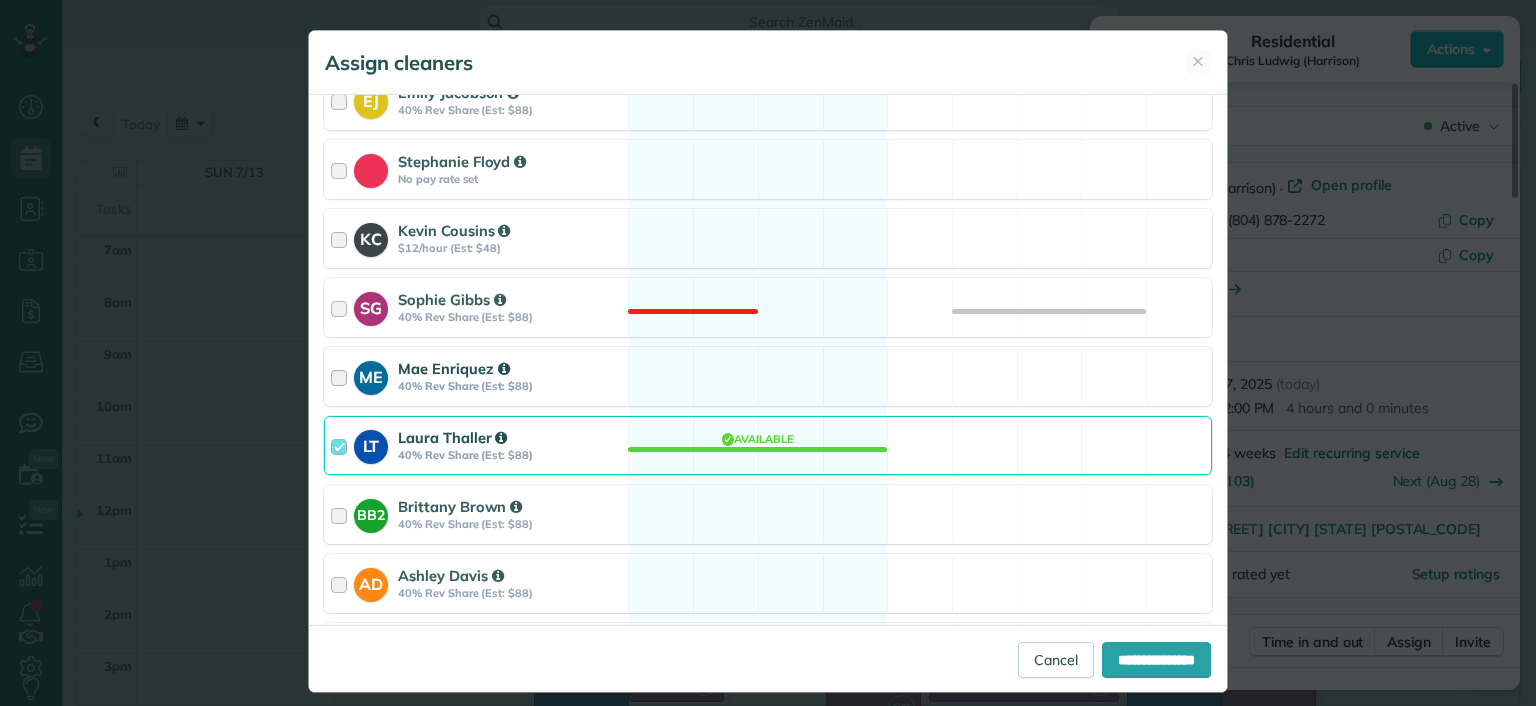 scroll, scrollTop: 300, scrollLeft: 0, axis: vertical 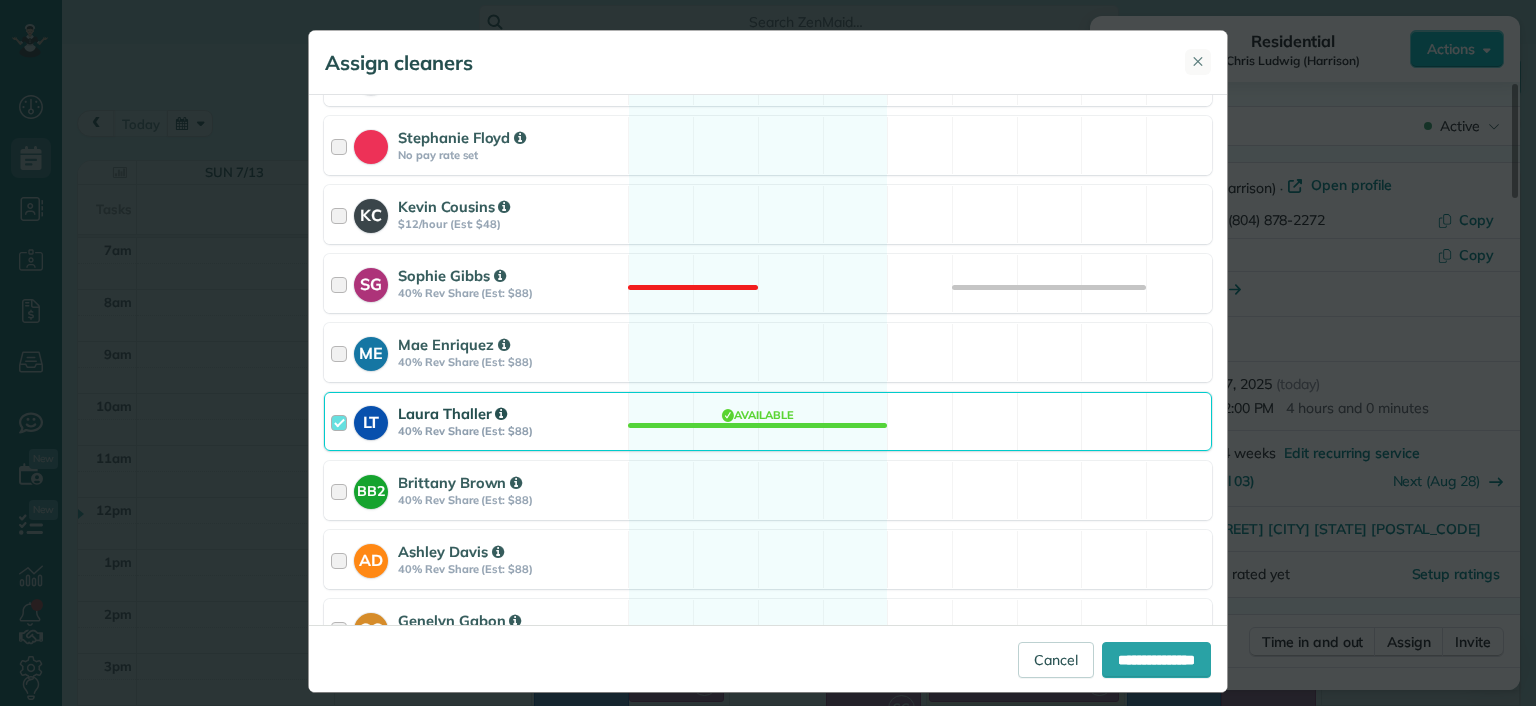 click on "✕" at bounding box center [1198, 62] 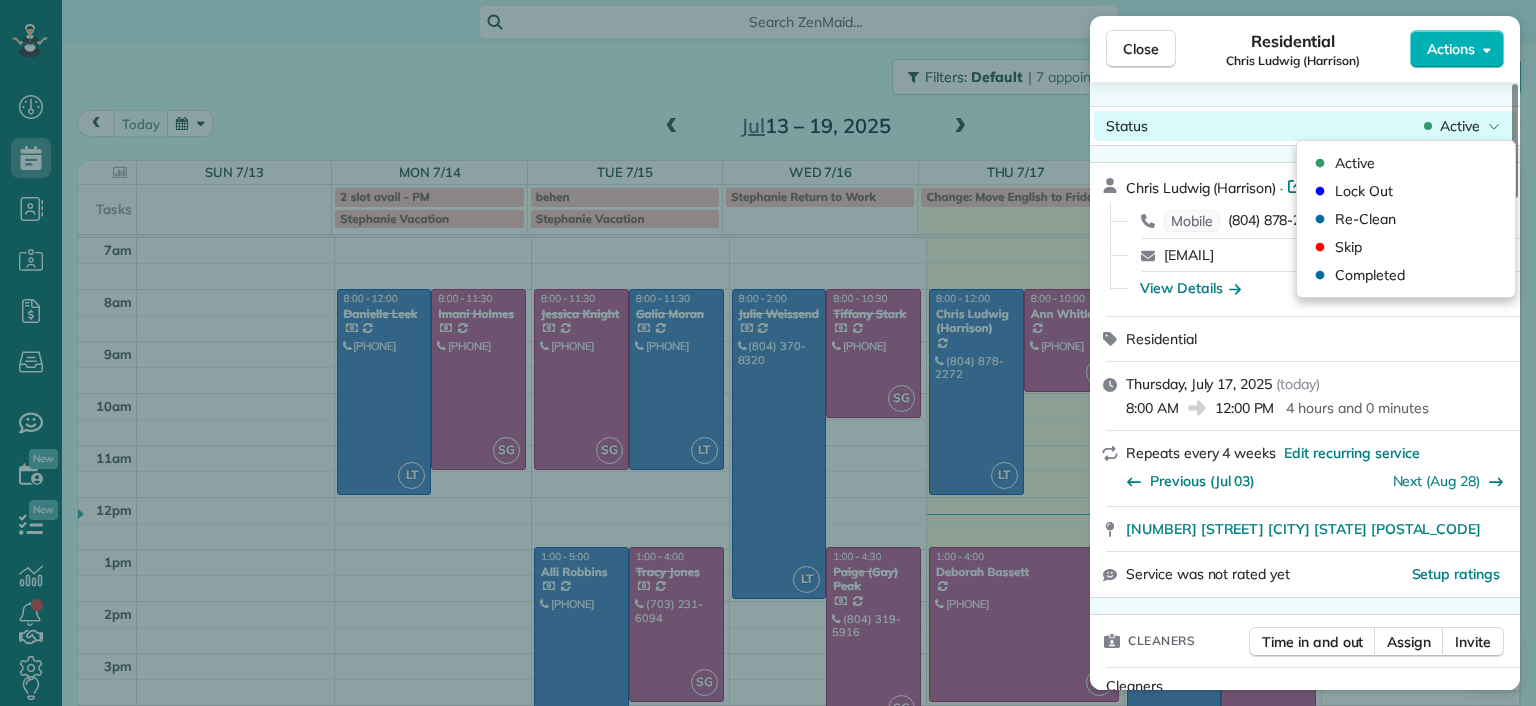click 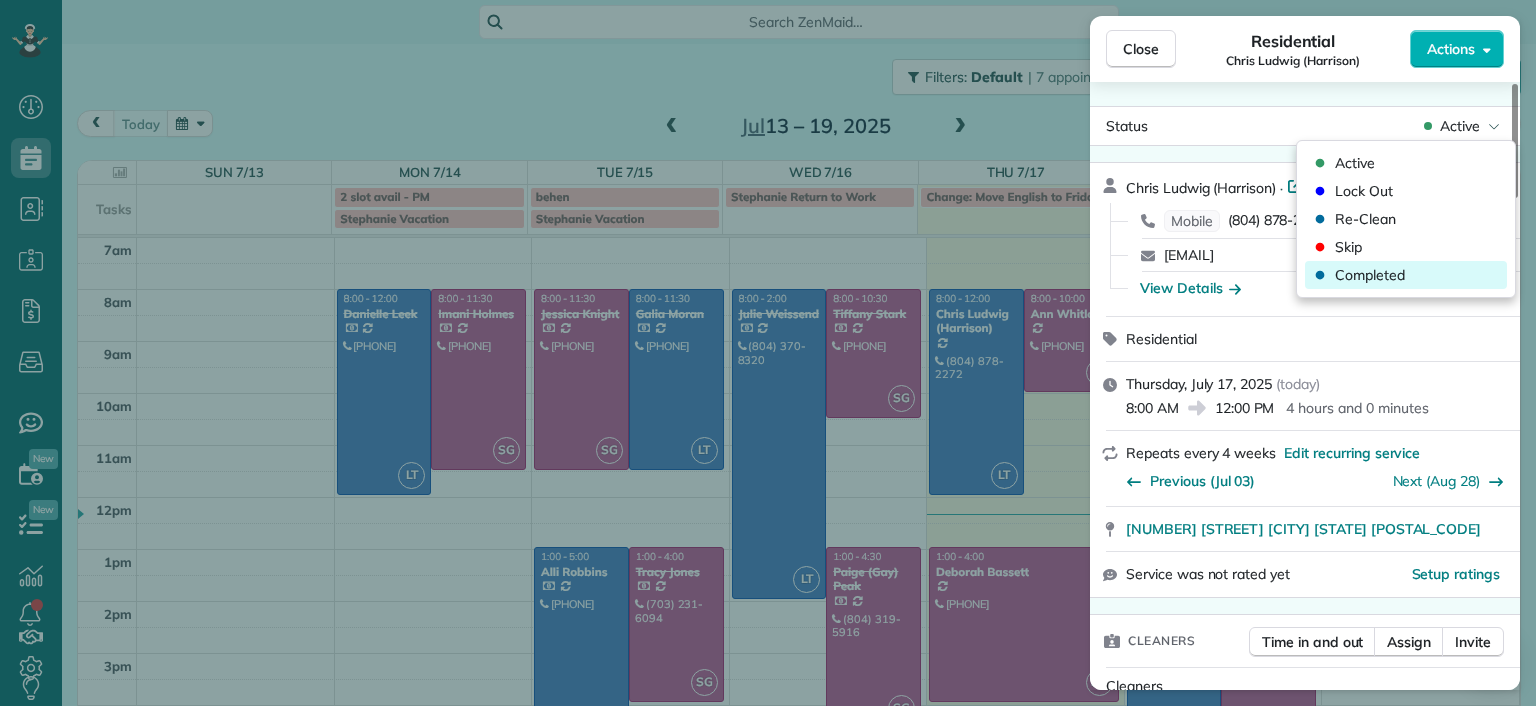 click on "Completed" at bounding box center (1370, 275) 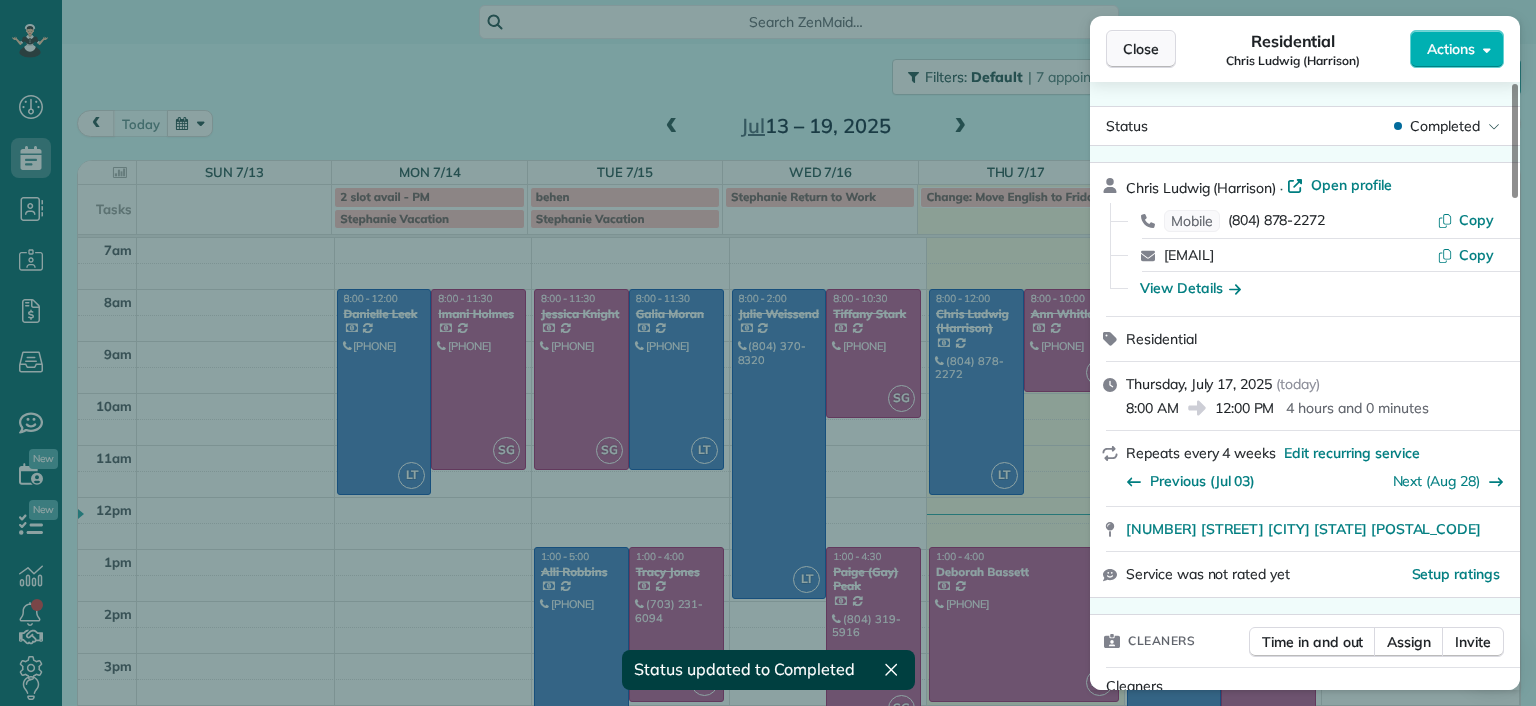 click on "Close" at bounding box center (1141, 49) 